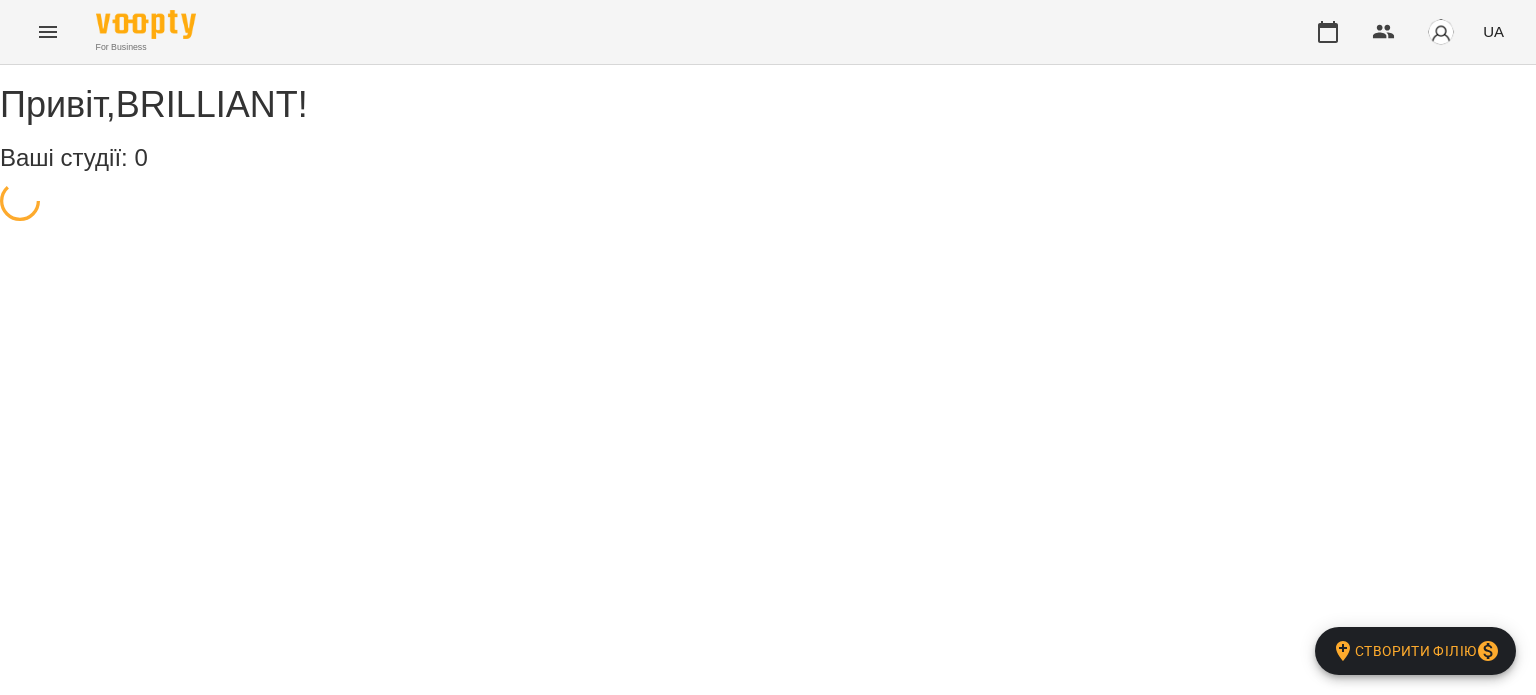 scroll, scrollTop: 0, scrollLeft: 0, axis: both 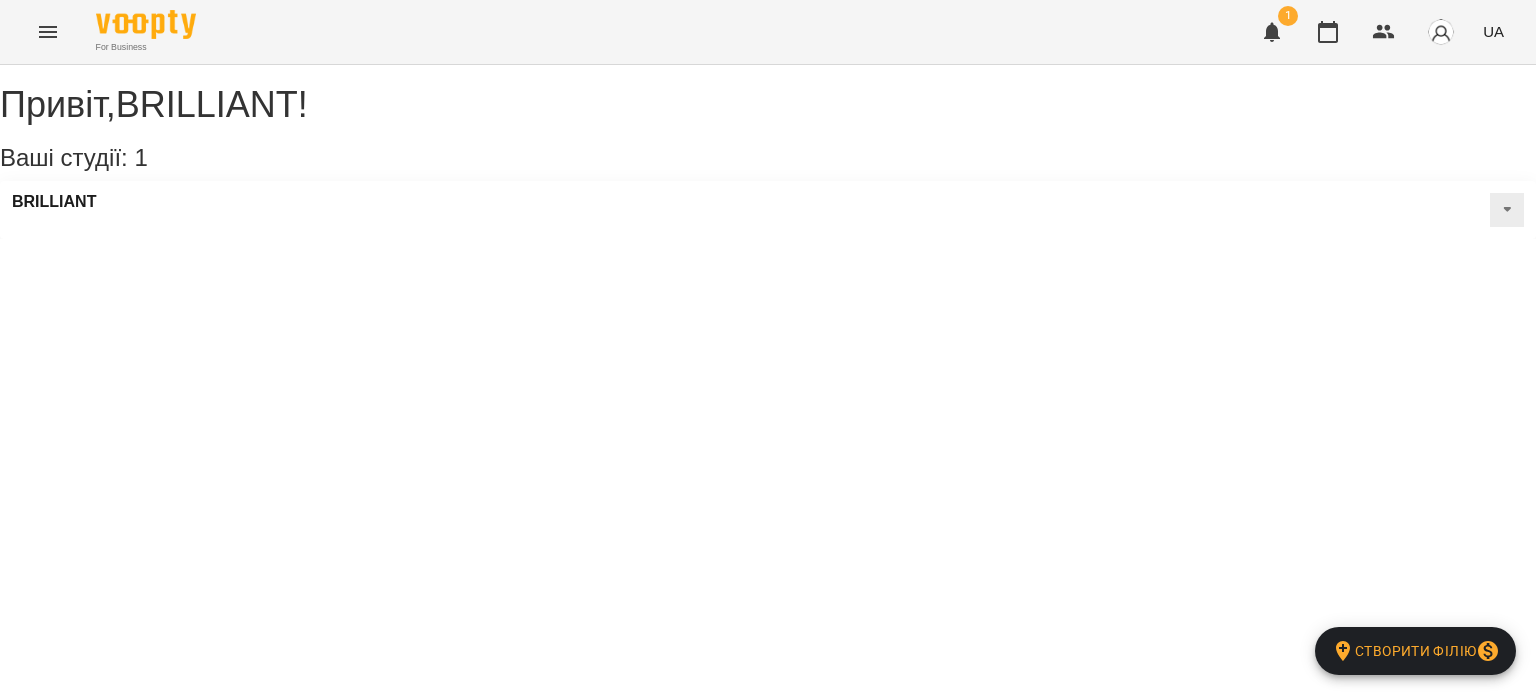 click 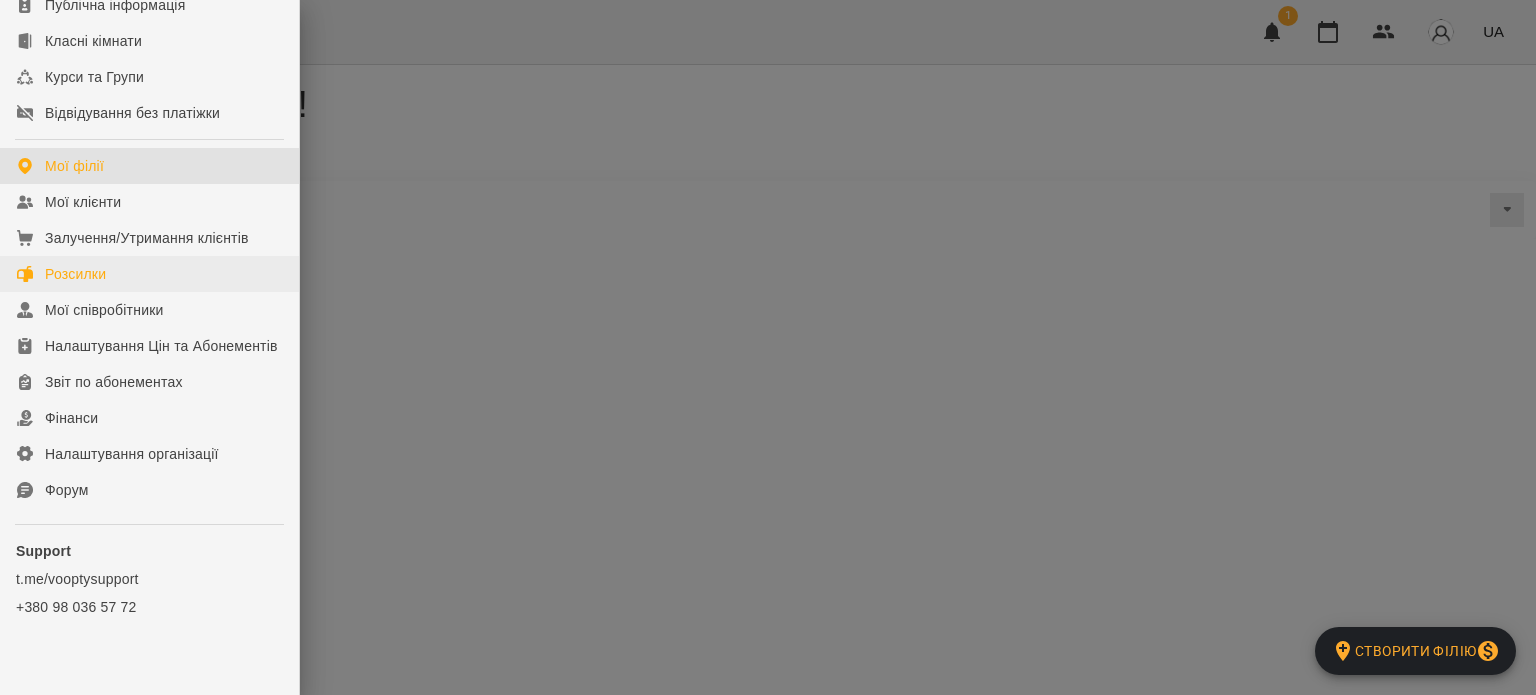scroll, scrollTop: 435, scrollLeft: 0, axis: vertical 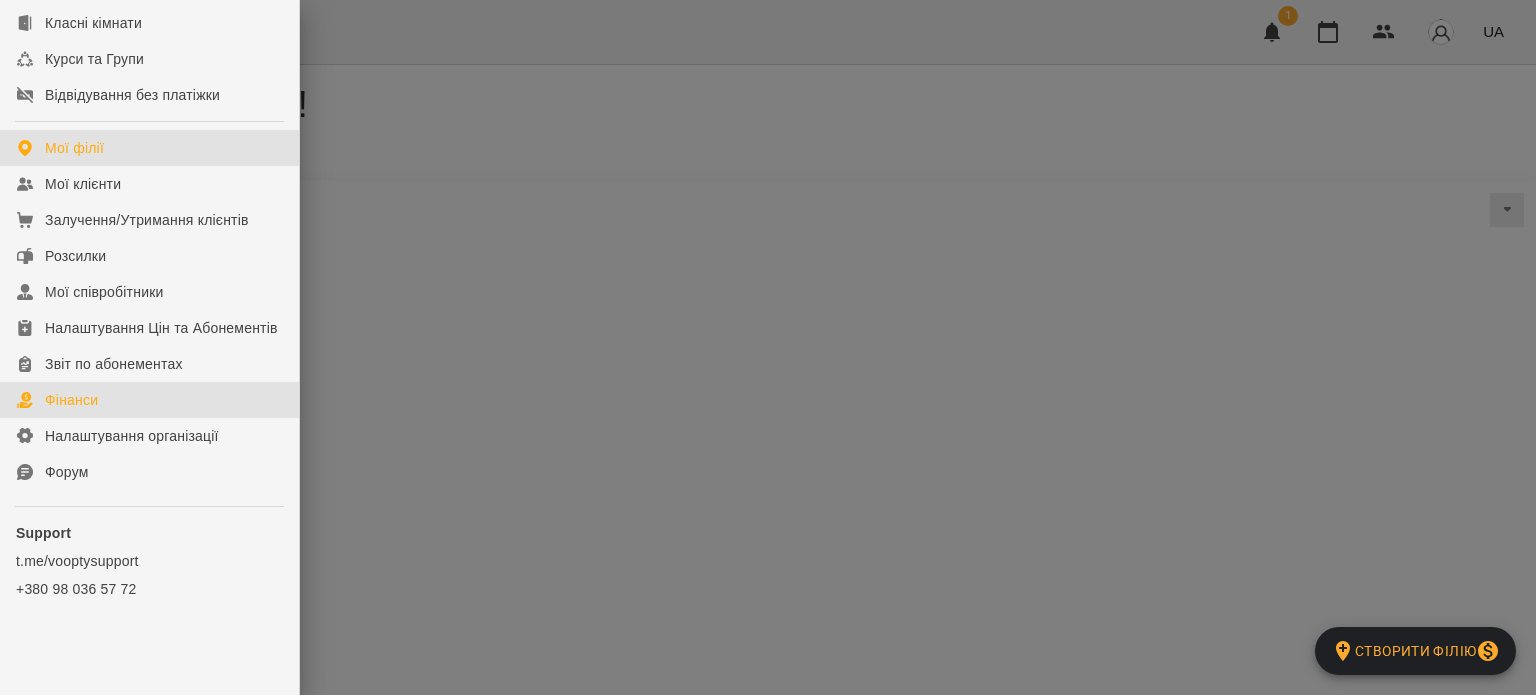 click on "Фінанси" at bounding box center [149, 400] 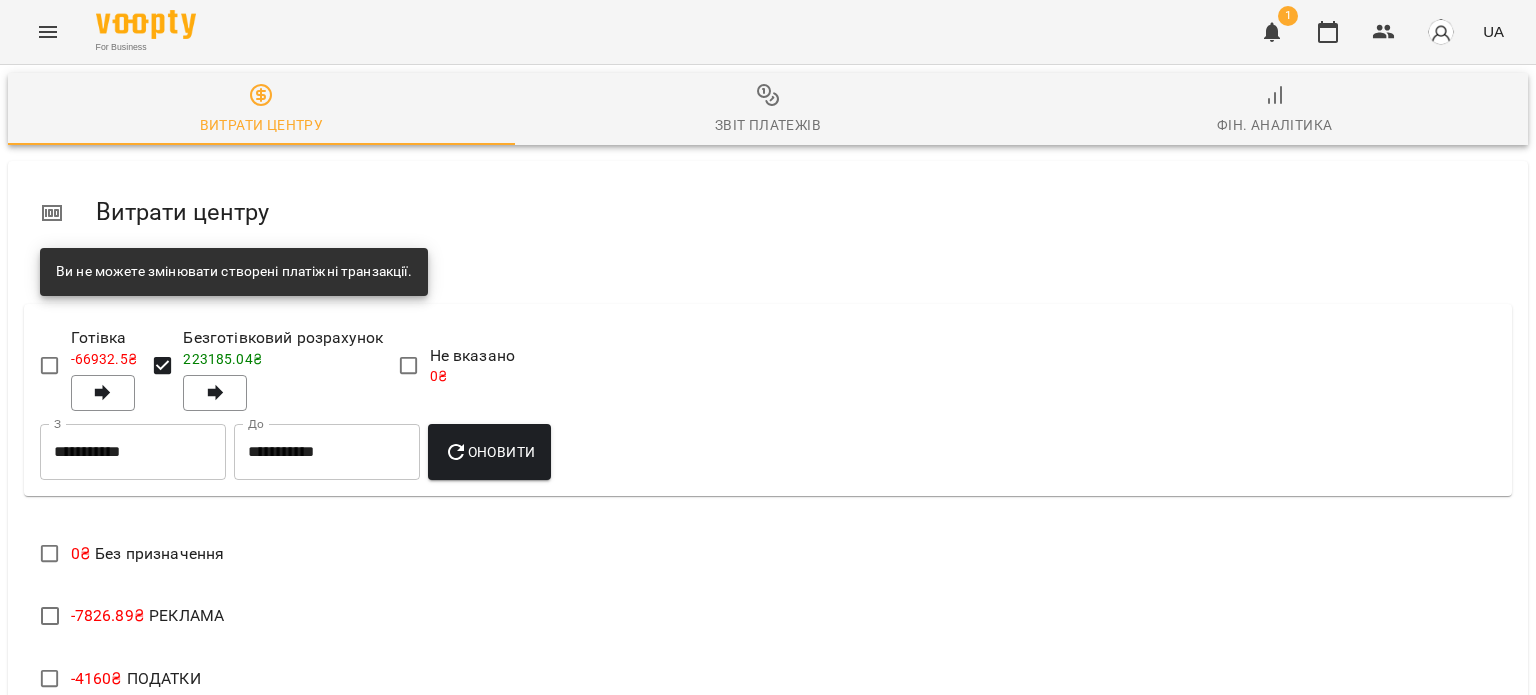 scroll, scrollTop: 400, scrollLeft: 0, axis: vertical 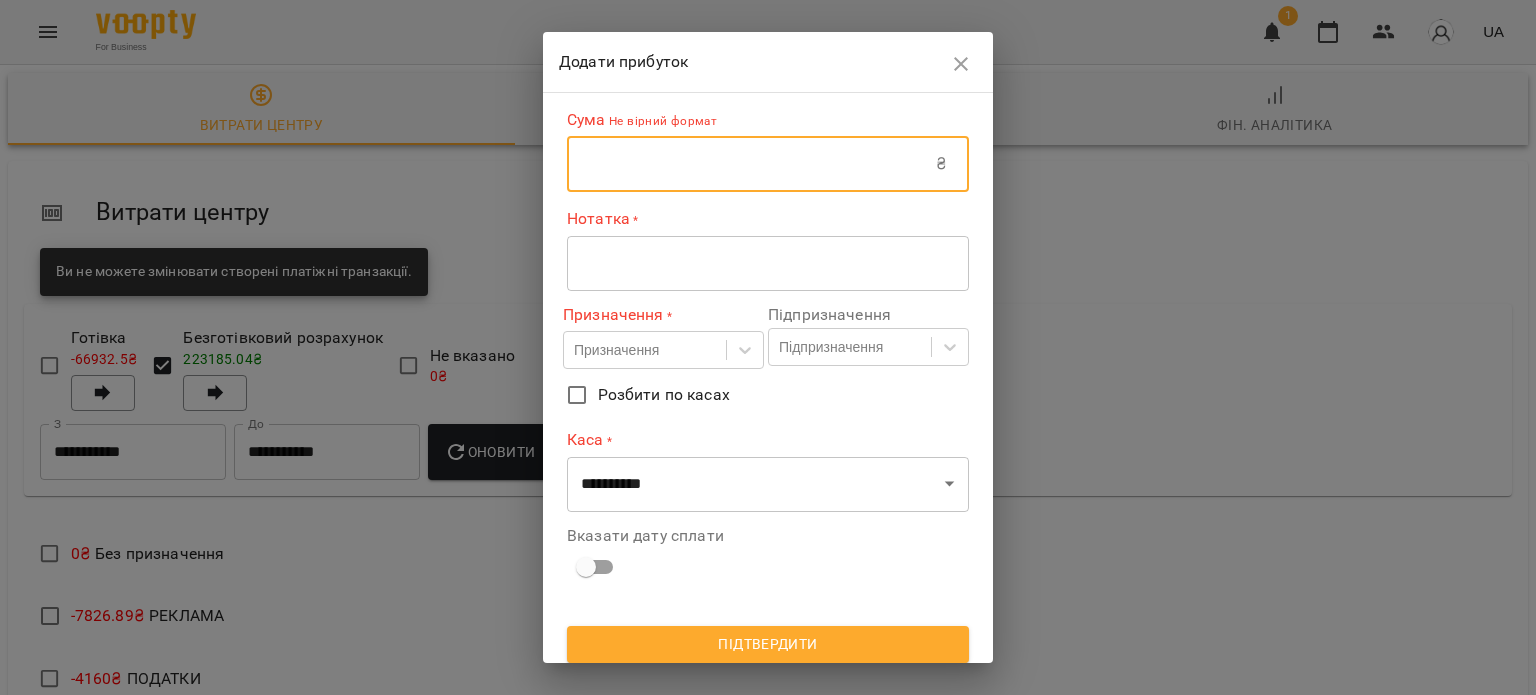 click at bounding box center [751, 164] 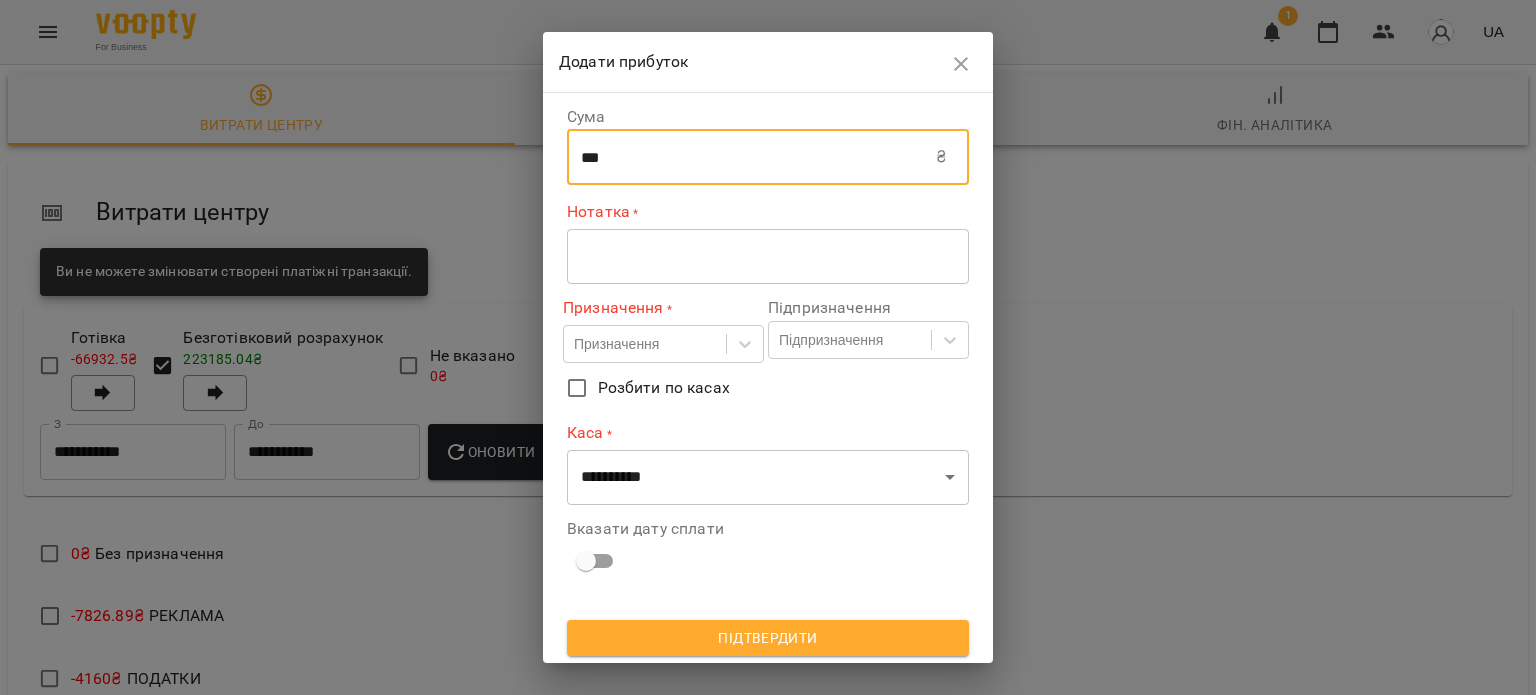 type on "***" 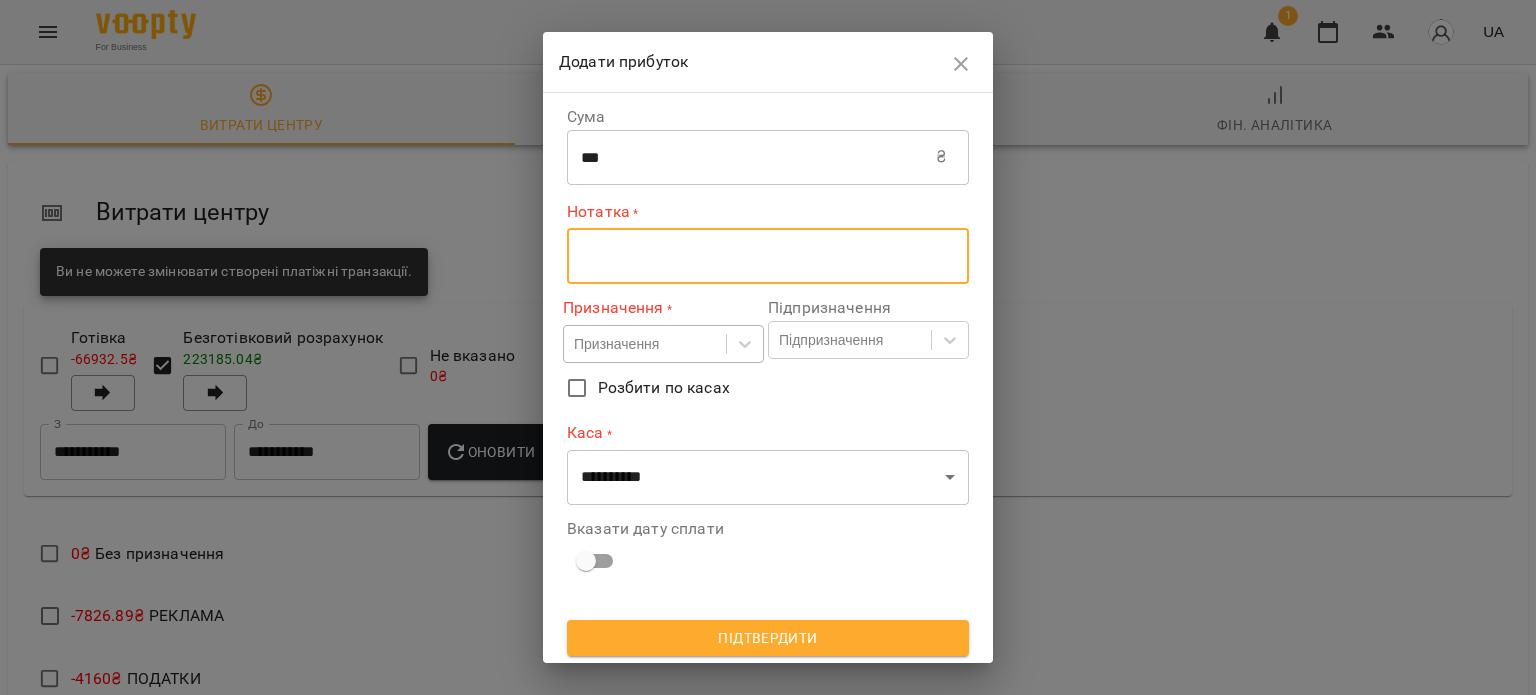 click on "Призначення" at bounding box center [616, 344] 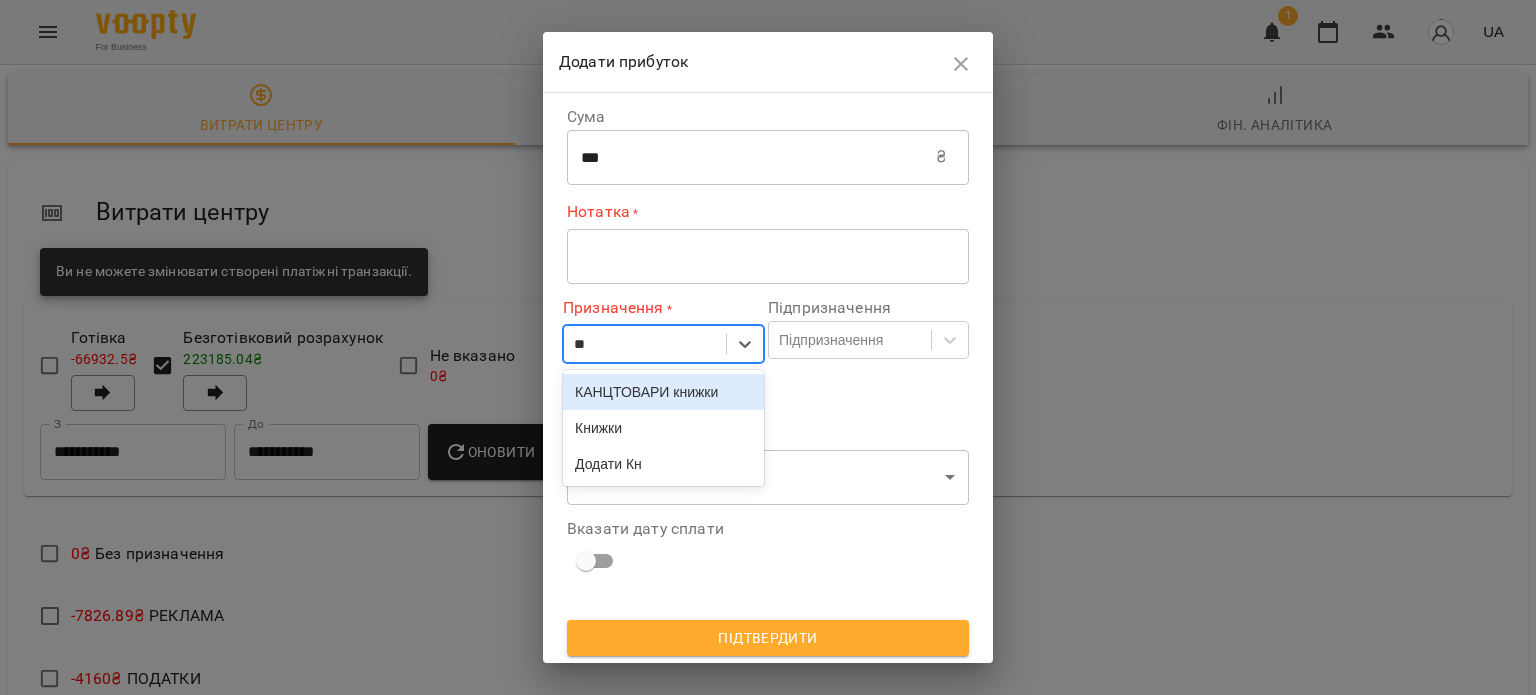 type on "***" 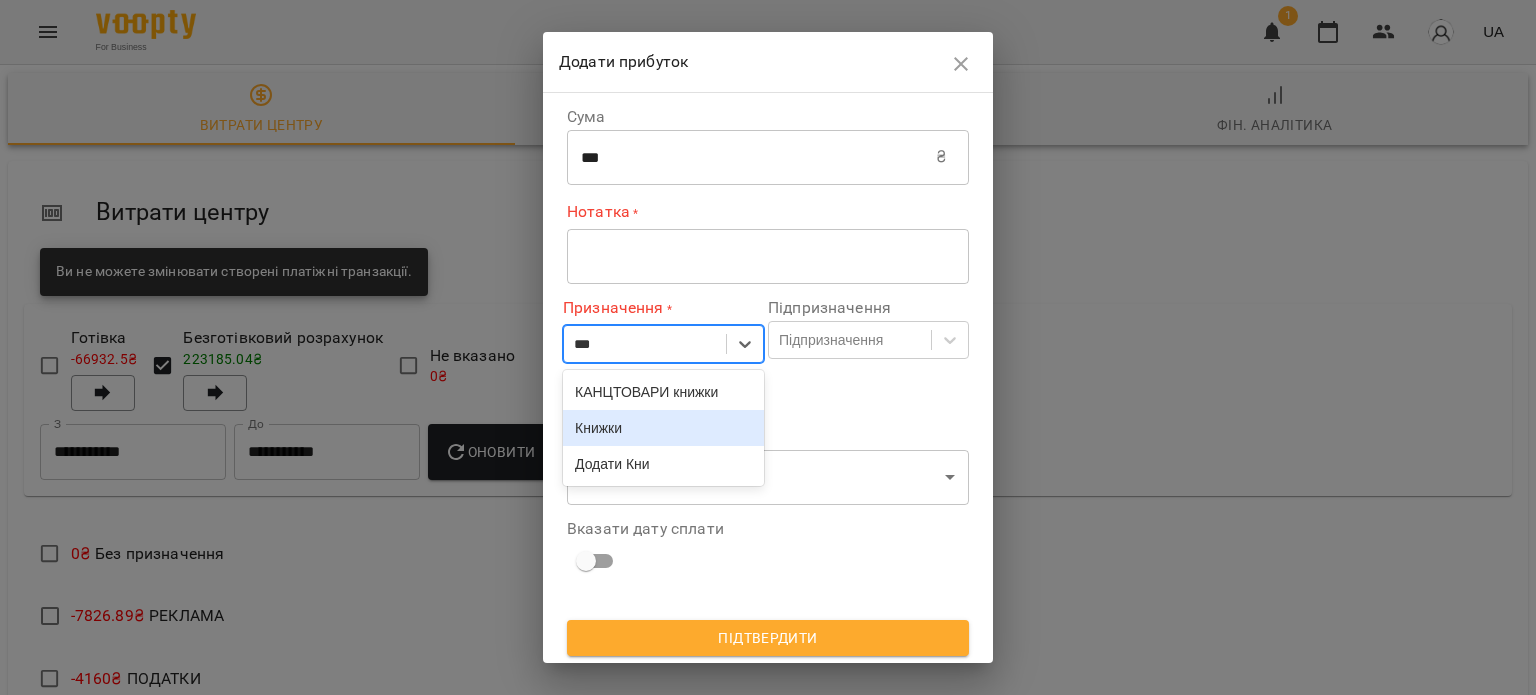 click on "Книжки" at bounding box center (663, 428) 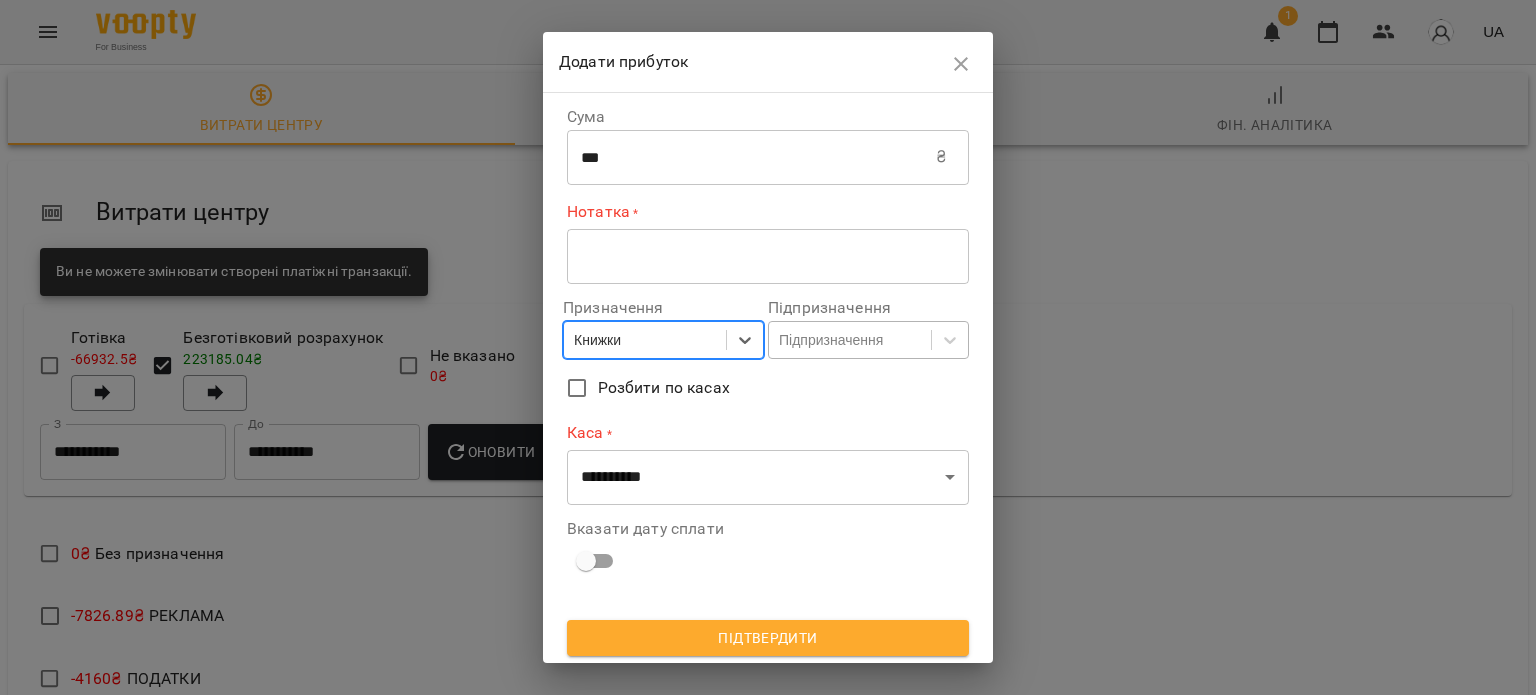 click on "Підпризначення" at bounding box center (831, 340) 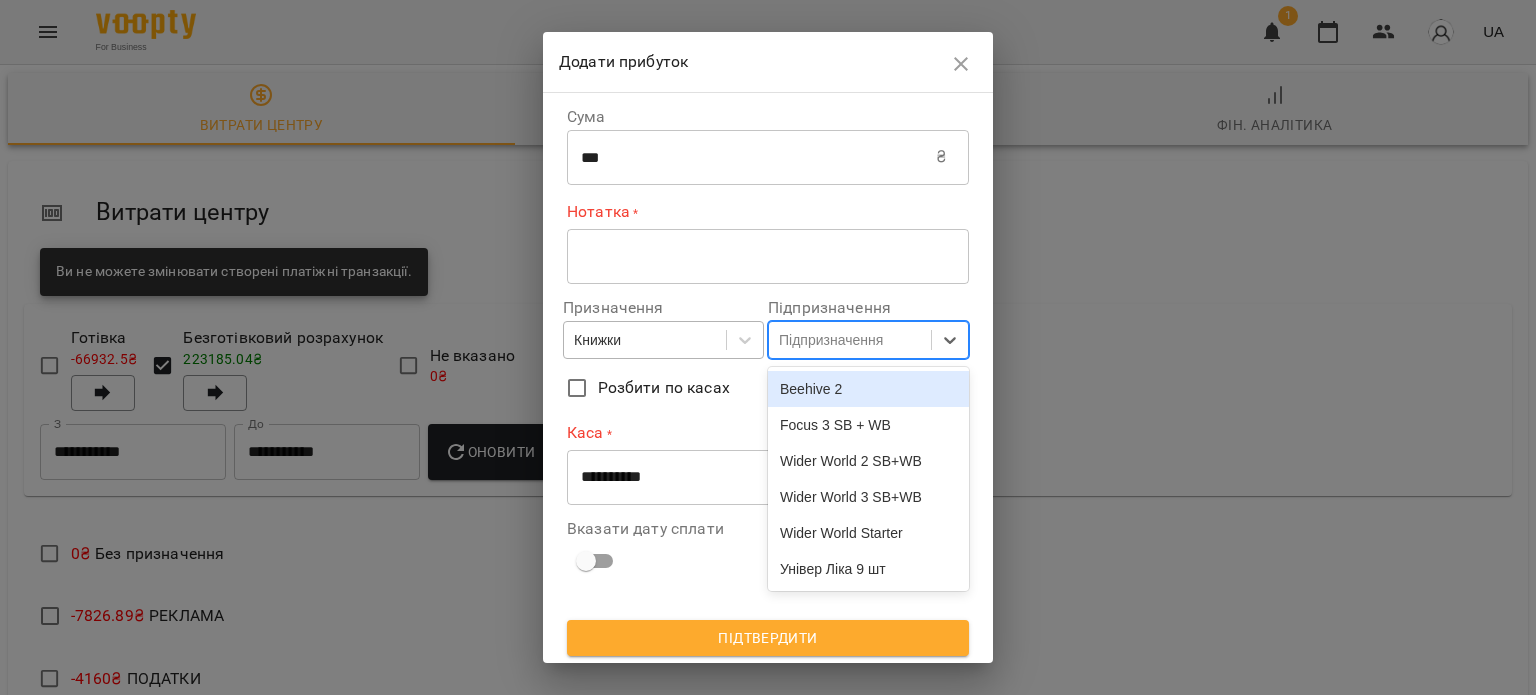 click on "Beehive 2" at bounding box center [868, 389] 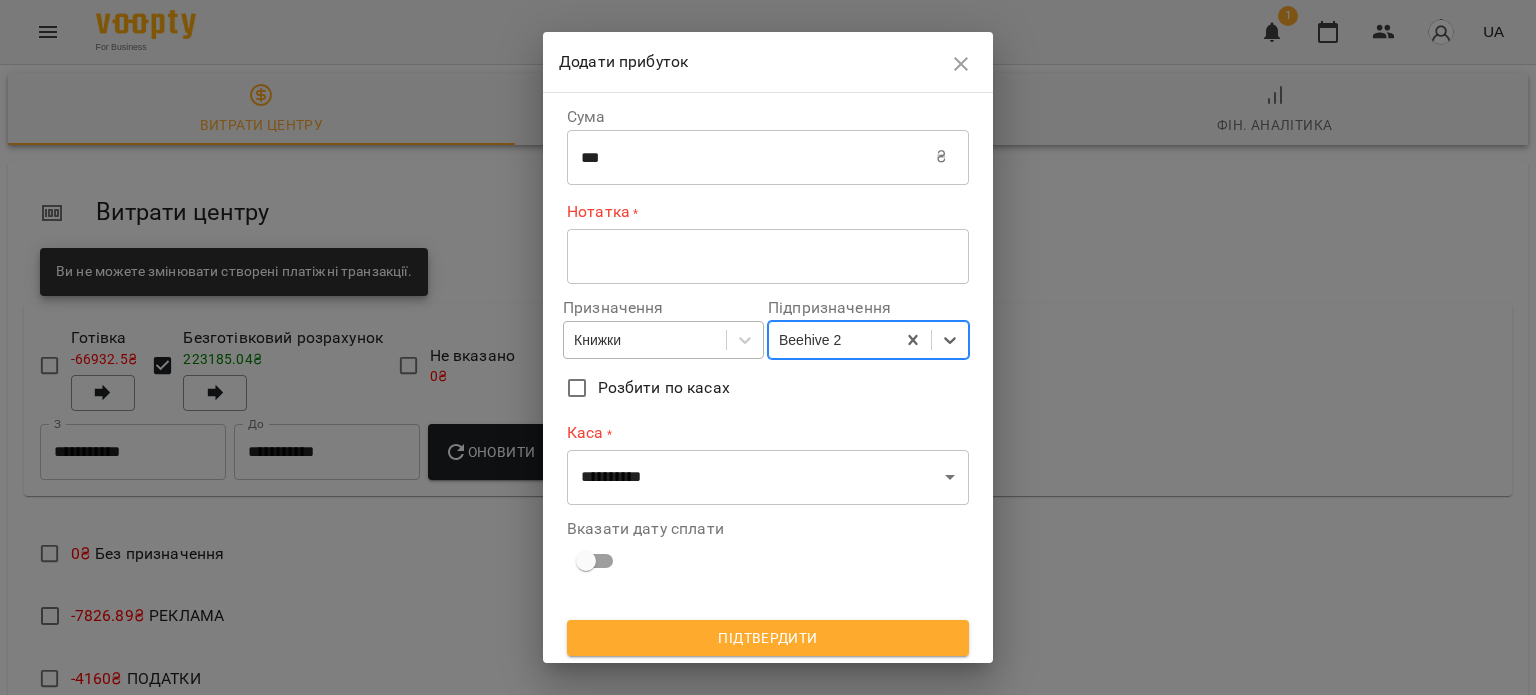 click on "Beehive 2" at bounding box center [832, 340] 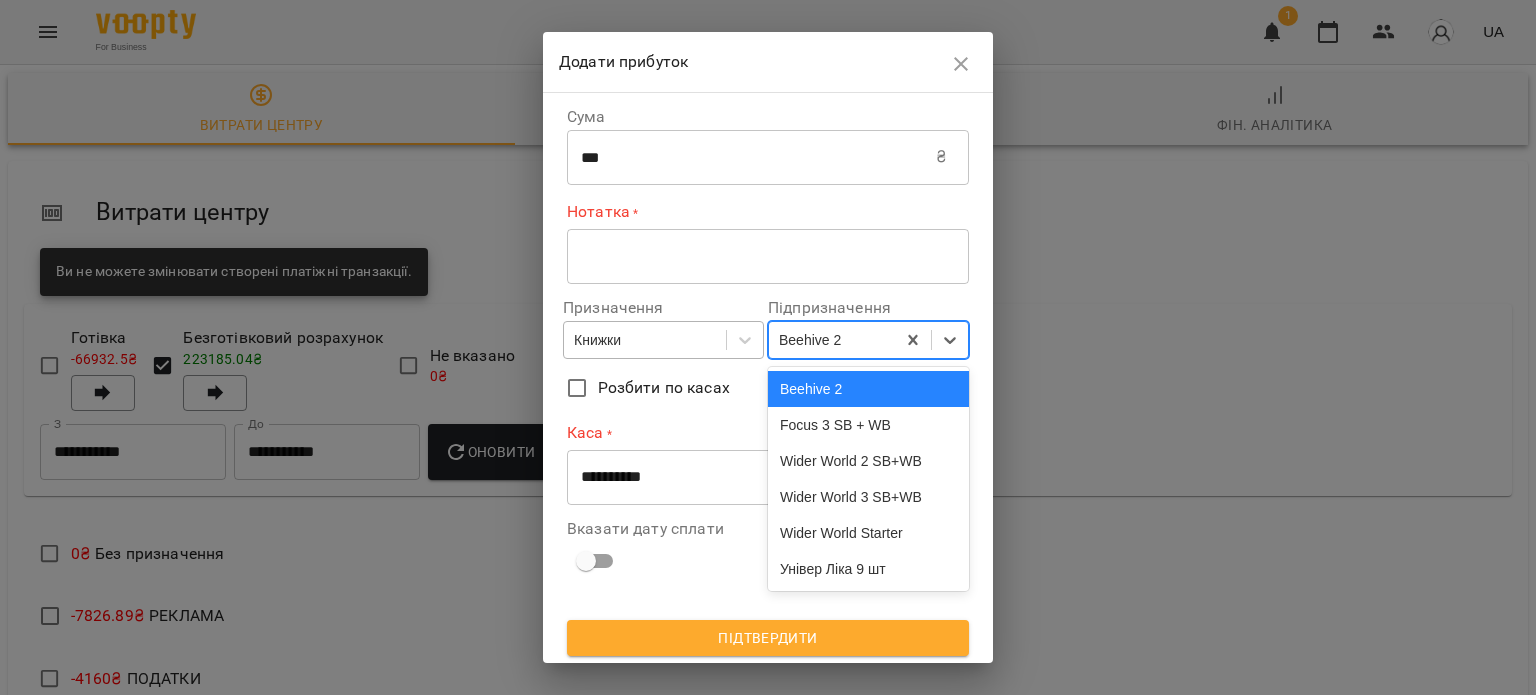 click on "Beehive 2" at bounding box center (832, 340) 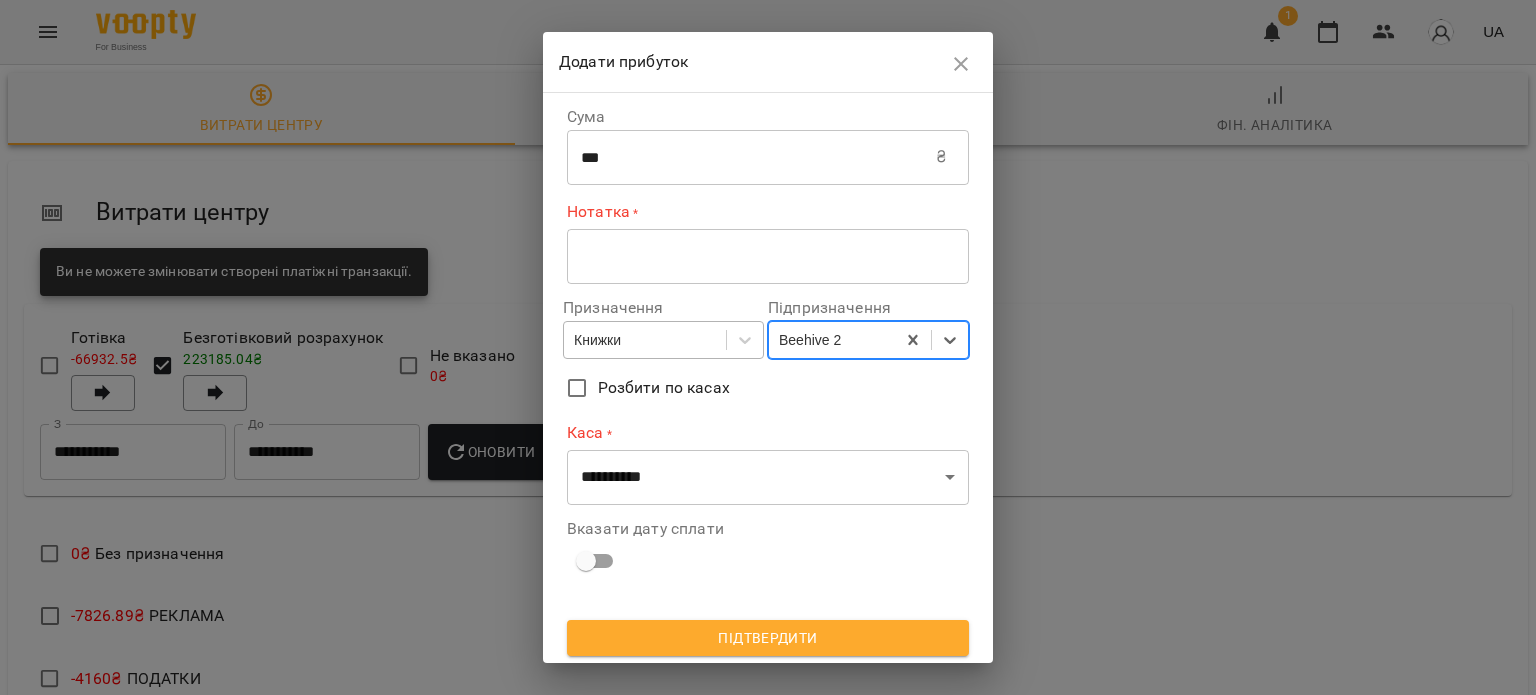 click on "Beehive 2" at bounding box center [832, 340] 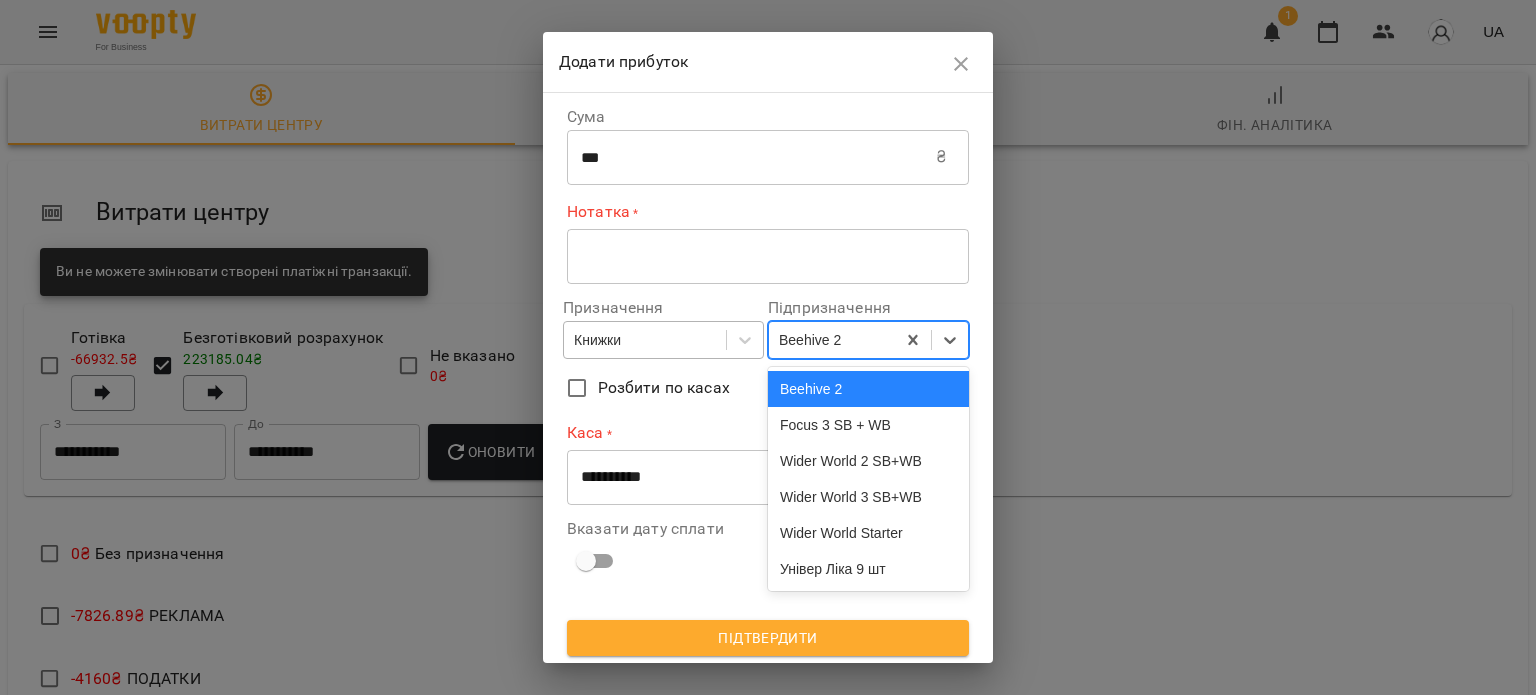 drag, startPoint x: 780, startPoint y: 335, endPoint x: 824, endPoint y: 335, distance: 44 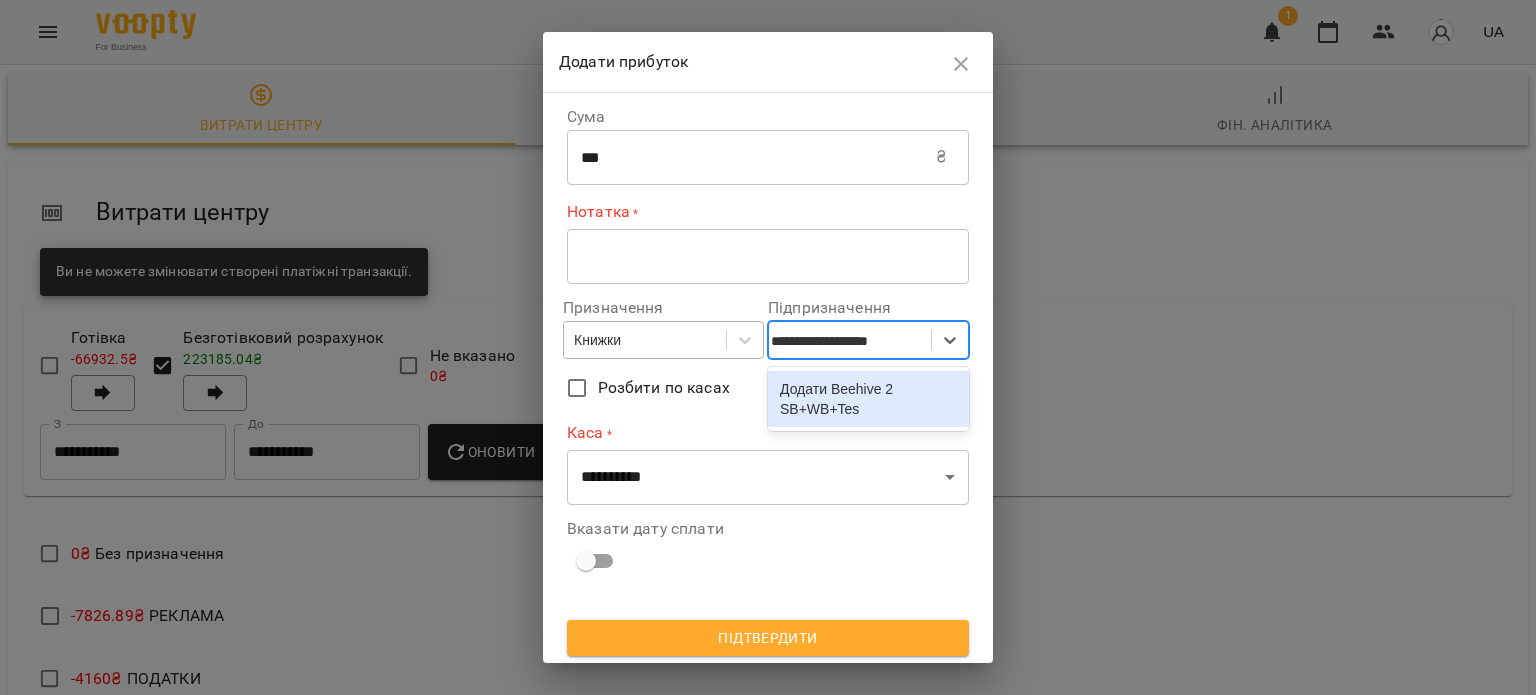 type on "**********" 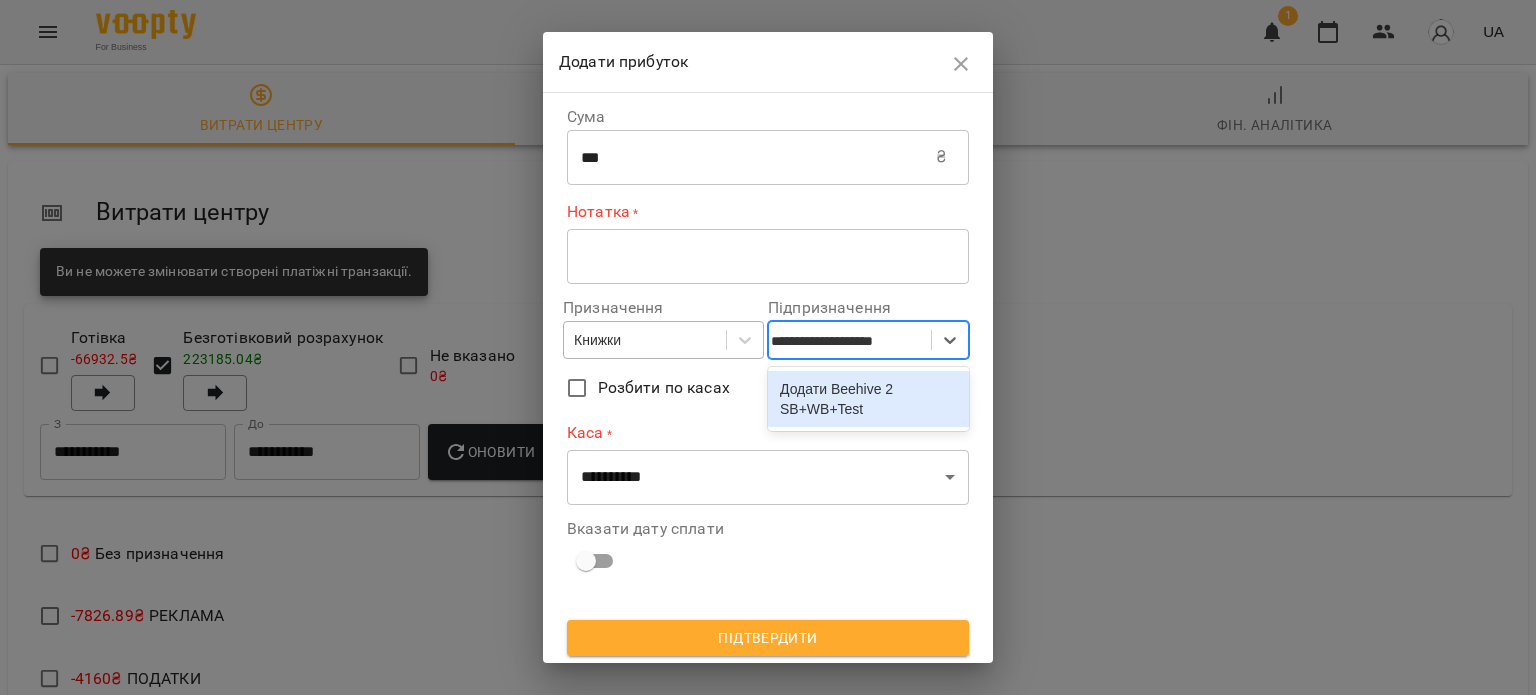 scroll, scrollTop: 0, scrollLeft: 13, axis: horizontal 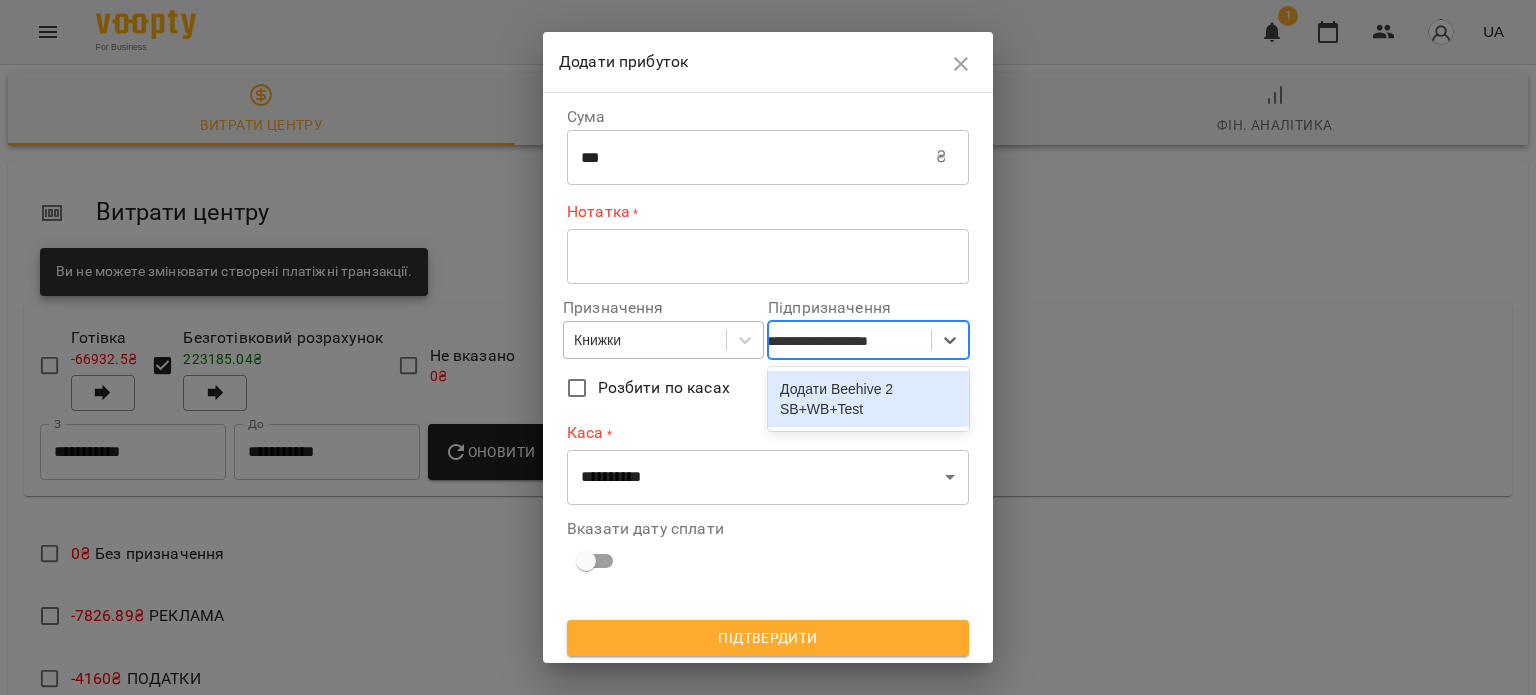 click on "Додати Beehive 2 SB+WB+Test" at bounding box center [868, 399] 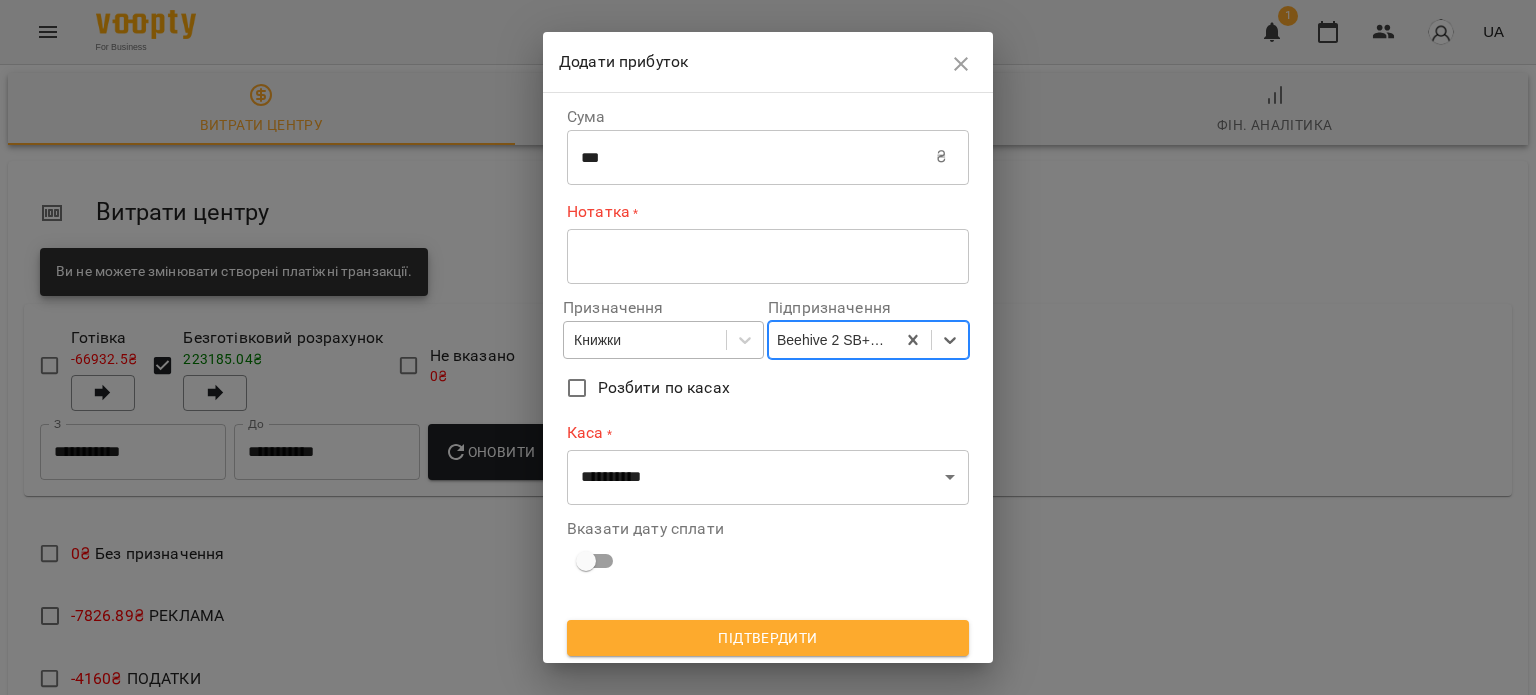 scroll, scrollTop: 0, scrollLeft: 2, axis: horizontal 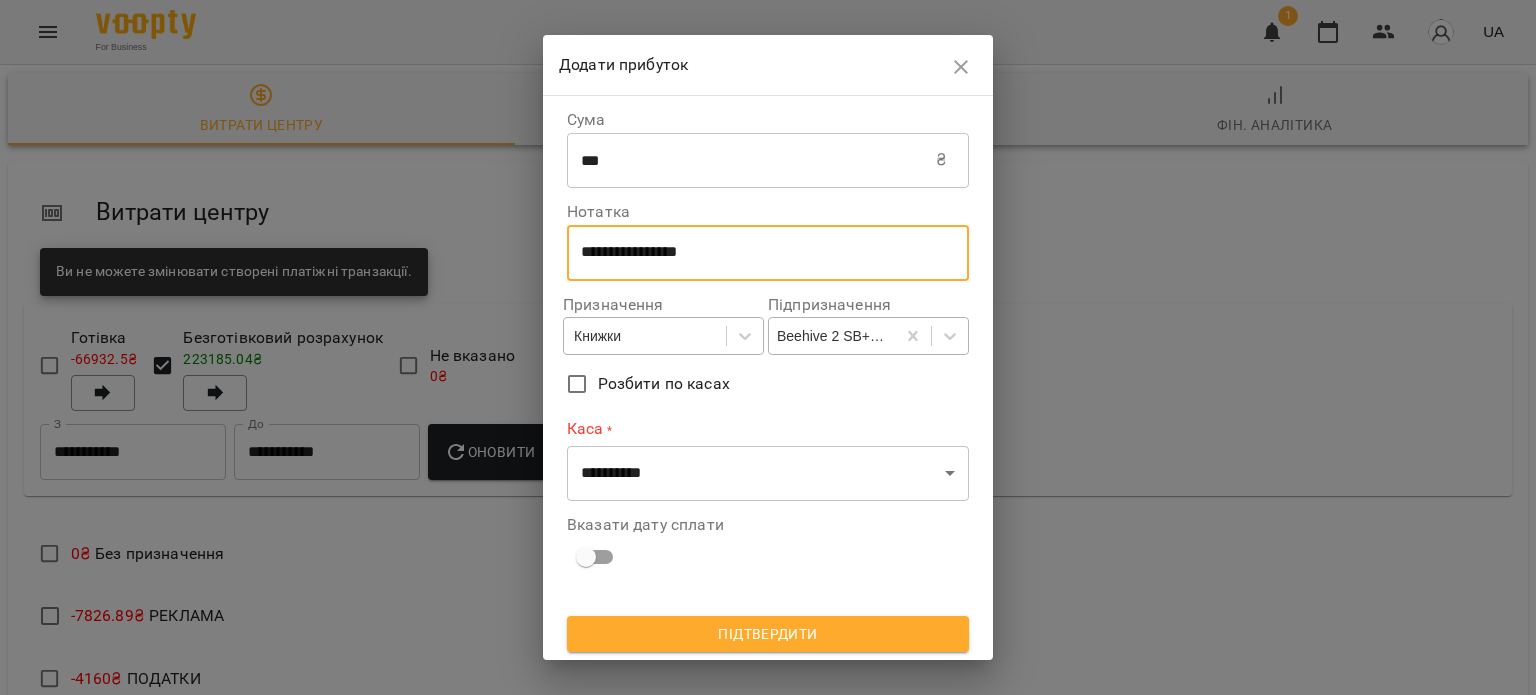 type on "**********" 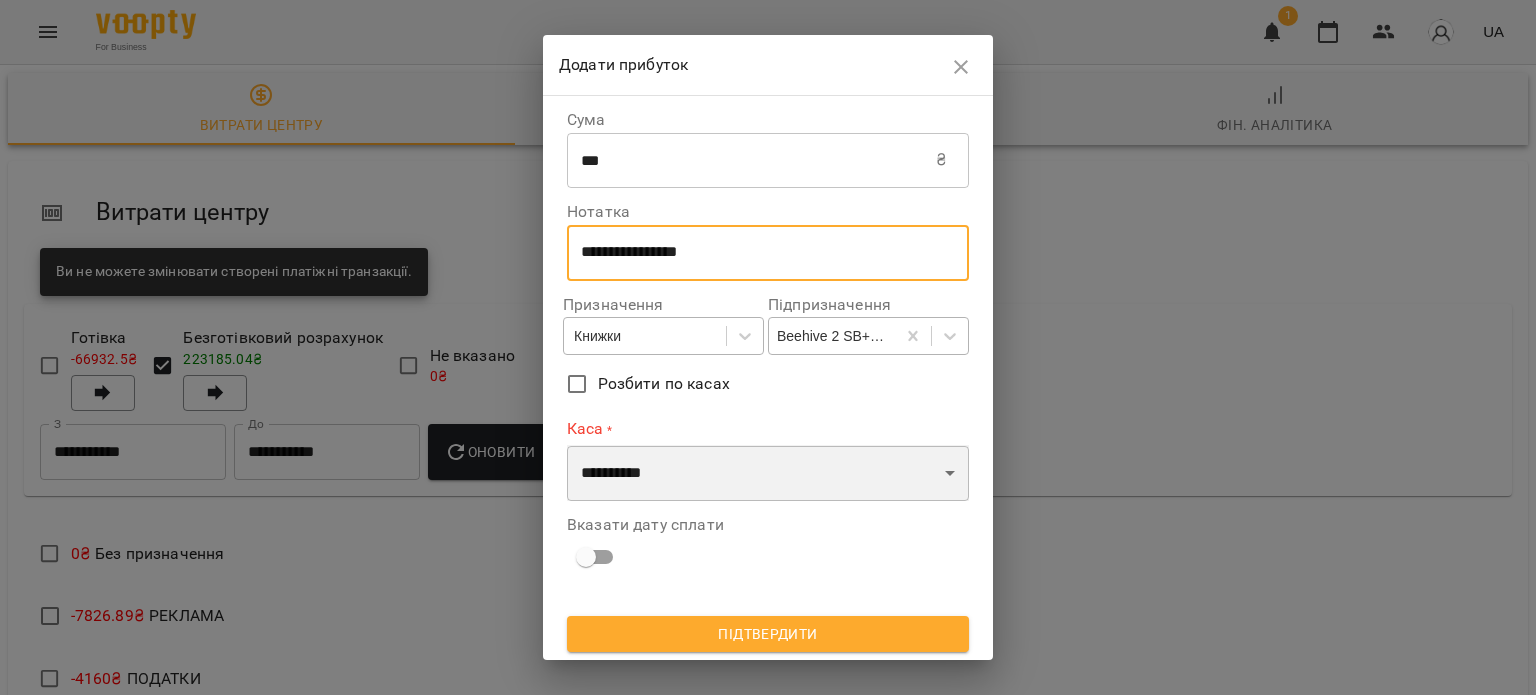 click on "**********" at bounding box center (768, 473) 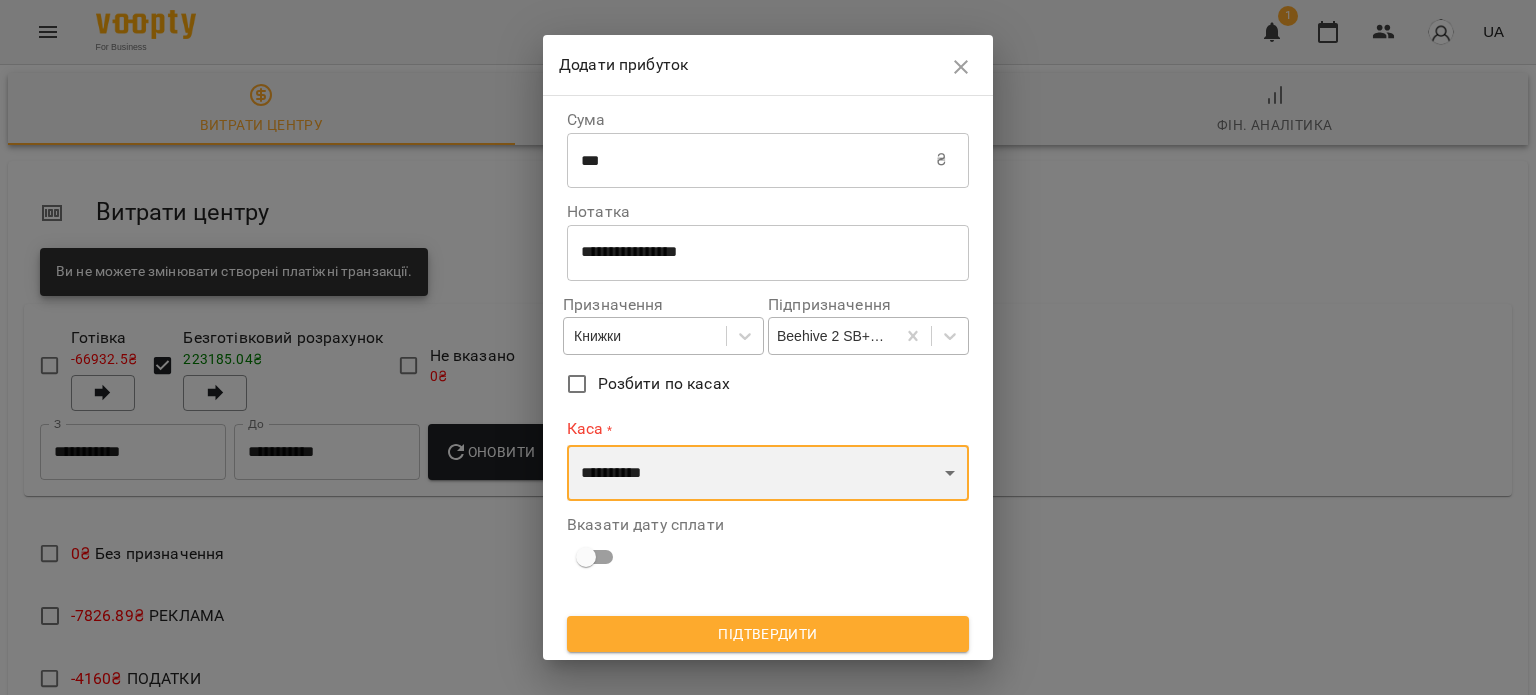 select on "****" 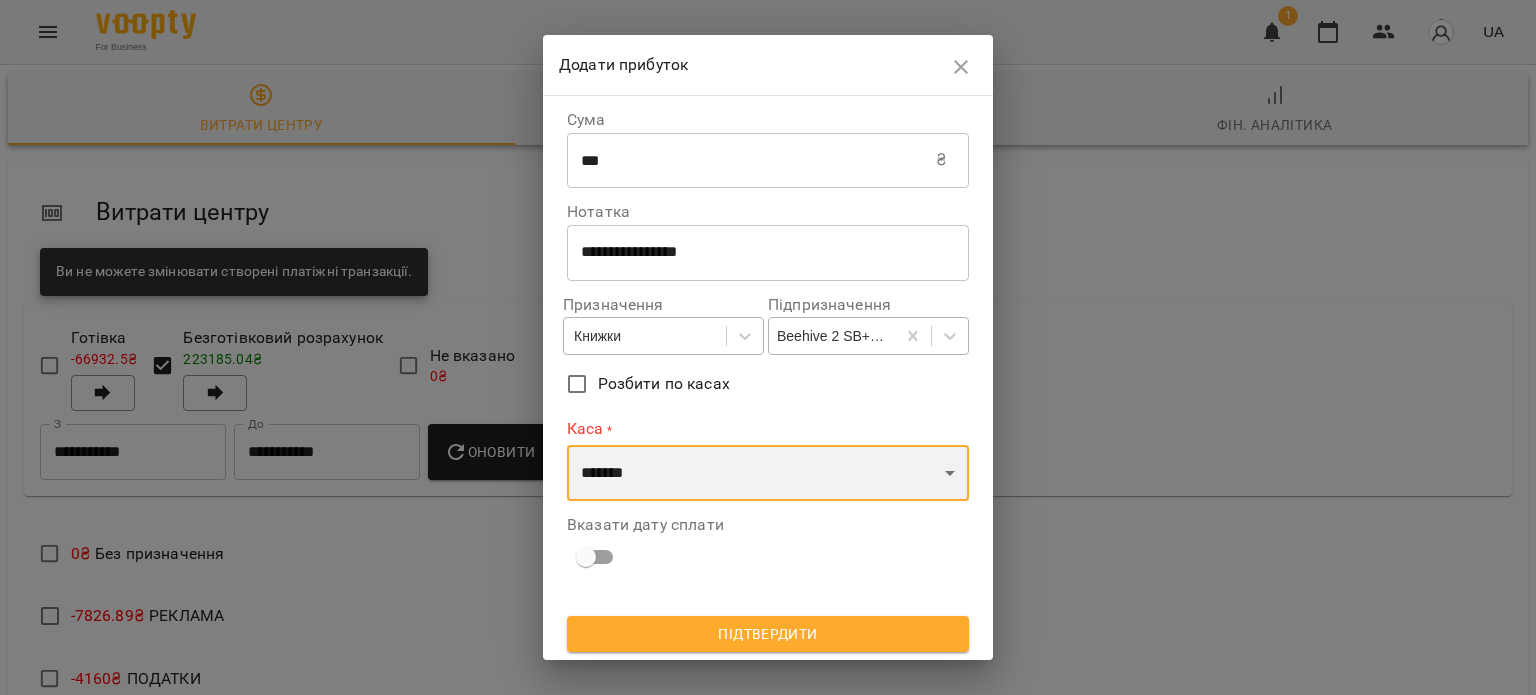 click on "**********" at bounding box center (768, 473) 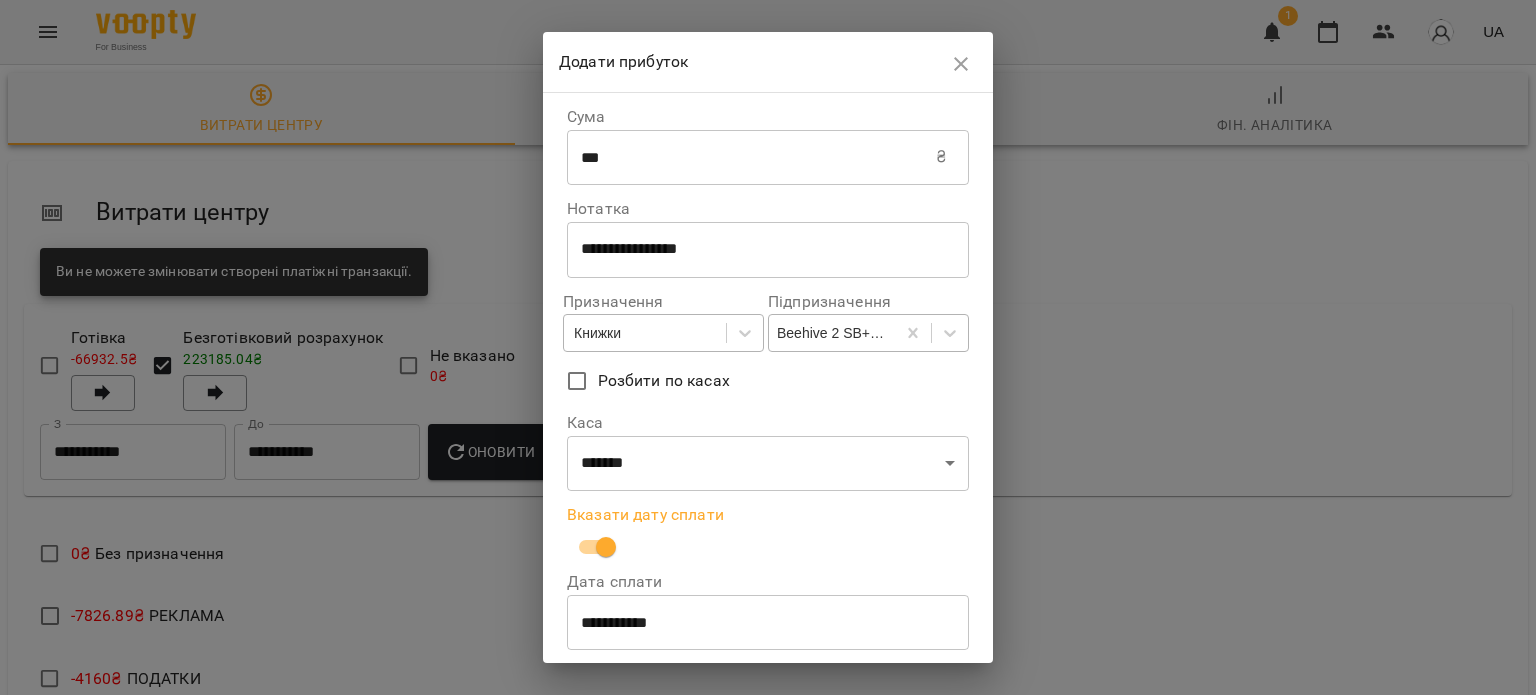 scroll, scrollTop: 0, scrollLeft: 1, axis: horizontal 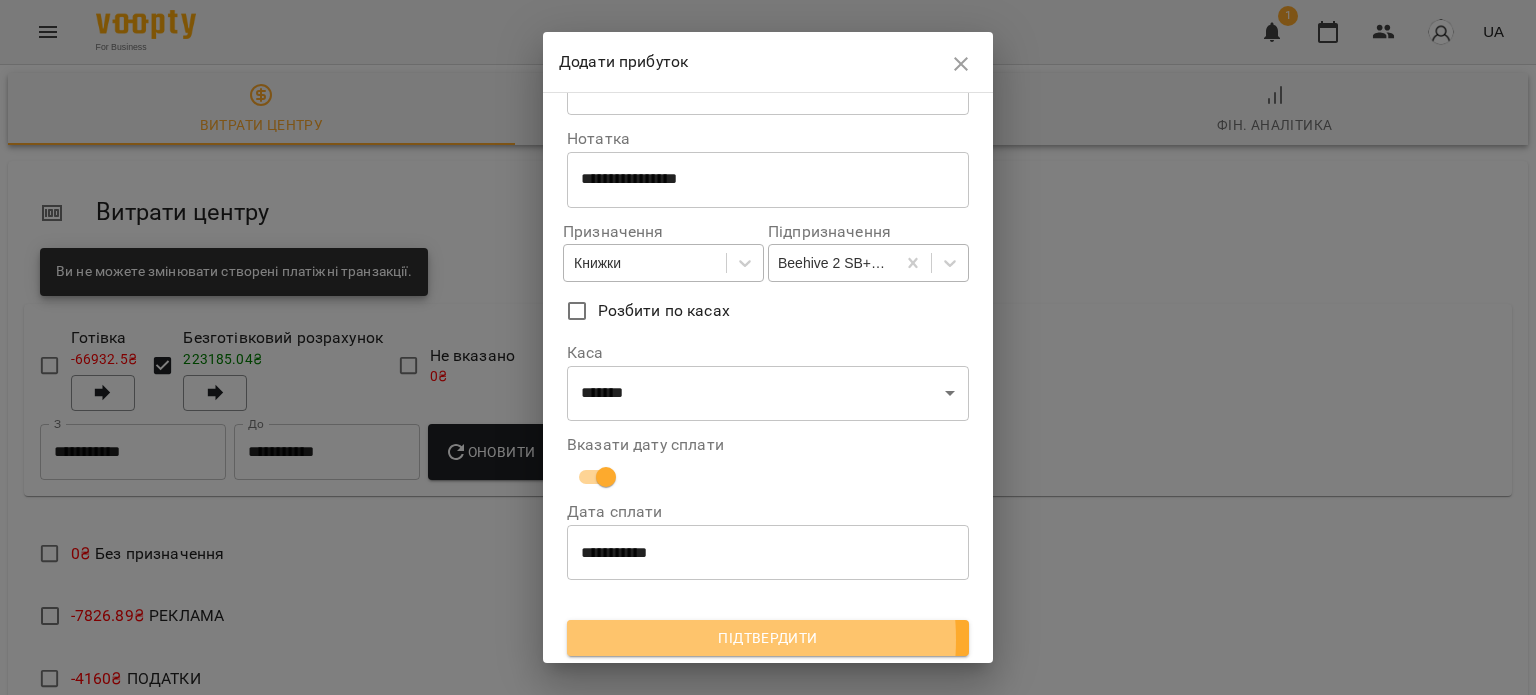 click on "Підтвердити" at bounding box center (768, 638) 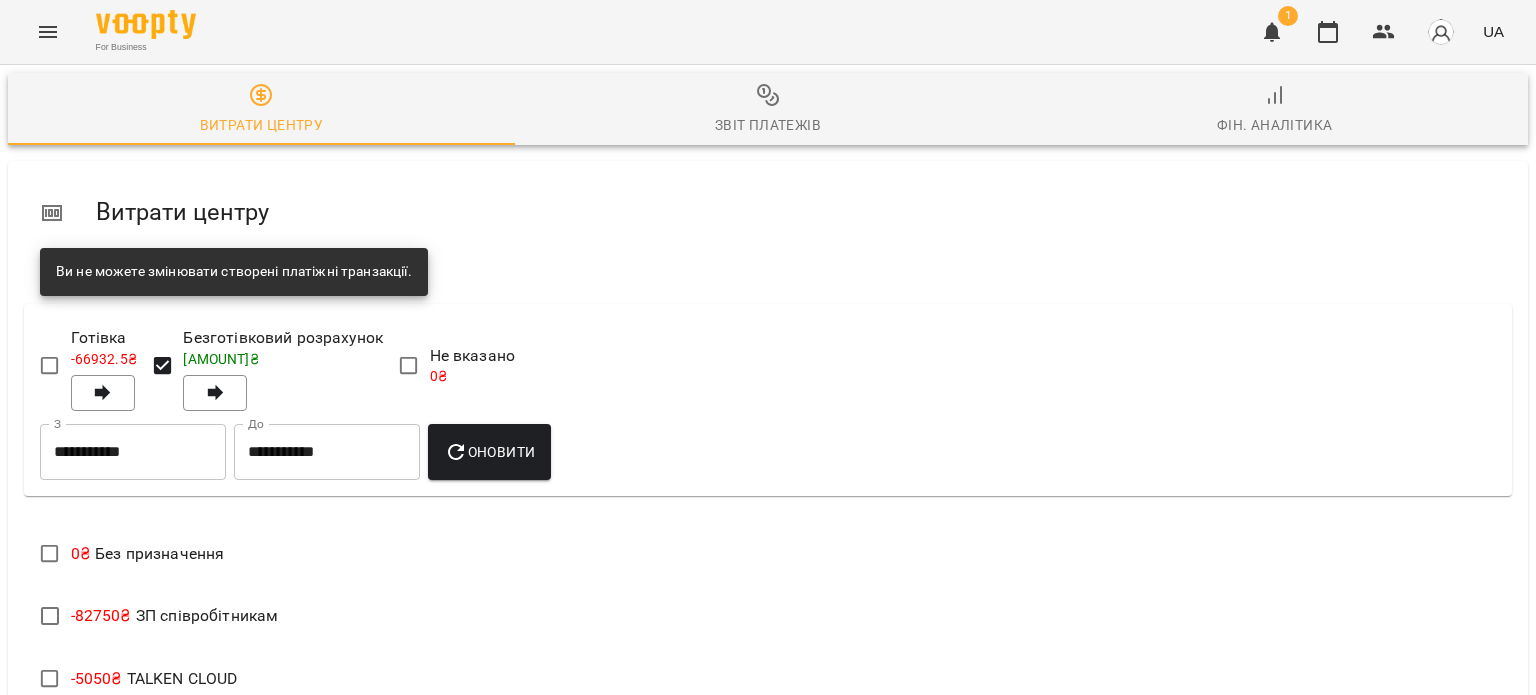 scroll, scrollTop: 700, scrollLeft: 0, axis: vertical 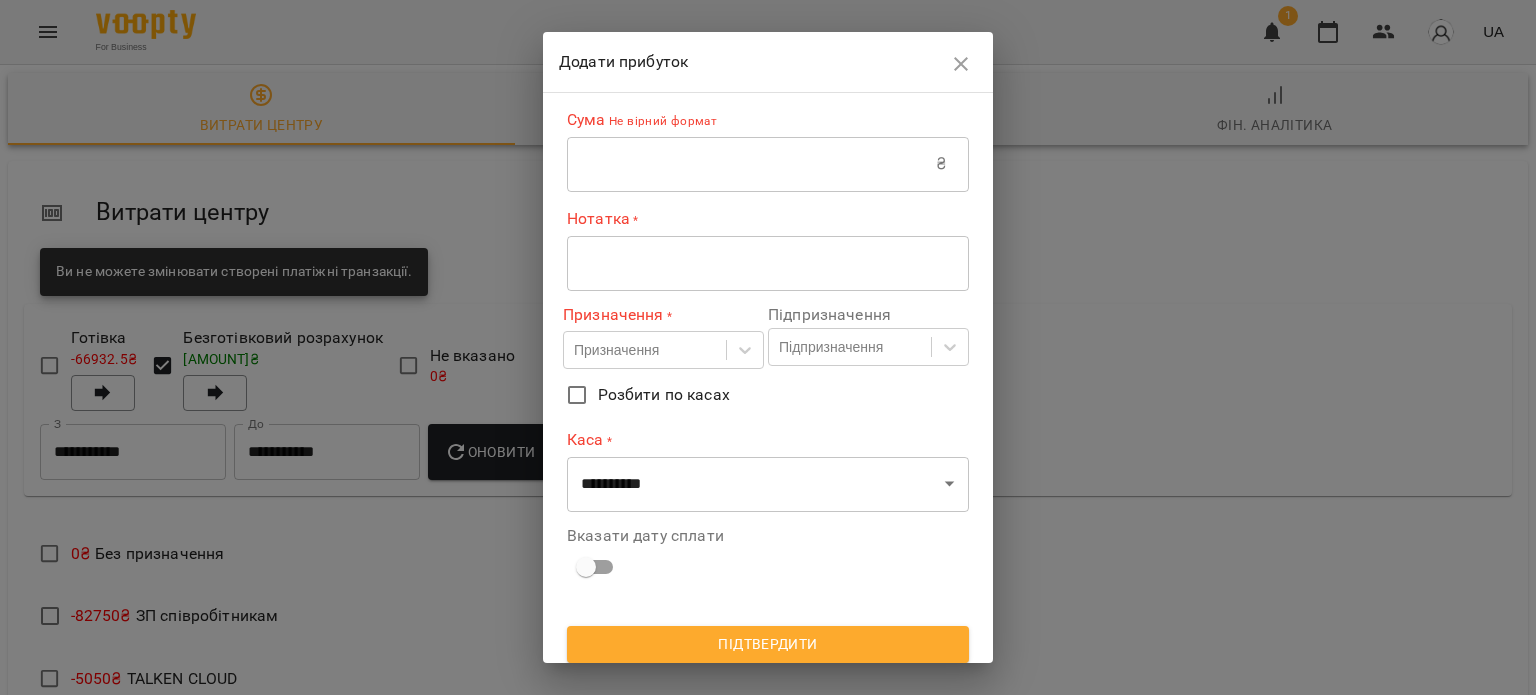 click at bounding box center [751, 164] 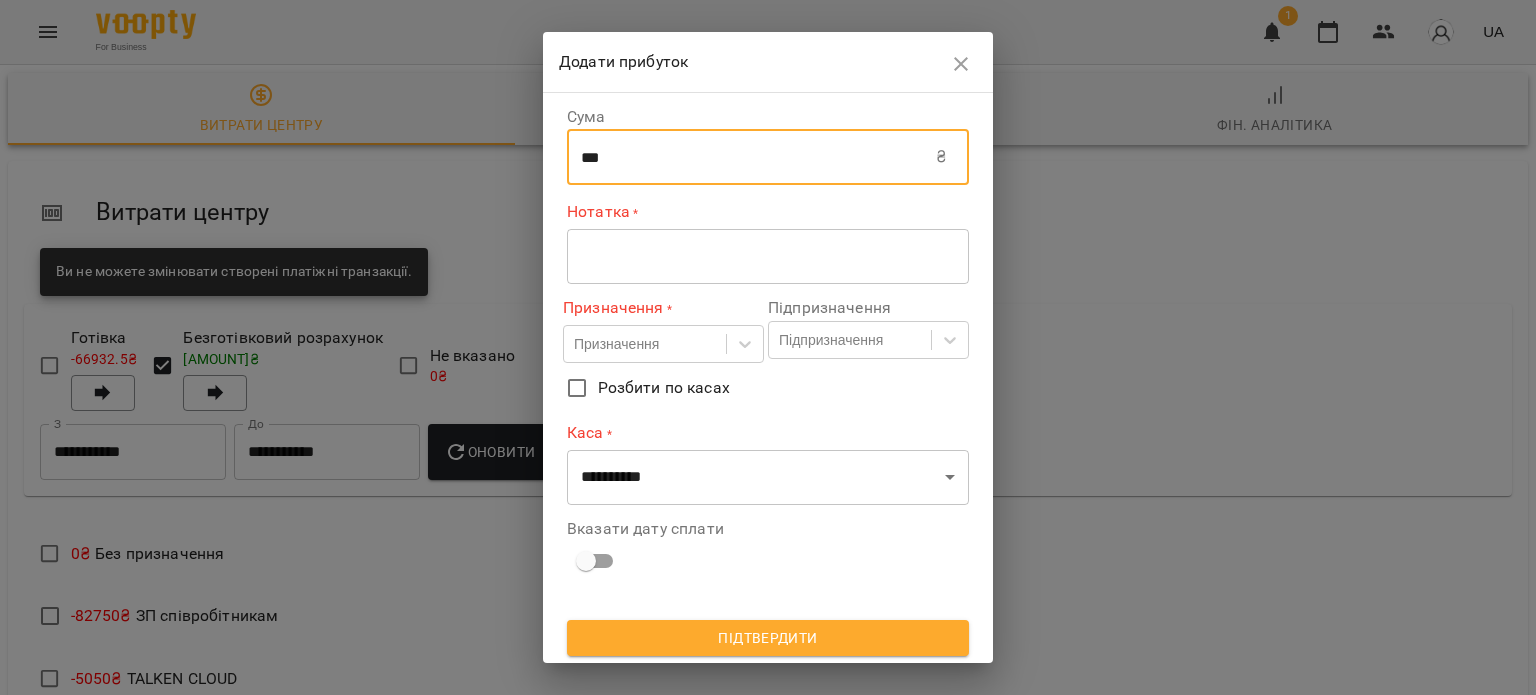 type on "***" 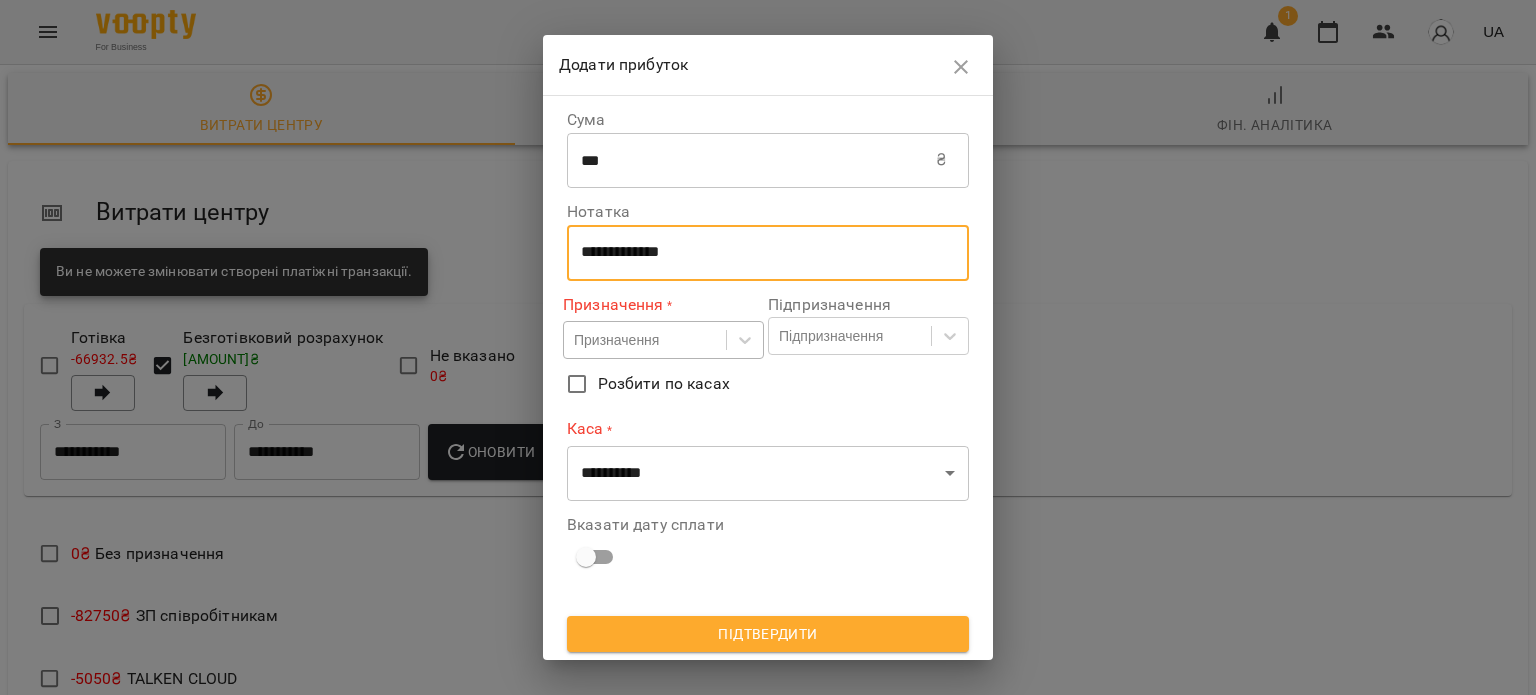 type on "**********" 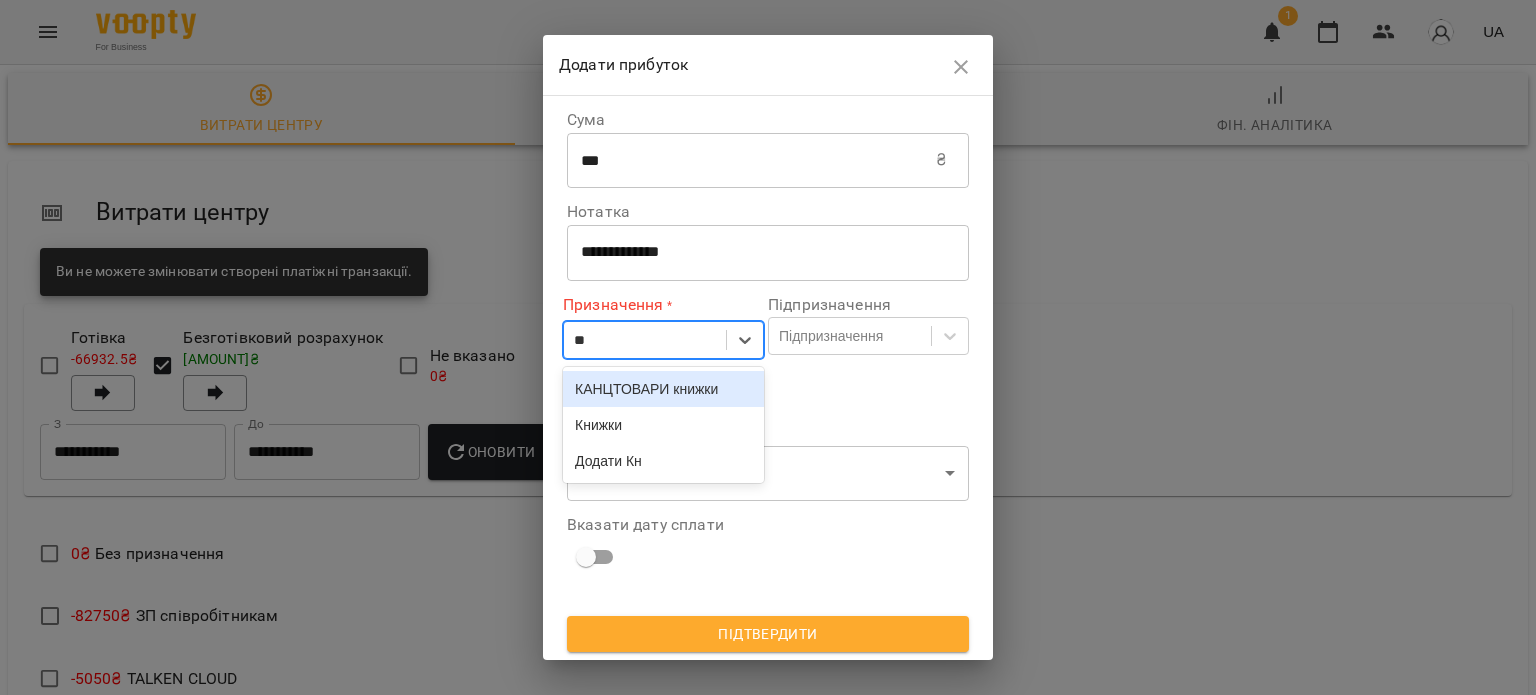 type on "***" 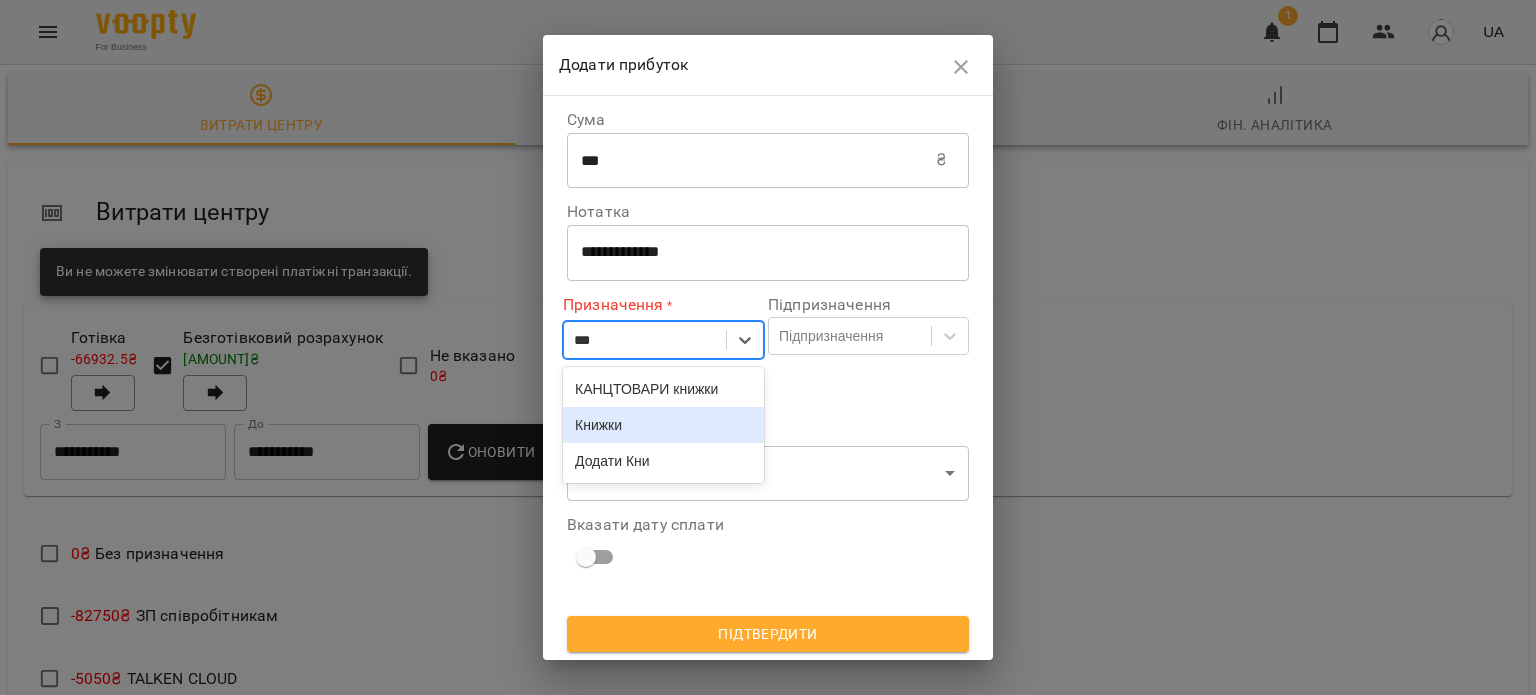 click on "Книжки" at bounding box center [663, 425] 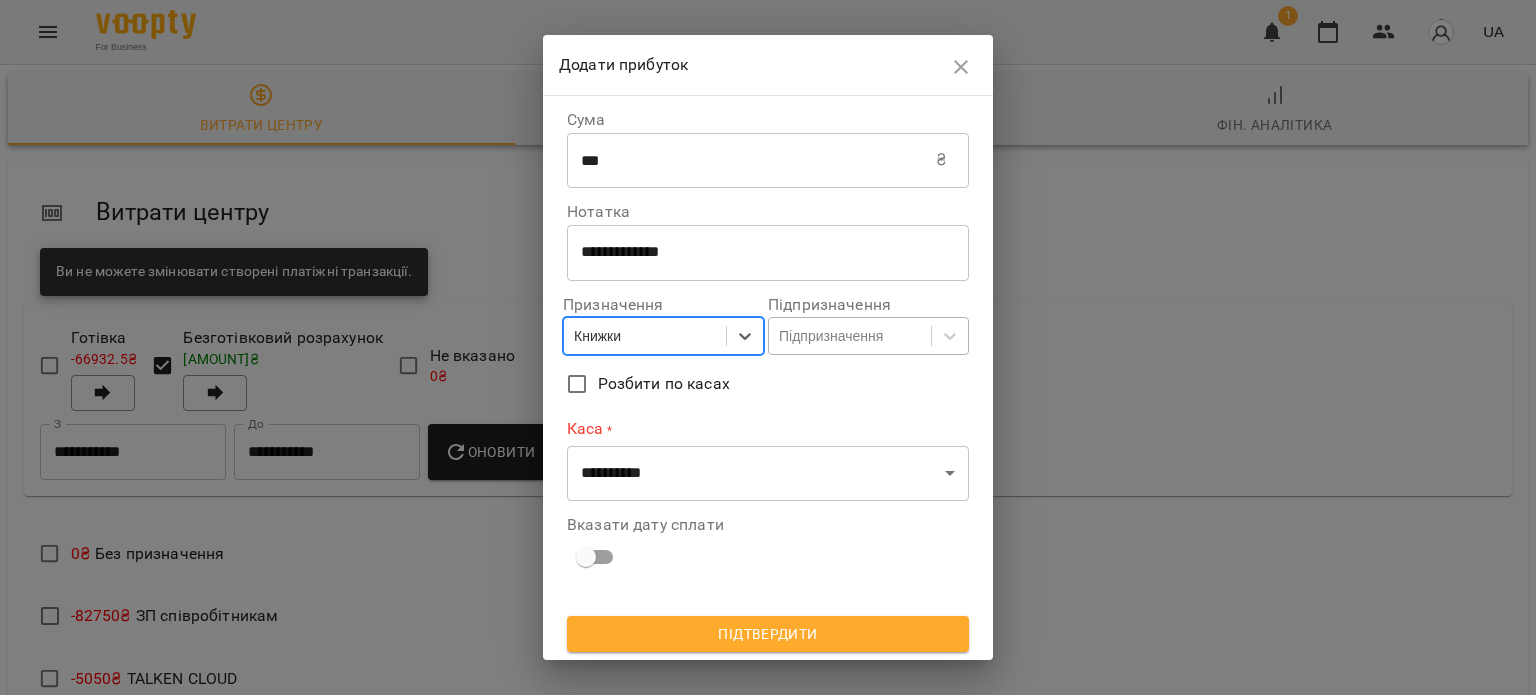 click on "Підпризначення" at bounding box center (831, 336) 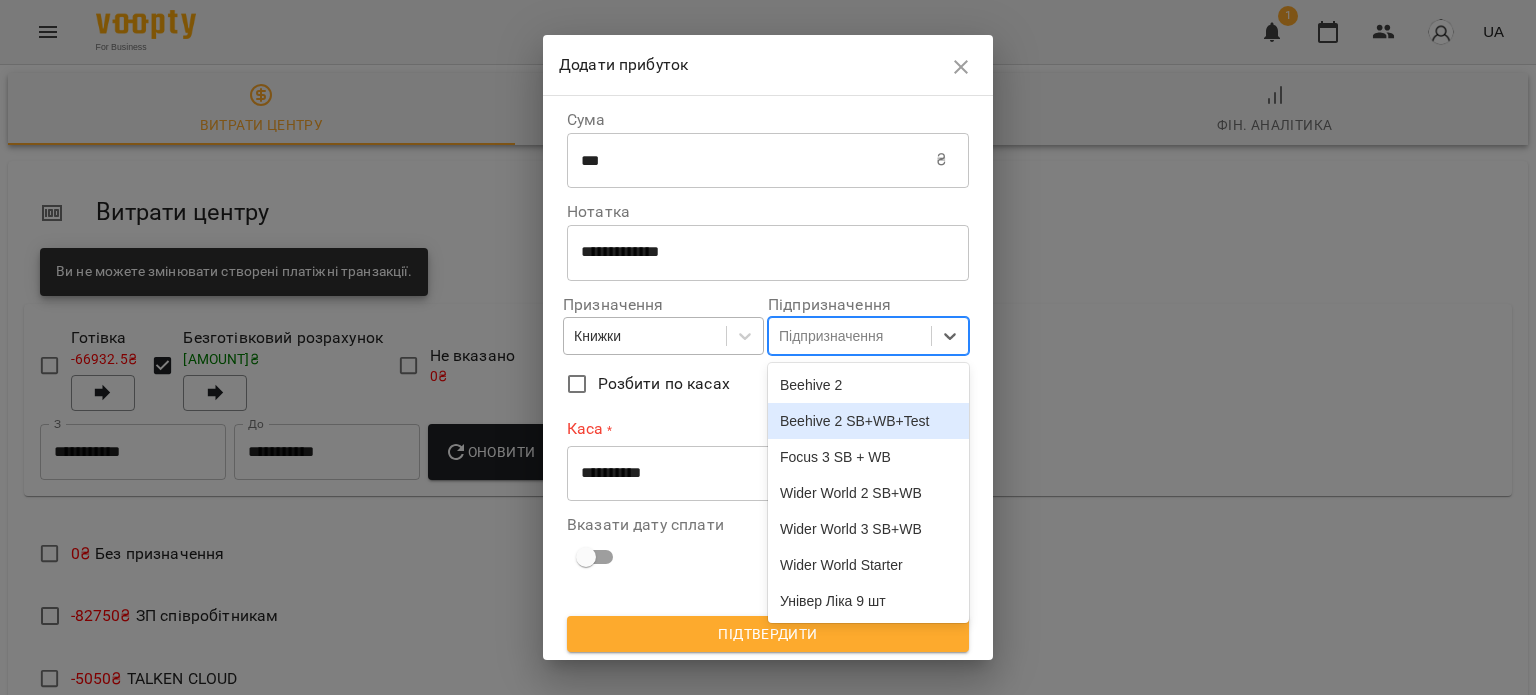 click on "Beehive 2 SB+WB+Test" at bounding box center (868, 421) 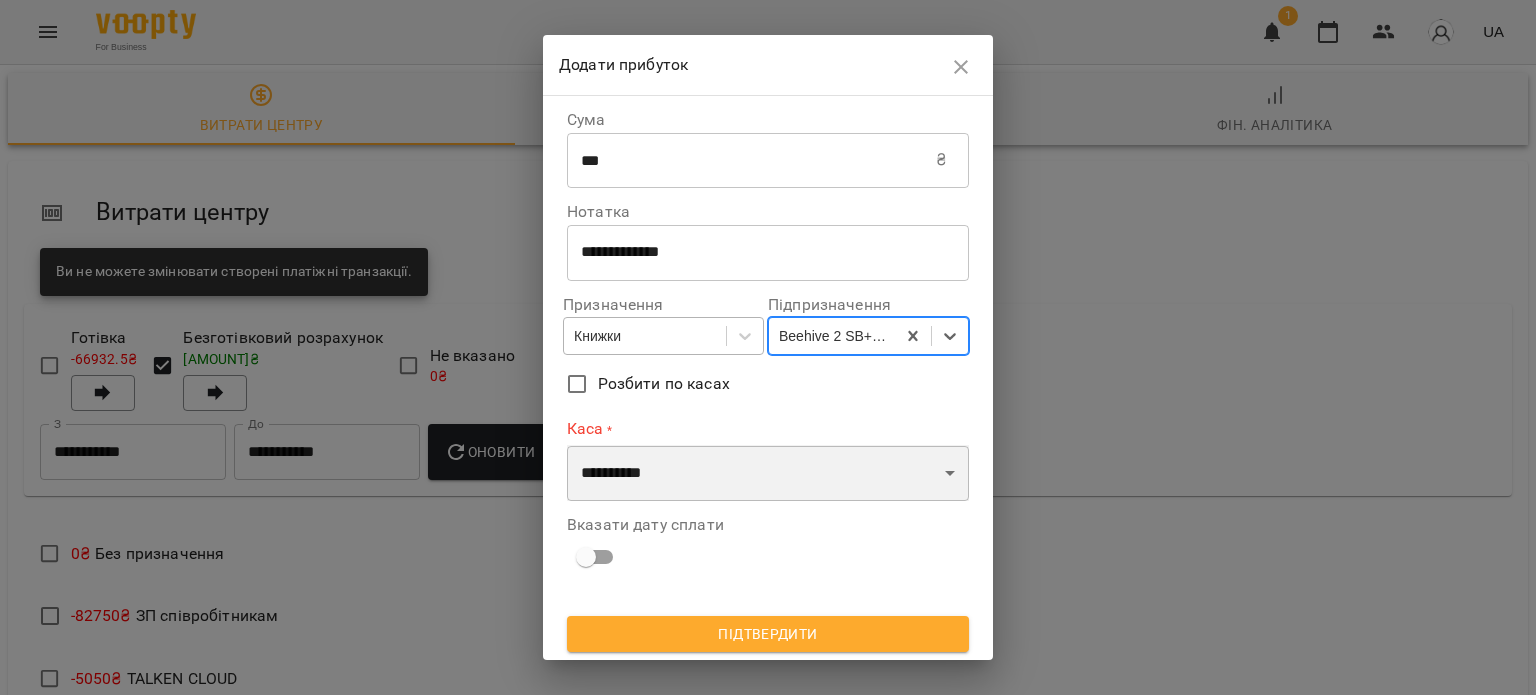 drag, startPoint x: 774, startPoint y: 470, endPoint x: 772, endPoint y: 495, distance: 25.079872 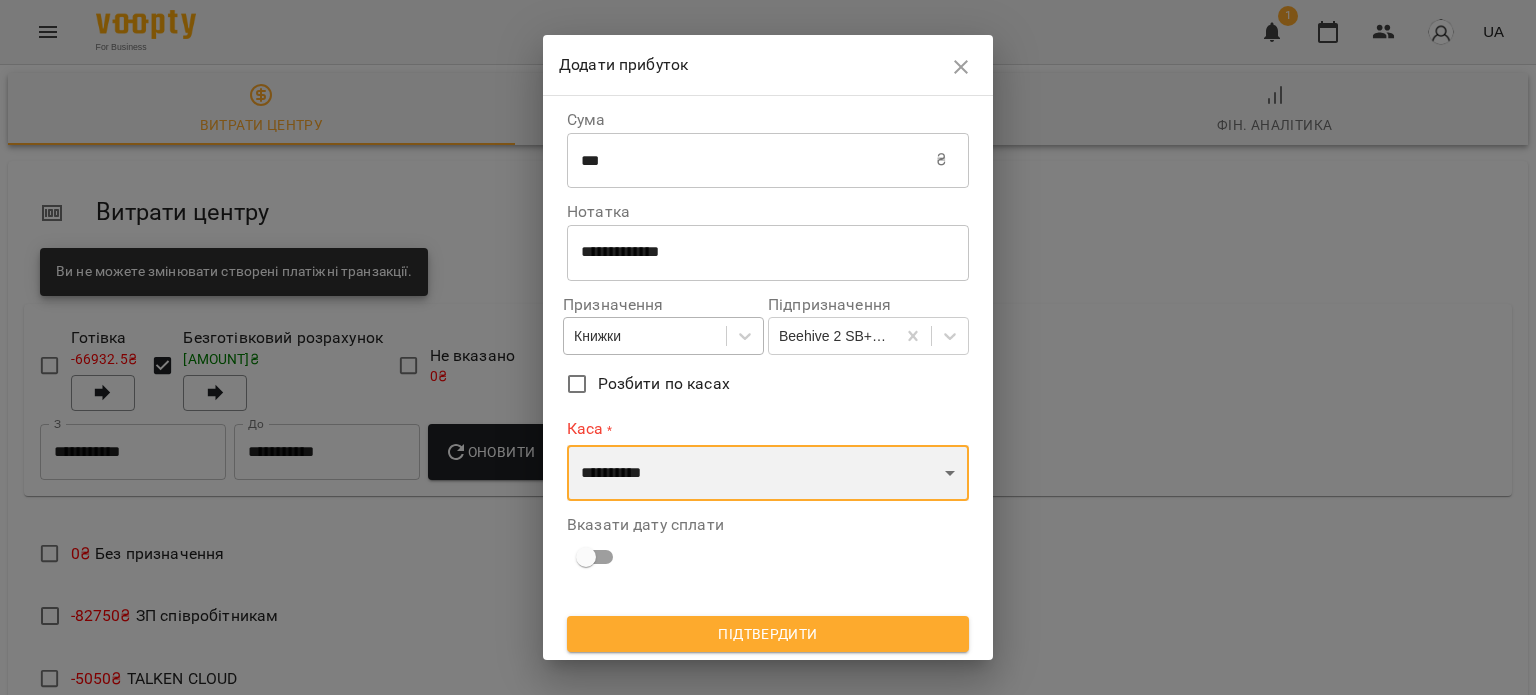 select on "****" 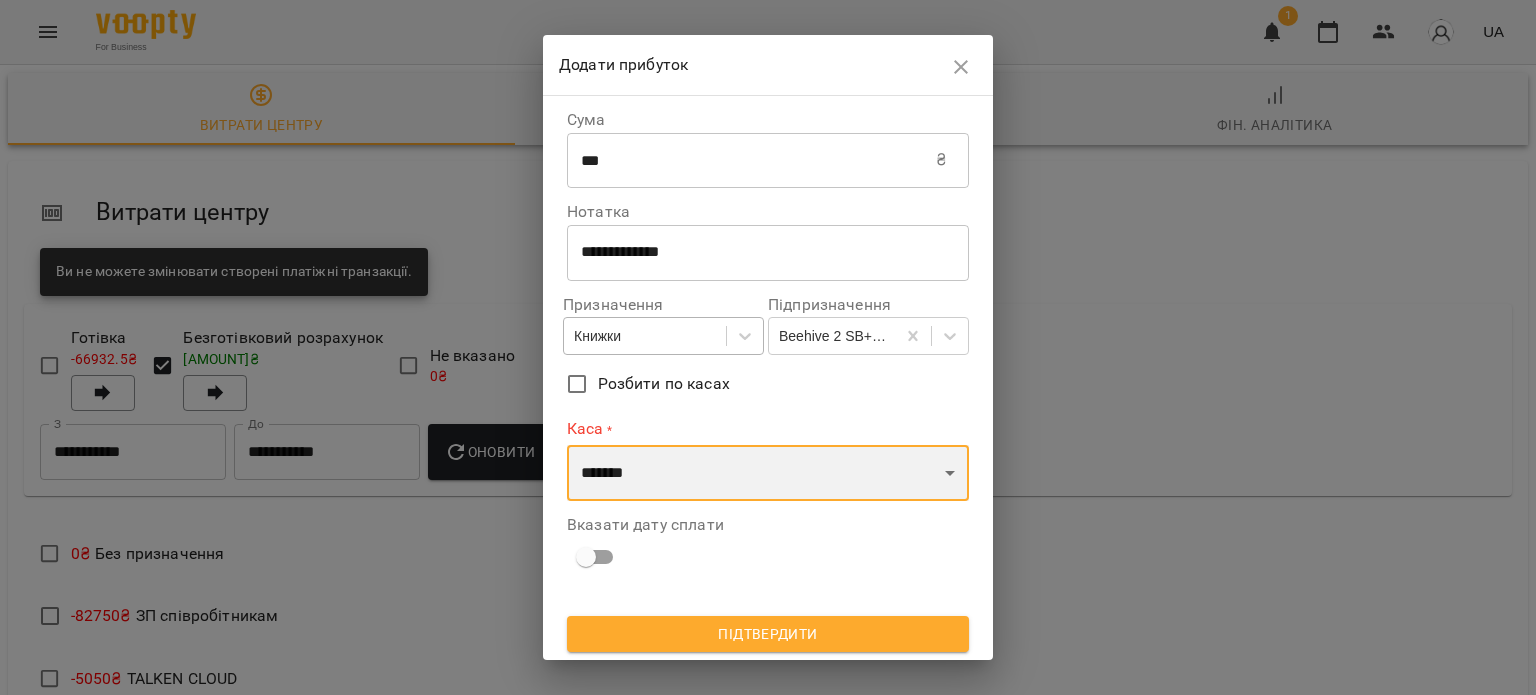 click on "**********" at bounding box center (768, 473) 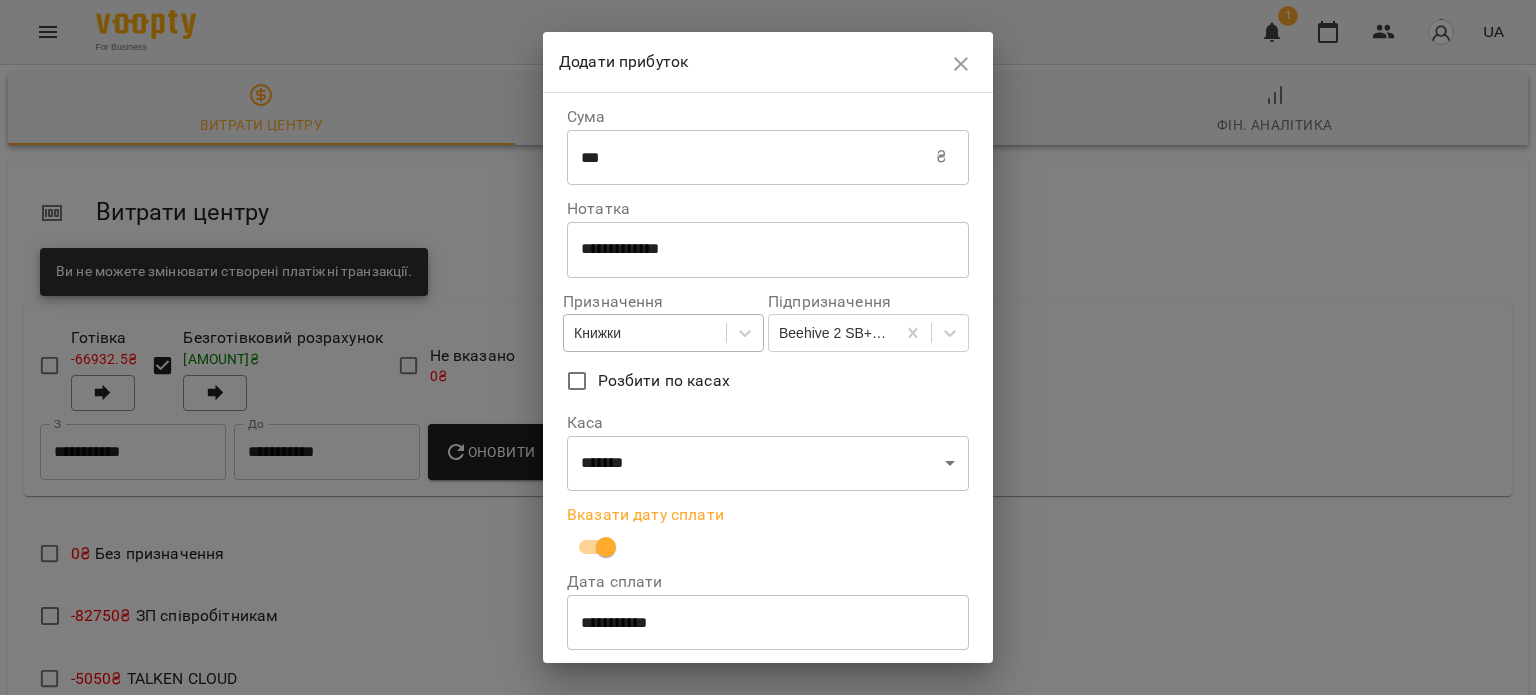 scroll, scrollTop: 70, scrollLeft: 0, axis: vertical 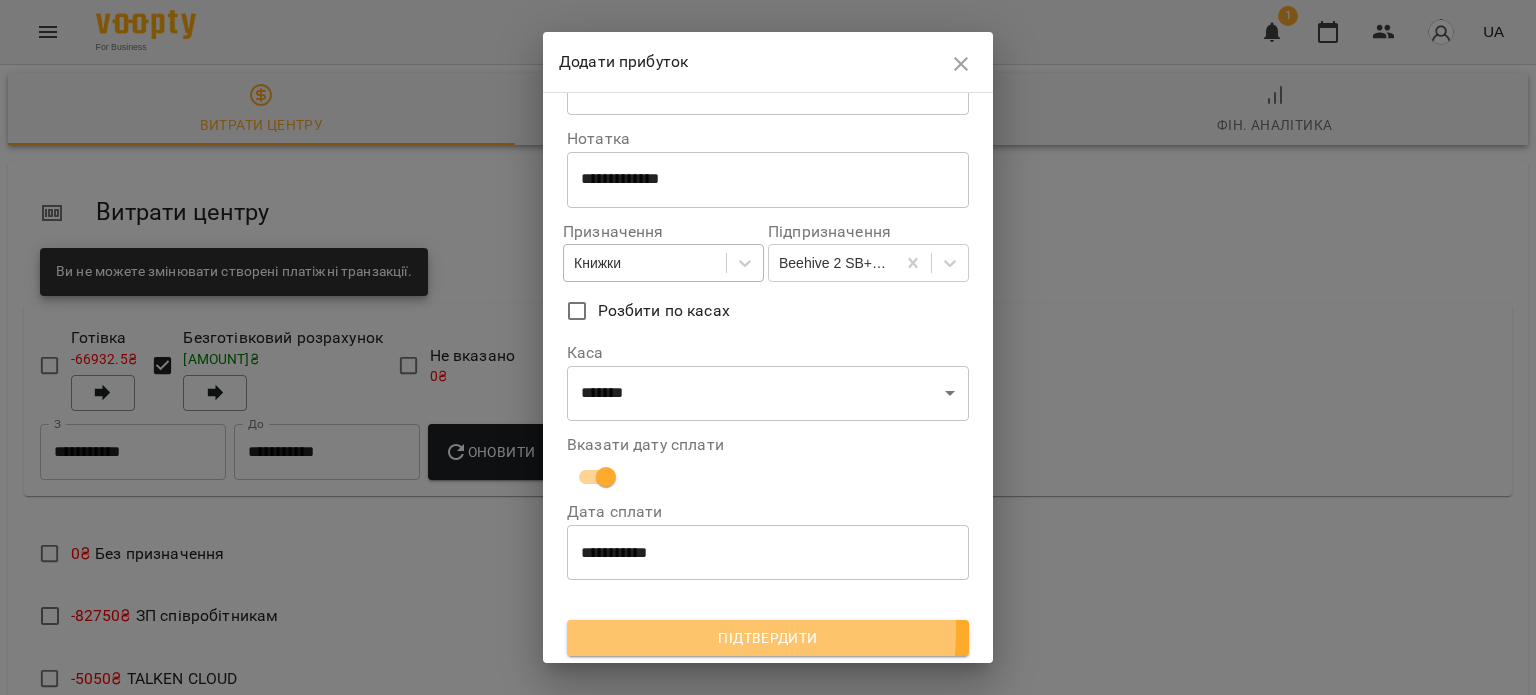 click on "Підтвердити" at bounding box center [768, 638] 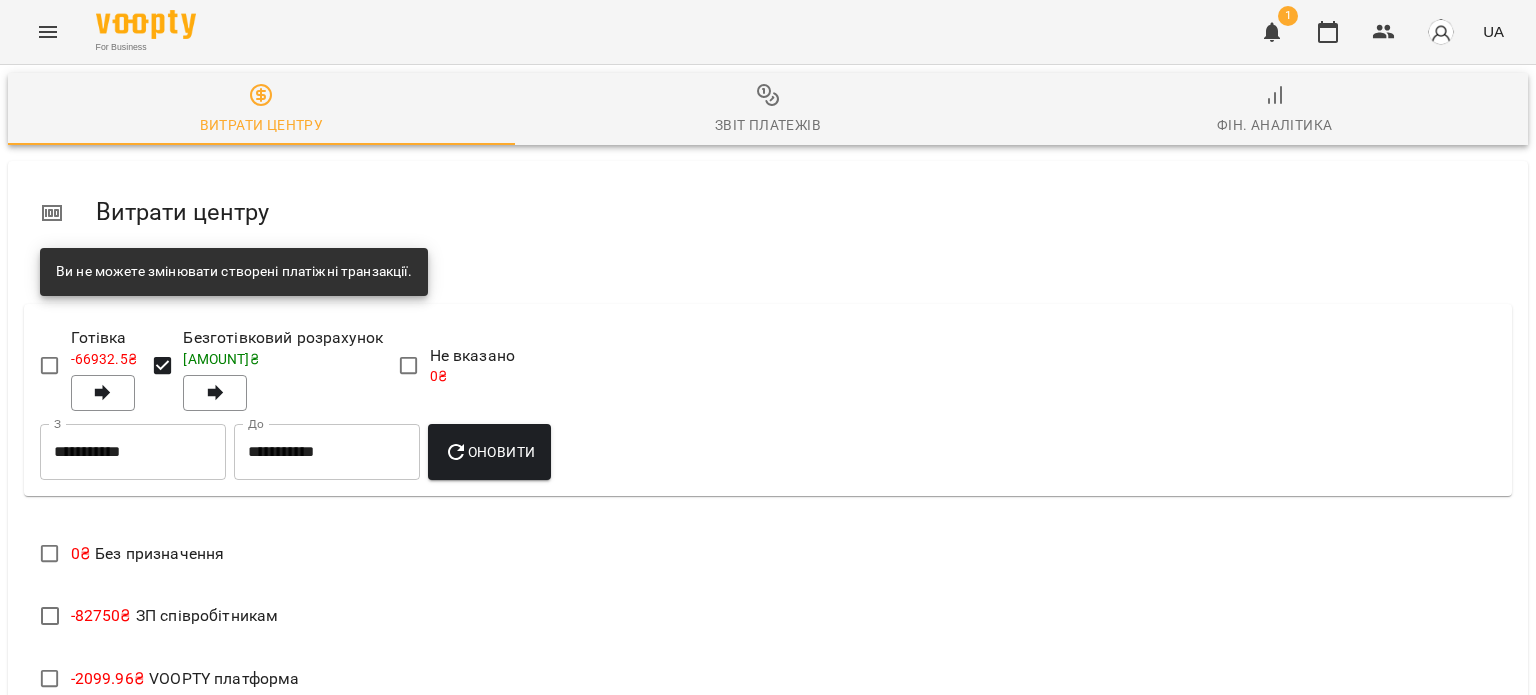 scroll, scrollTop: 0, scrollLeft: 0, axis: both 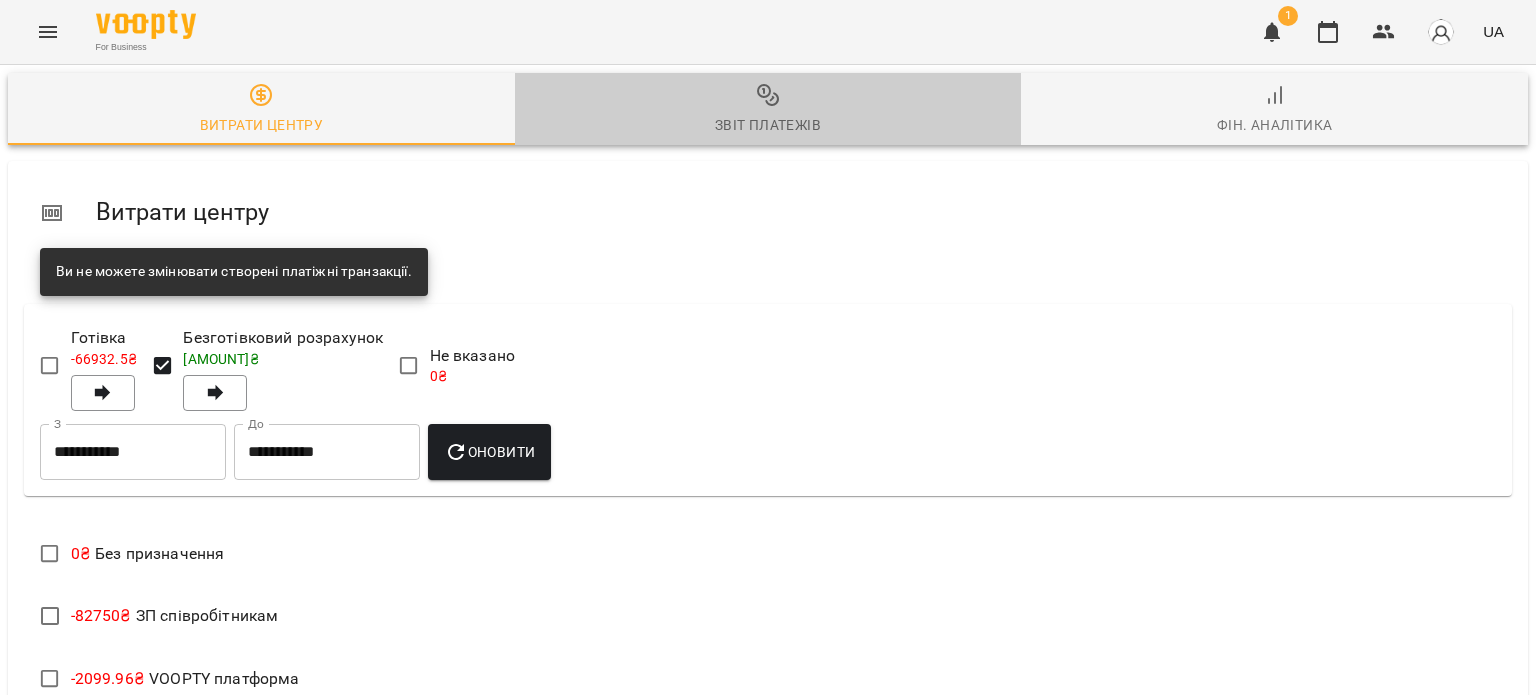 click on "Звіт платежів" at bounding box center (768, 110) 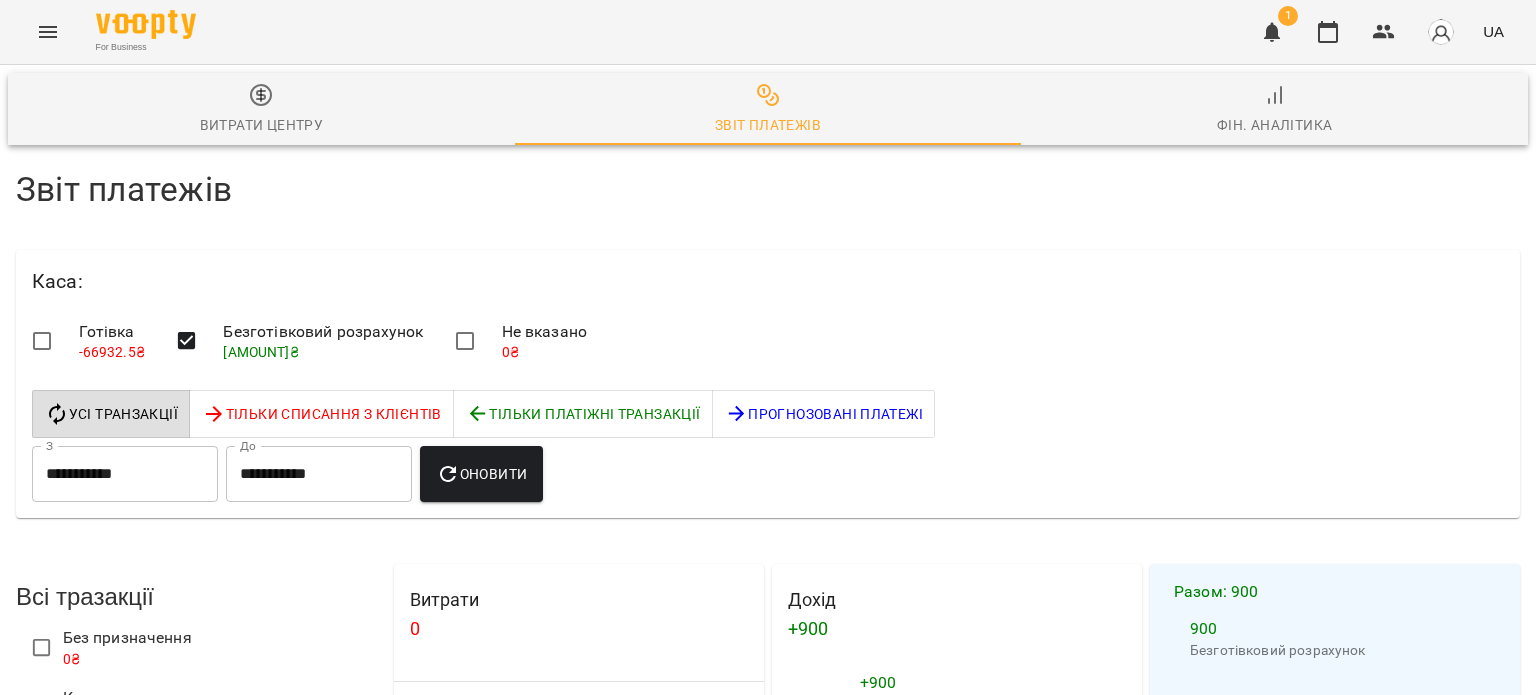 scroll, scrollTop: 200, scrollLeft: 0, axis: vertical 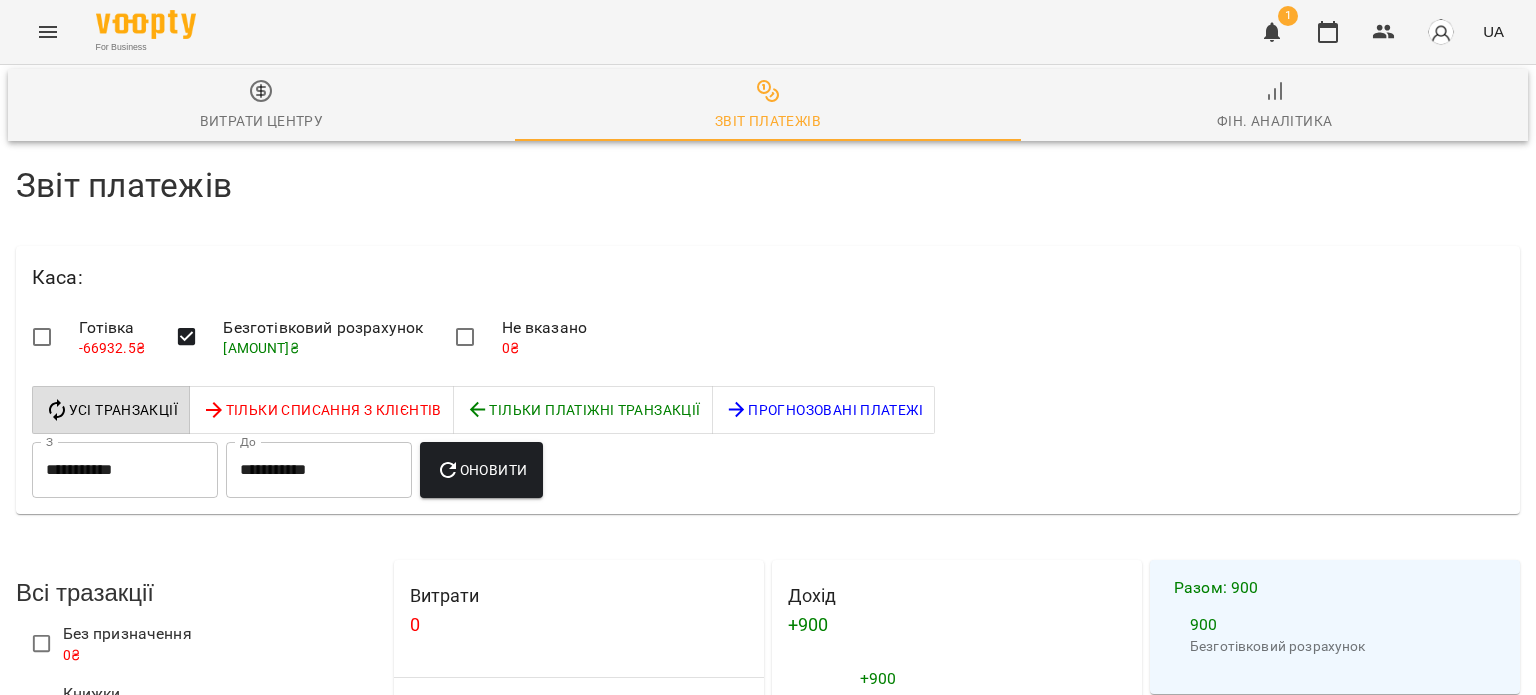 click on "**********" at bounding box center [125, 470] 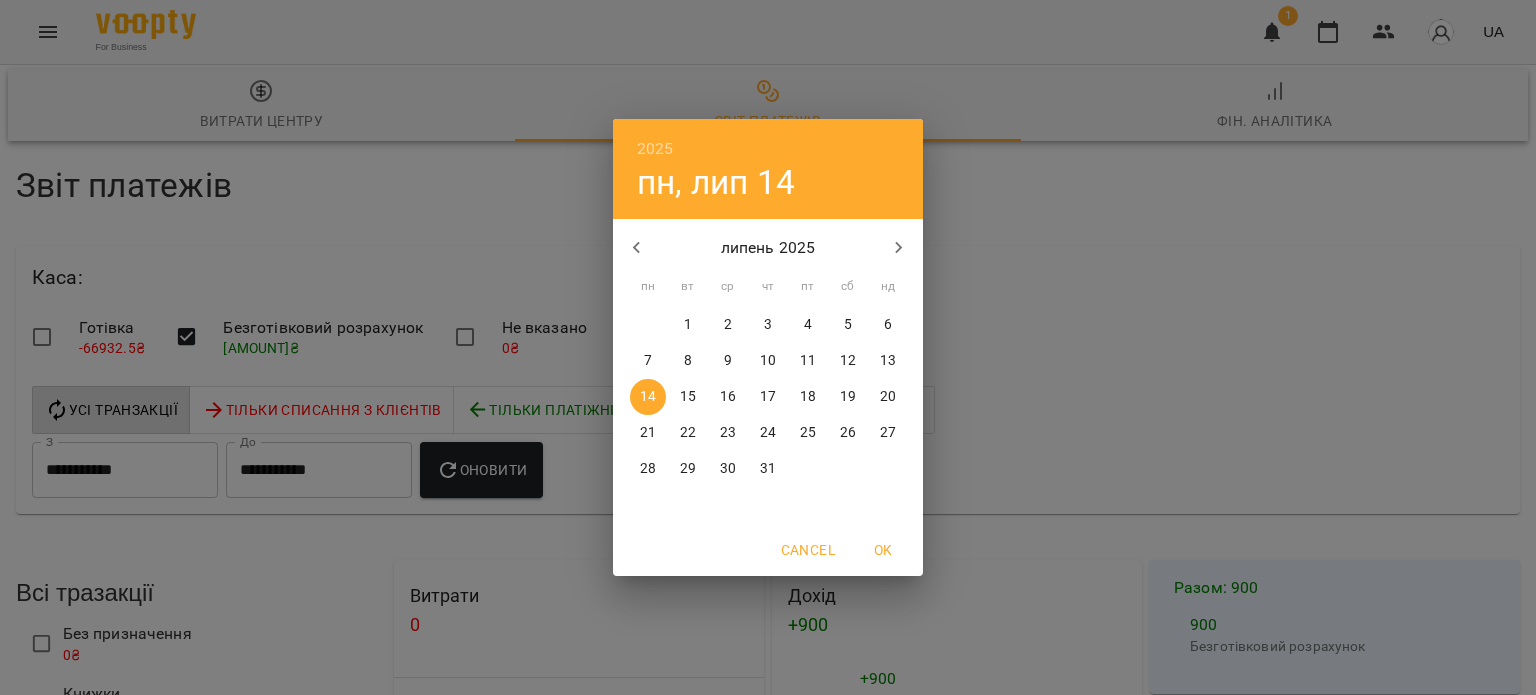 click 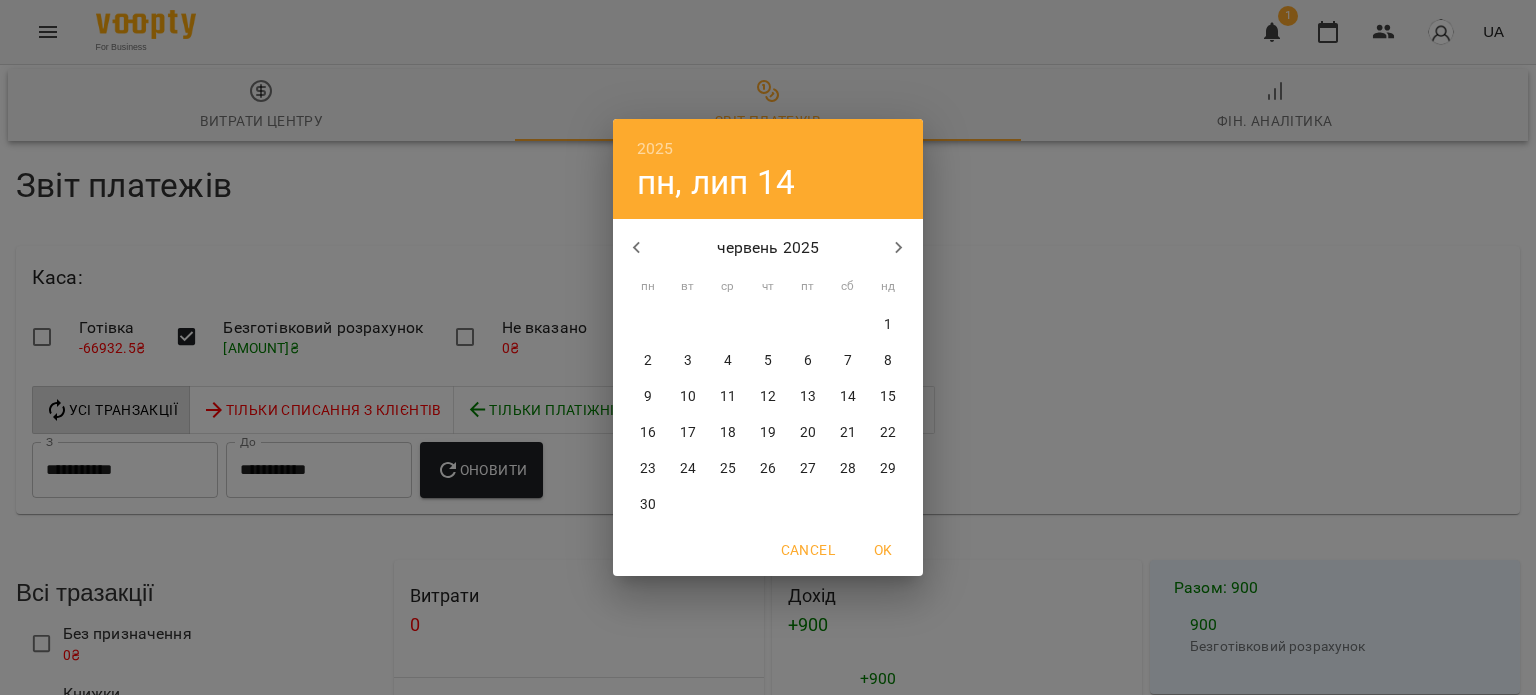 click 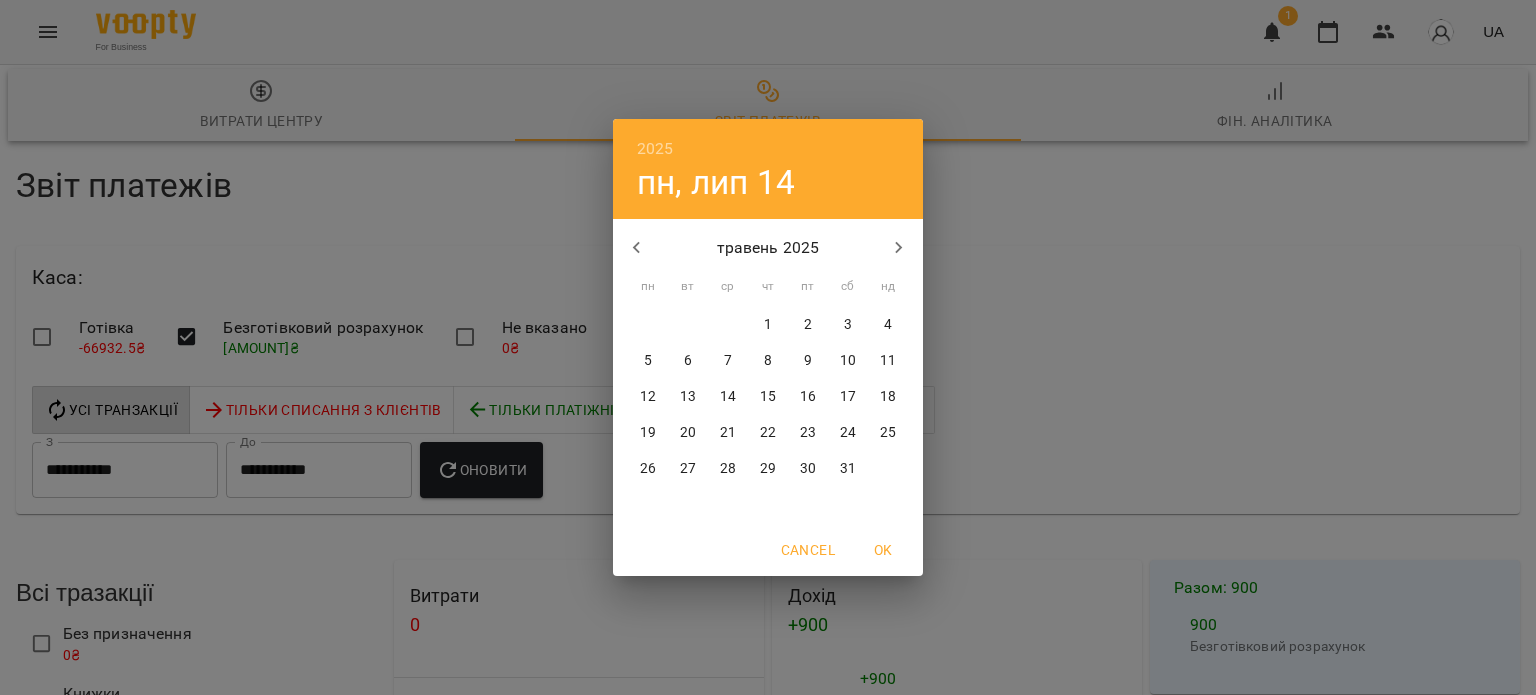click on "25" at bounding box center (888, 433) 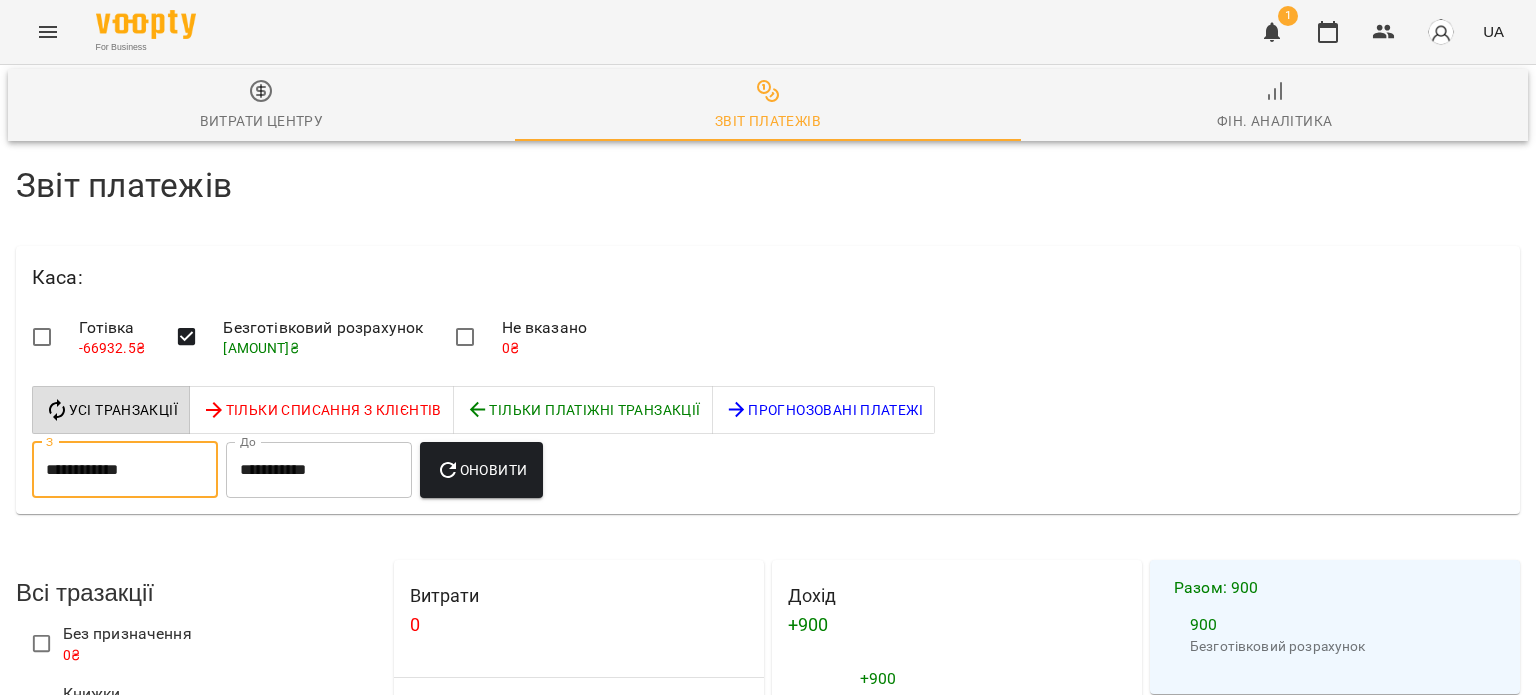 click on "**********" at bounding box center (319, 470) 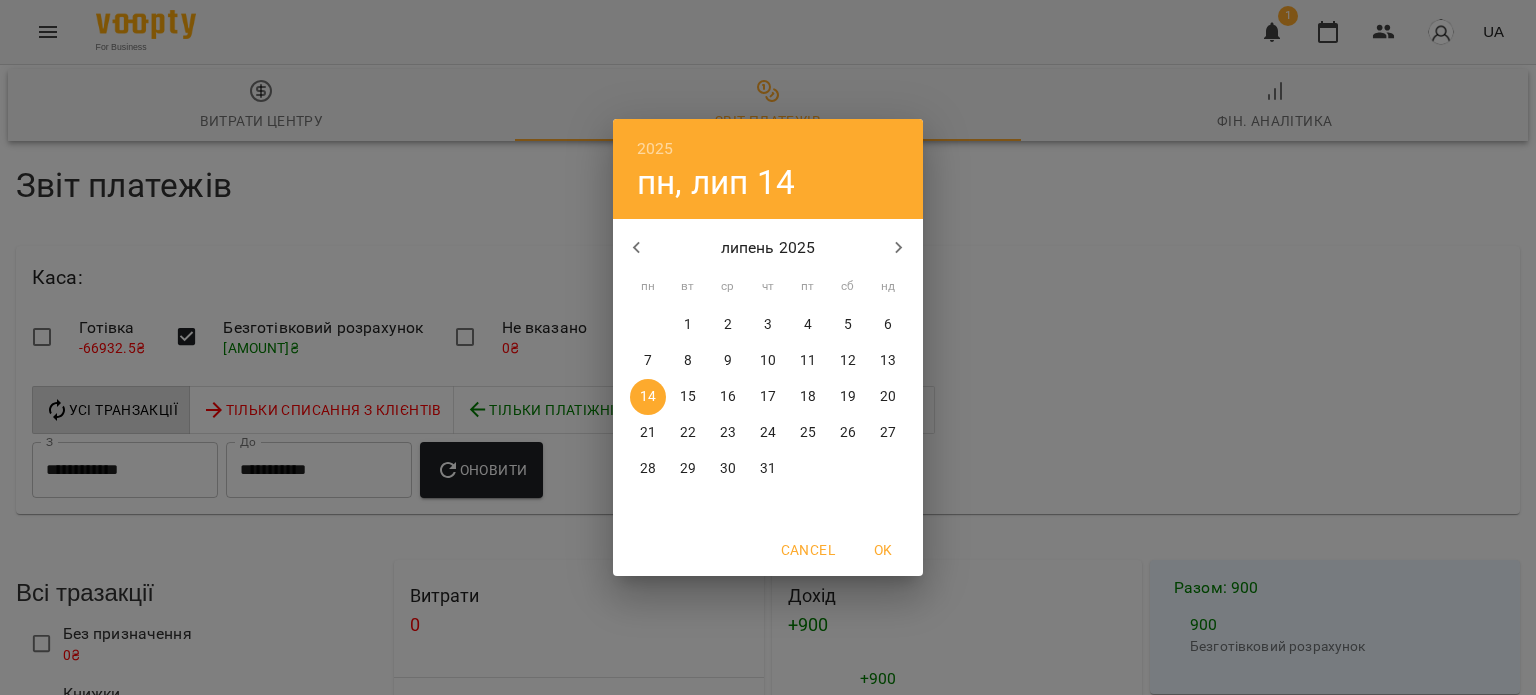 click 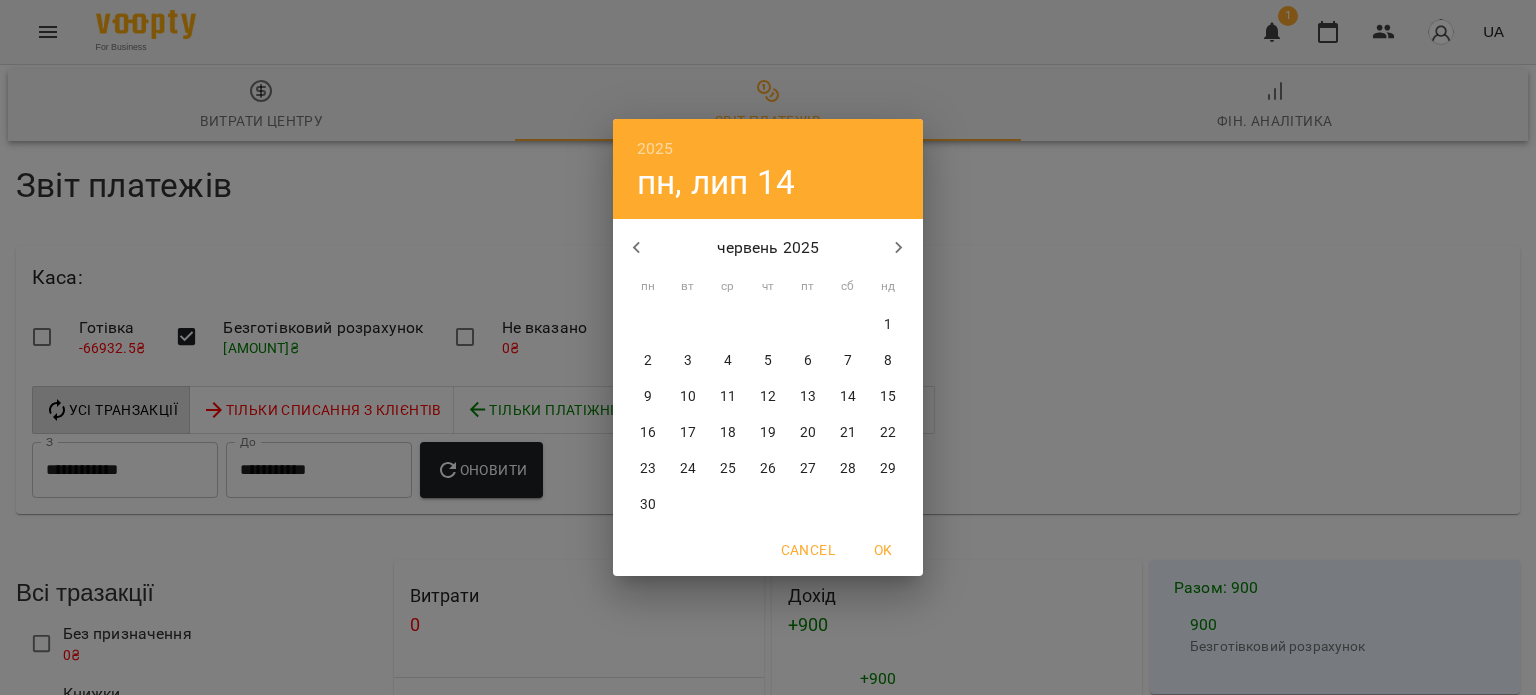 click on "25" at bounding box center (728, 469) 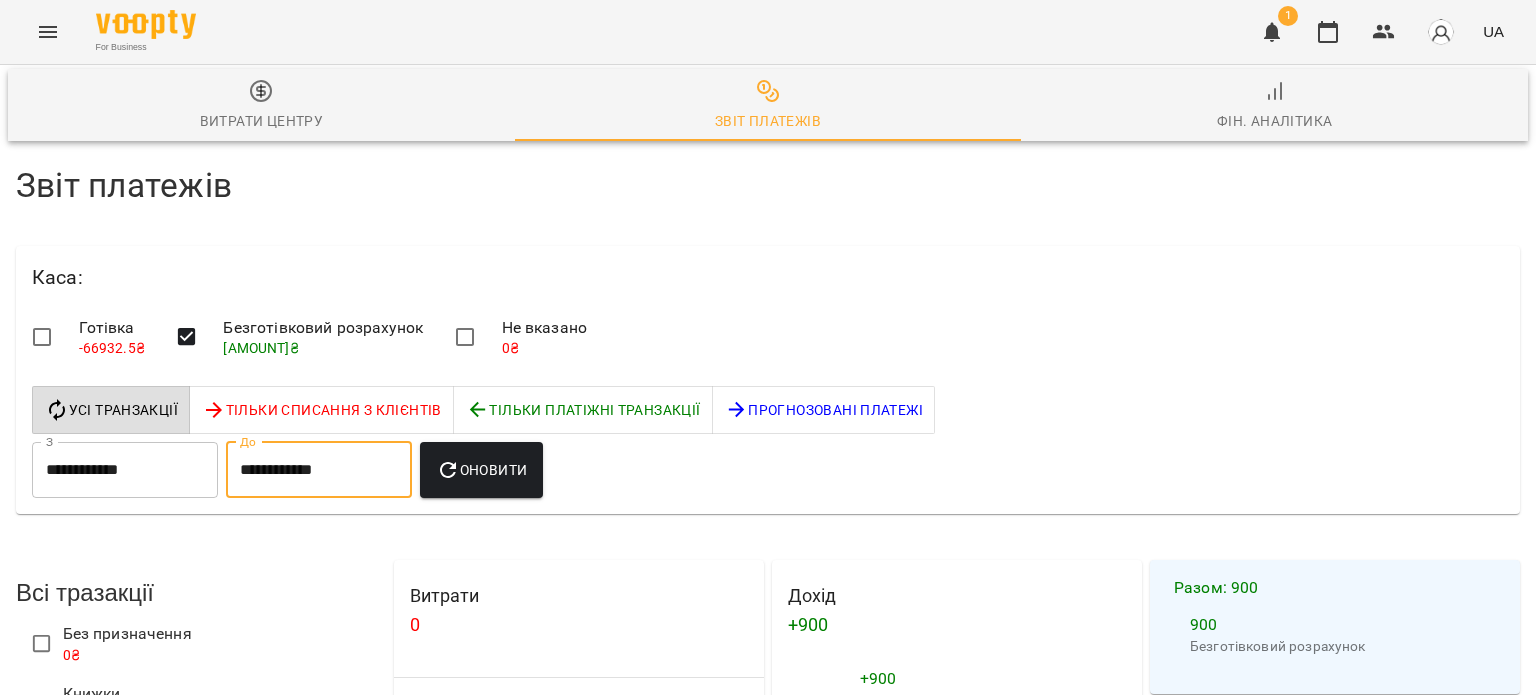 click on "Оновити" at bounding box center (481, 470) 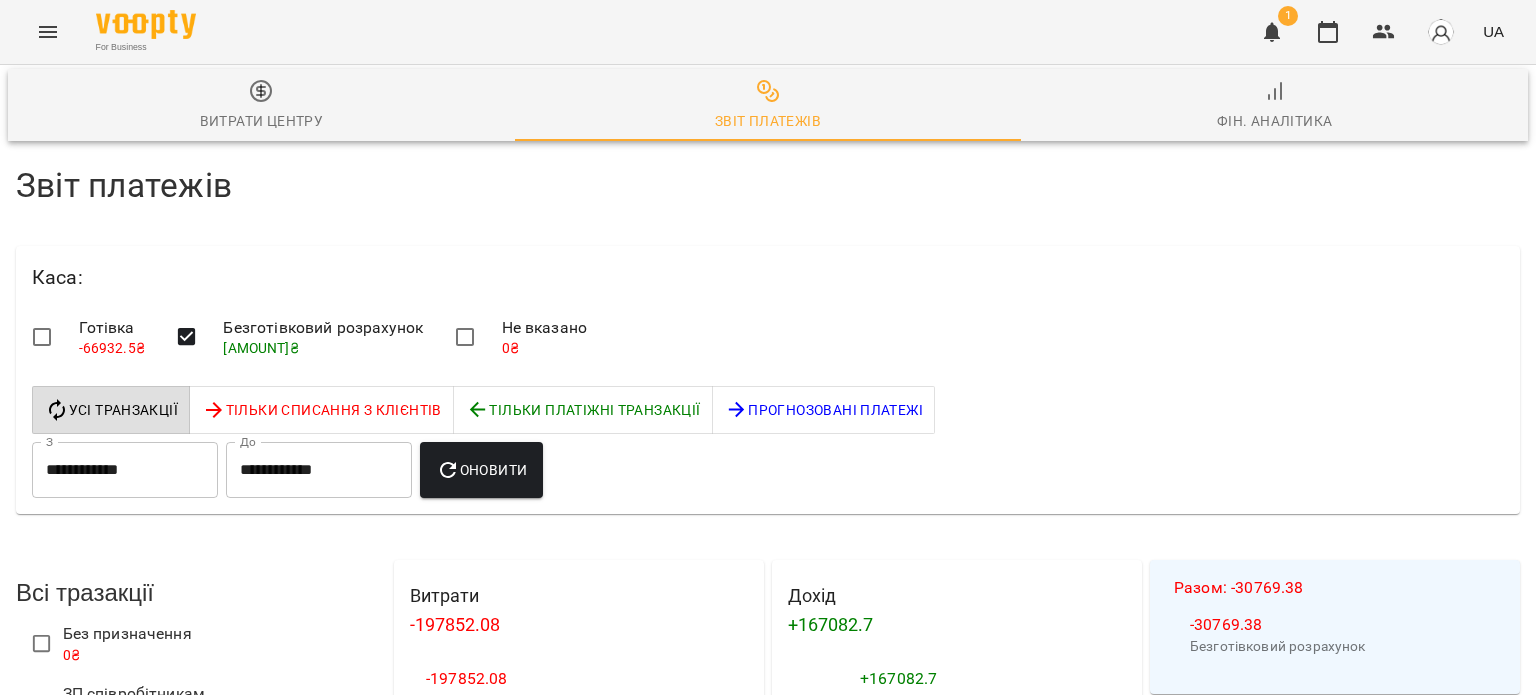 scroll, scrollTop: 300, scrollLeft: 0, axis: vertical 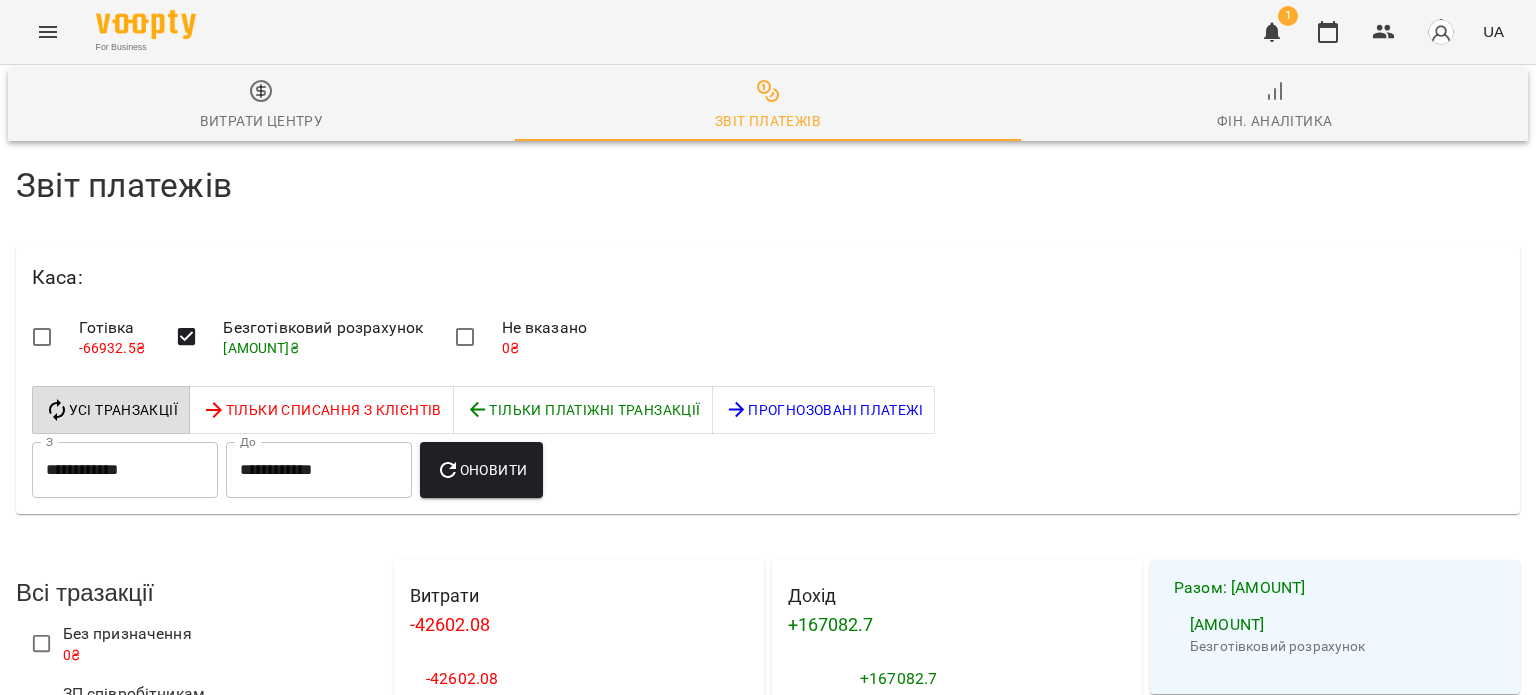 click on "Всі тразакції" at bounding box center [201, 593] 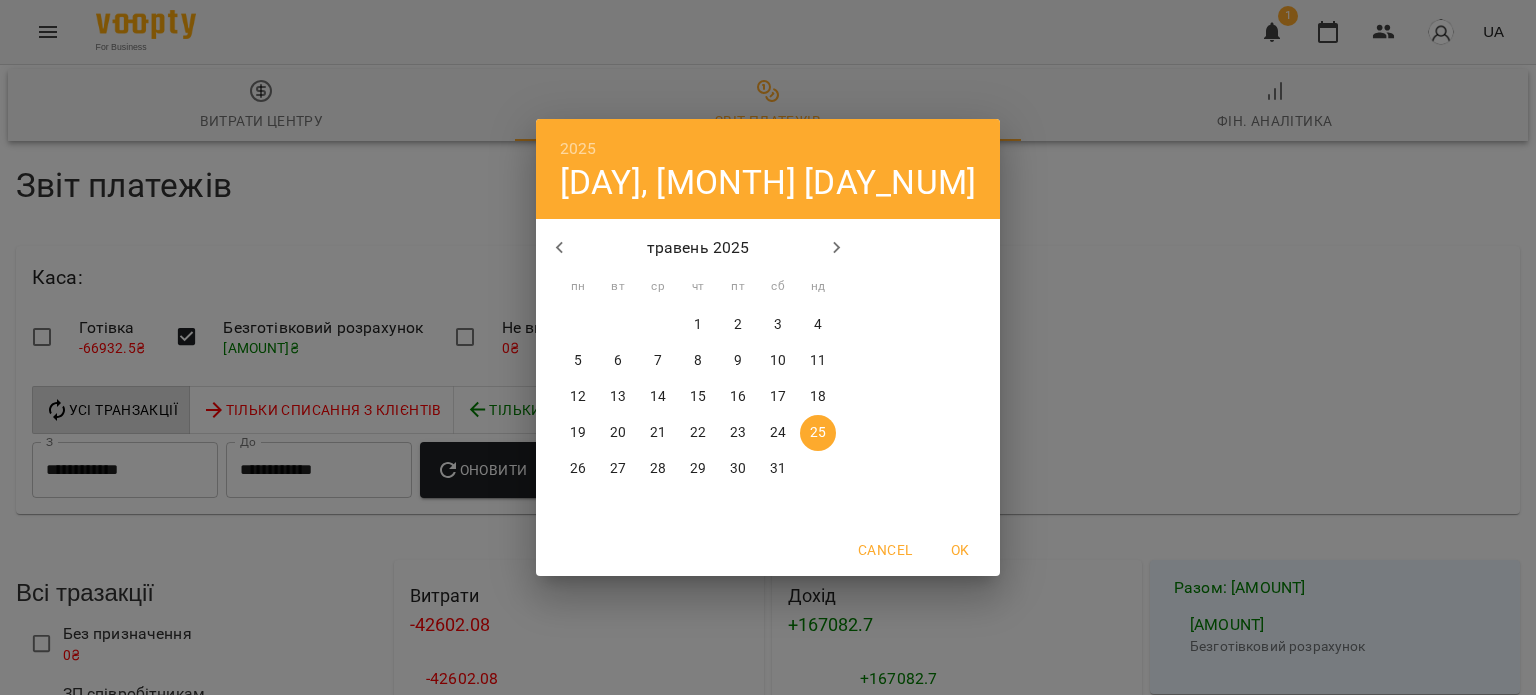 click at bounding box center (837, 248) 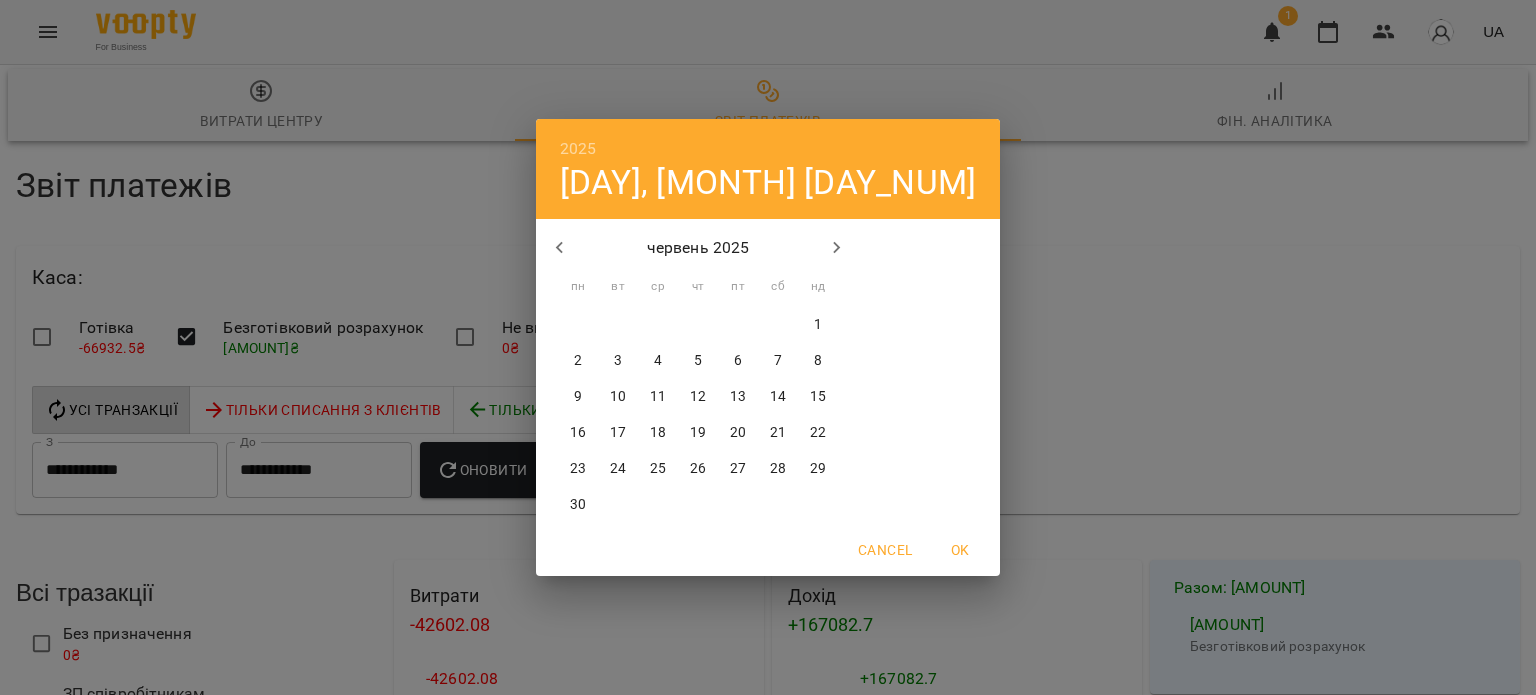 click on "2" at bounding box center (578, 361) 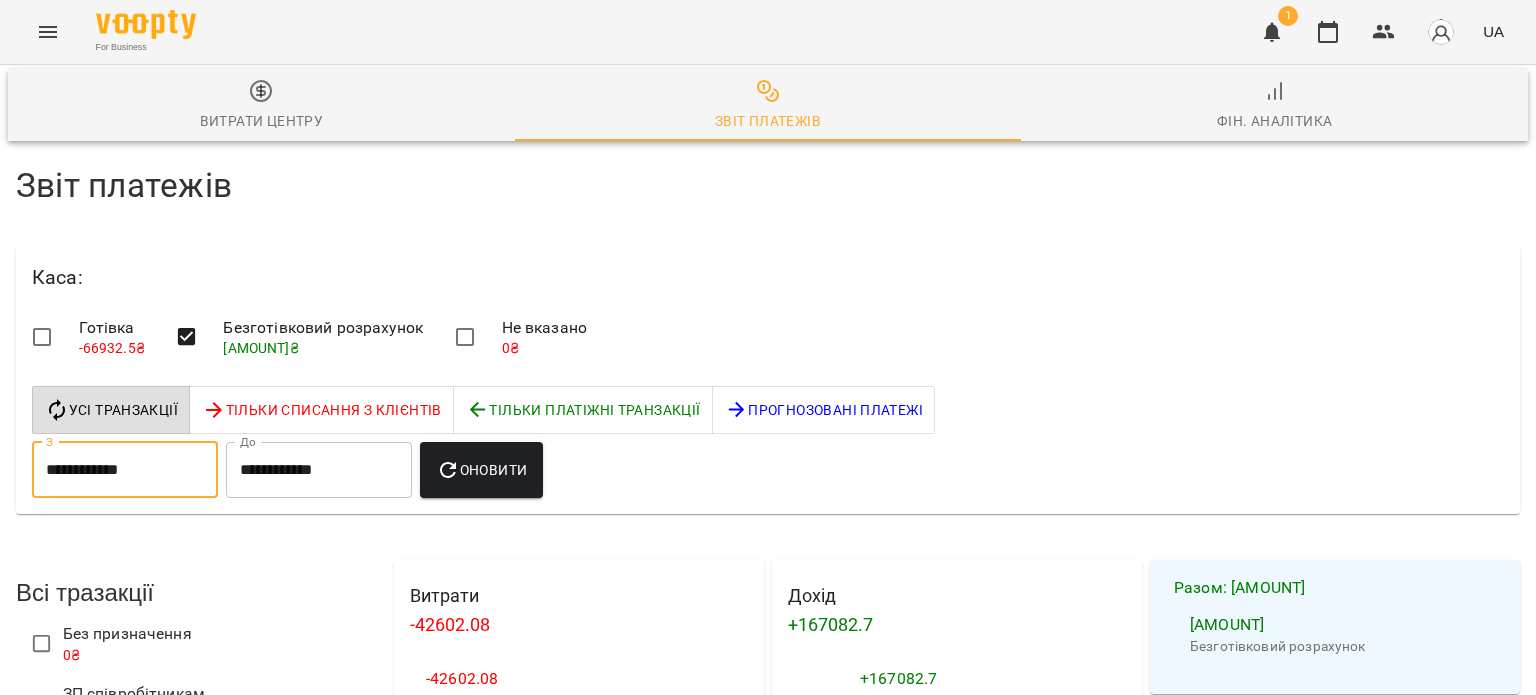 click on "**********" at bounding box center (319, 470) 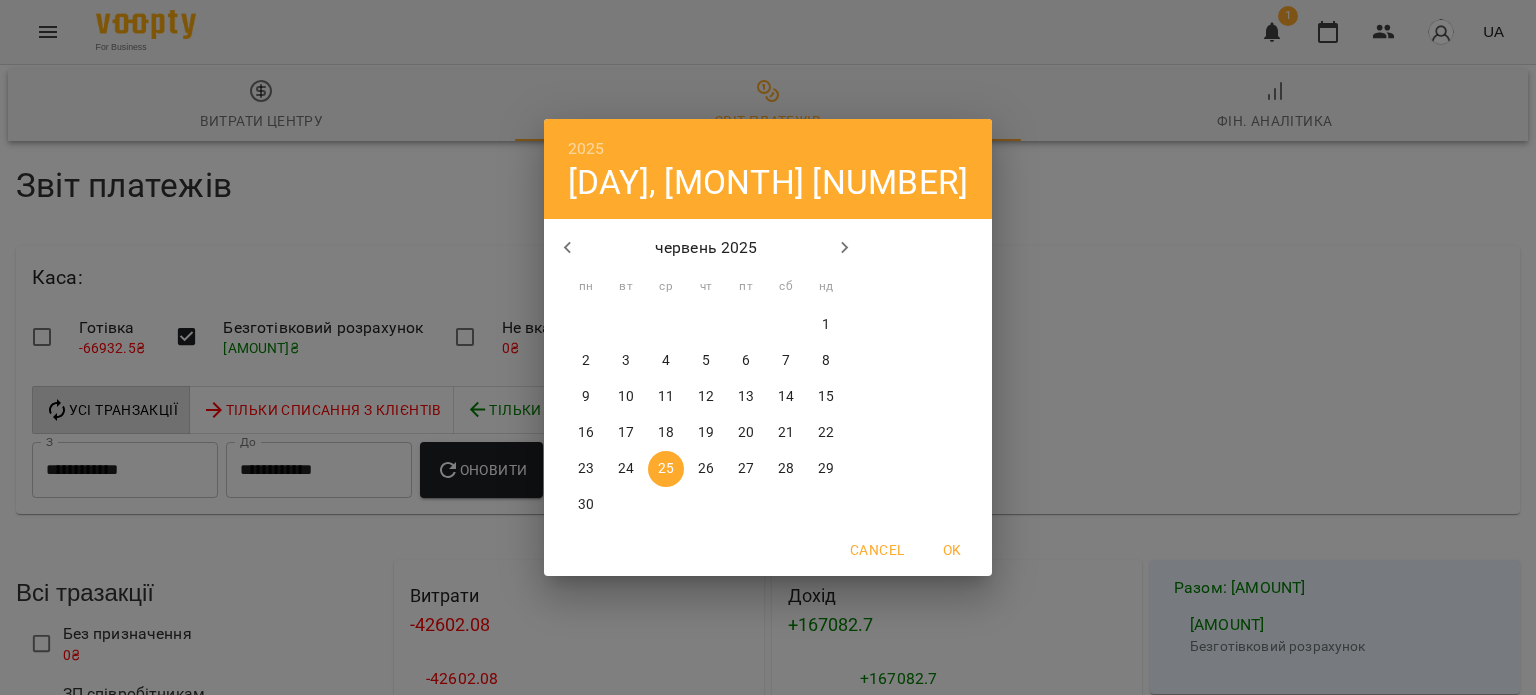 click 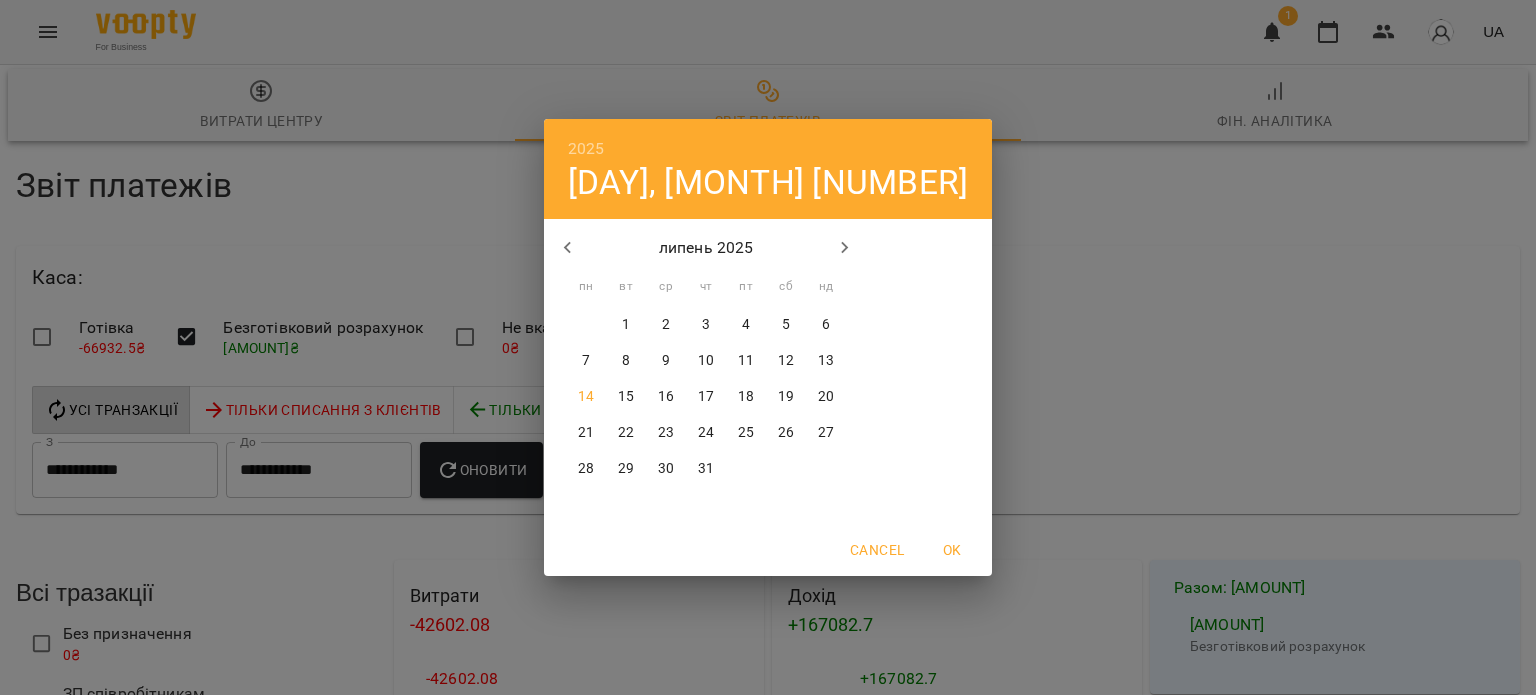 click on "1" at bounding box center [626, 325] 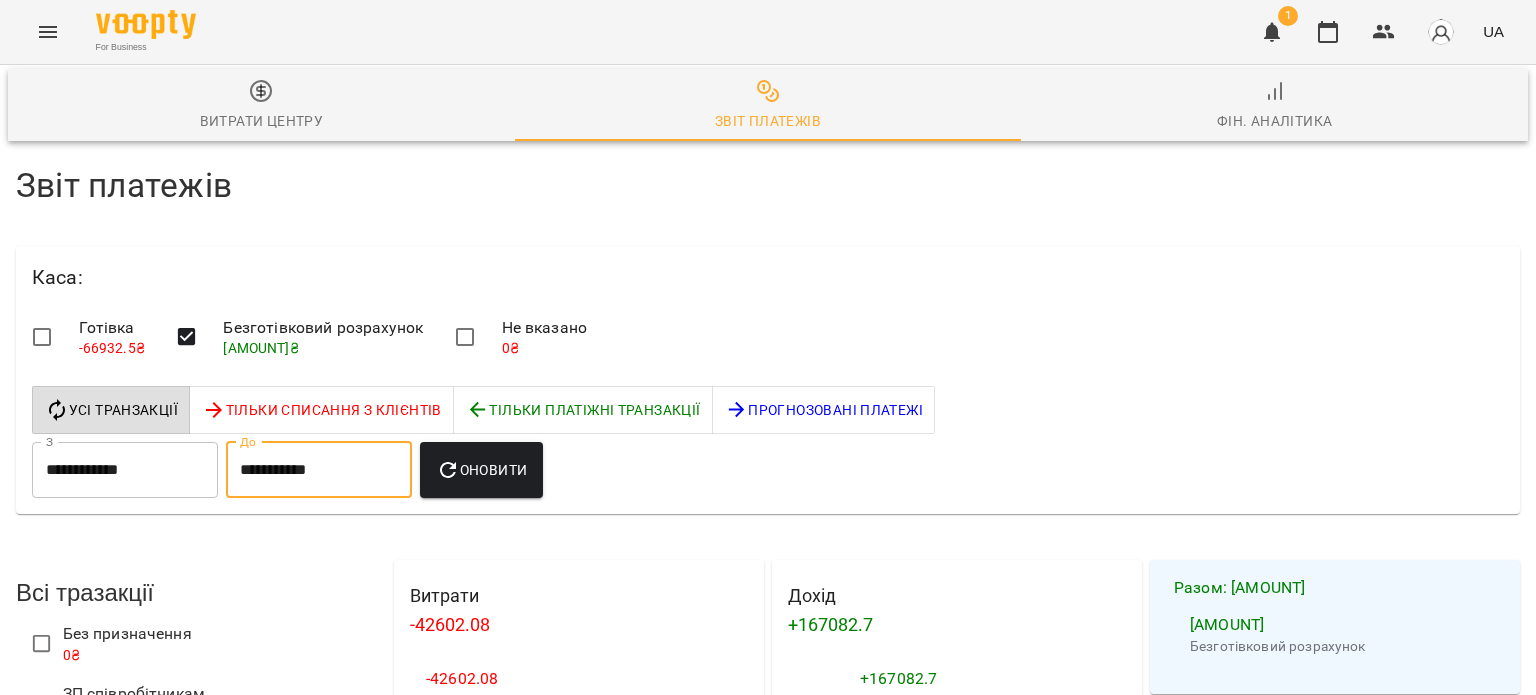 click on "Оновити" at bounding box center (481, 470) 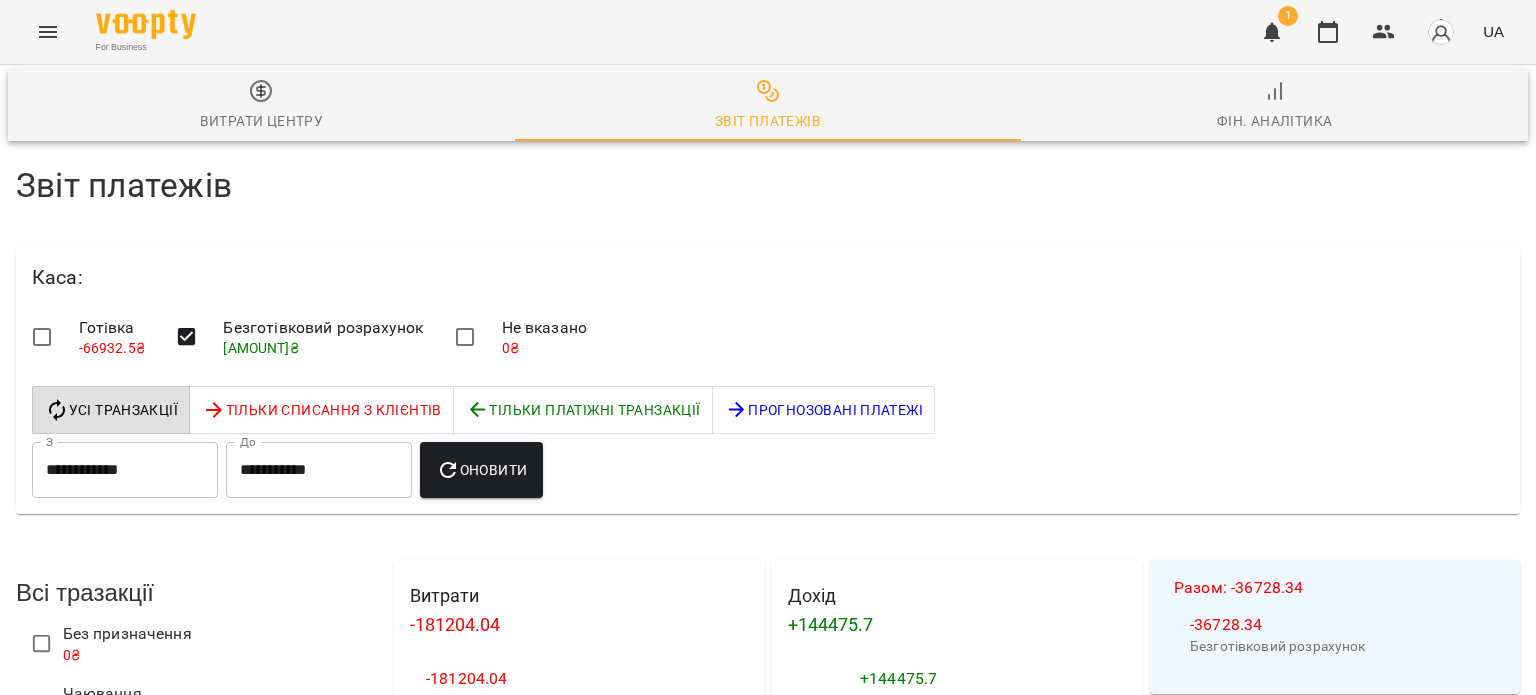 scroll, scrollTop: 200, scrollLeft: 0, axis: vertical 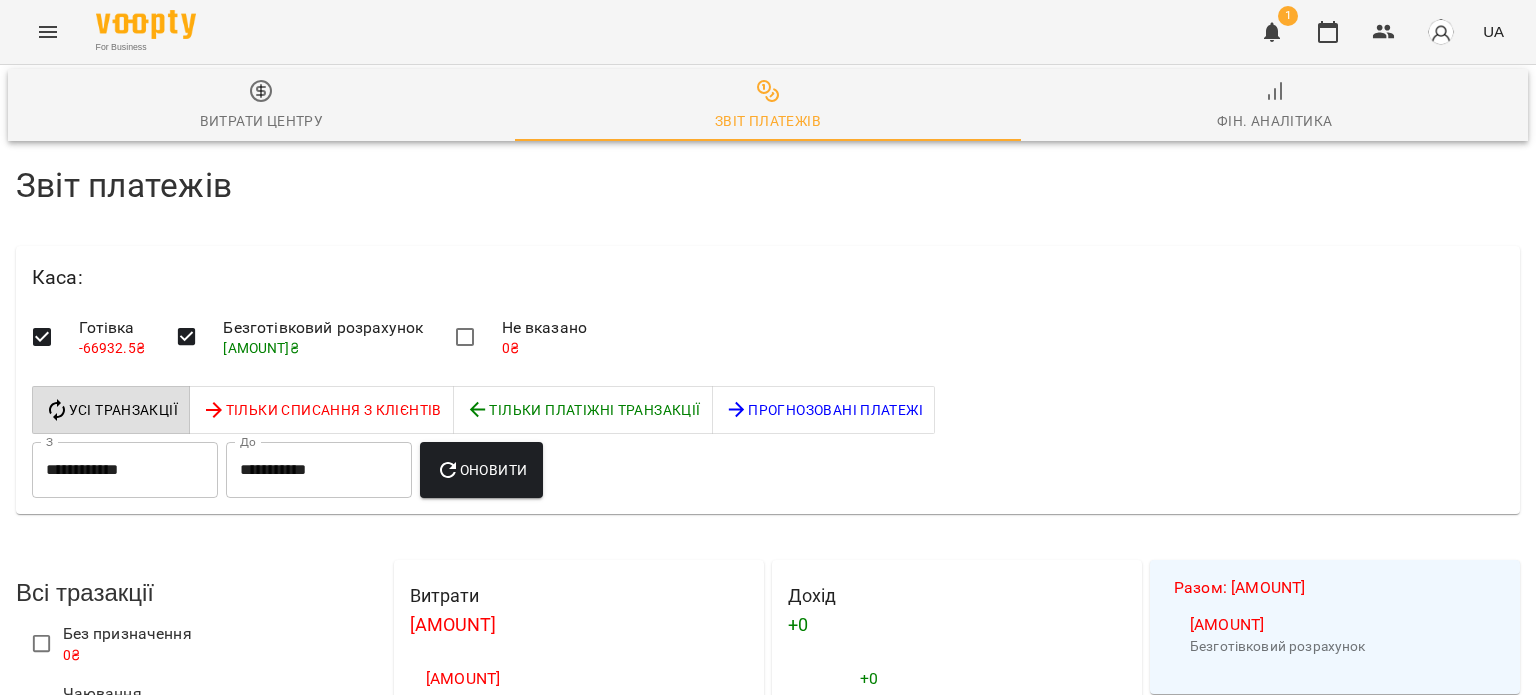 click on "**********" at bounding box center (125, 470) 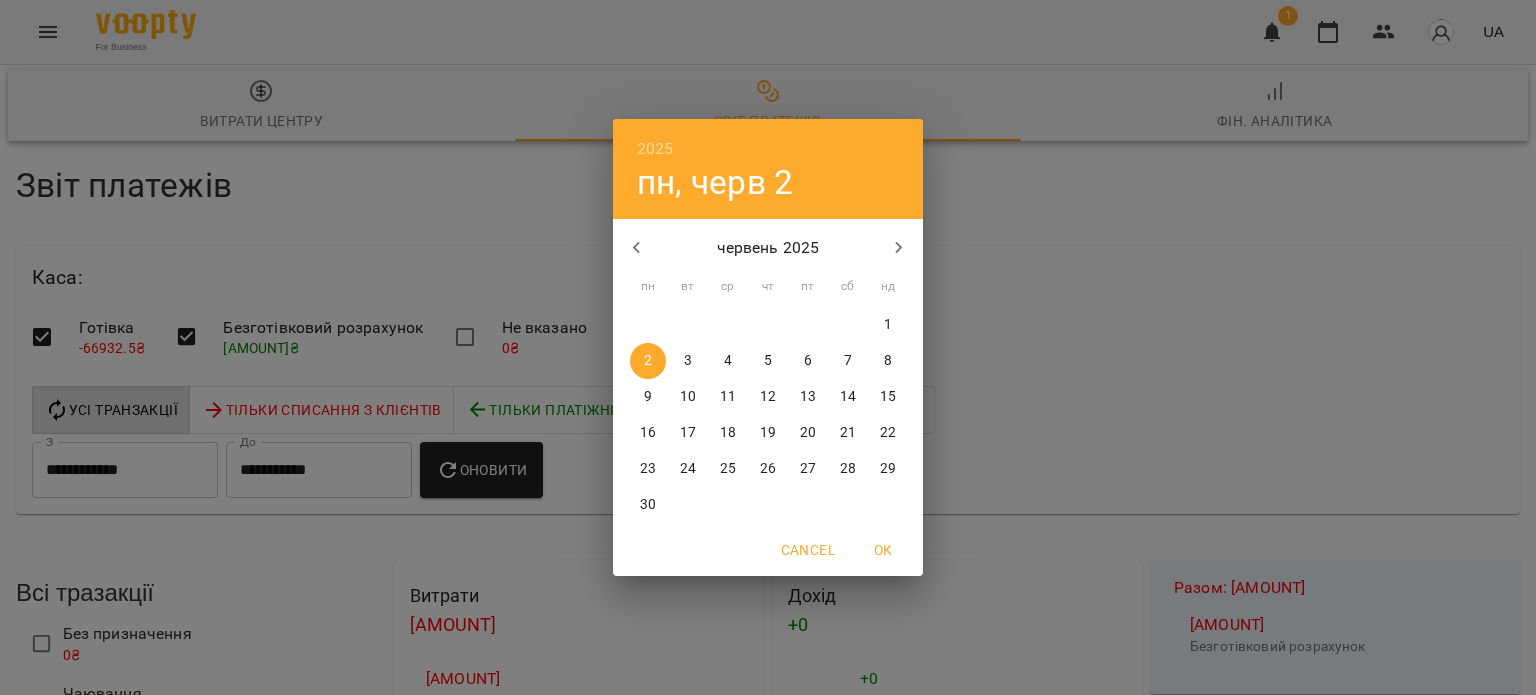 click 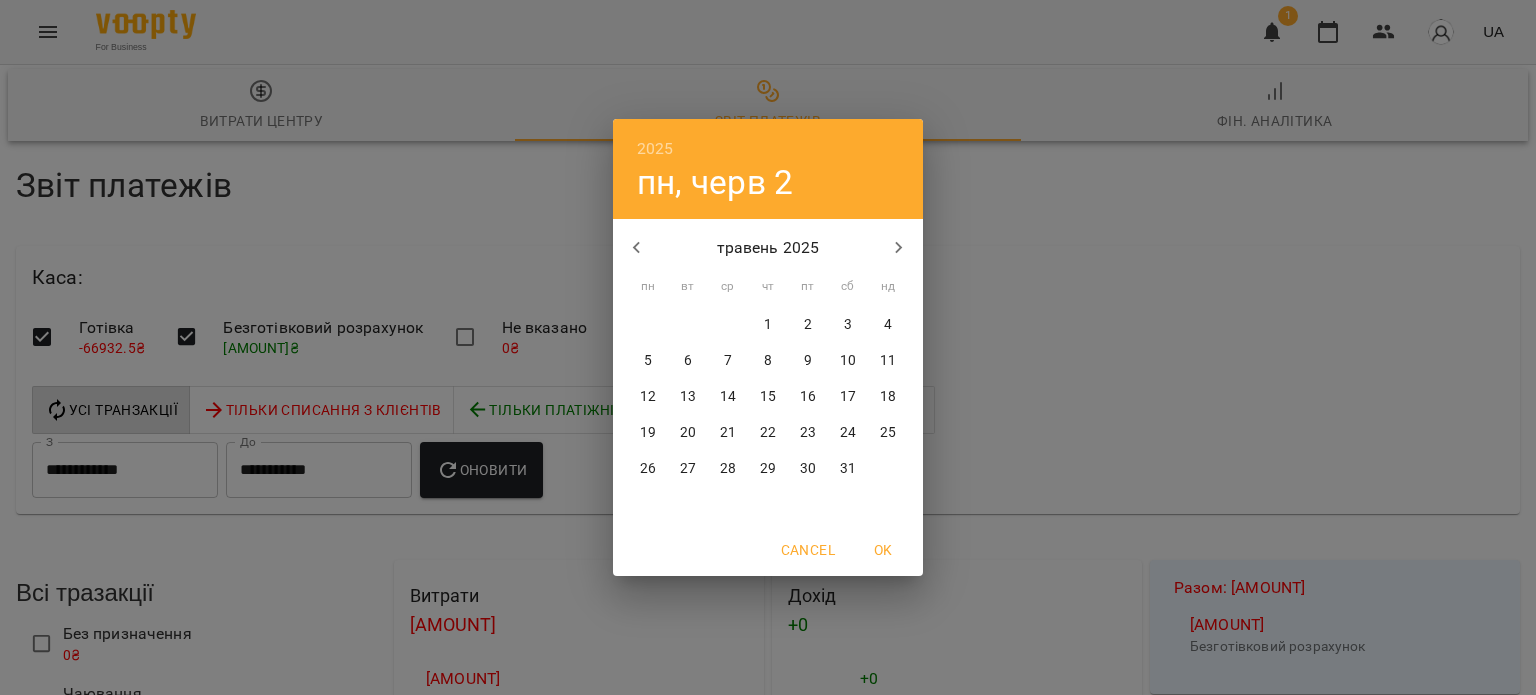 click on "[YEAR] [DAY_OF_WEEK], [MONTH] [DAY] [YEAR] [DAY_OF_WEEK] [DAYS_OF_WEEK]" at bounding box center (768, 347) 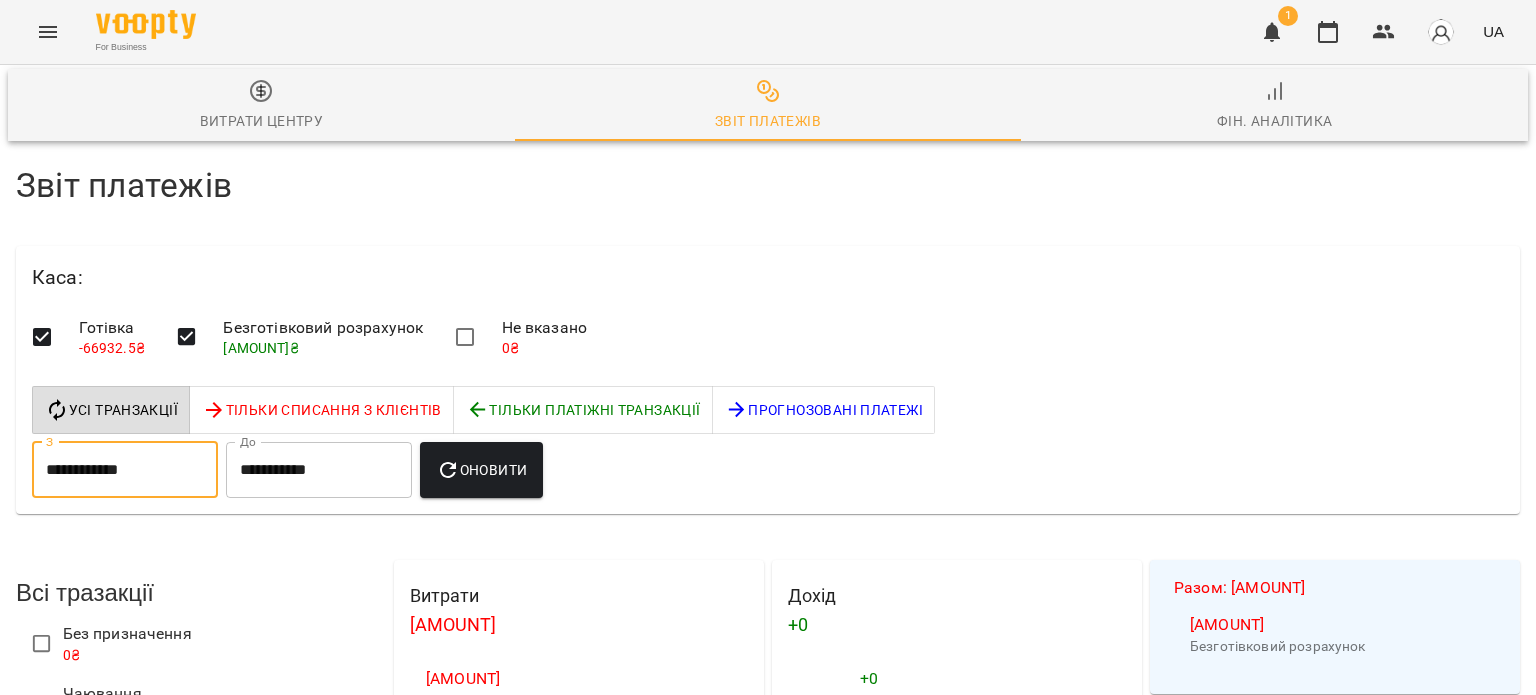click on "**********" at bounding box center [125, 470] 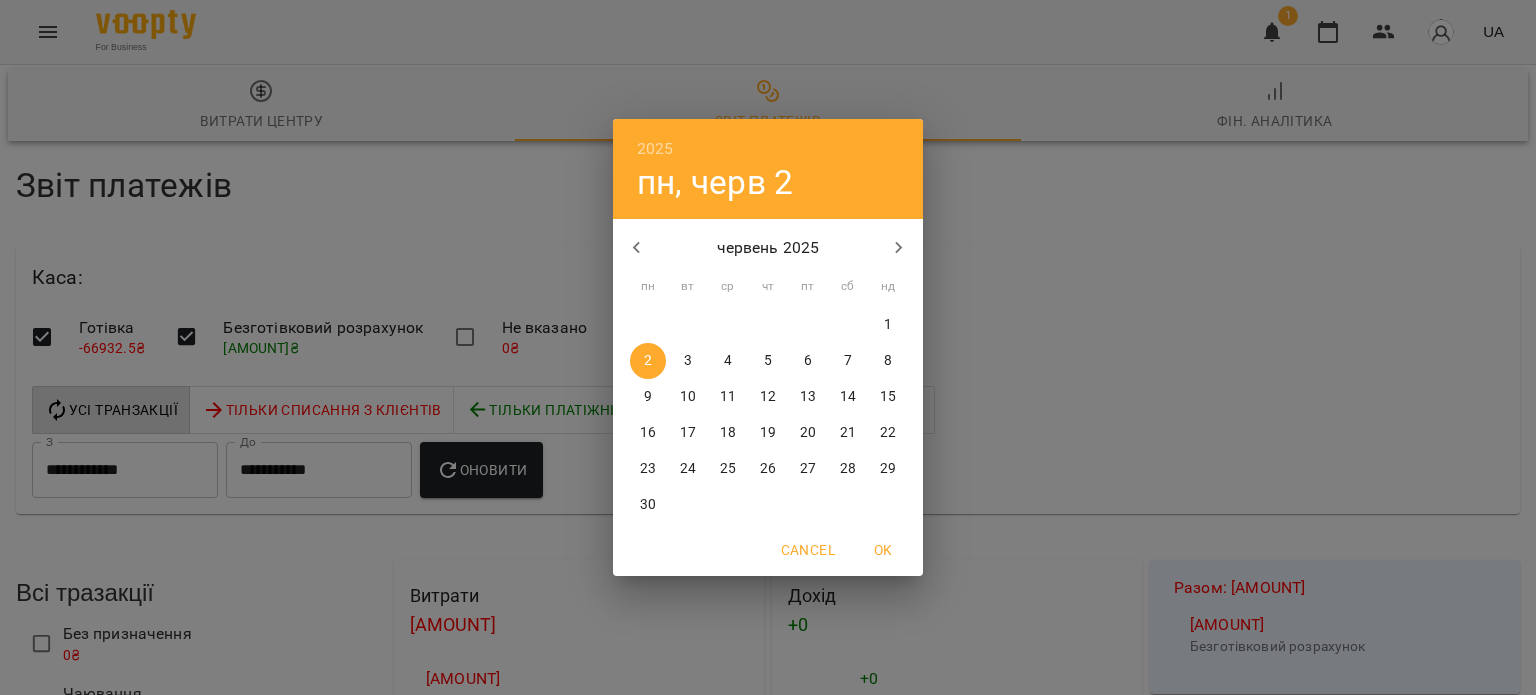 click 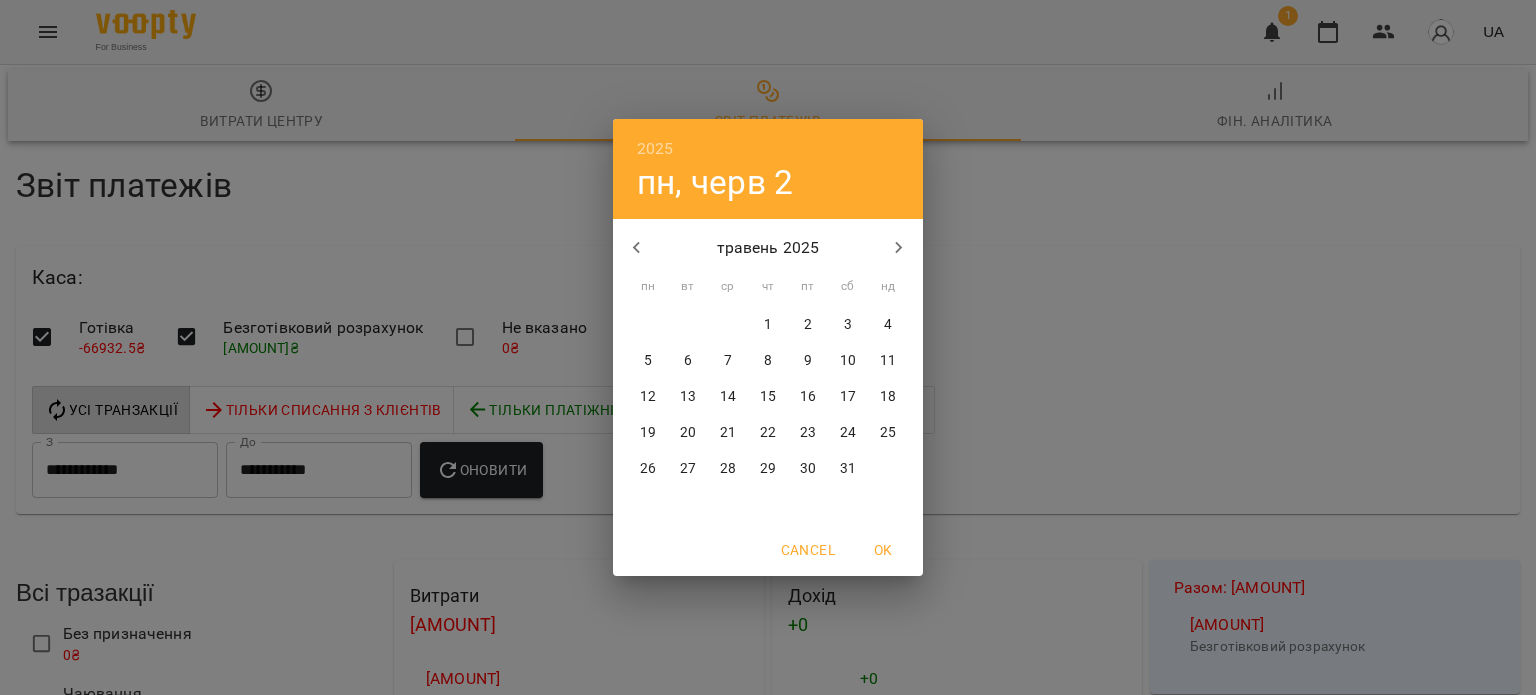 click on "25" at bounding box center (888, 433) 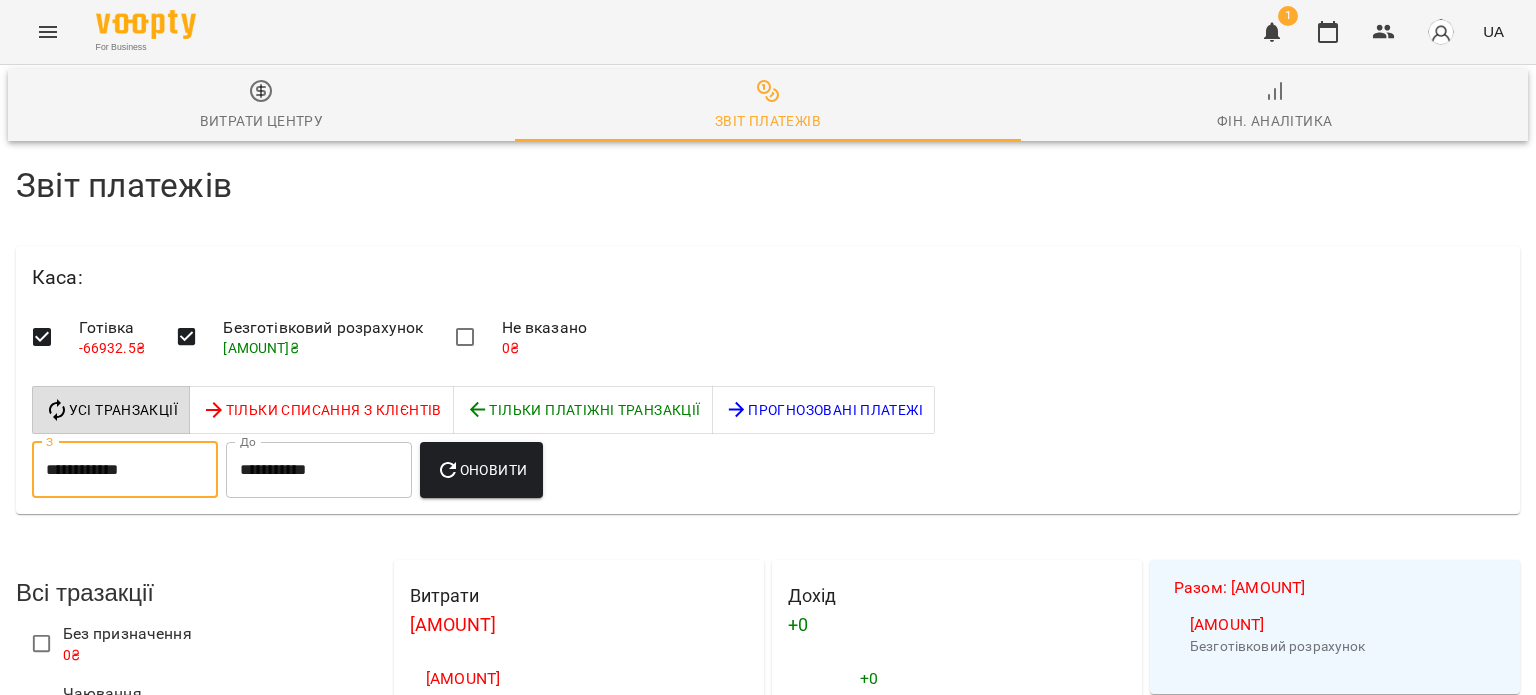 click on "Оновити" at bounding box center [481, 470] 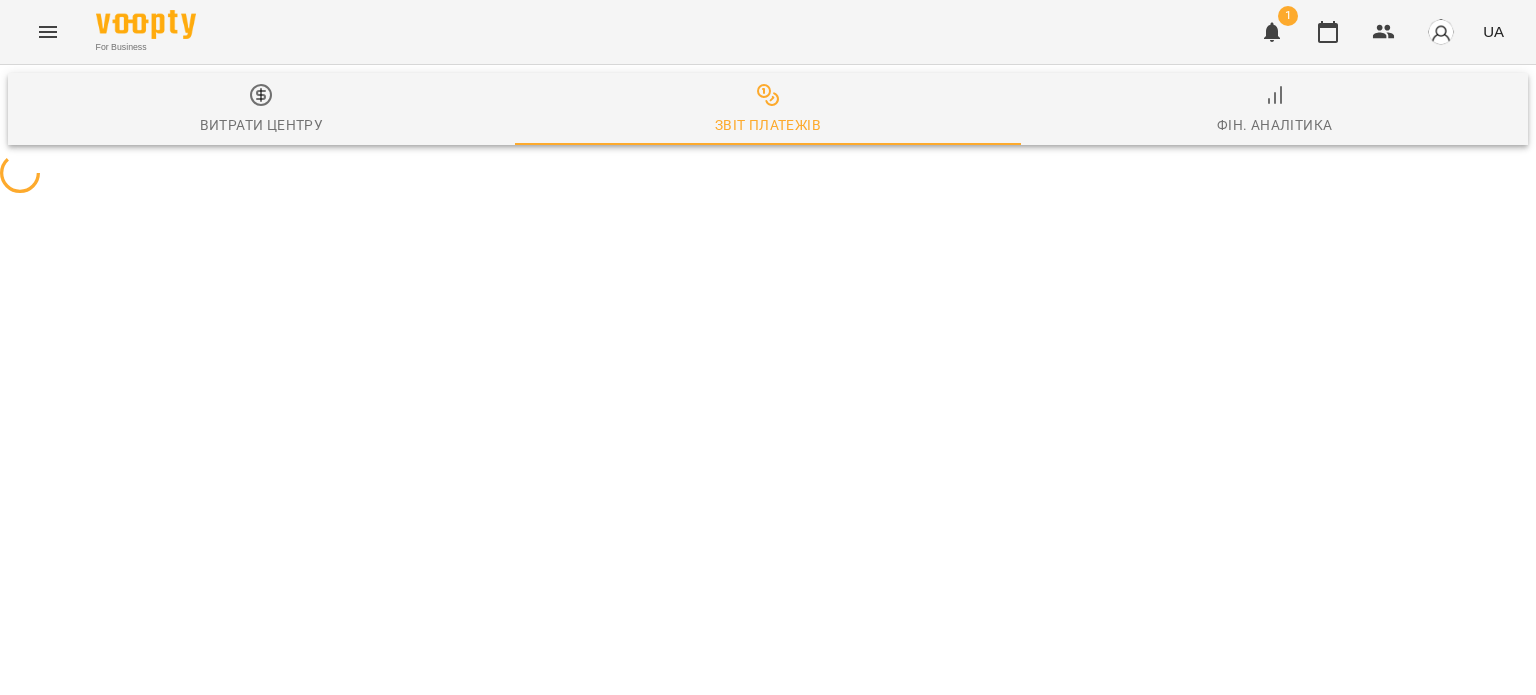 scroll, scrollTop: 0, scrollLeft: 0, axis: both 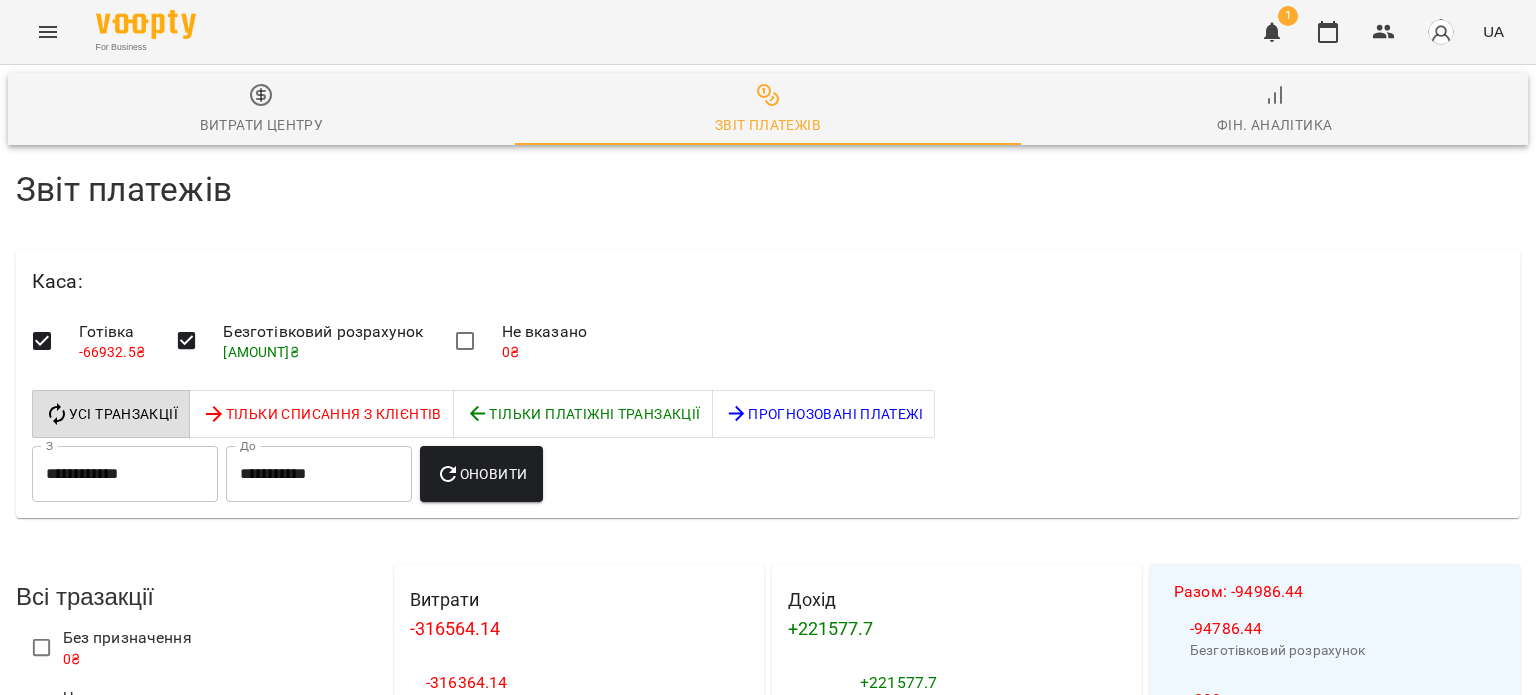 click on "**********" at bounding box center (319, 474) 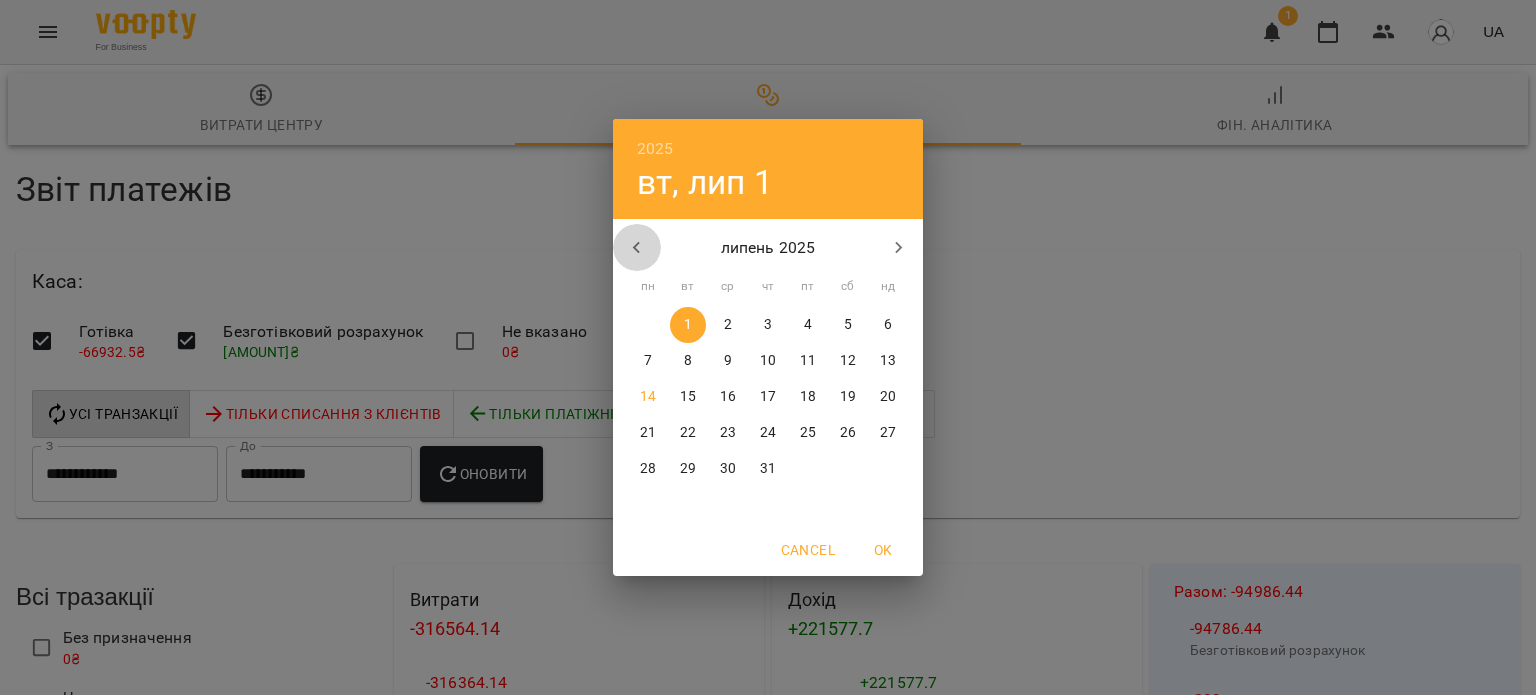 click 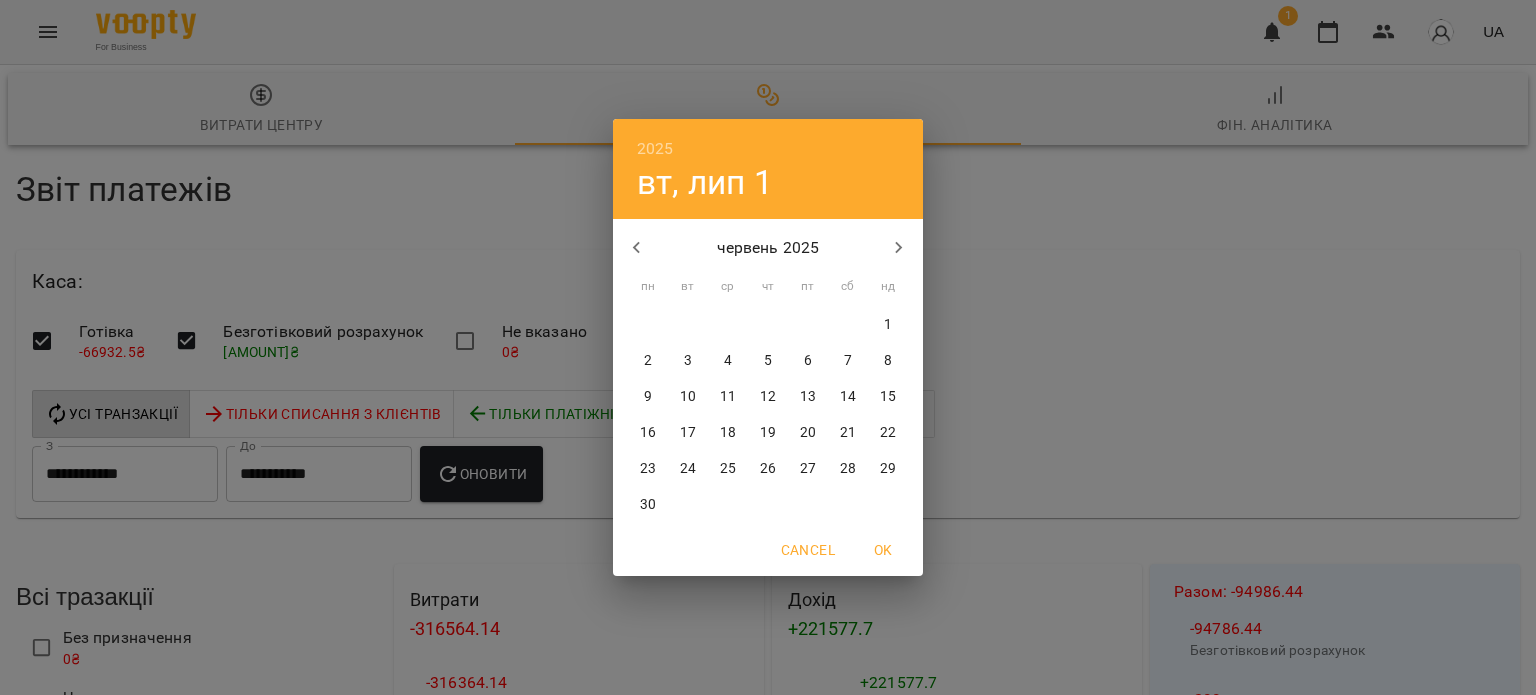 click on "25" at bounding box center (728, 469) 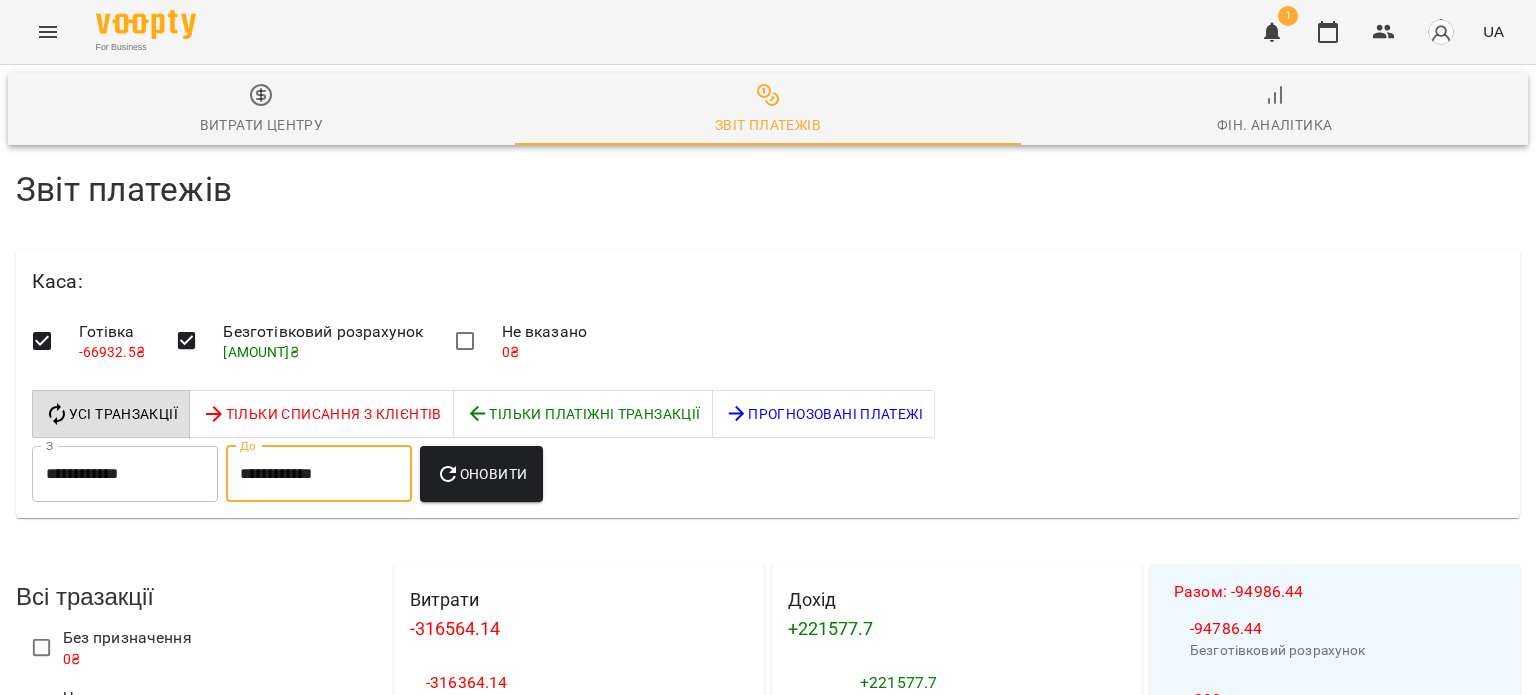 click on "Оновити" at bounding box center [481, 474] 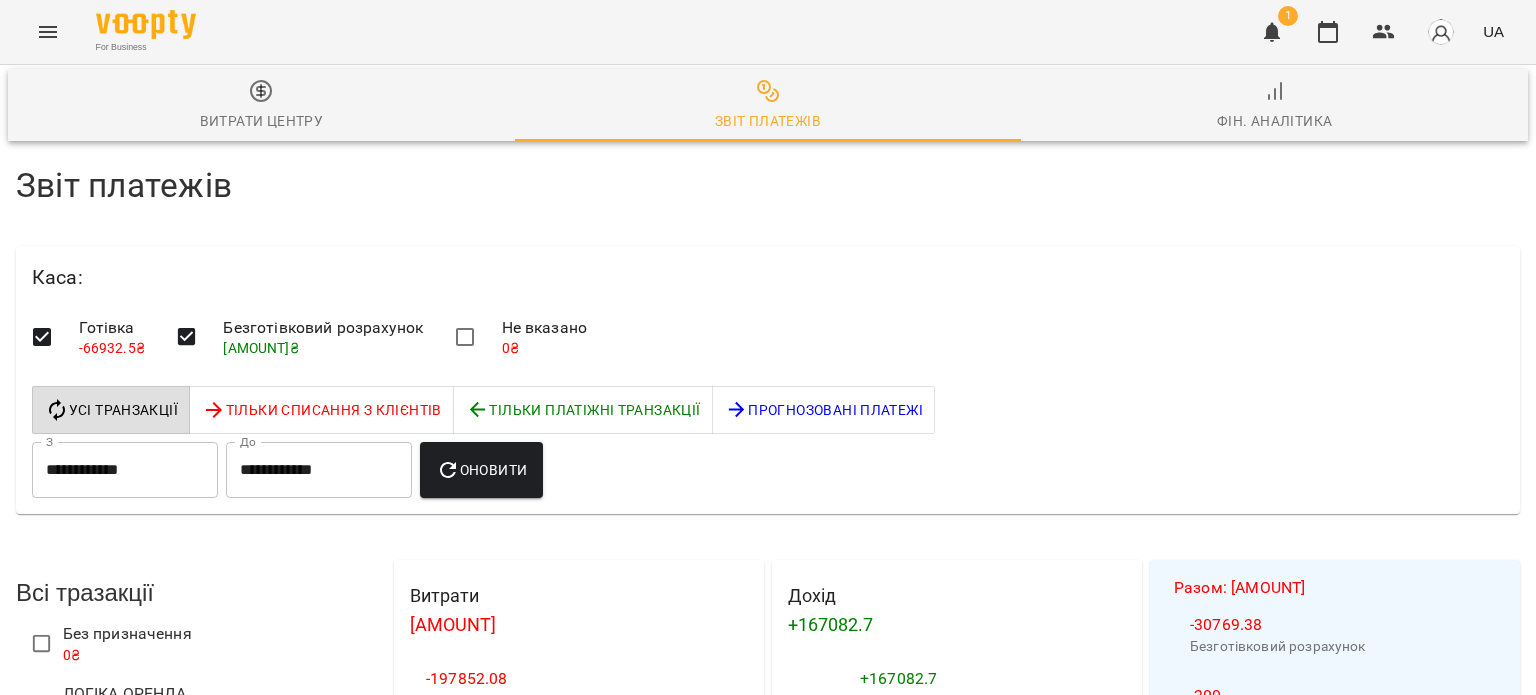 scroll, scrollTop: 600, scrollLeft: 0, axis: vertical 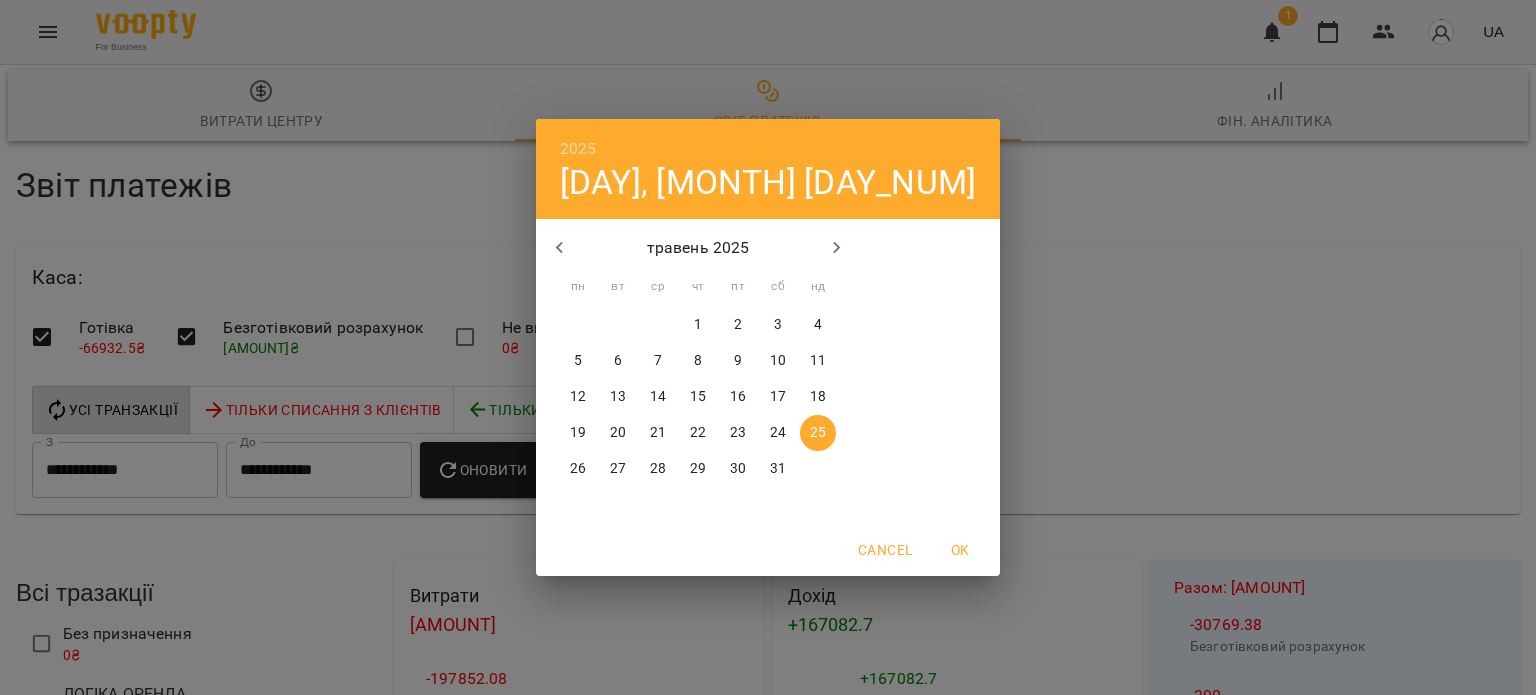 click at bounding box center (837, 248) 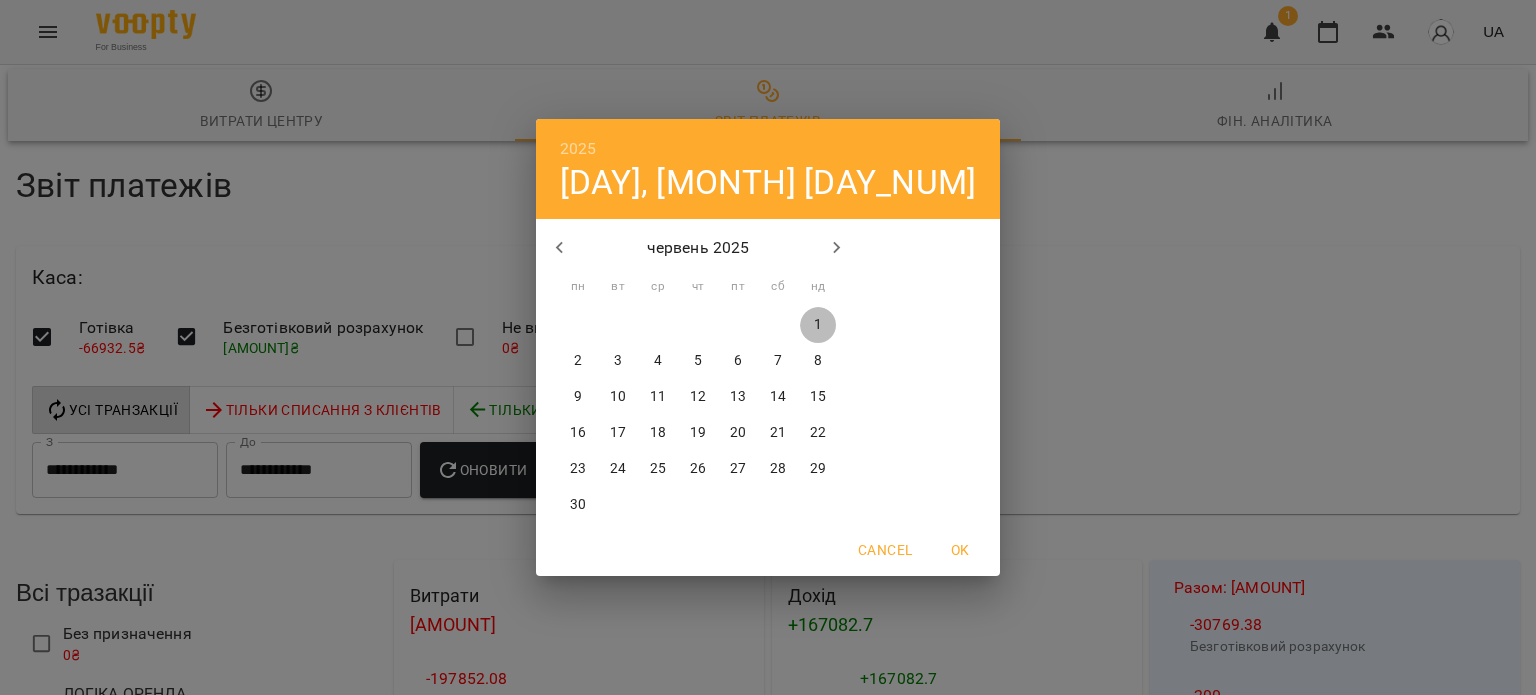click on "1" at bounding box center (818, 325) 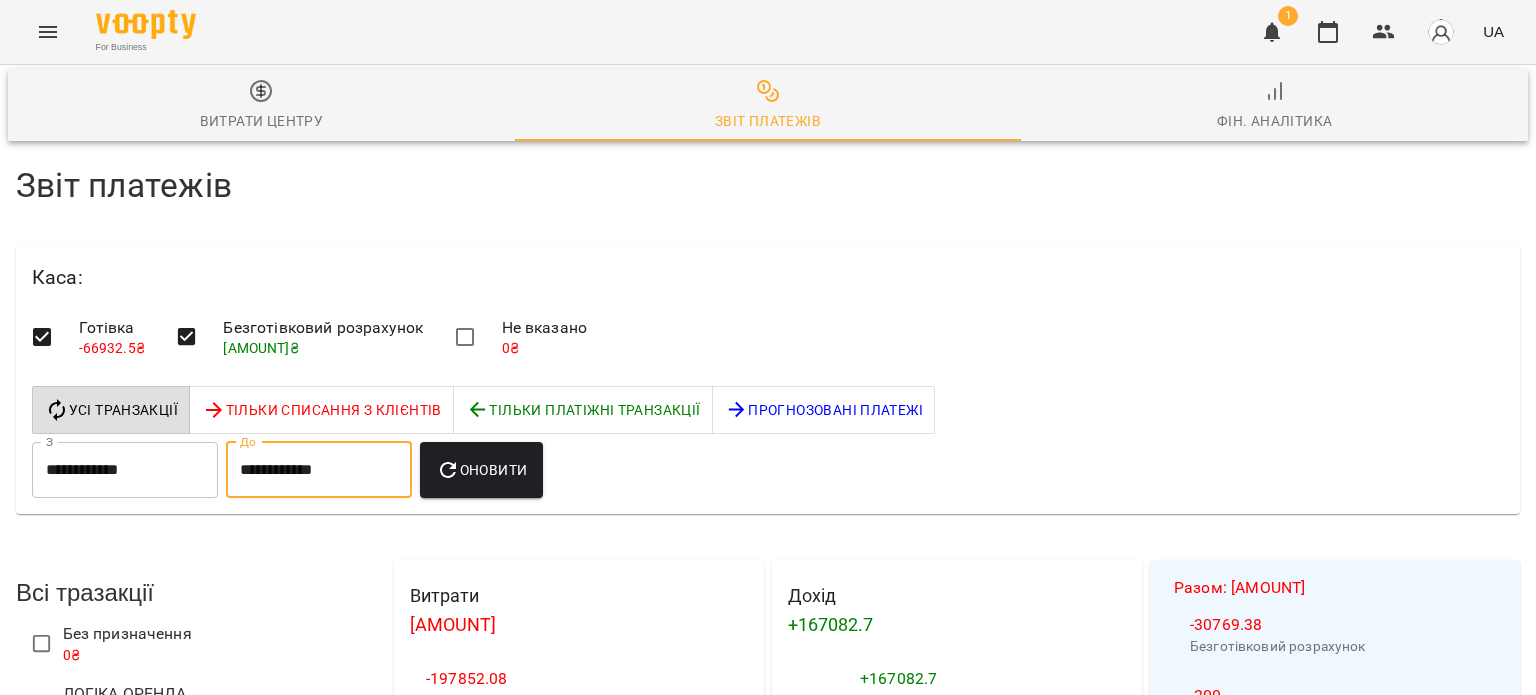 click on "**********" at bounding box center (319, 470) 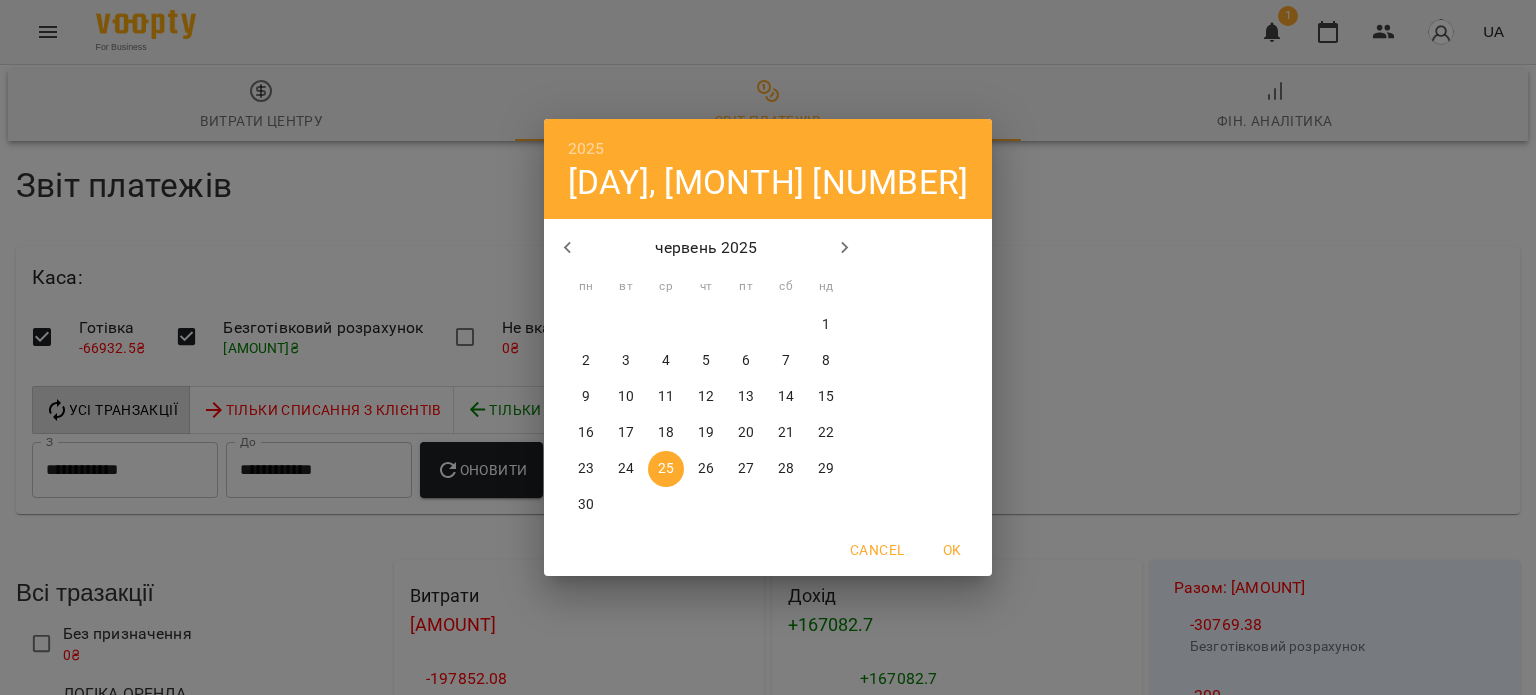click 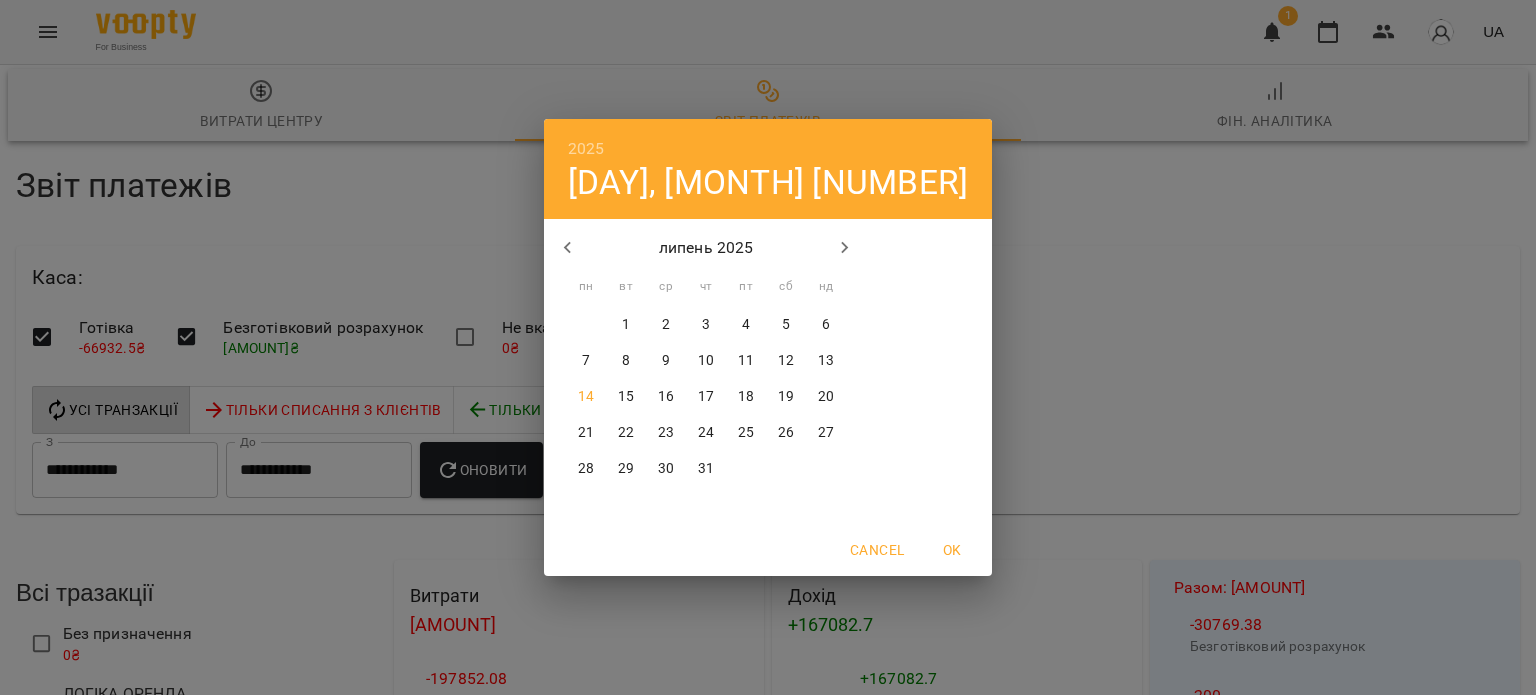 click 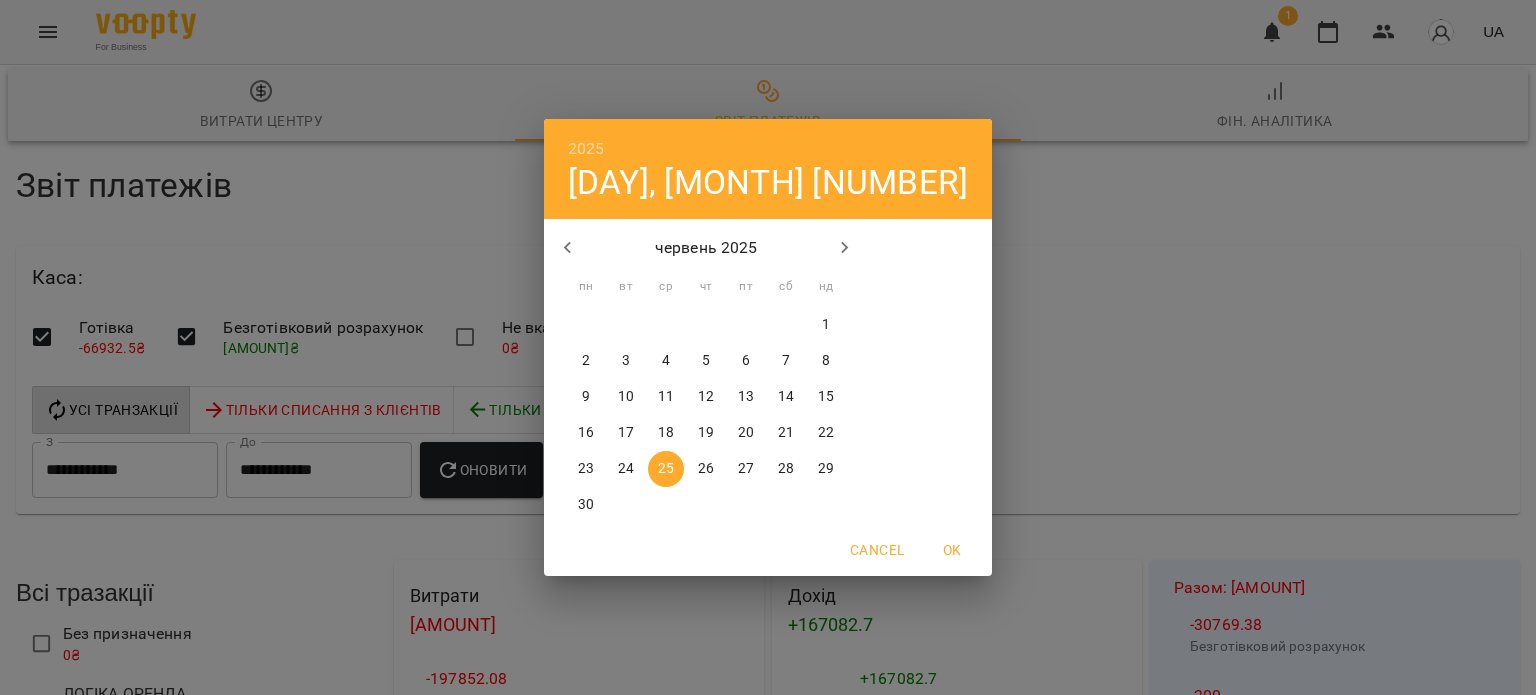 drag, startPoint x: 648, startPoint y: 499, endPoint x: 644, endPoint y: 461, distance: 38.209946 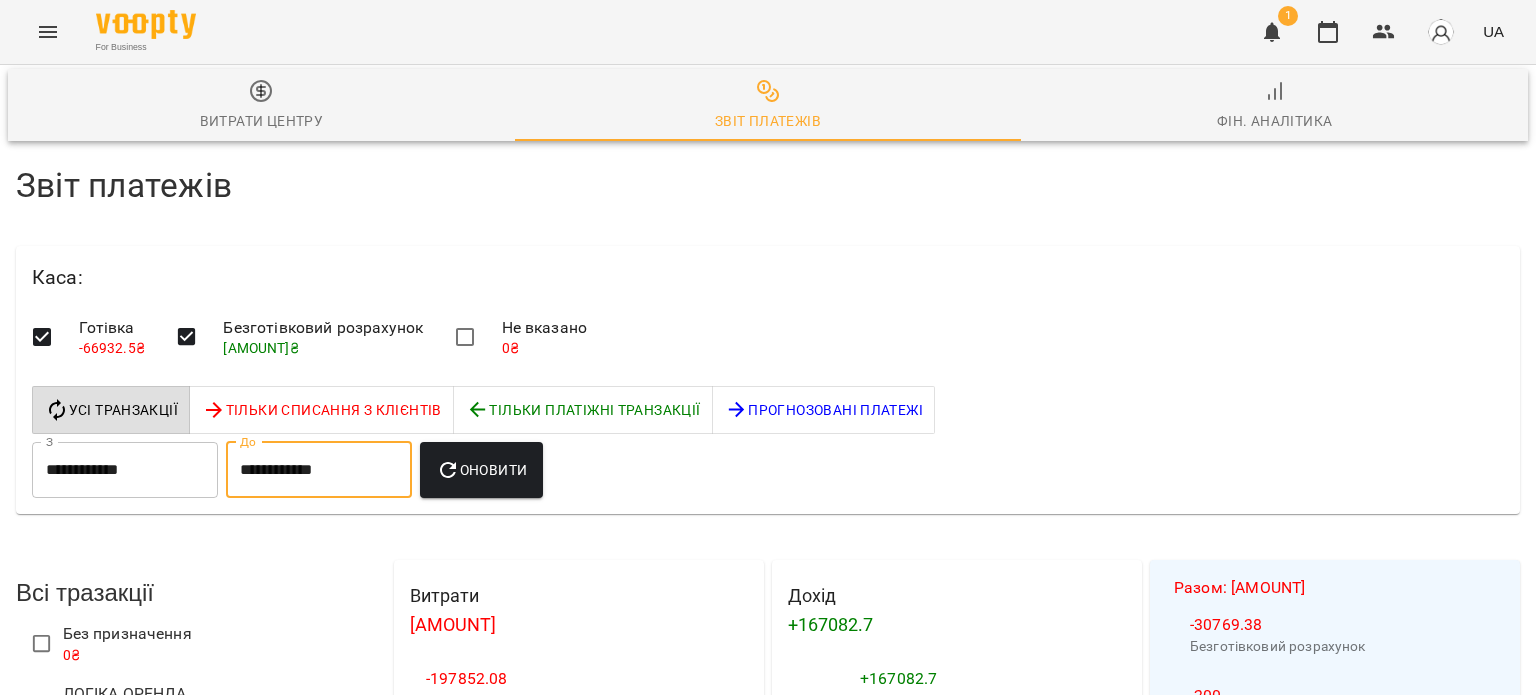 click on "Оновити" at bounding box center [481, 470] 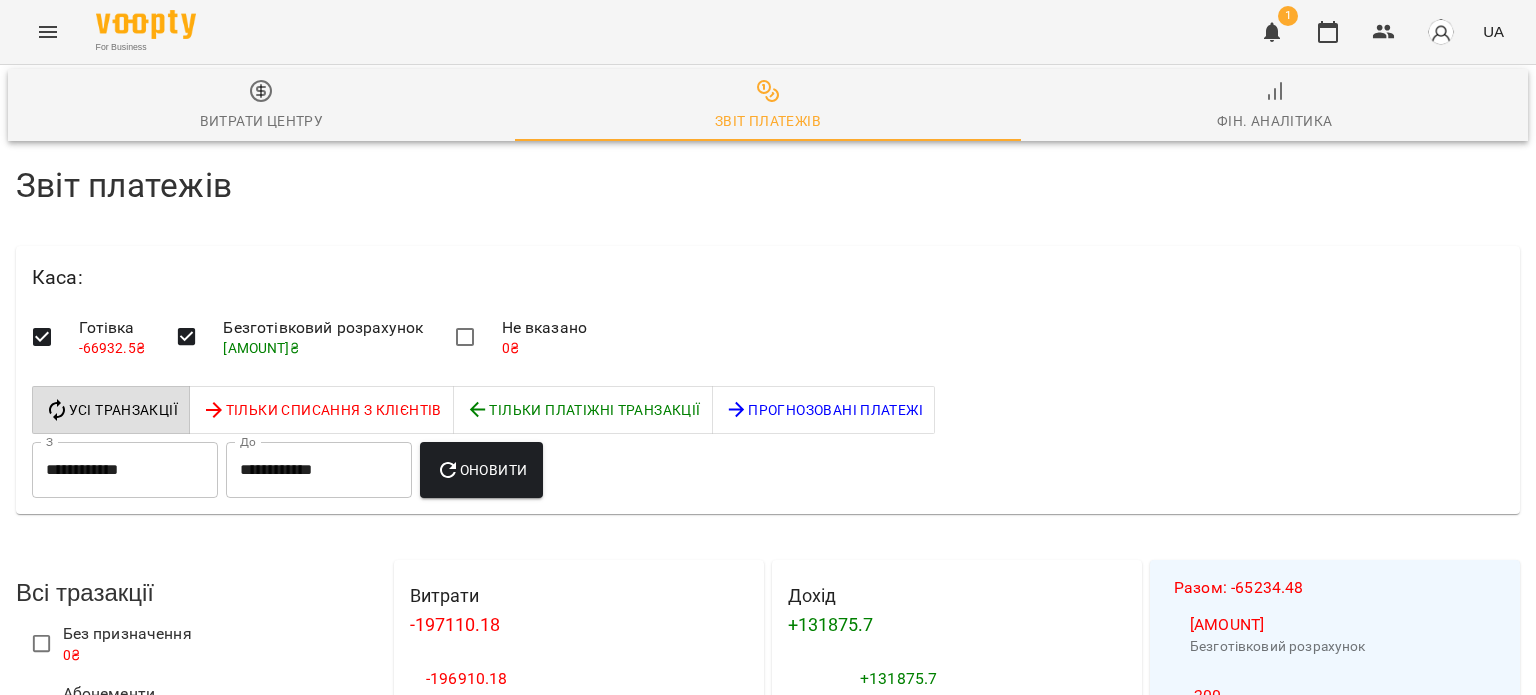 scroll, scrollTop: 600, scrollLeft: 0, axis: vertical 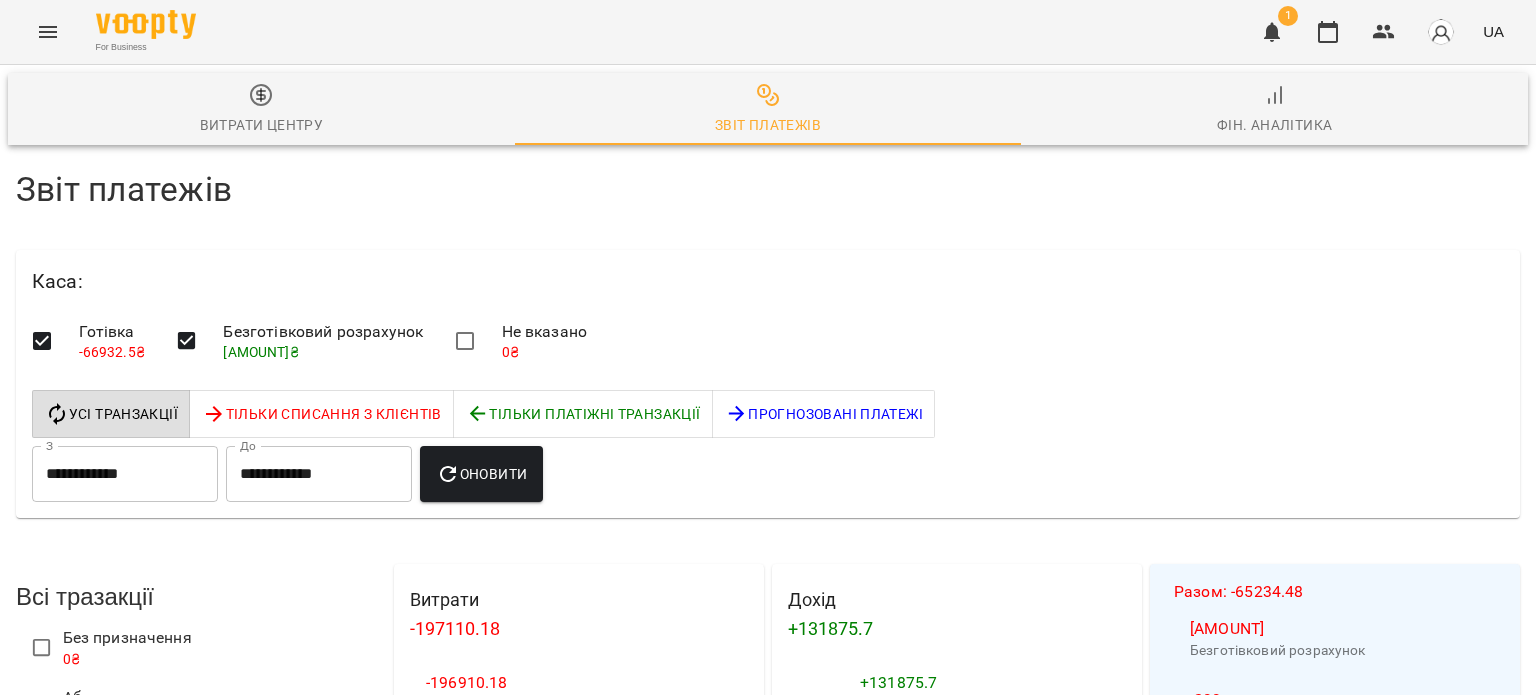 click on "Фін. Аналітика" at bounding box center [1275, 125] 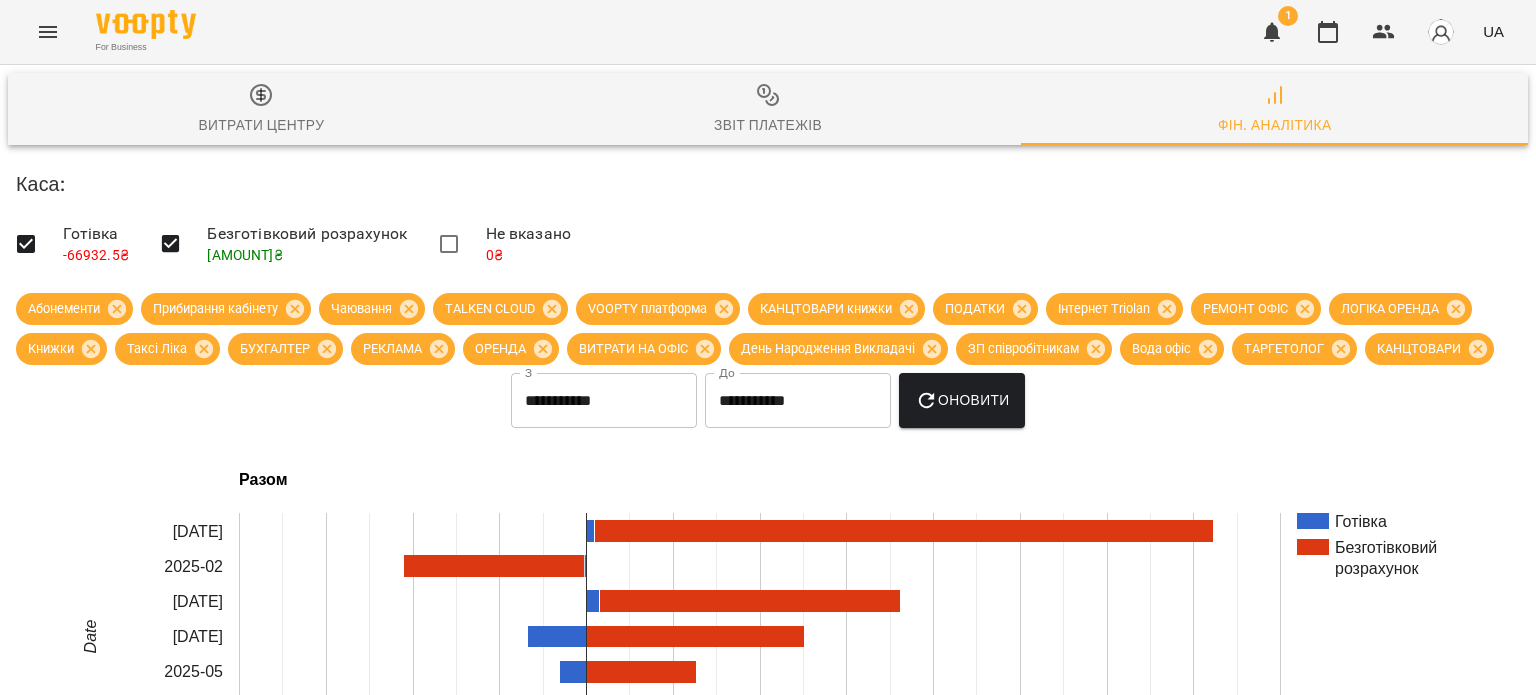 click 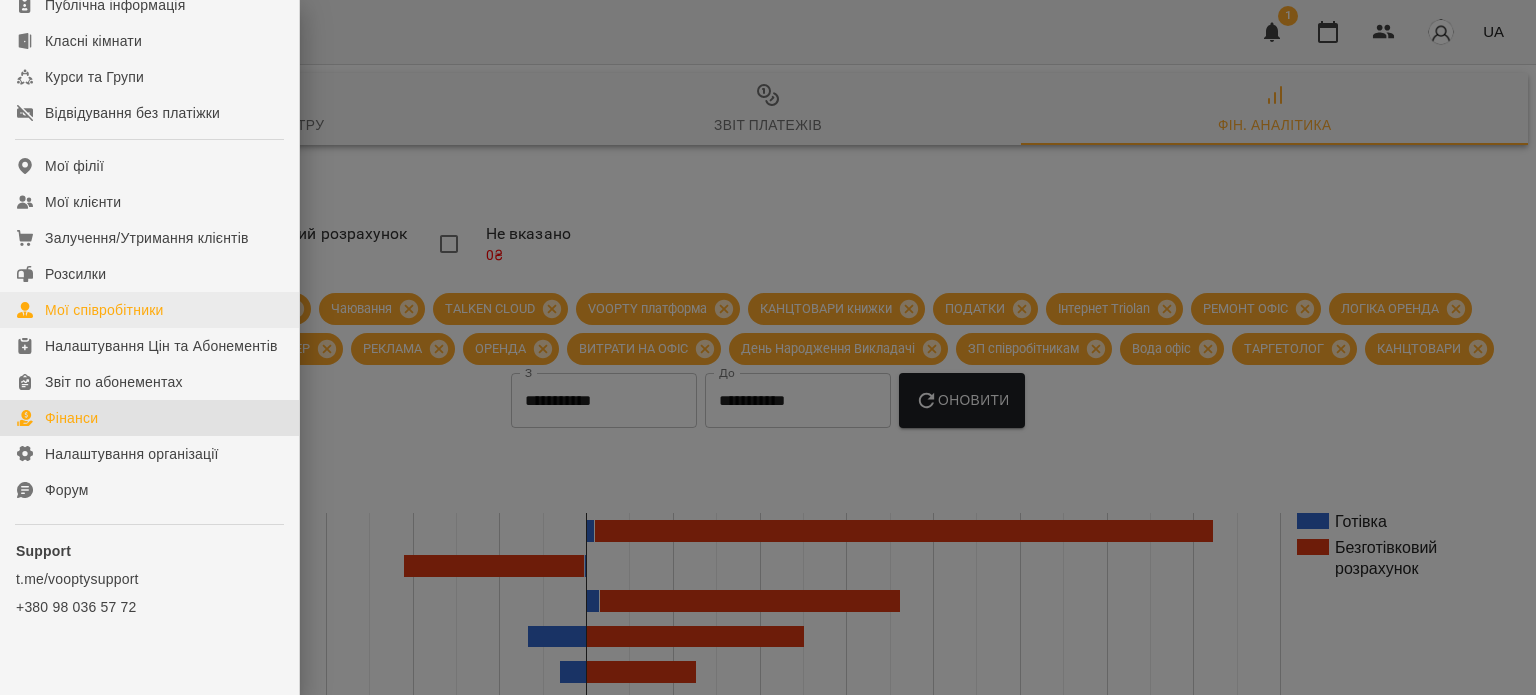 scroll, scrollTop: 435, scrollLeft: 0, axis: vertical 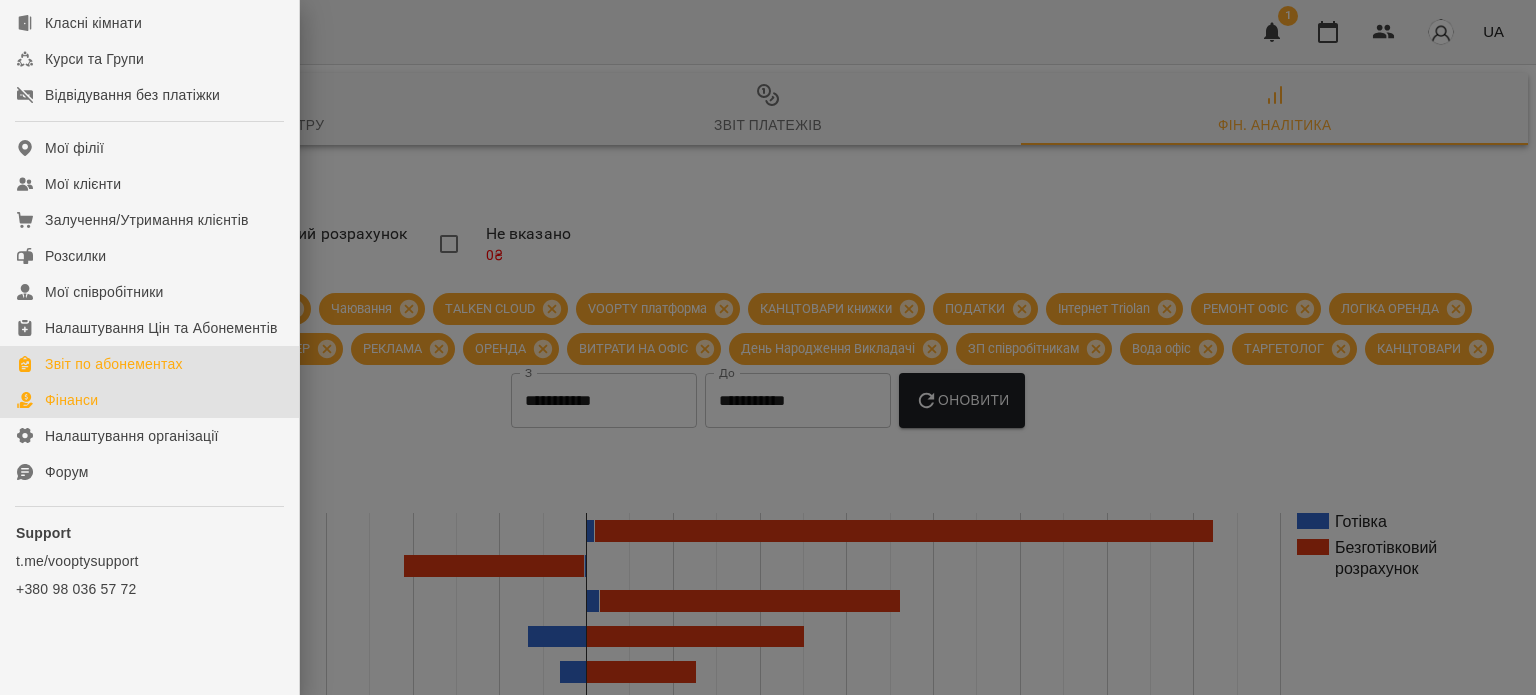 click on "Звіт по абонементах" at bounding box center (114, 364) 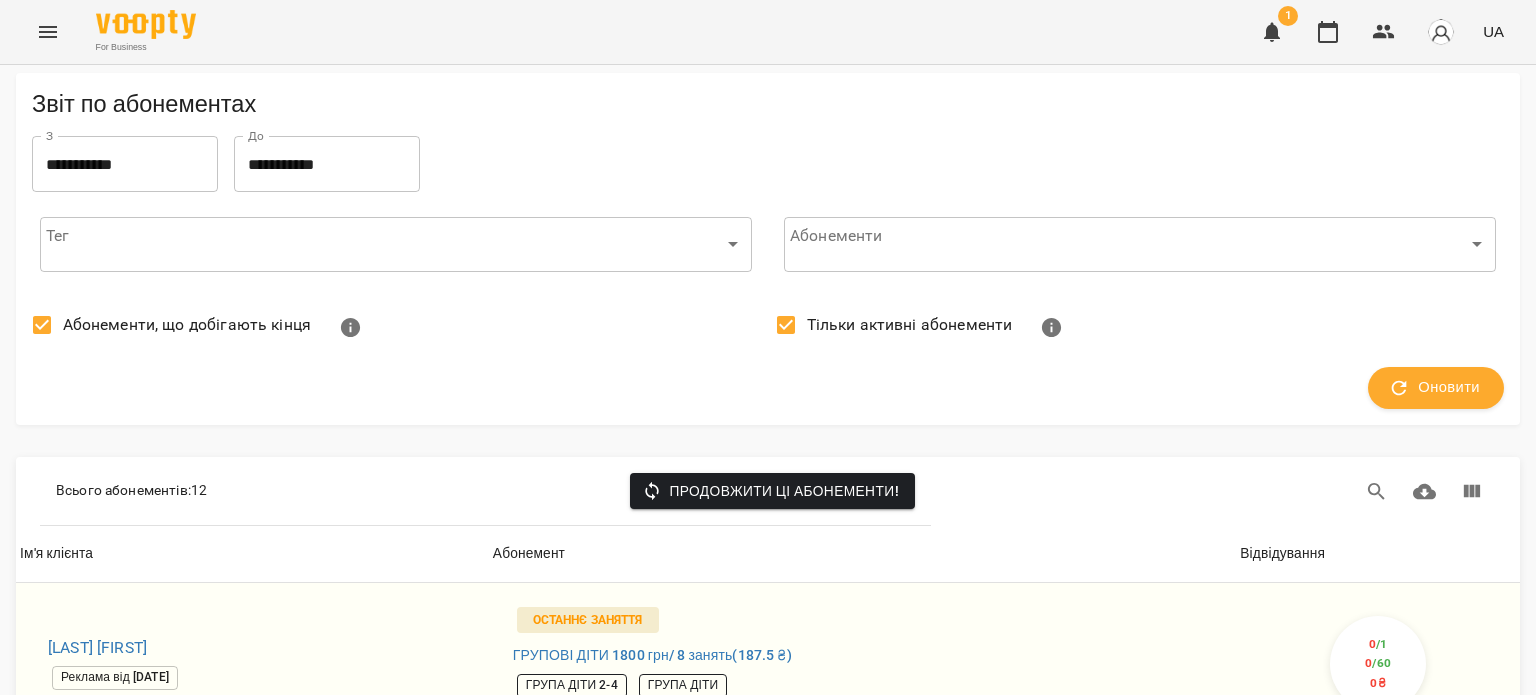 scroll, scrollTop: 300, scrollLeft: 0, axis: vertical 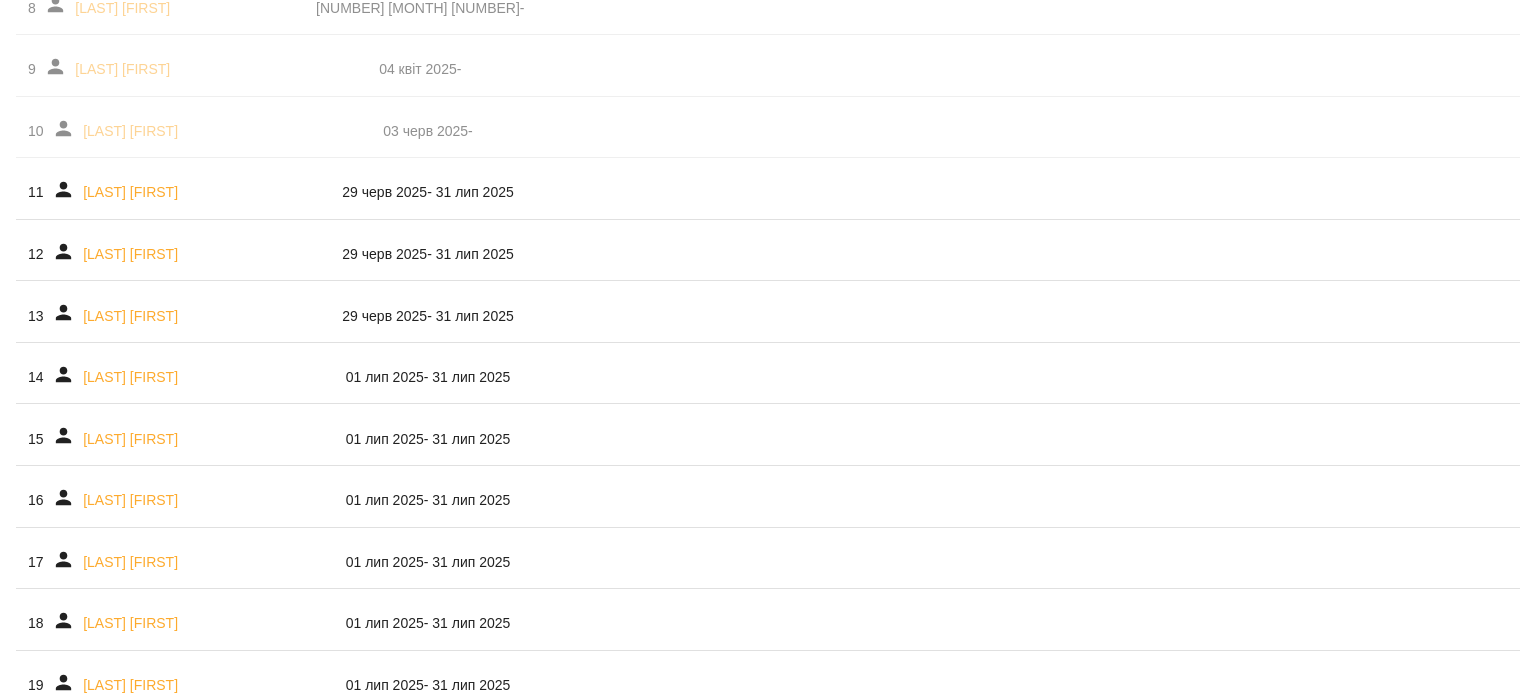 click on "[DATE] - [DATE]" at bounding box center [428, 192] 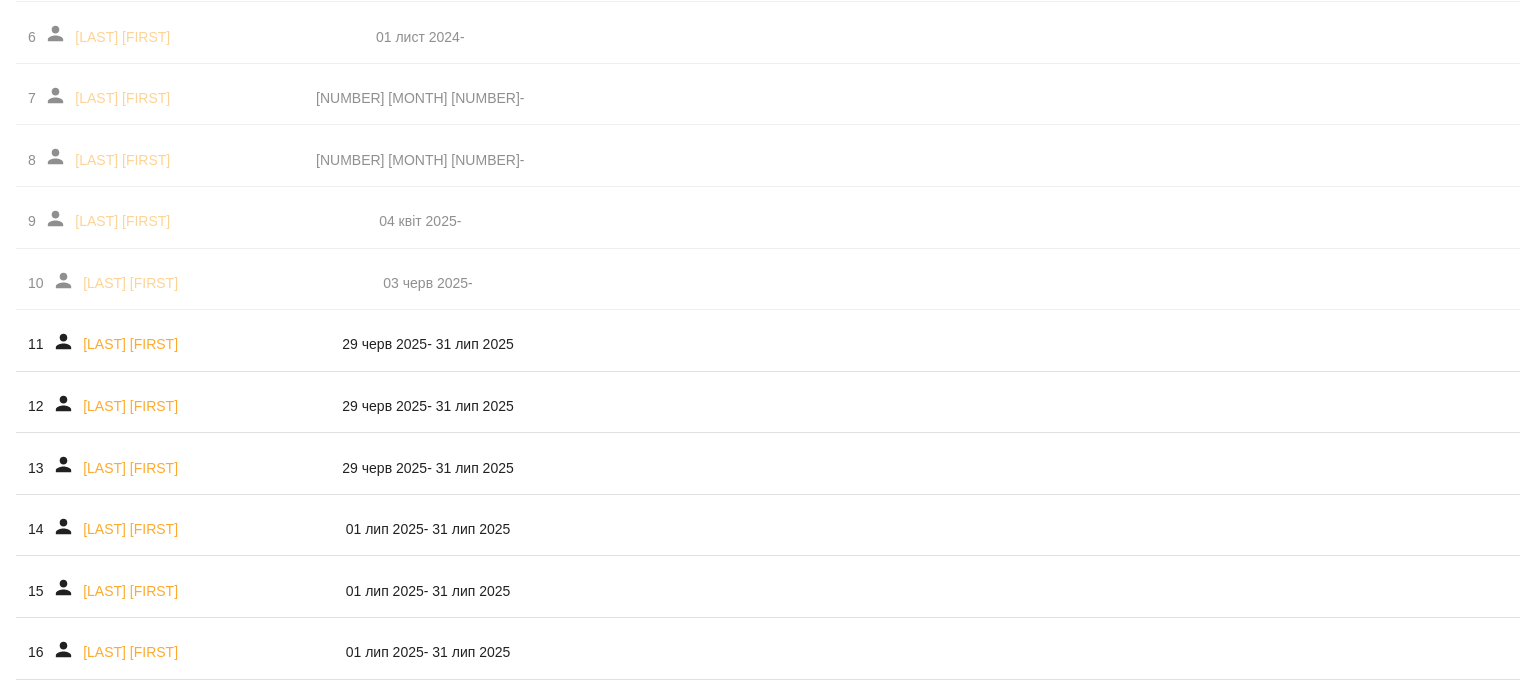 scroll, scrollTop: 48, scrollLeft: 0, axis: vertical 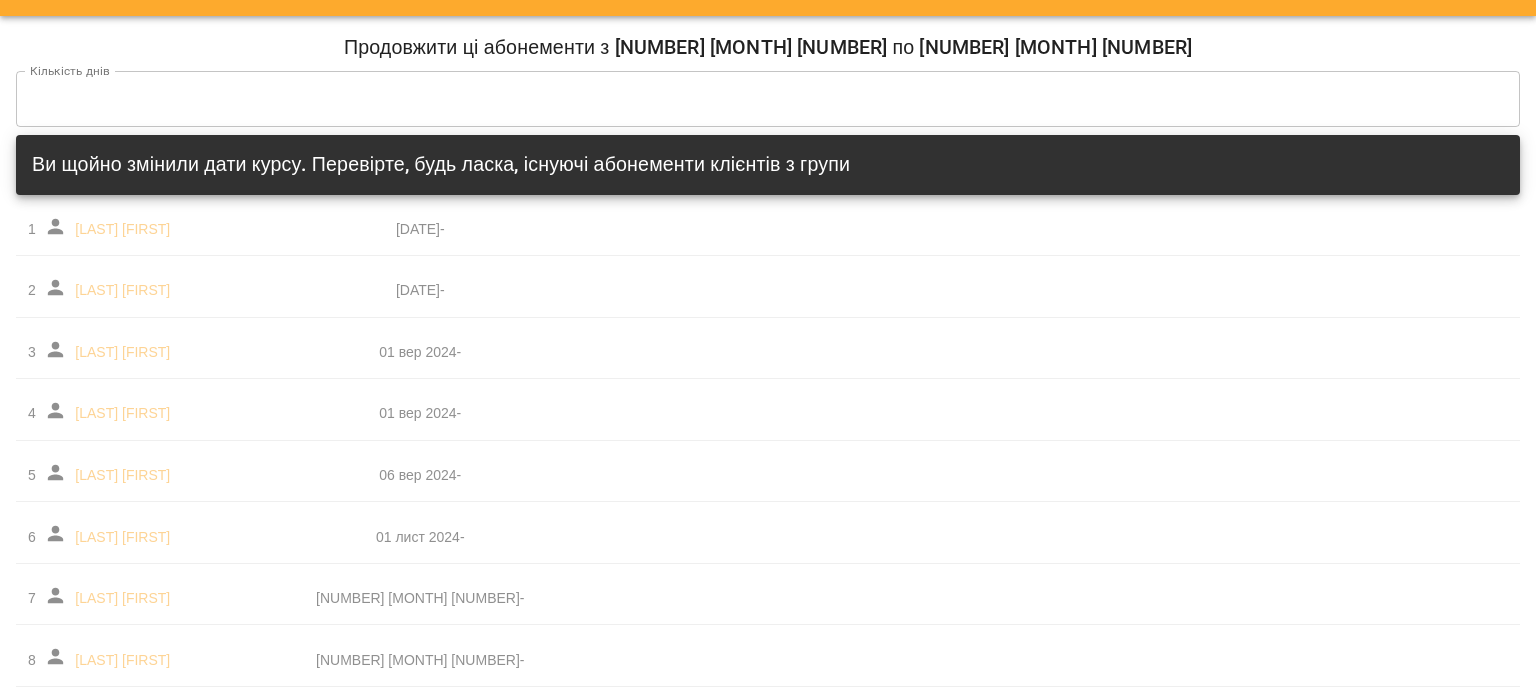 click on "Ви щойно змінили дати курсу. Перевірте, будь ласка, існуючі абонементи клієнтів з групи" at bounding box center (441, 164) 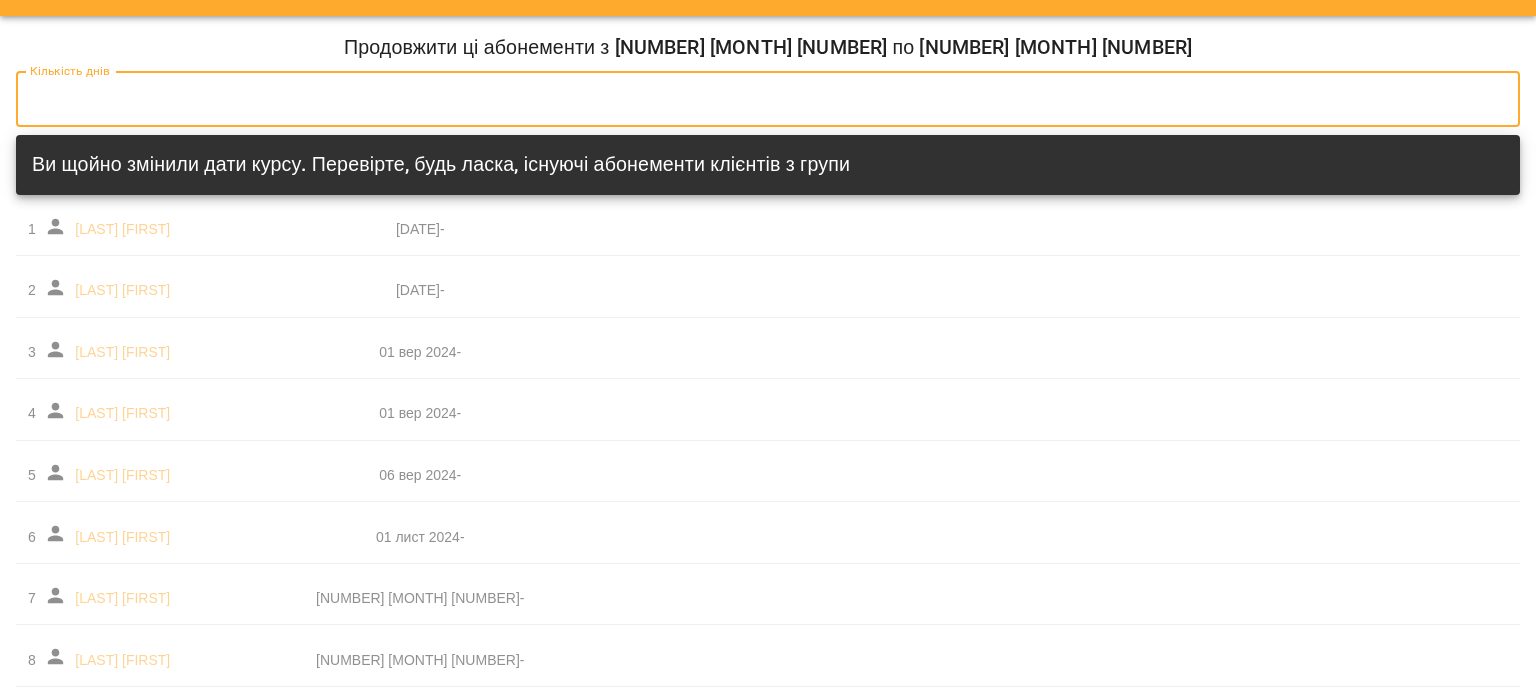 click on "**" at bounding box center [768, 99] 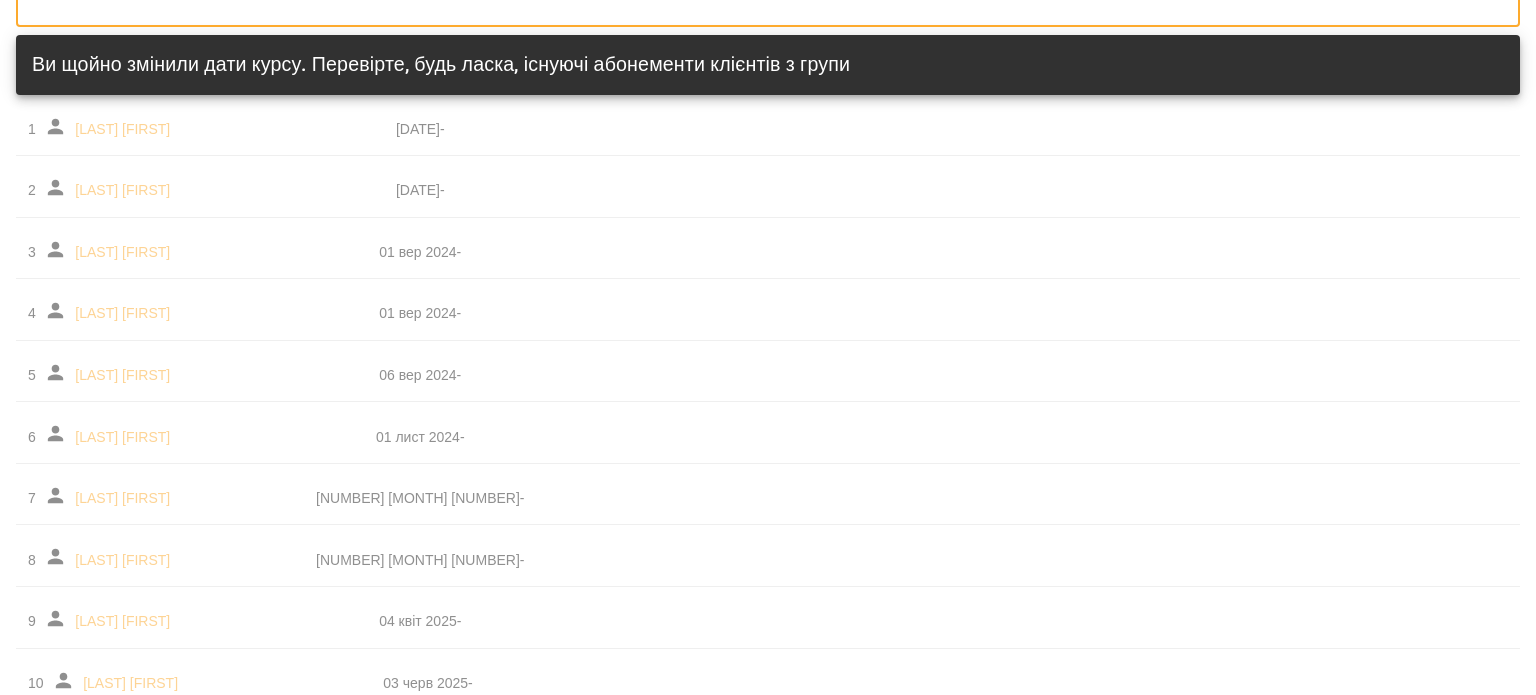 scroll, scrollTop: 0, scrollLeft: 0, axis: both 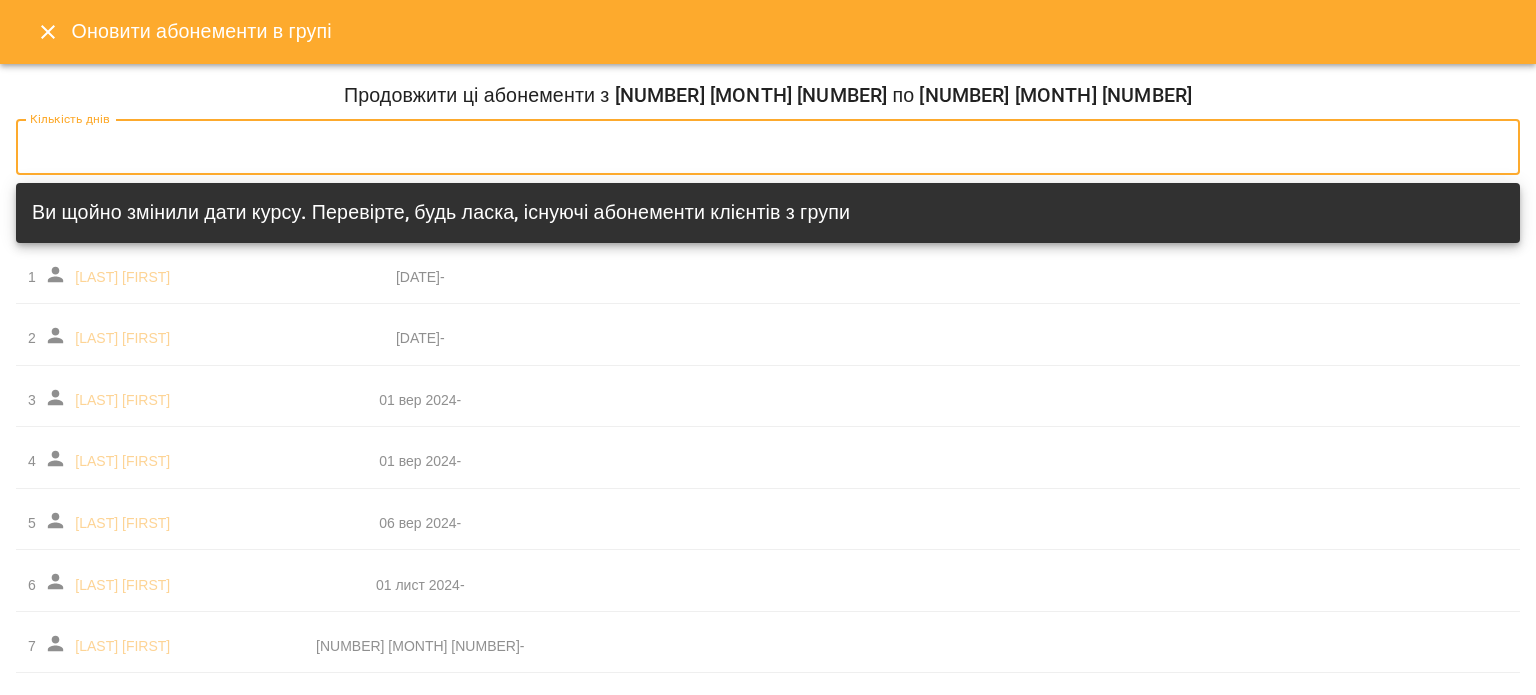click 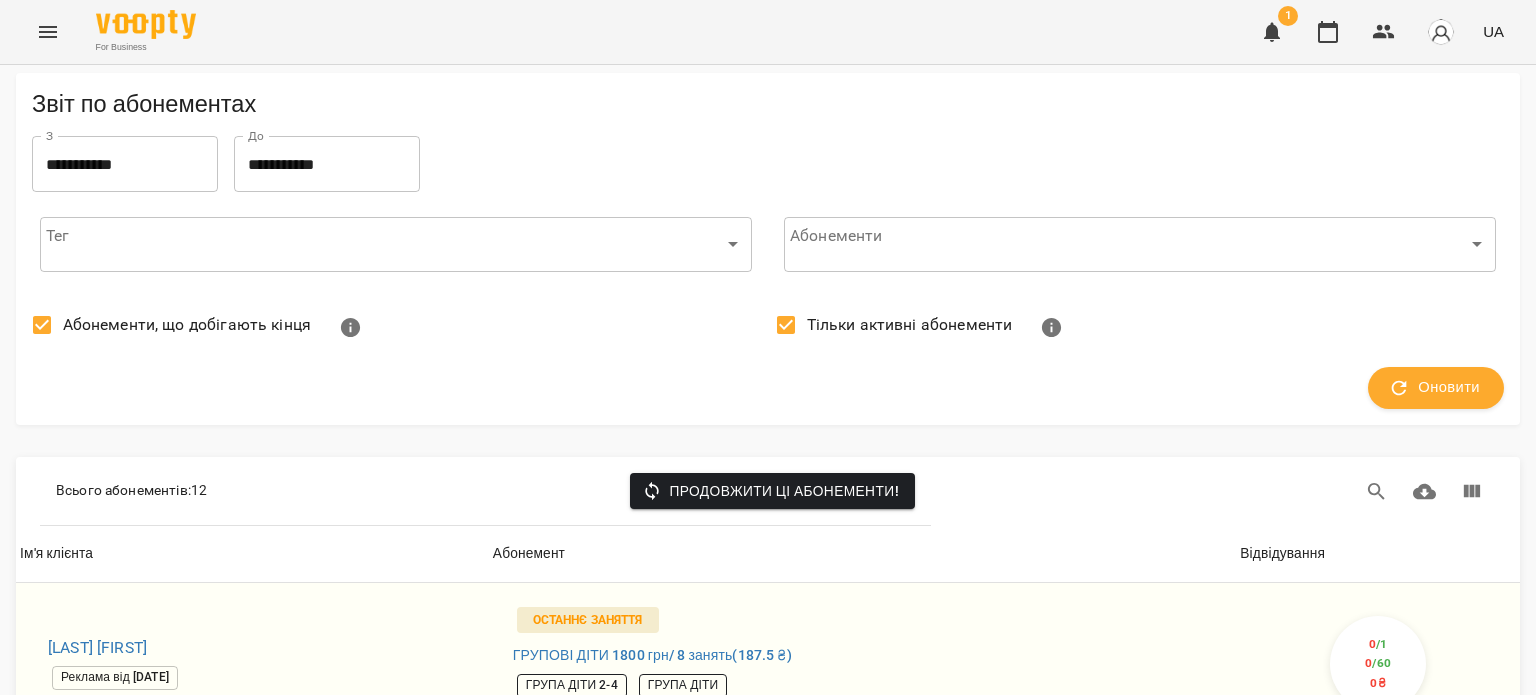 scroll, scrollTop: 0, scrollLeft: 0, axis: both 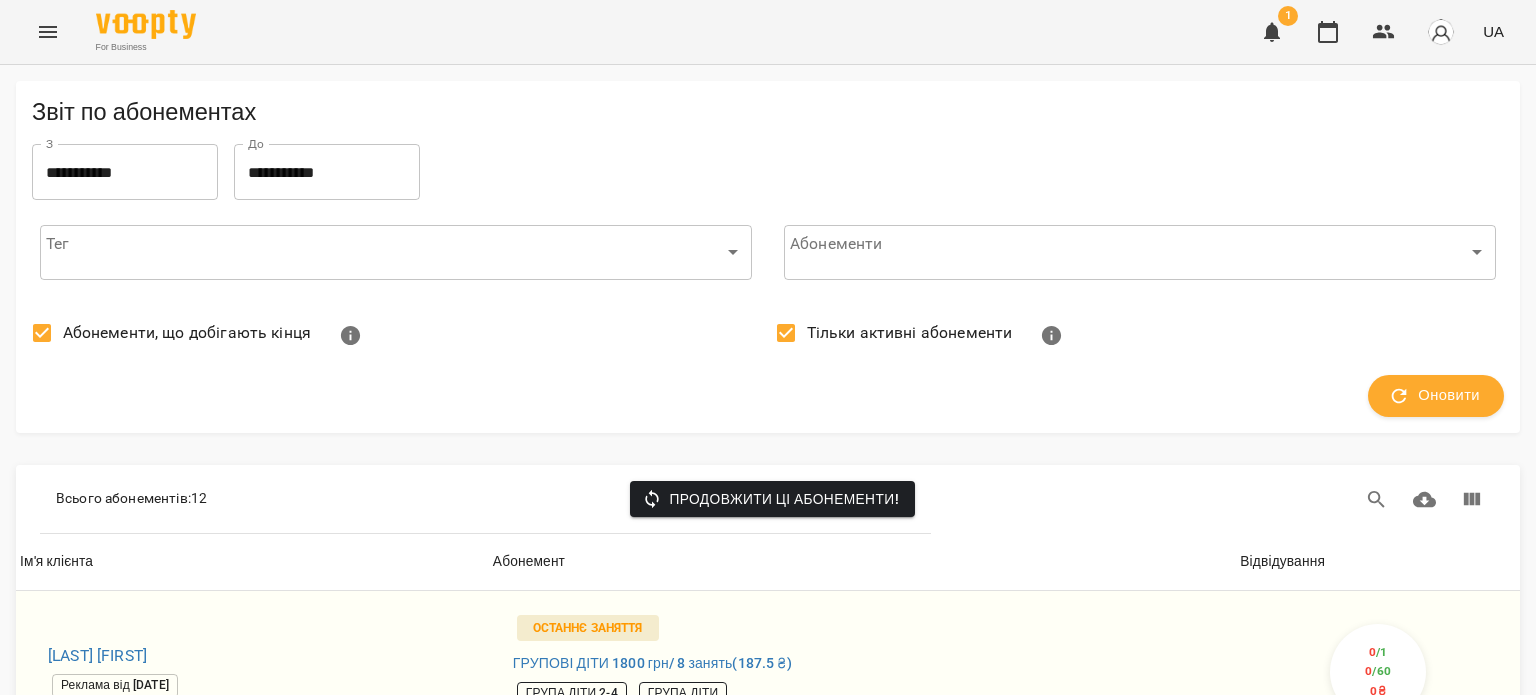 click on "**********" at bounding box center (125, 172) 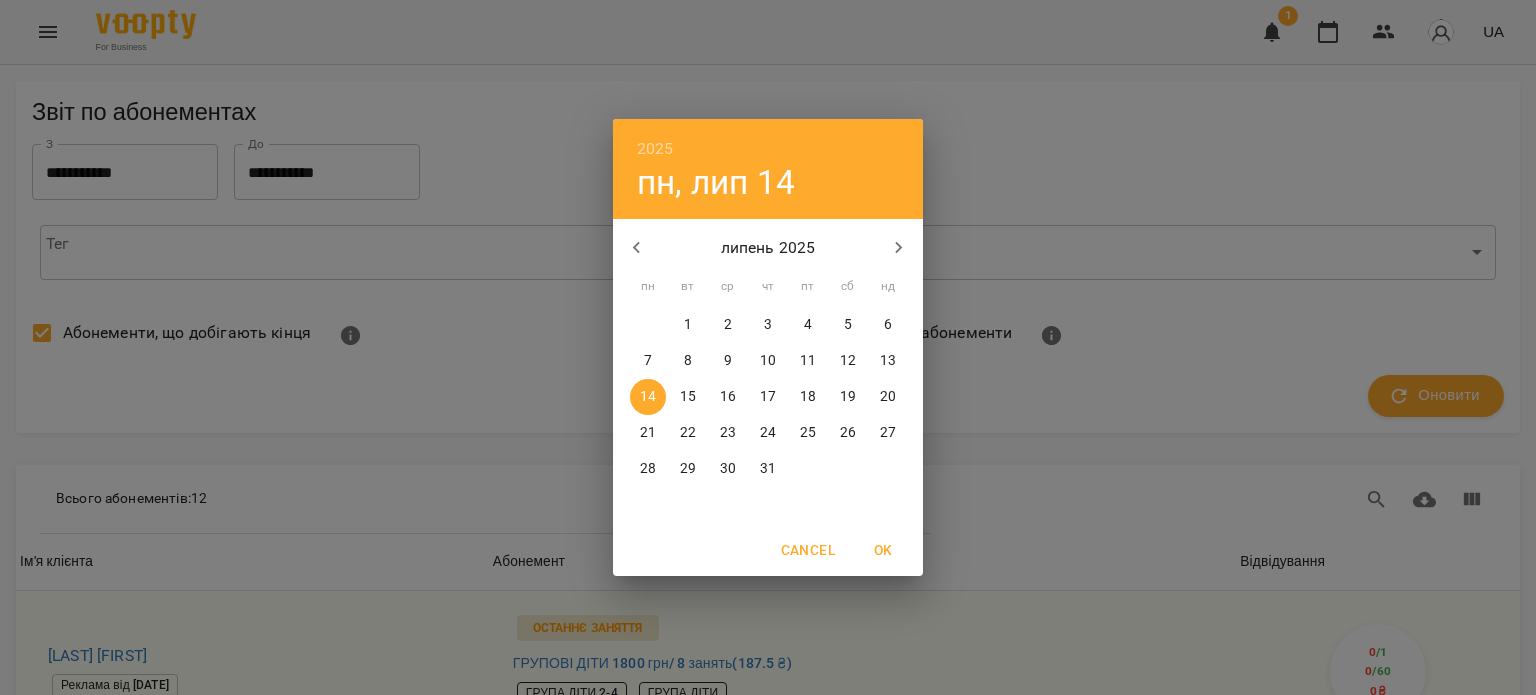 click 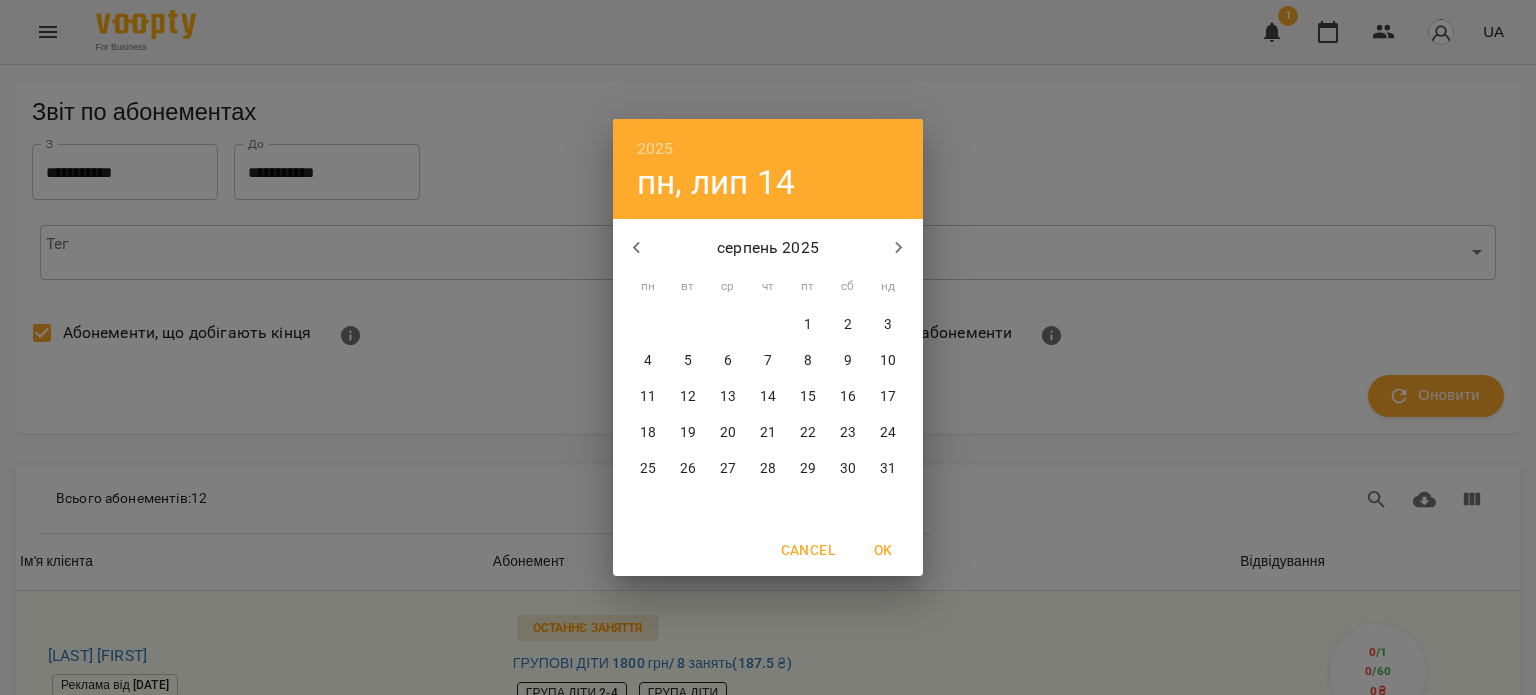 click on "1" at bounding box center (808, 325) 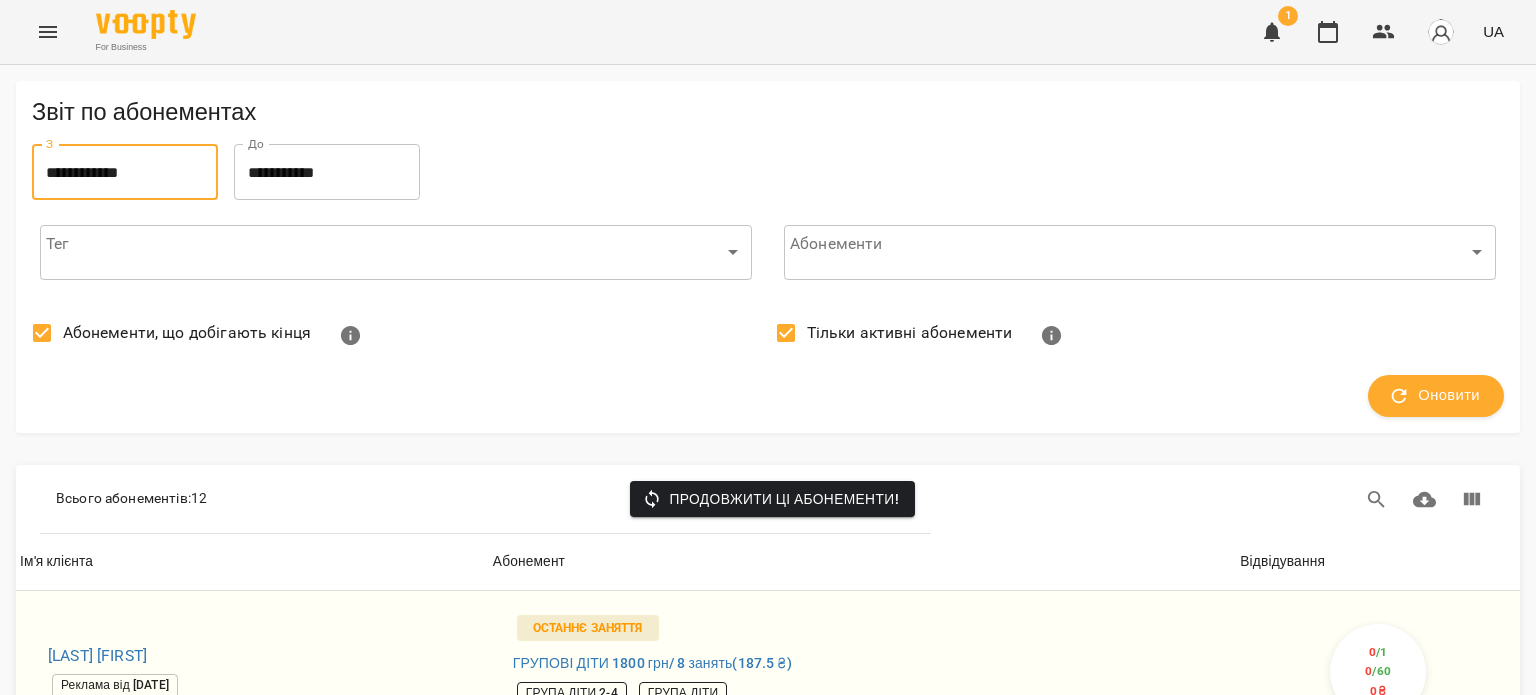 click on "**********" at bounding box center (327, 172) 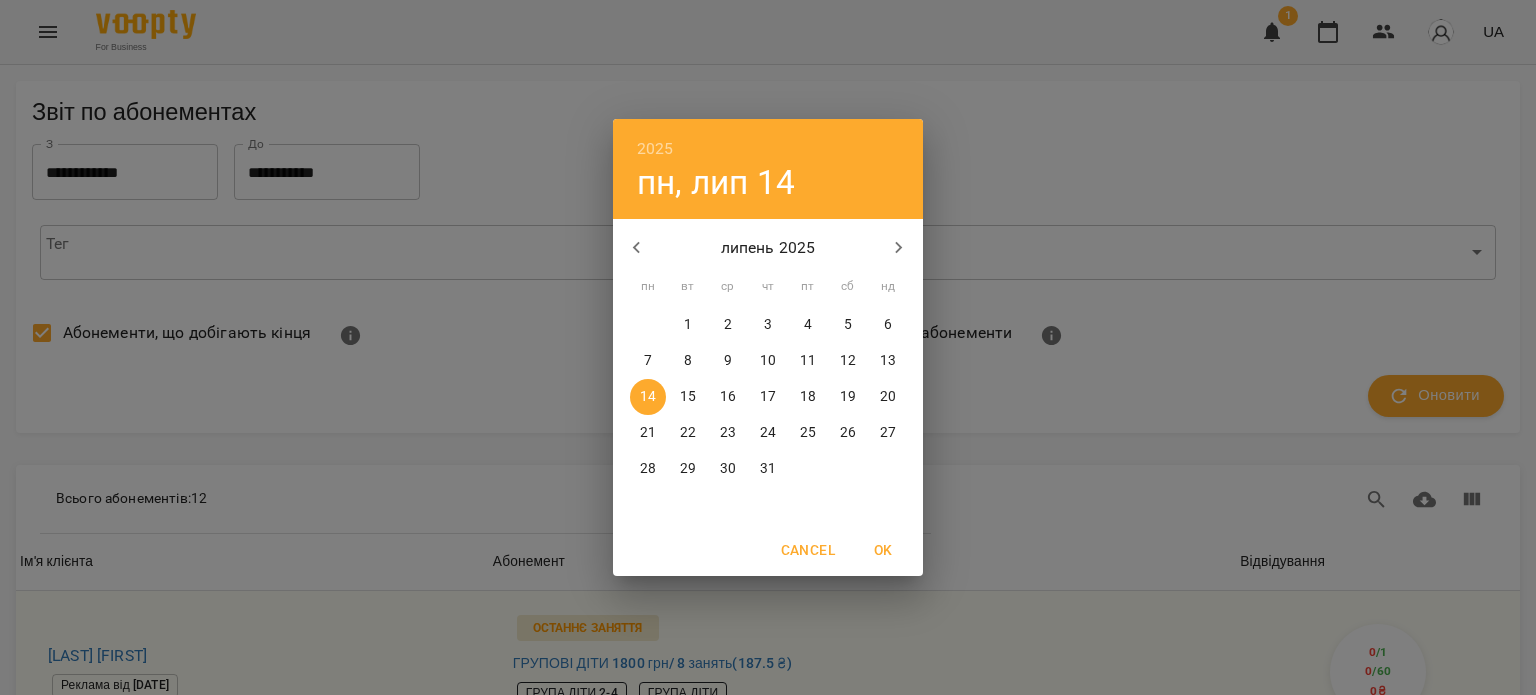 click 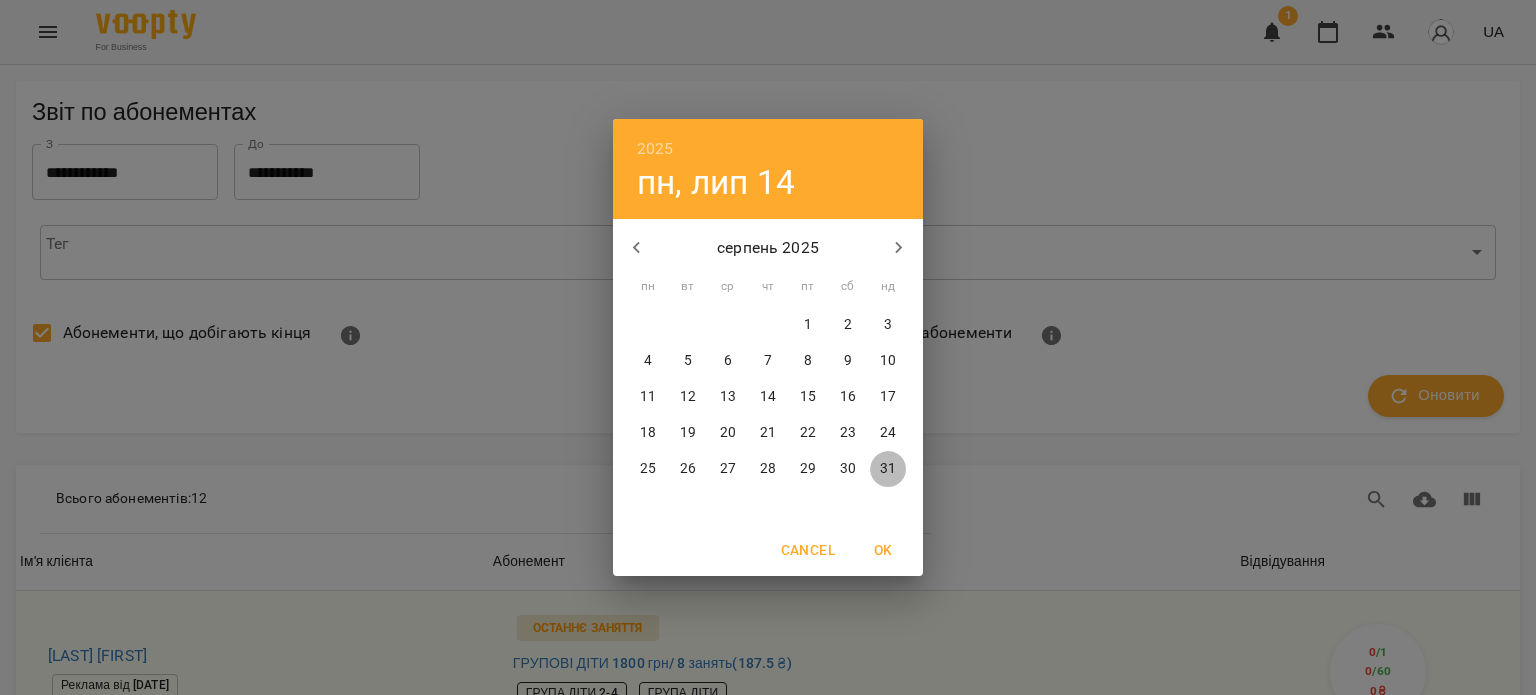 click on "31" at bounding box center [888, 469] 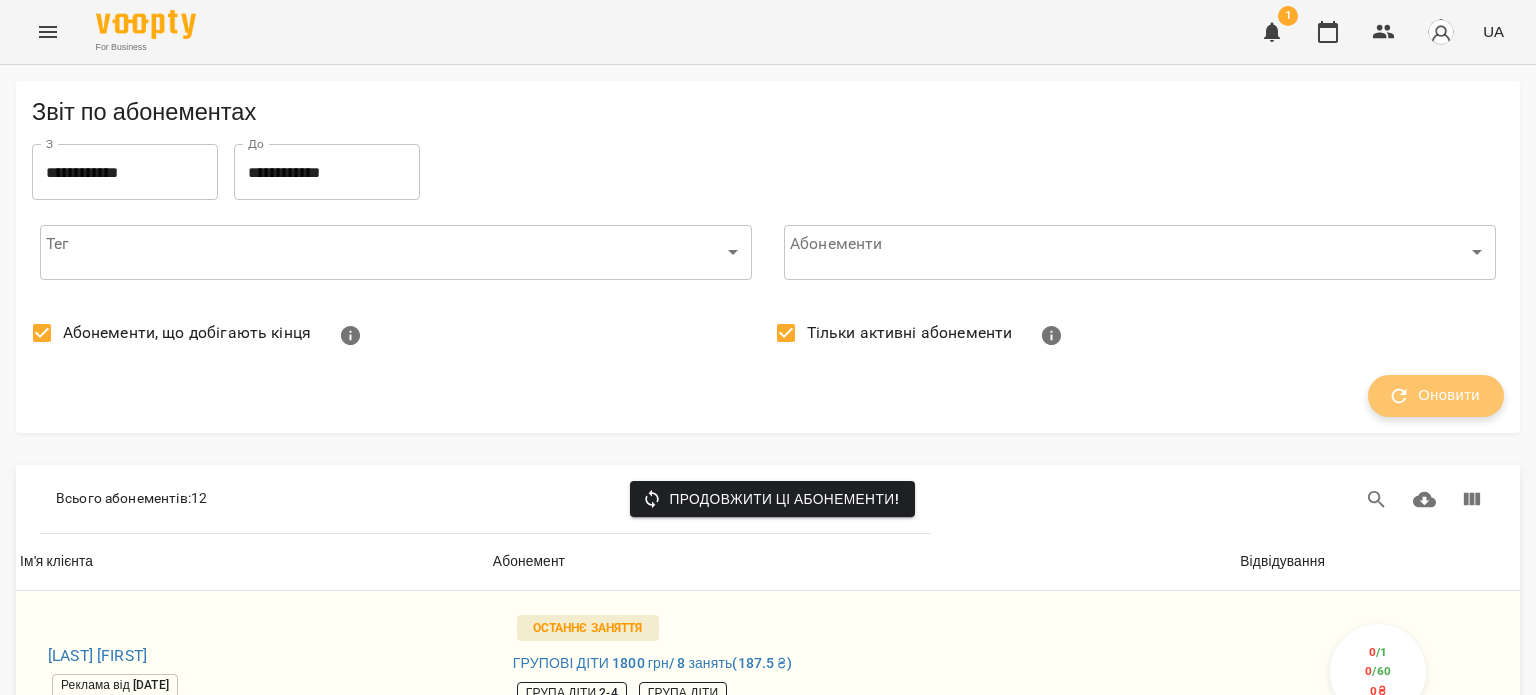 click on "Оновити" at bounding box center [1436, 396] 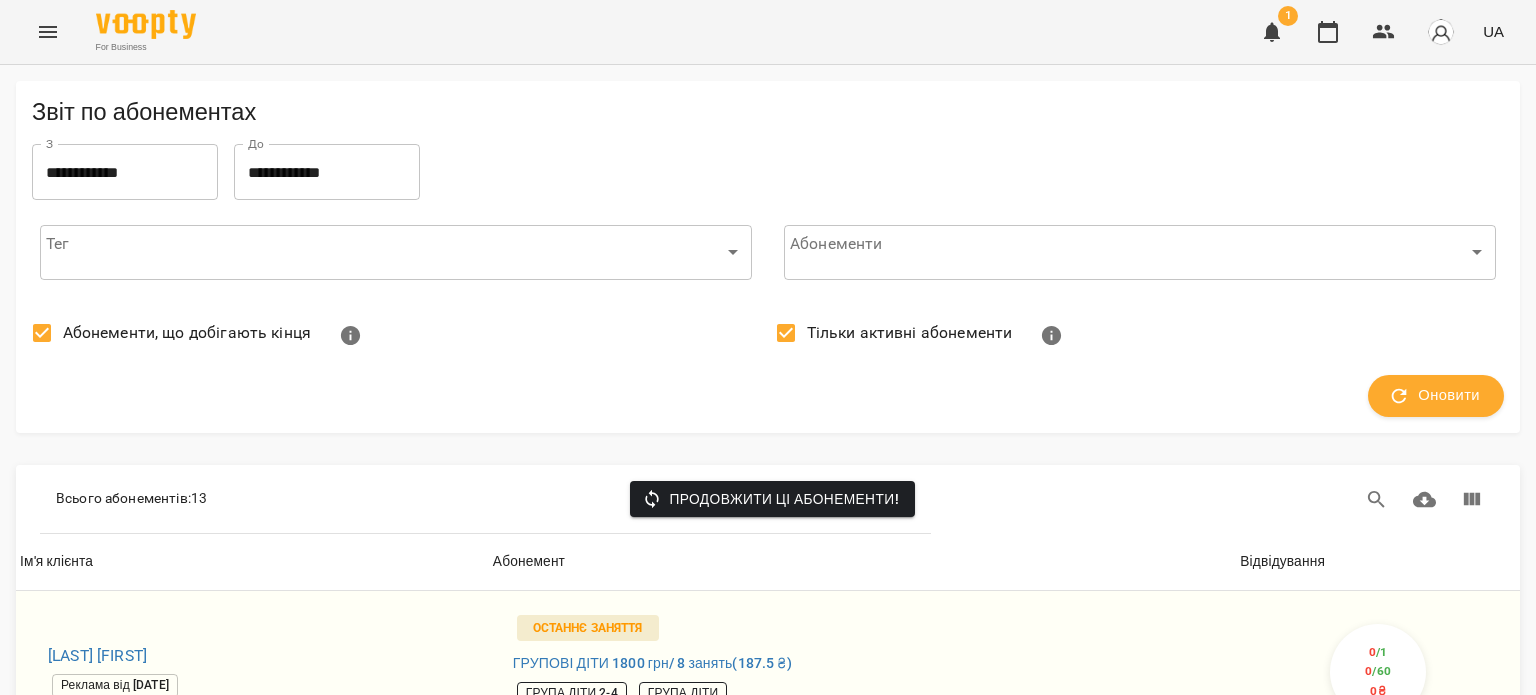 scroll, scrollTop: 100, scrollLeft: 0, axis: vertical 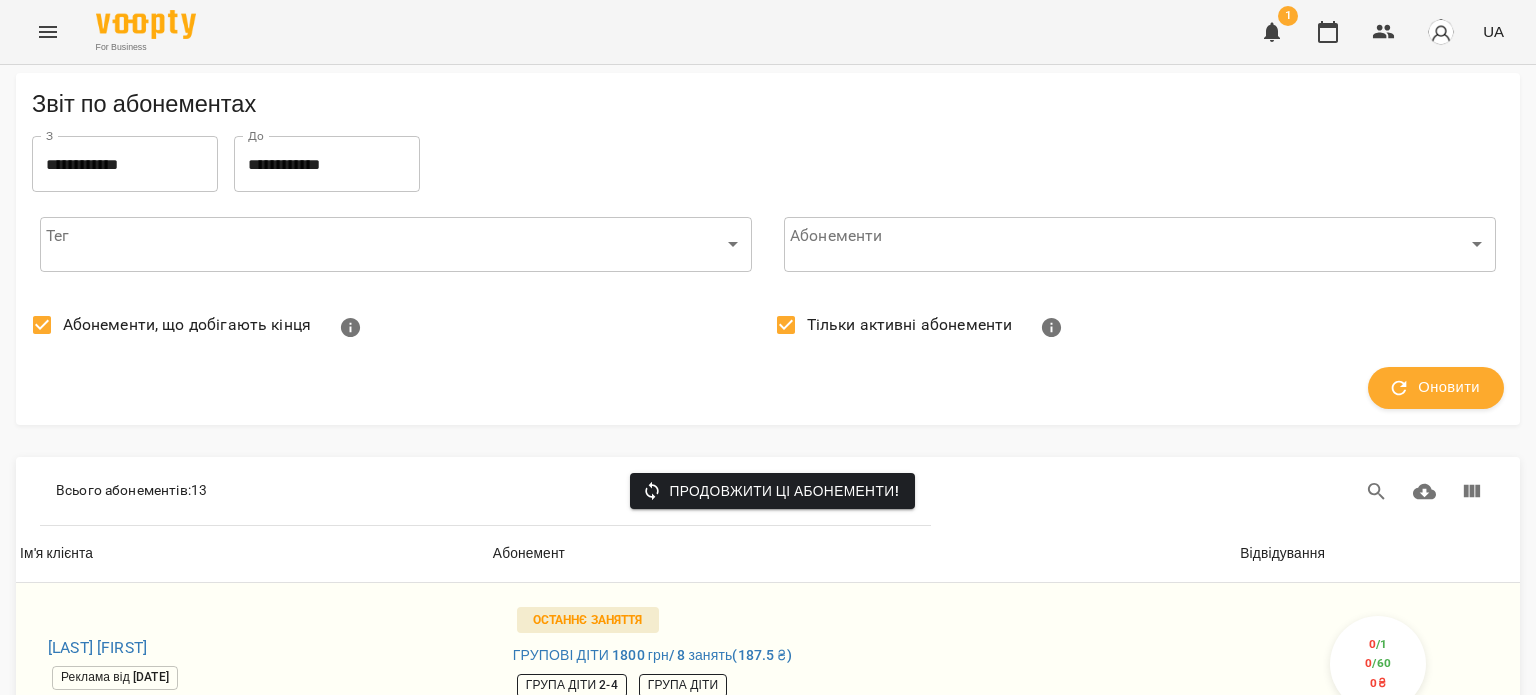 click on "Продовжити ці абонементи!" at bounding box center (772, 491) 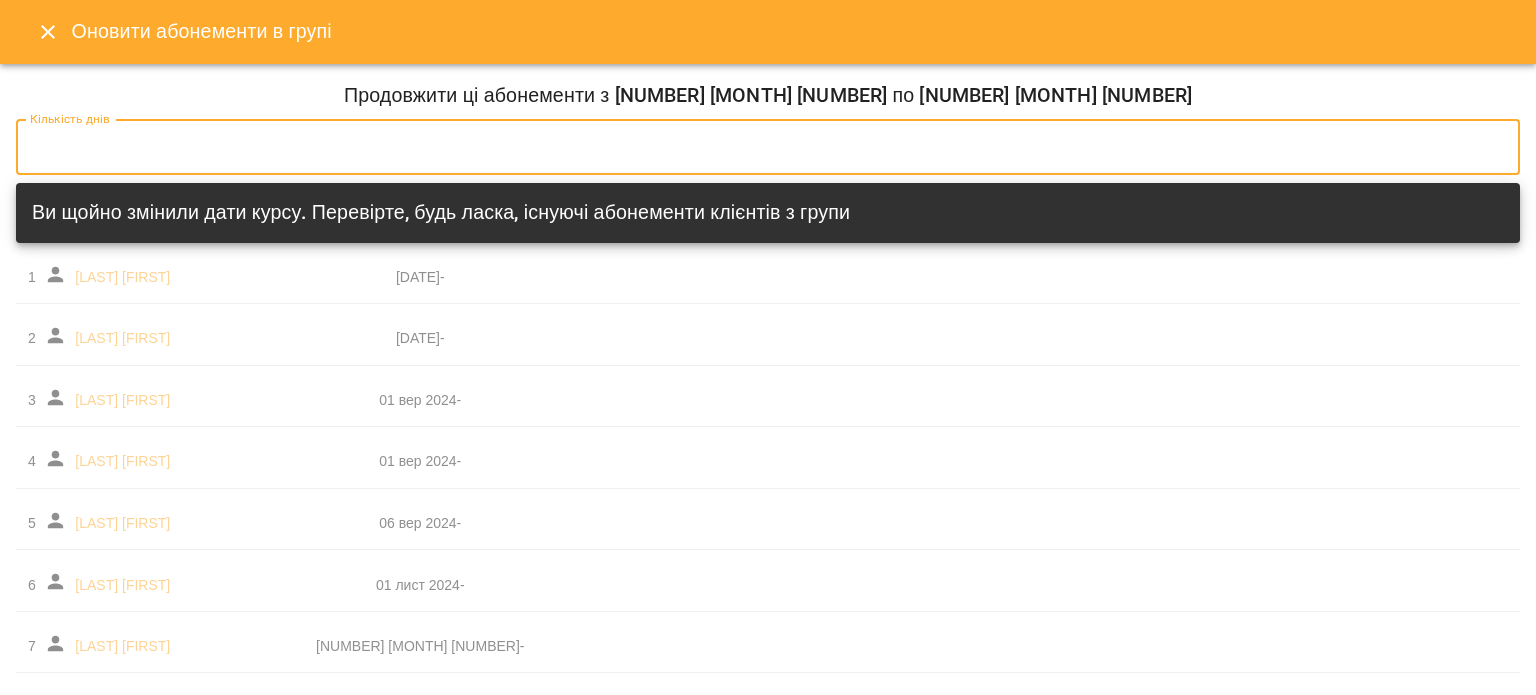 click on "*" at bounding box center [768, 147] 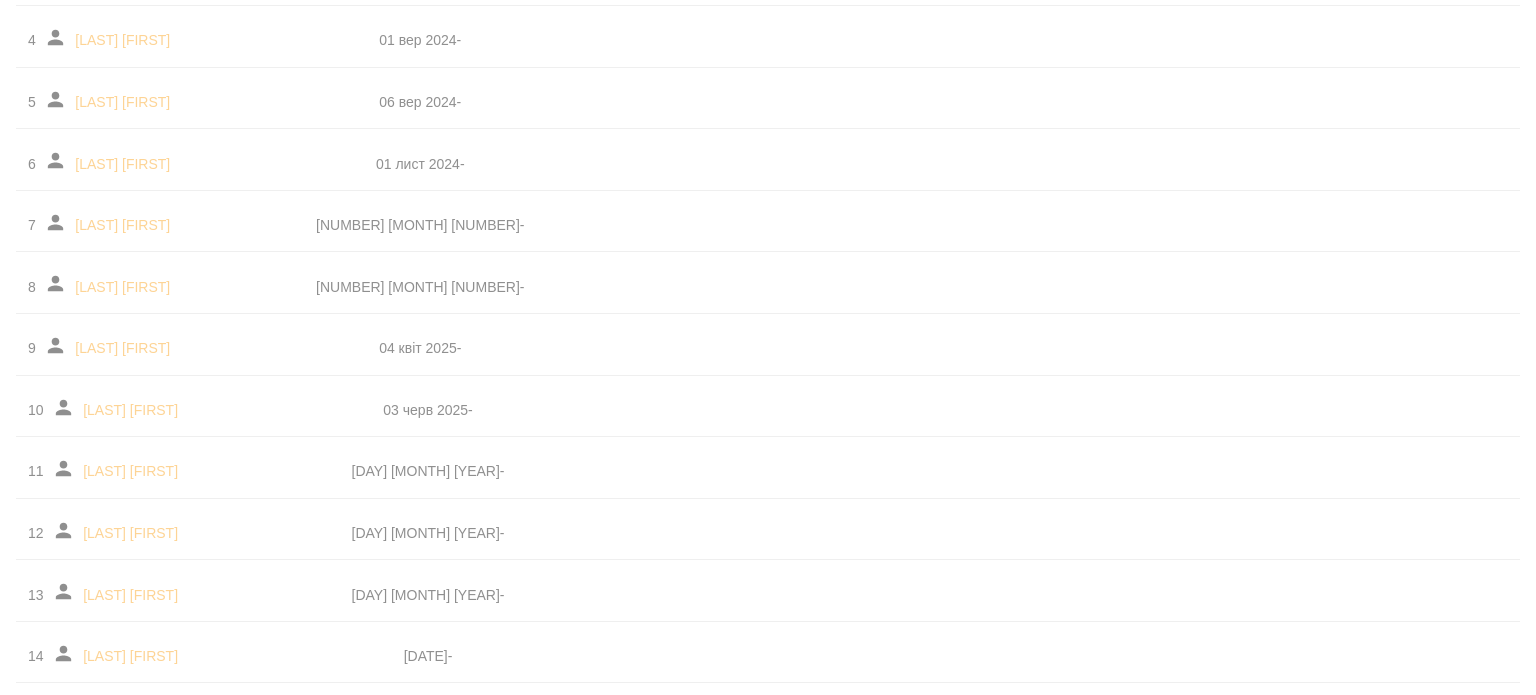 scroll, scrollTop: 0, scrollLeft: 0, axis: both 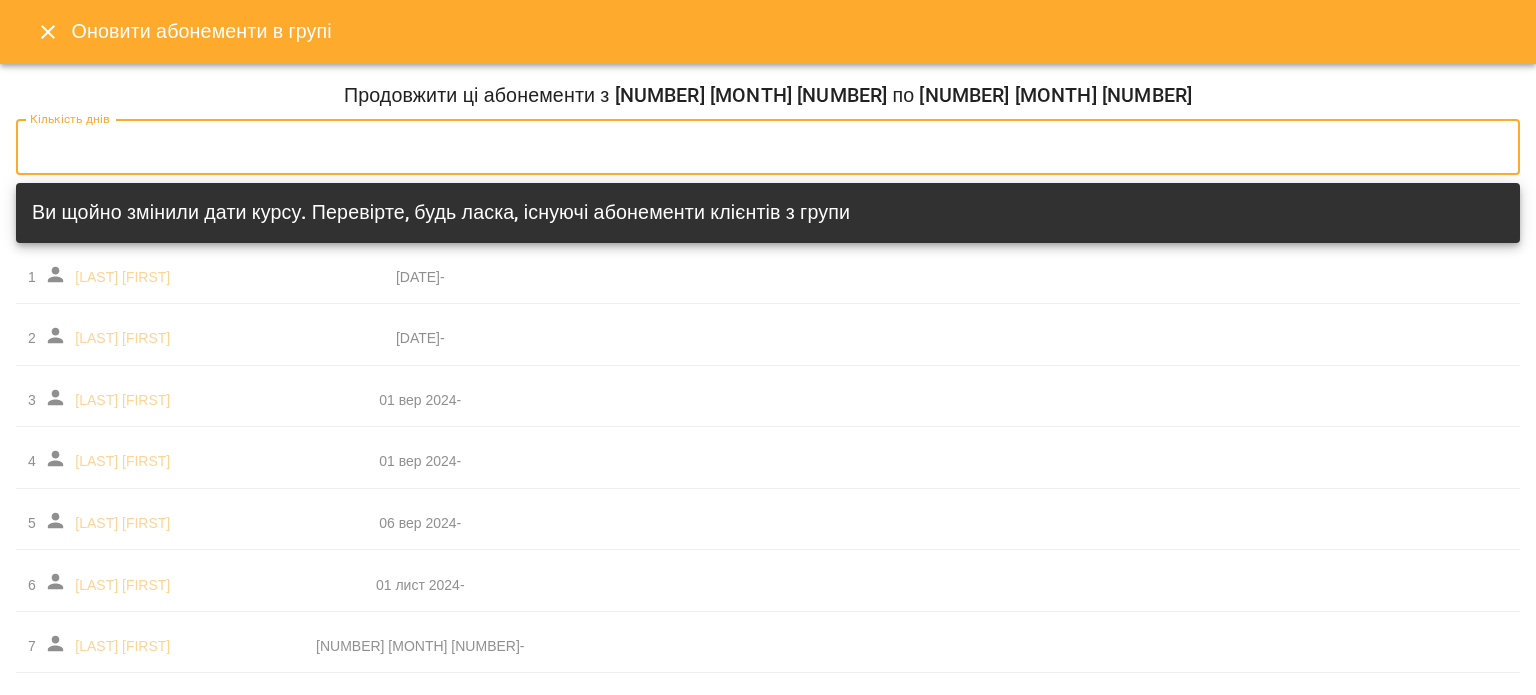 click 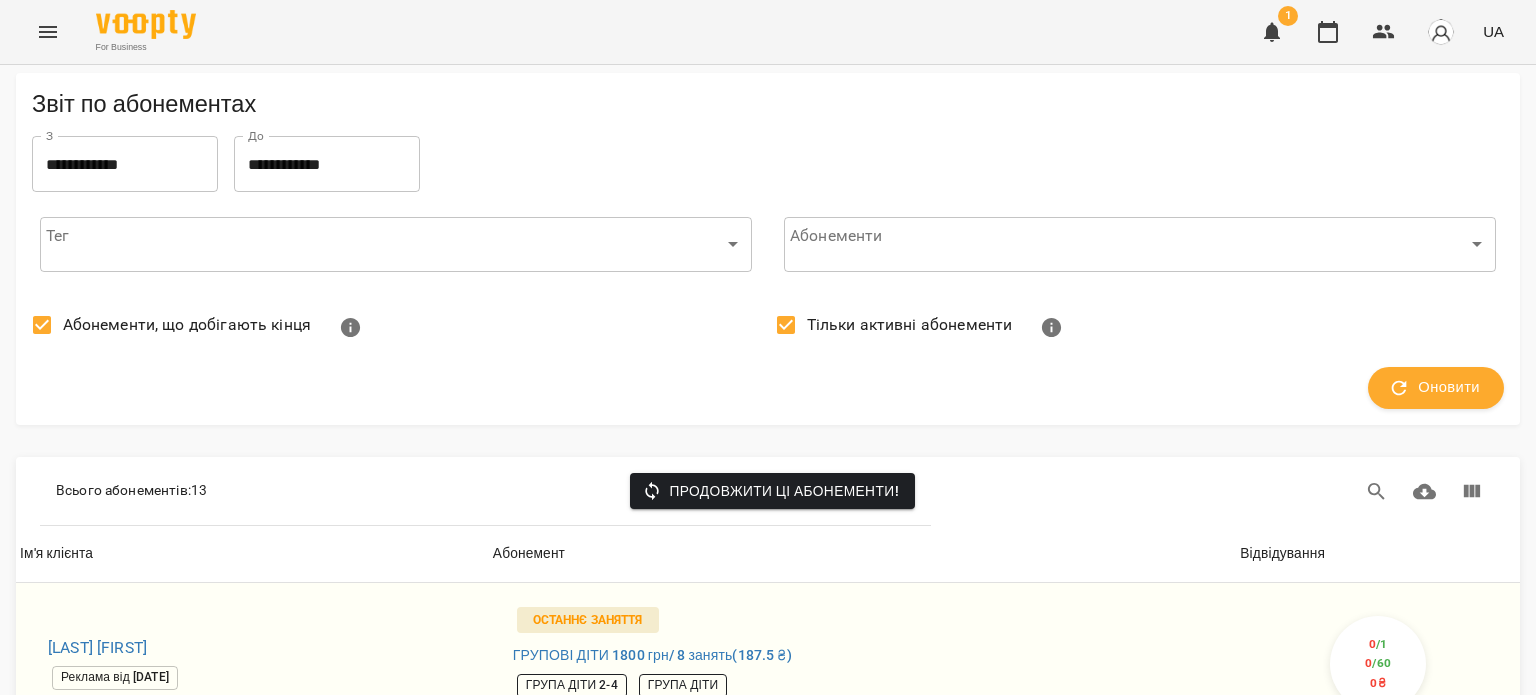 scroll, scrollTop: 0, scrollLeft: 0, axis: both 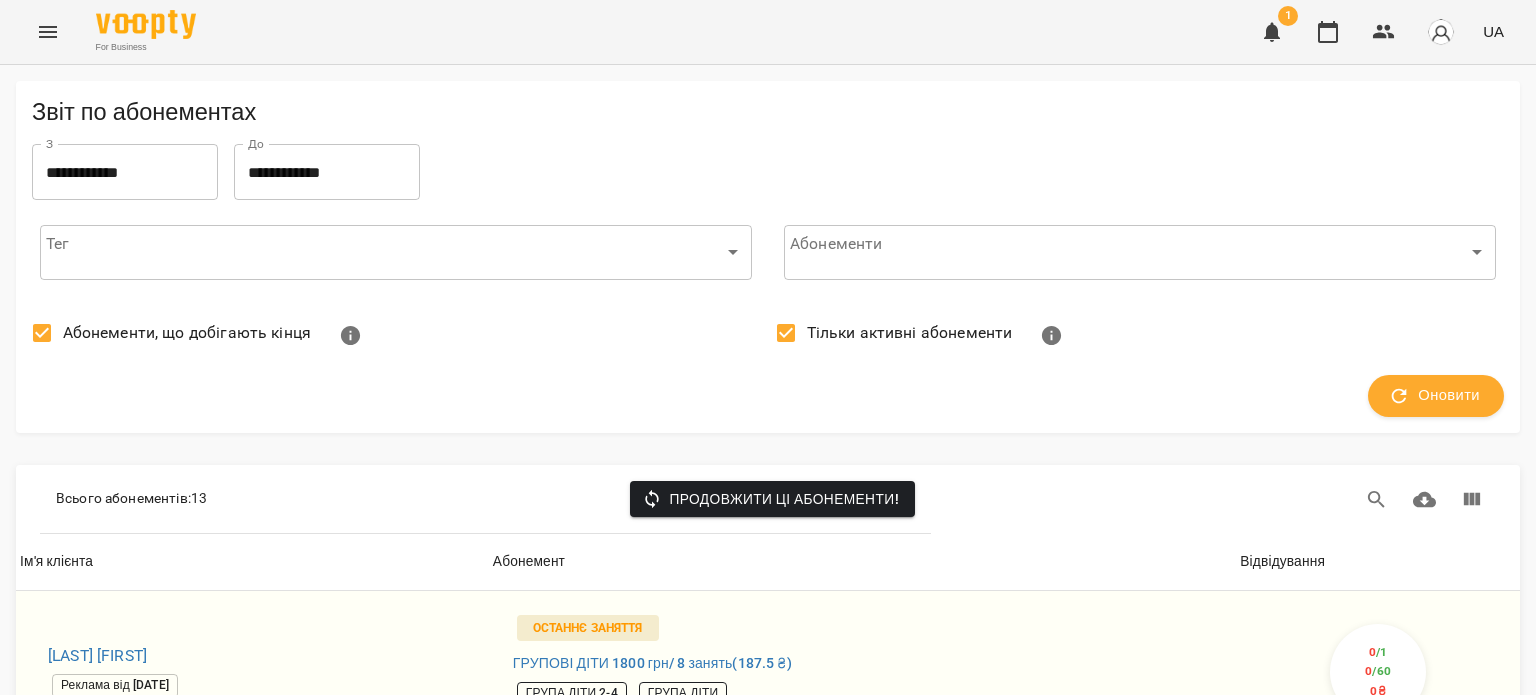 click 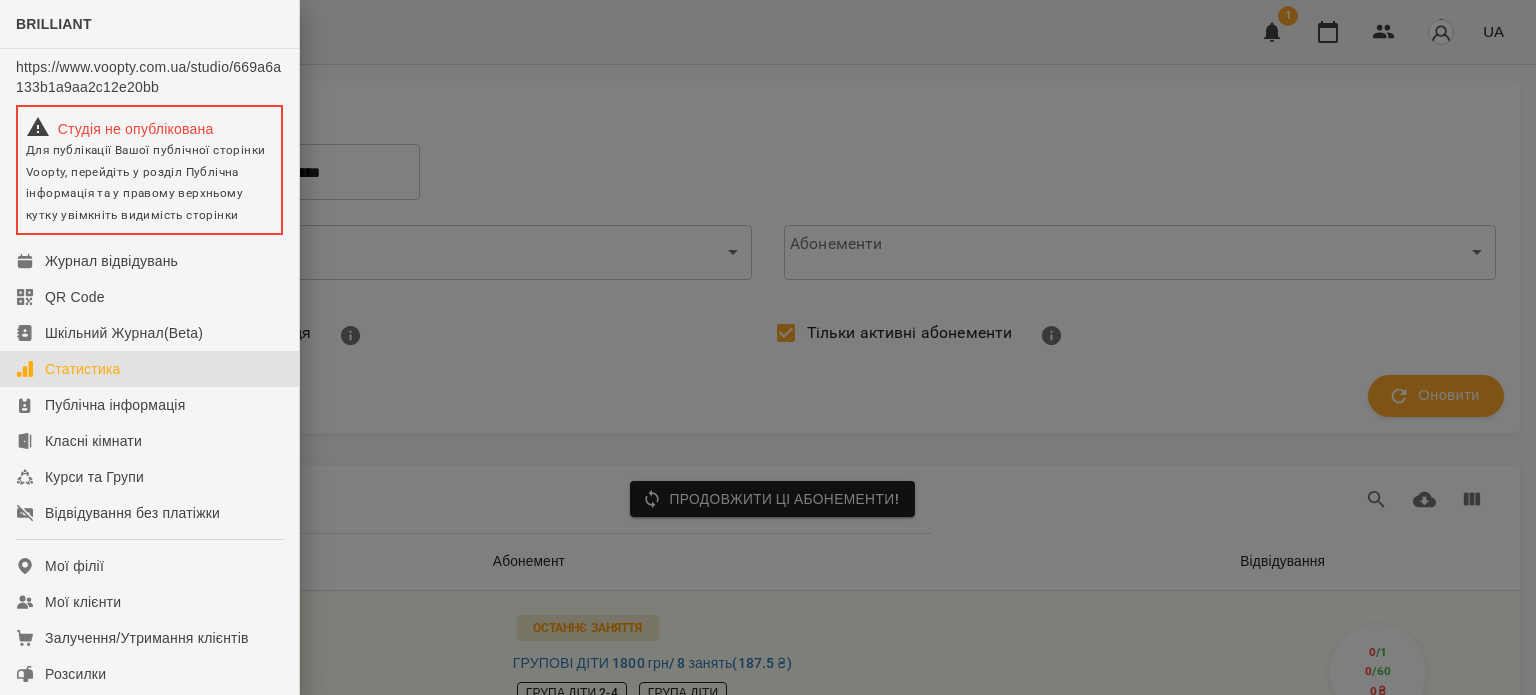 click on "Статистика" at bounding box center [149, 369] 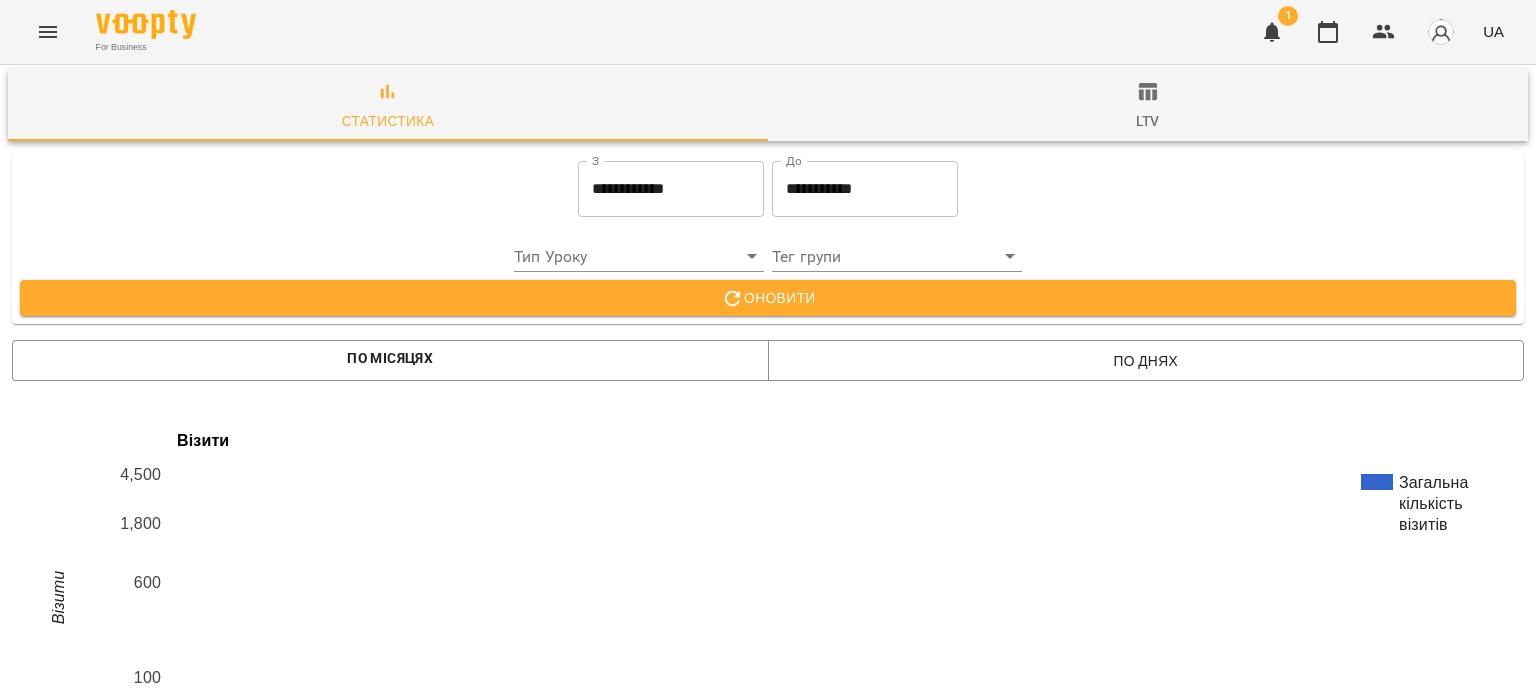 scroll, scrollTop: 100, scrollLeft: 0, axis: vertical 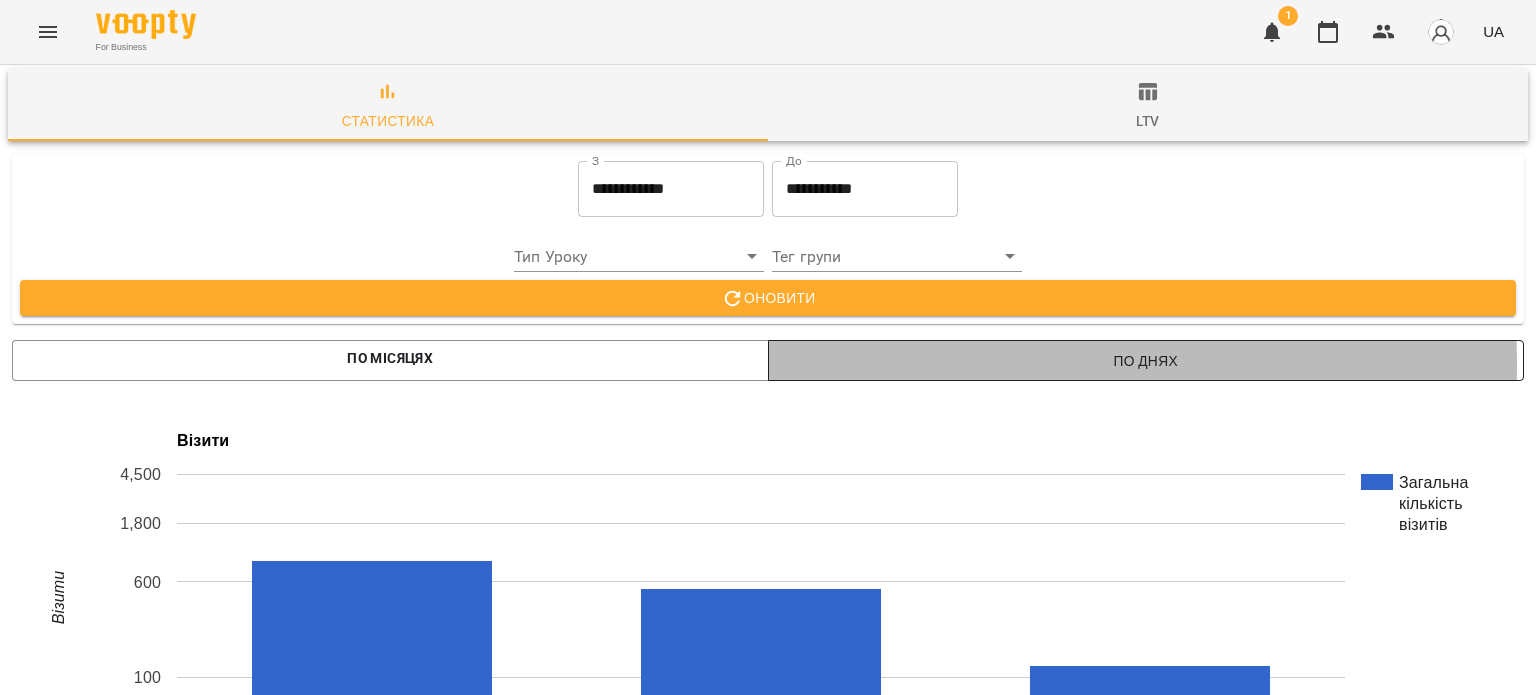 click on "По днях" at bounding box center (1146, 361) 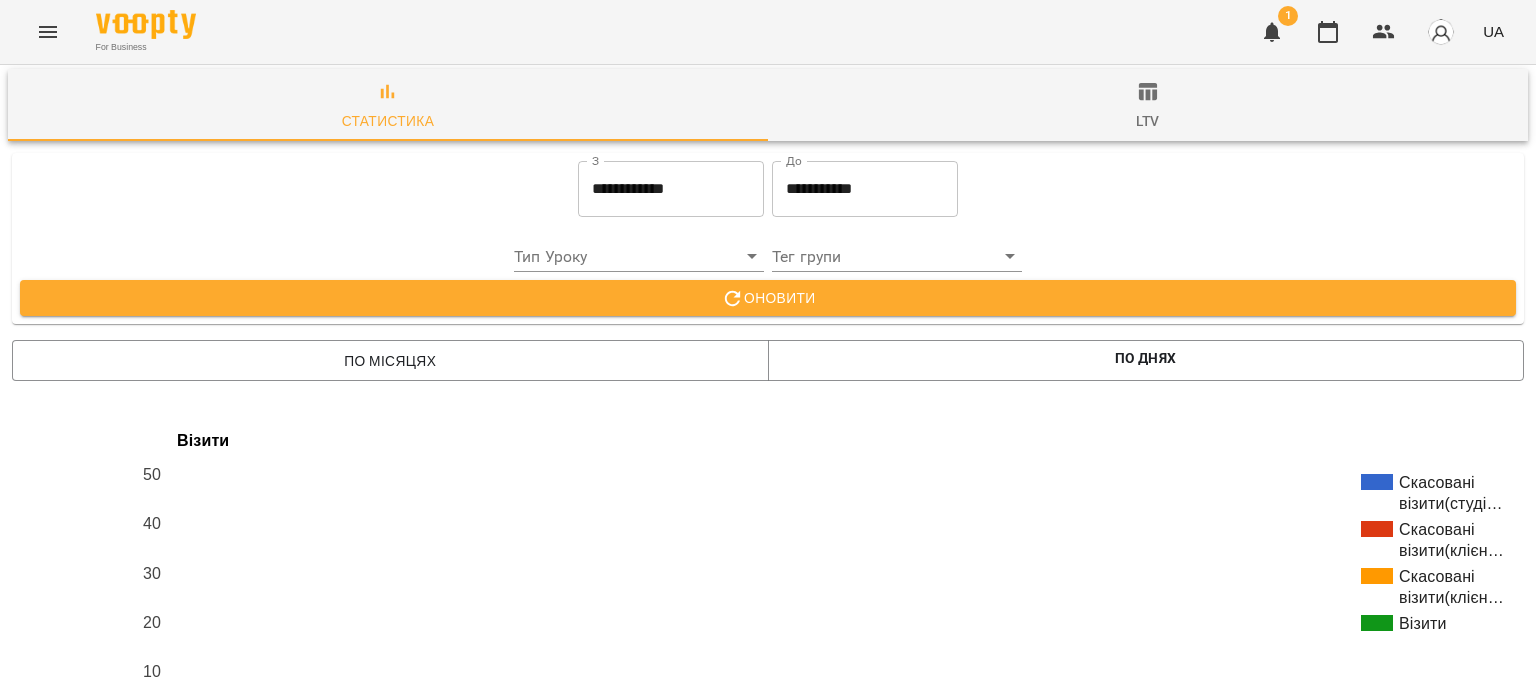 scroll, scrollTop: 100, scrollLeft: 0, axis: vertical 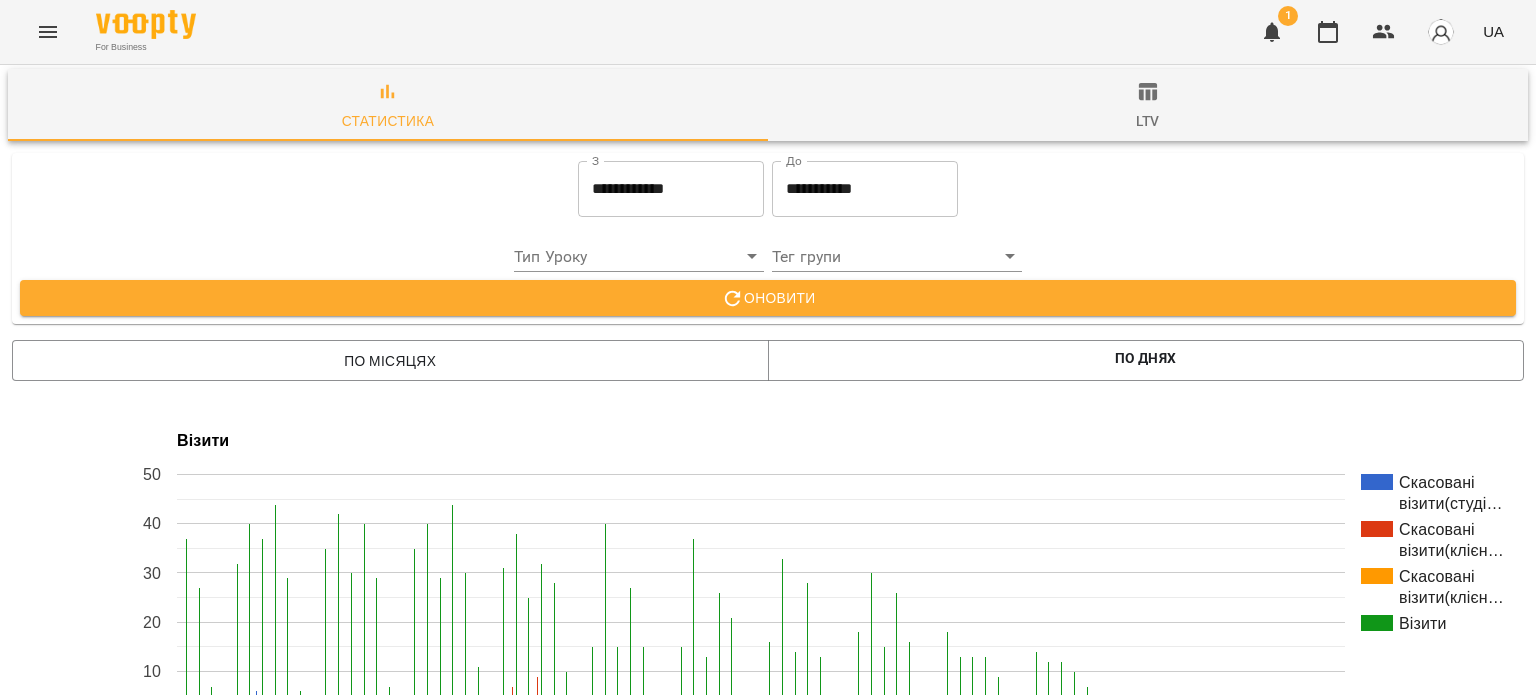click on "**********" at bounding box center (865, 189) 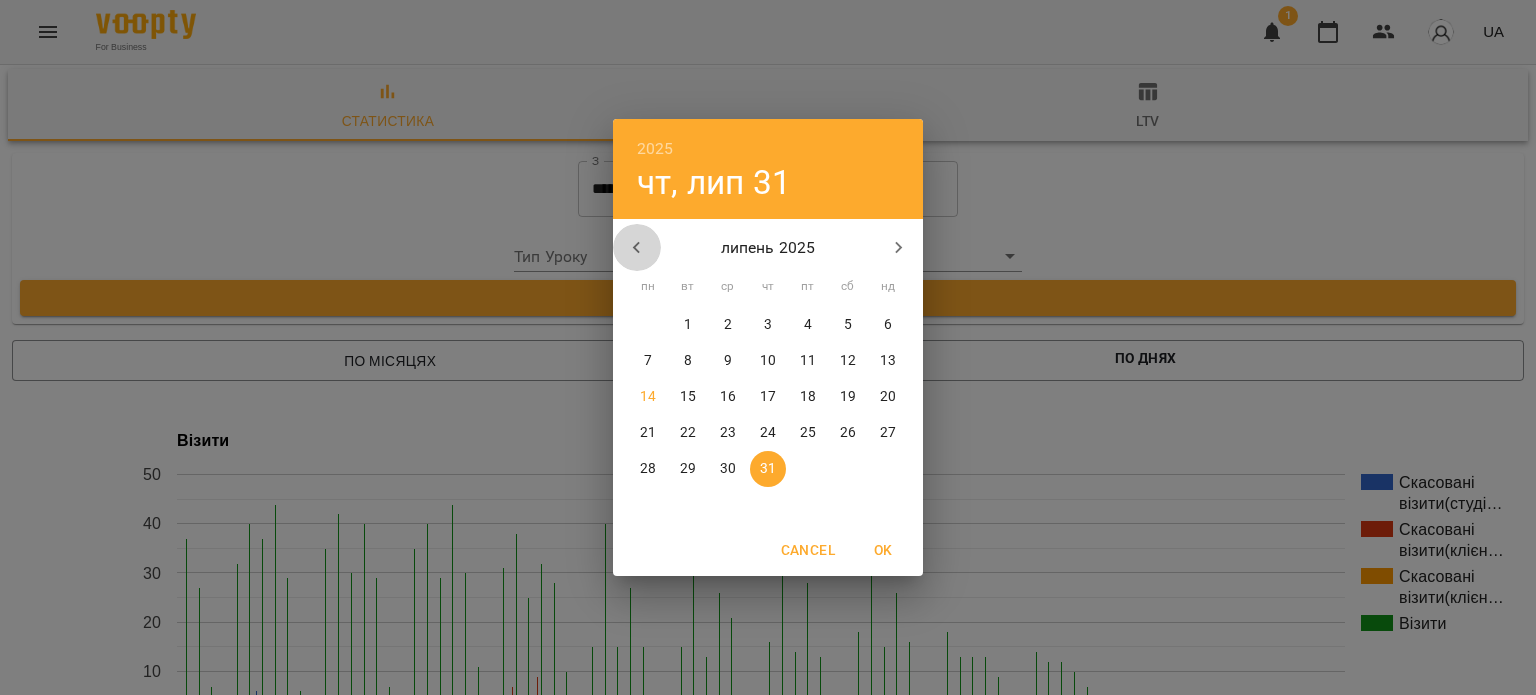 click 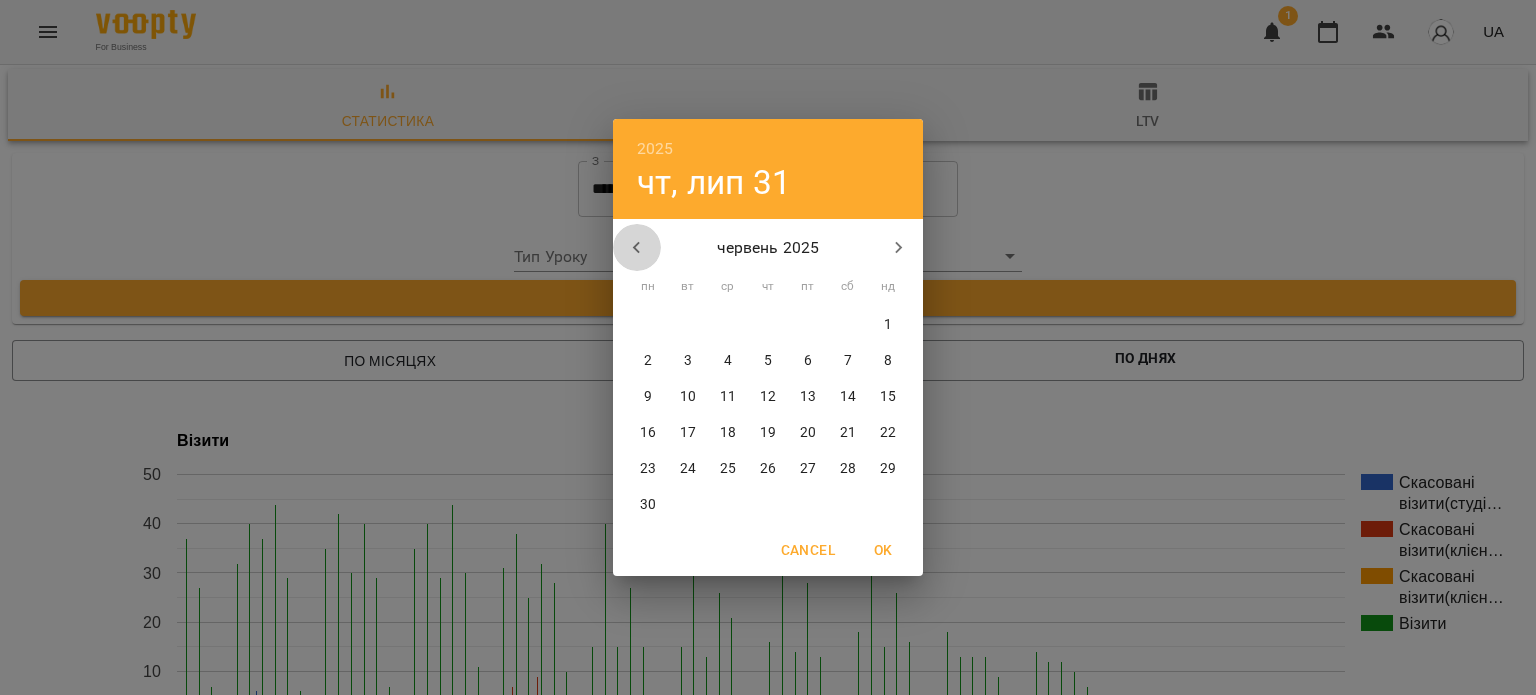 click 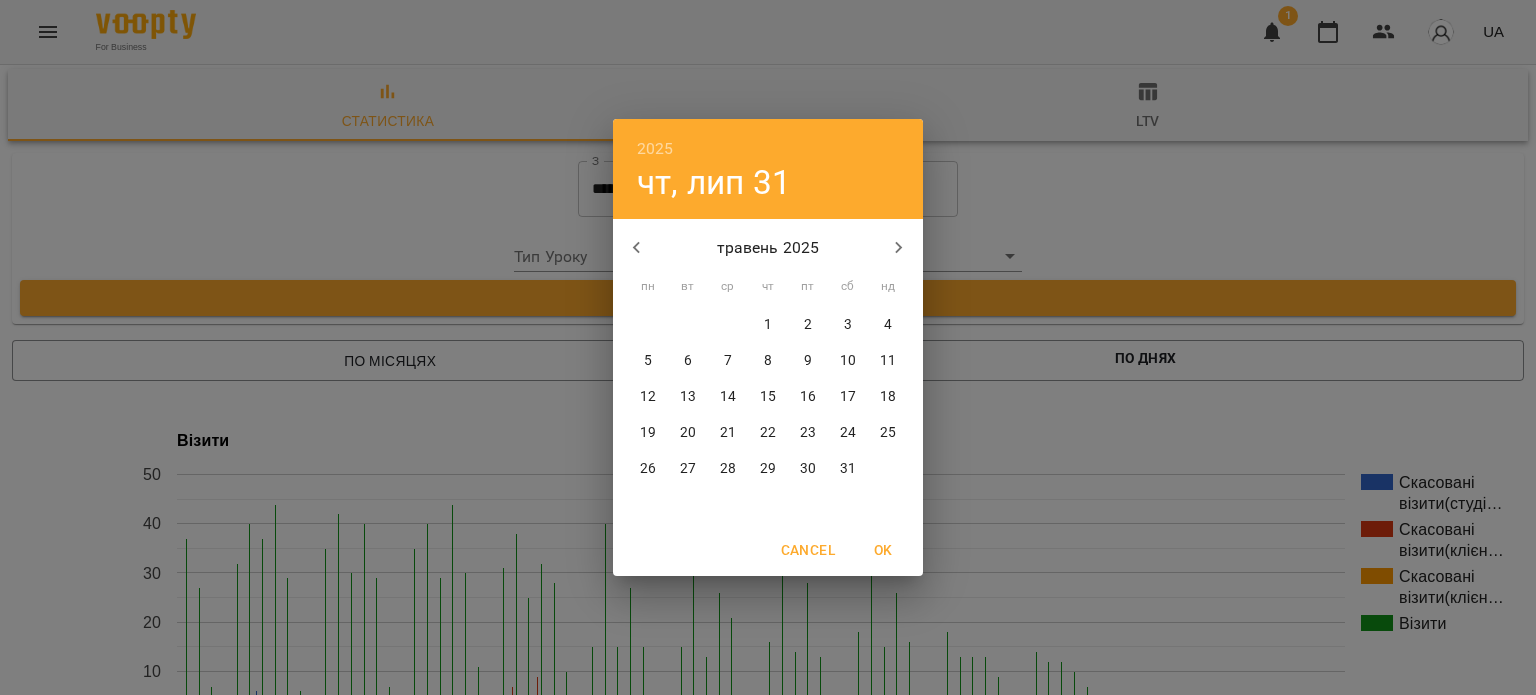 click on "31" at bounding box center [848, 469] 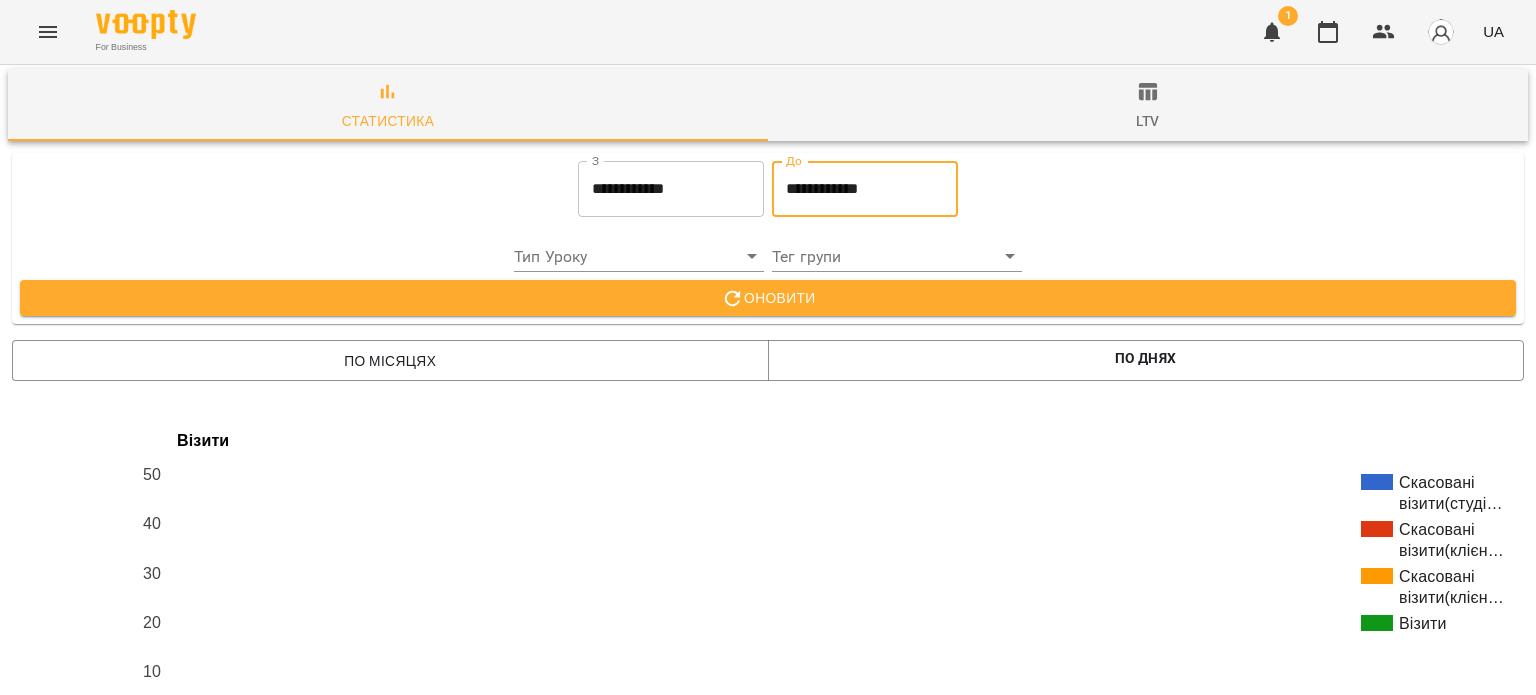 scroll, scrollTop: 0, scrollLeft: 0, axis: both 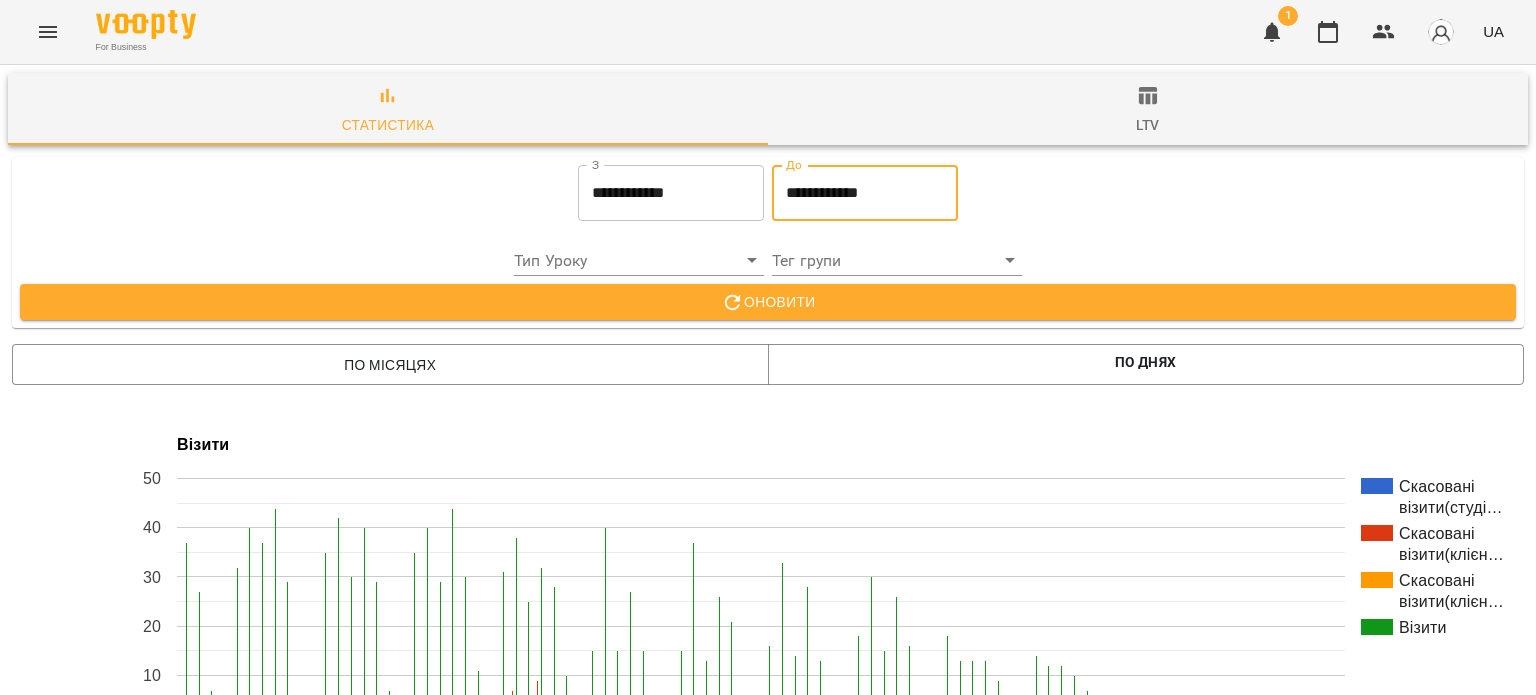 click on "Оновити" at bounding box center (768, 302) 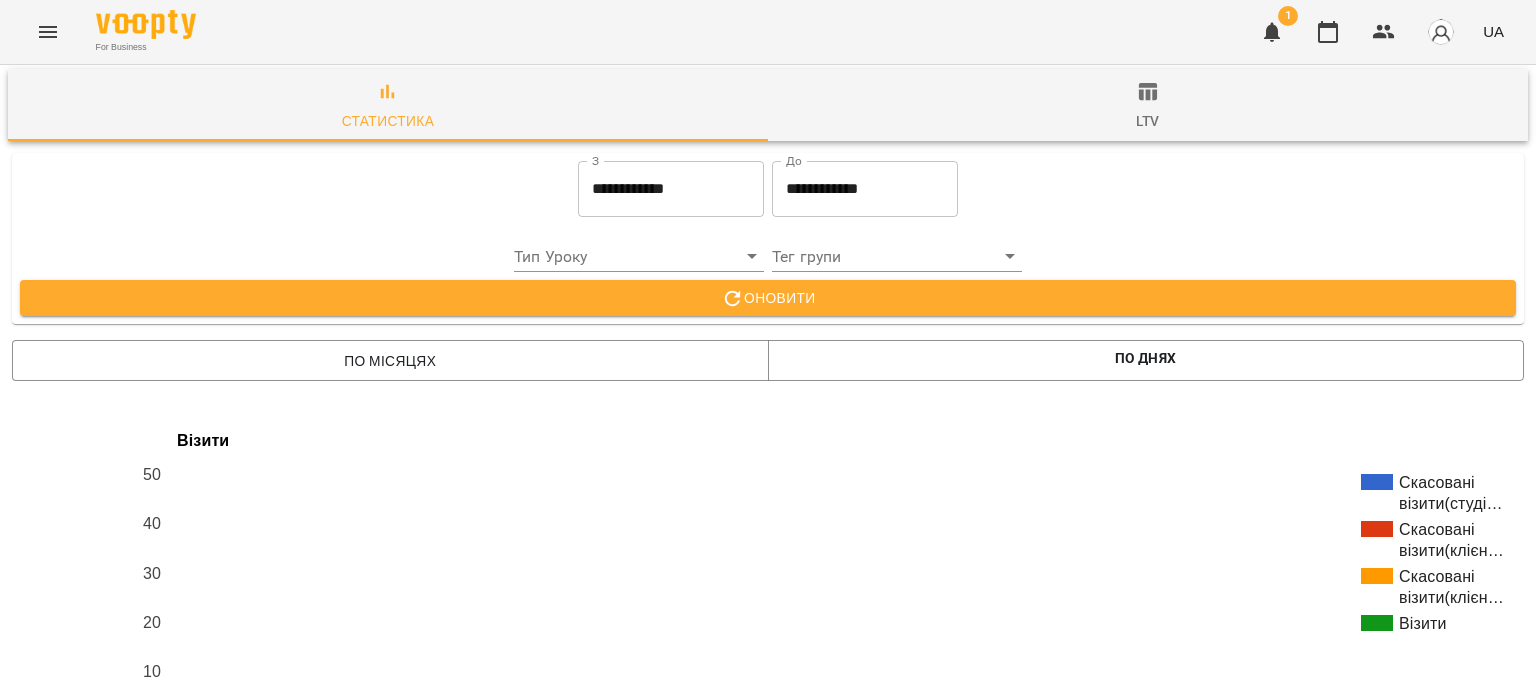 scroll, scrollTop: 0, scrollLeft: 0, axis: both 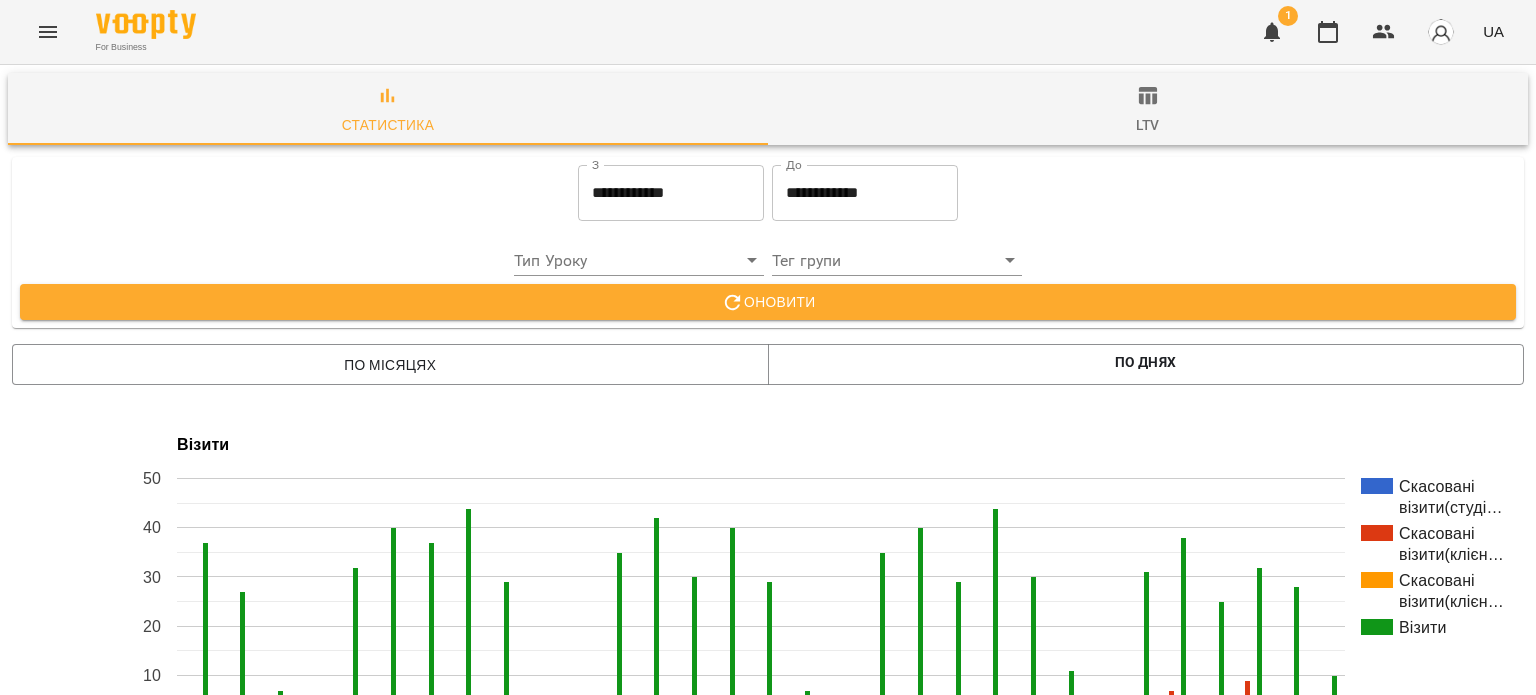click on "ltv" at bounding box center (1147, 125) 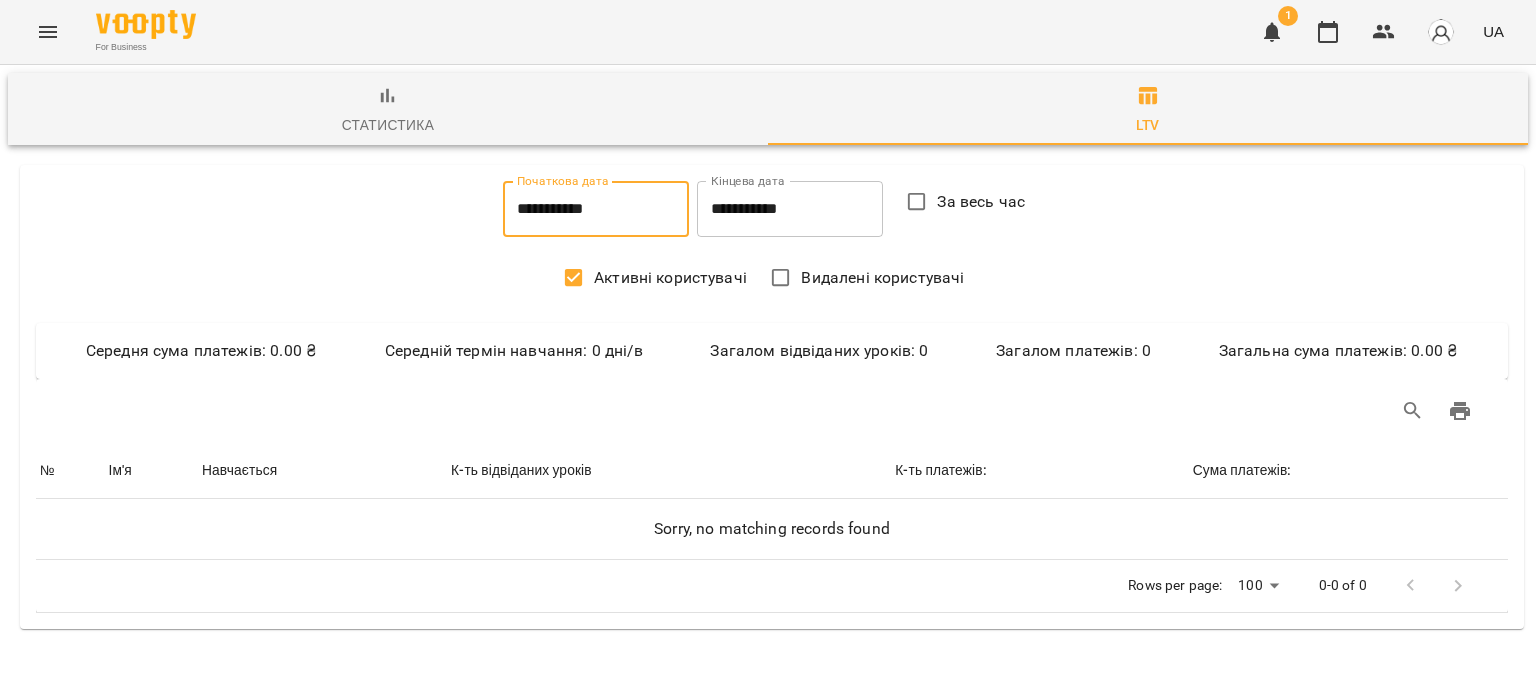 click on "**********" at bounding box center (596, 209) 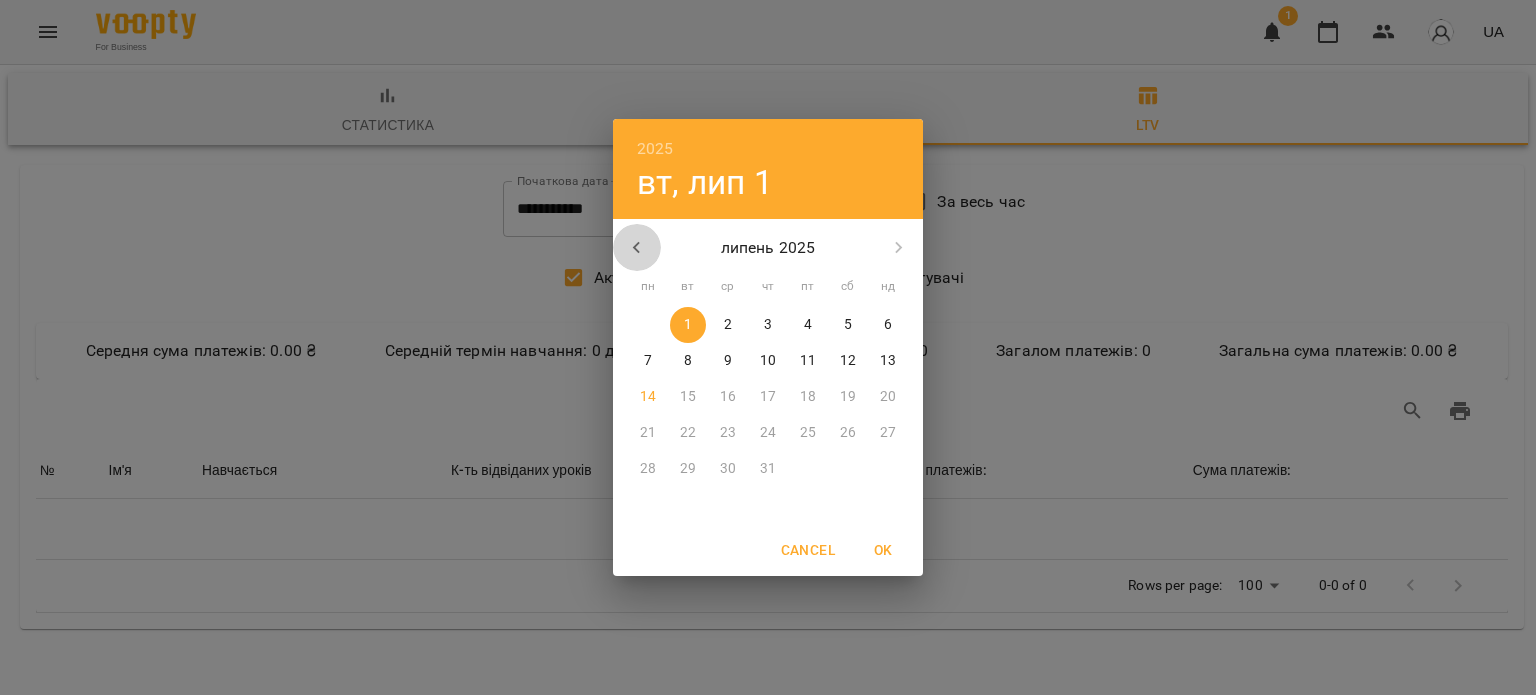 click 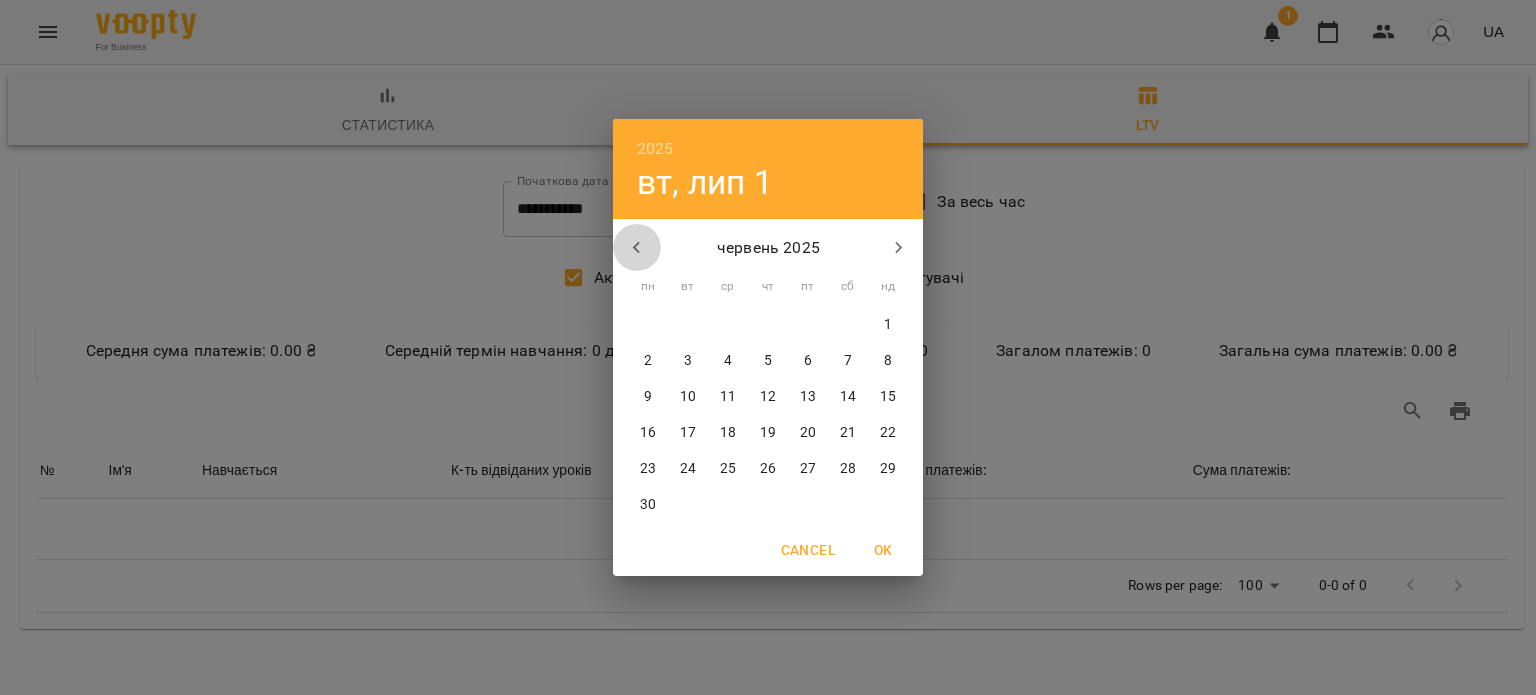 click 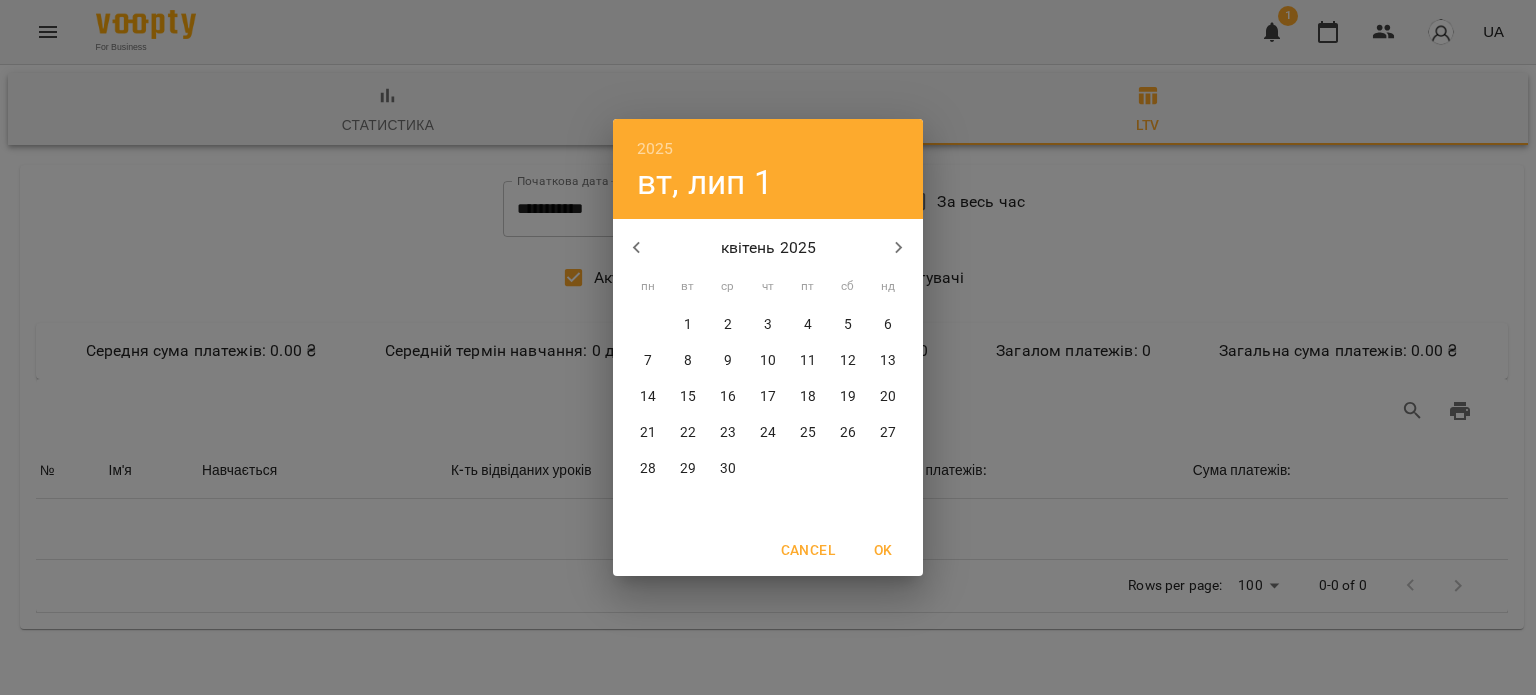 click 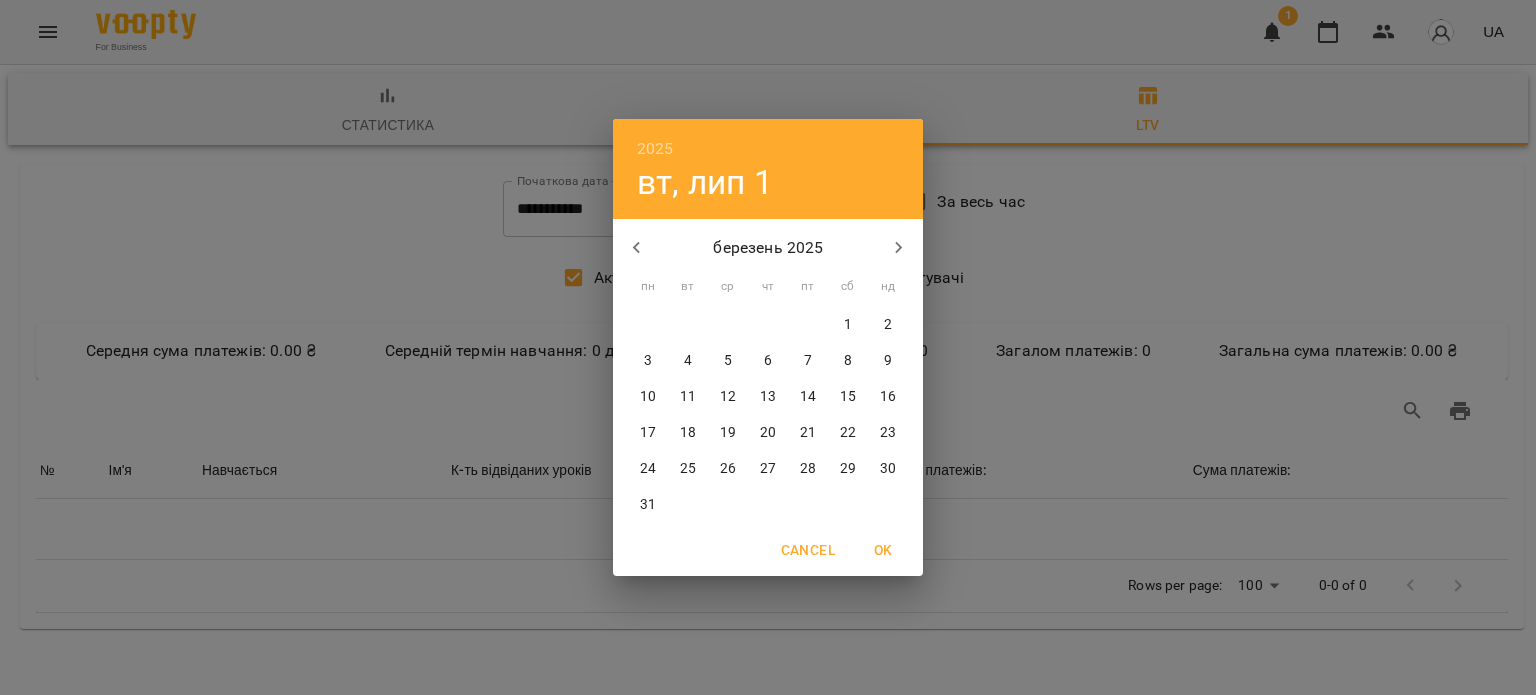 click 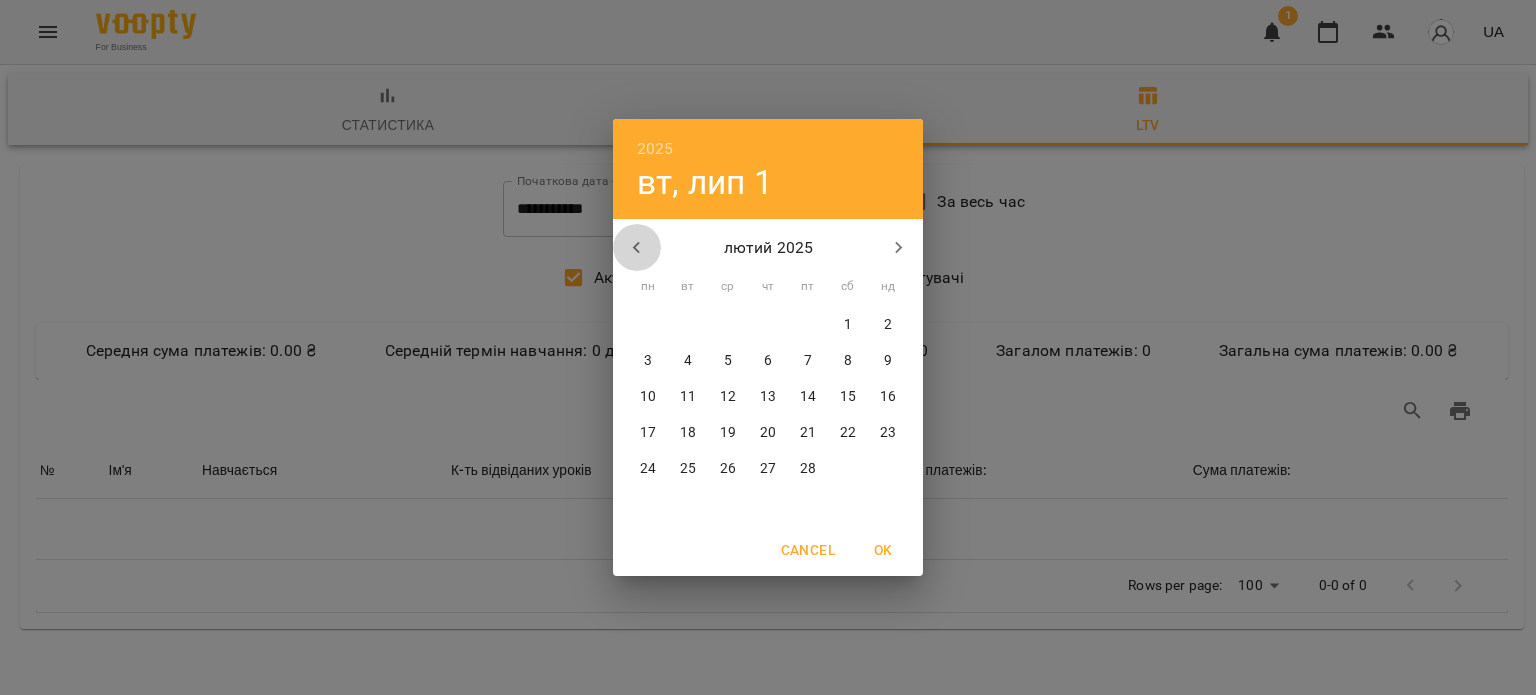 click 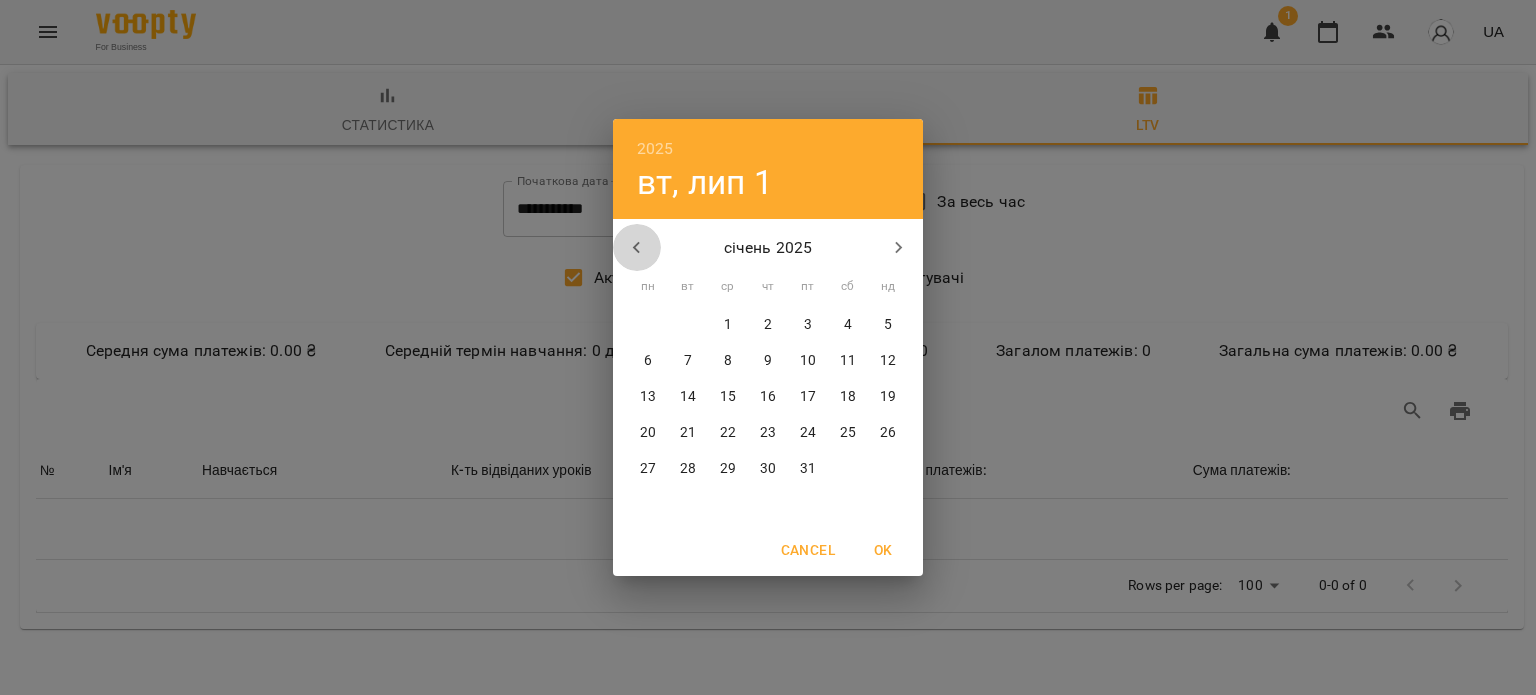 click 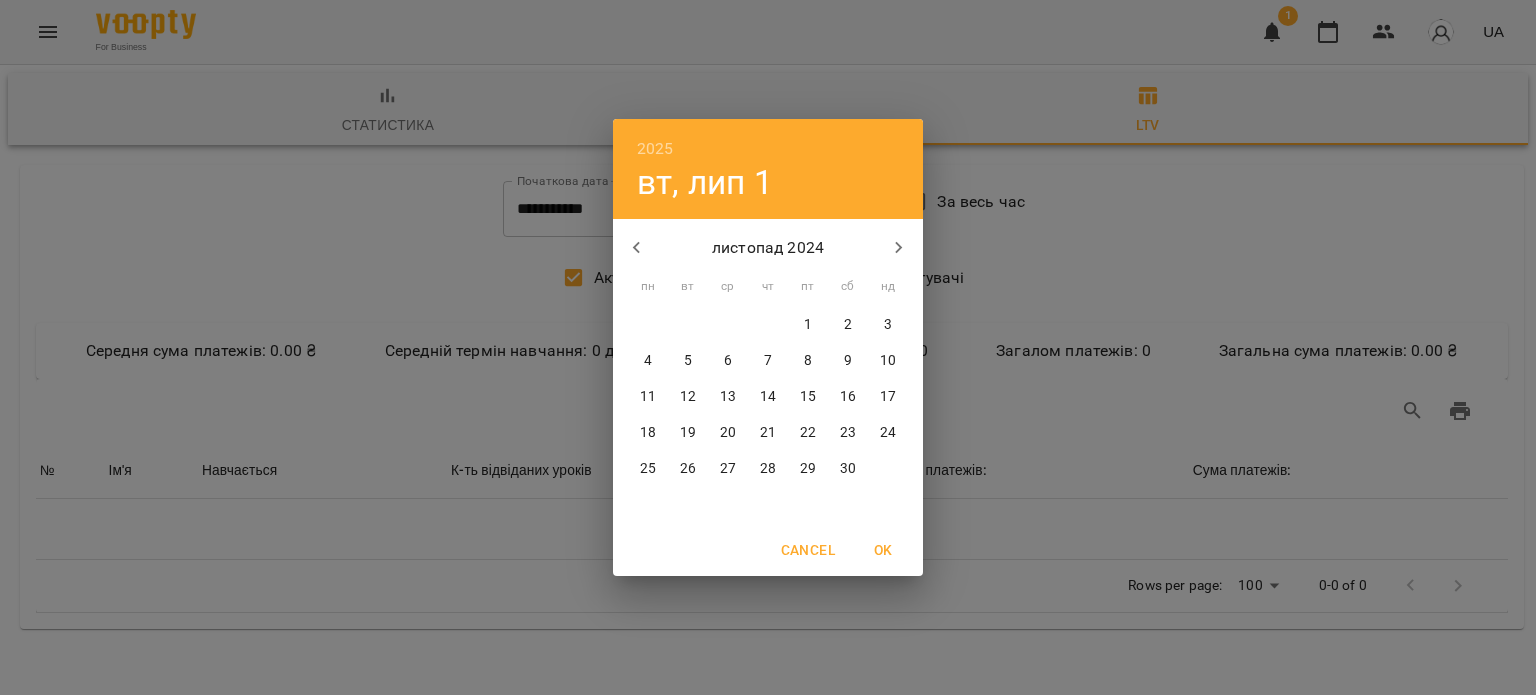 click 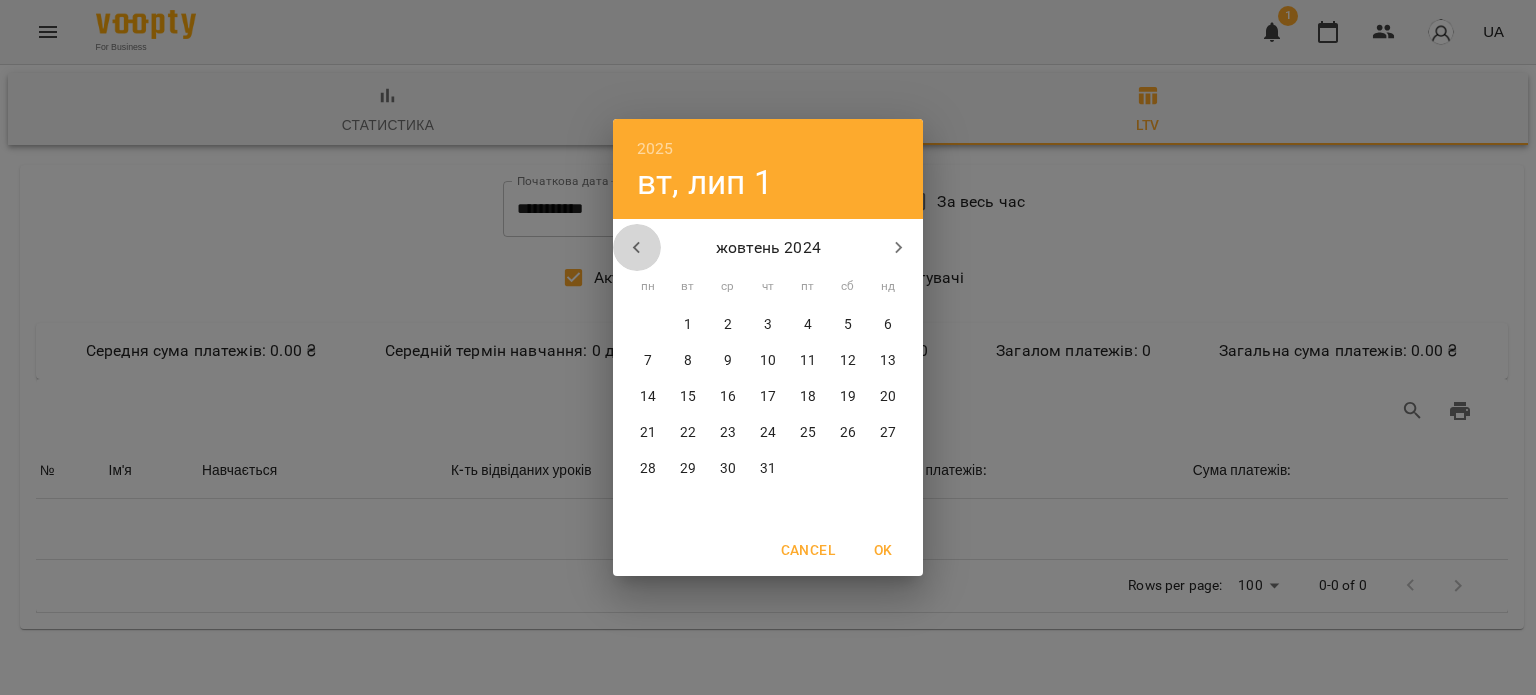 click 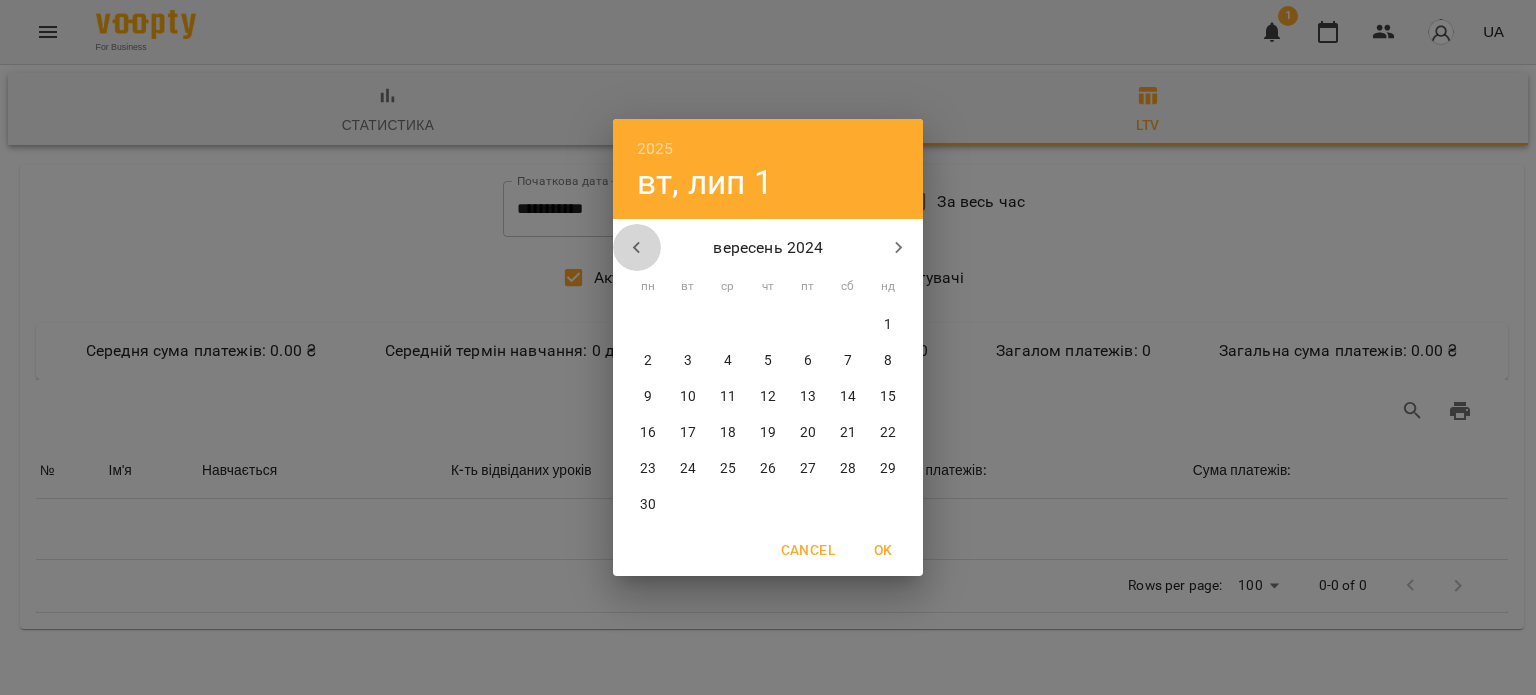 click 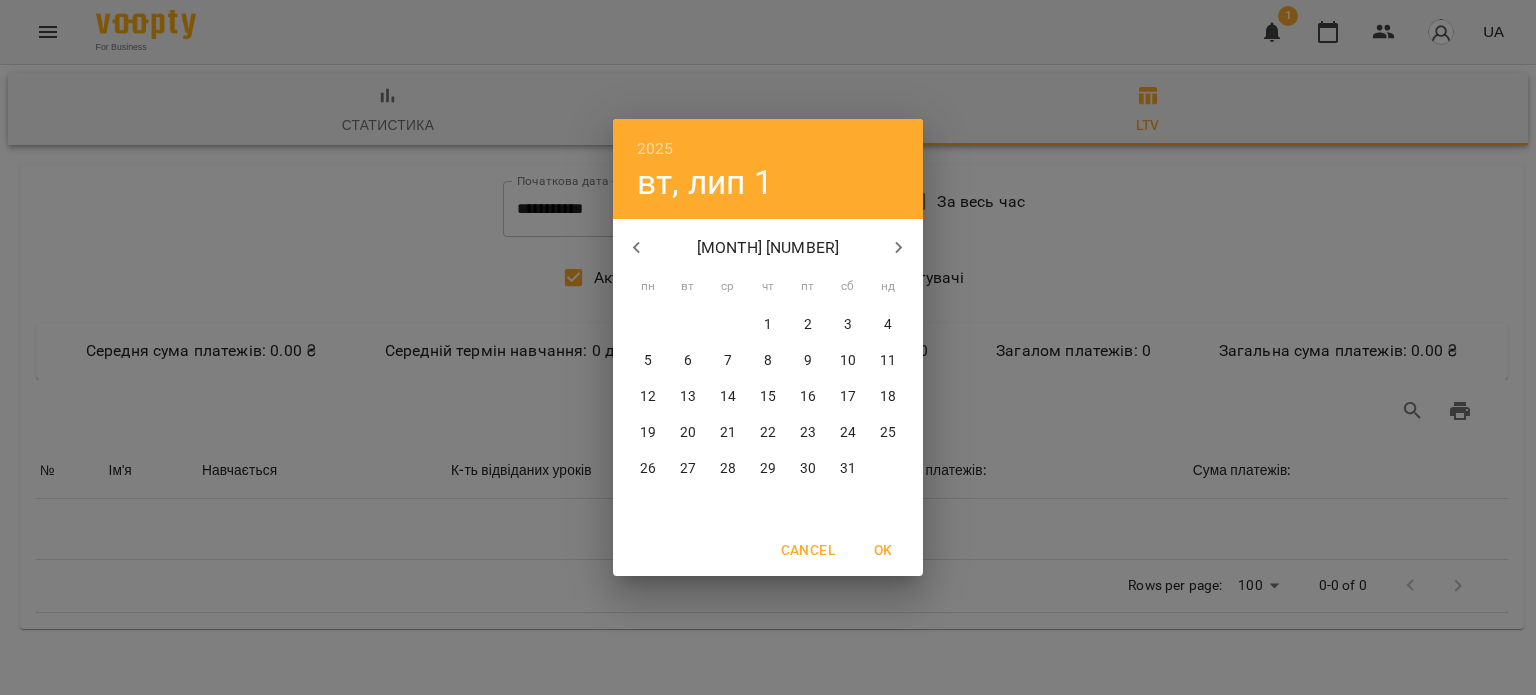 click 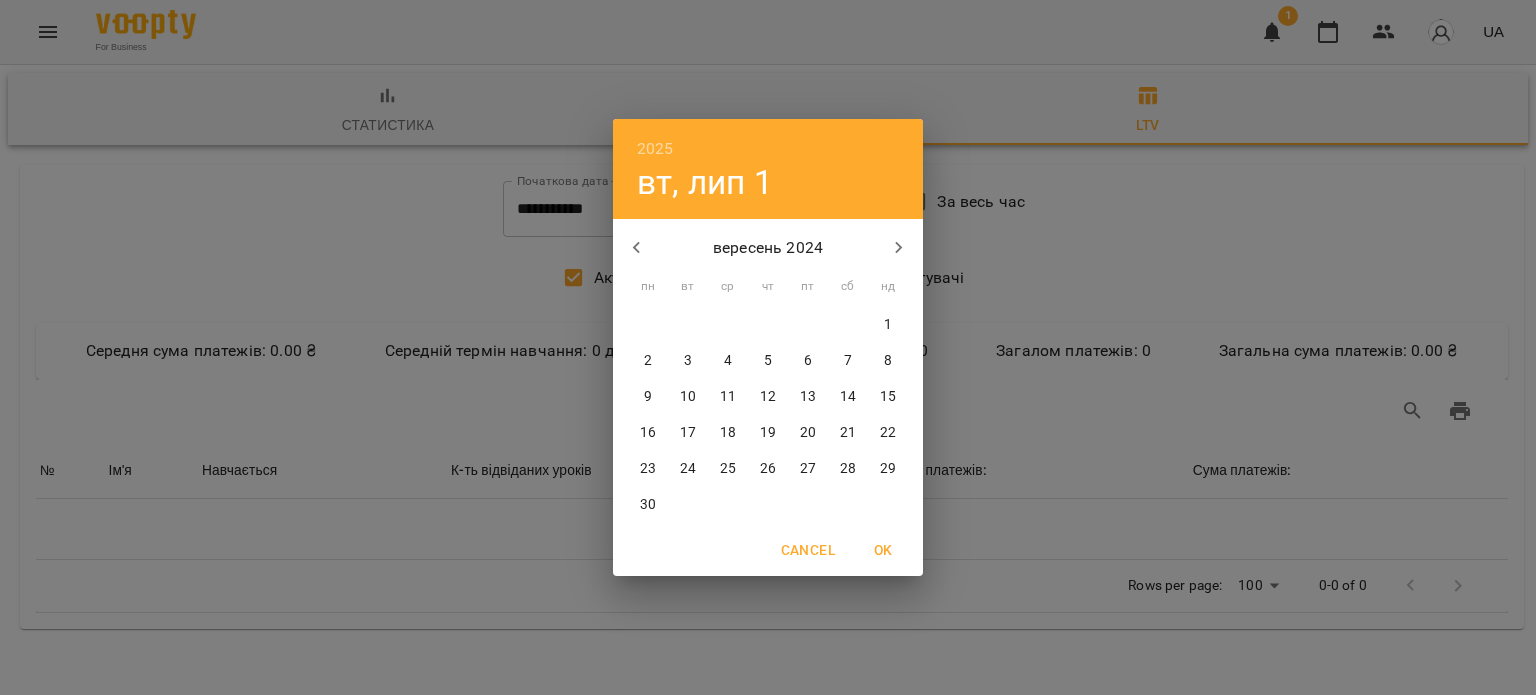 click on "1" at bounding box center (888, 325) 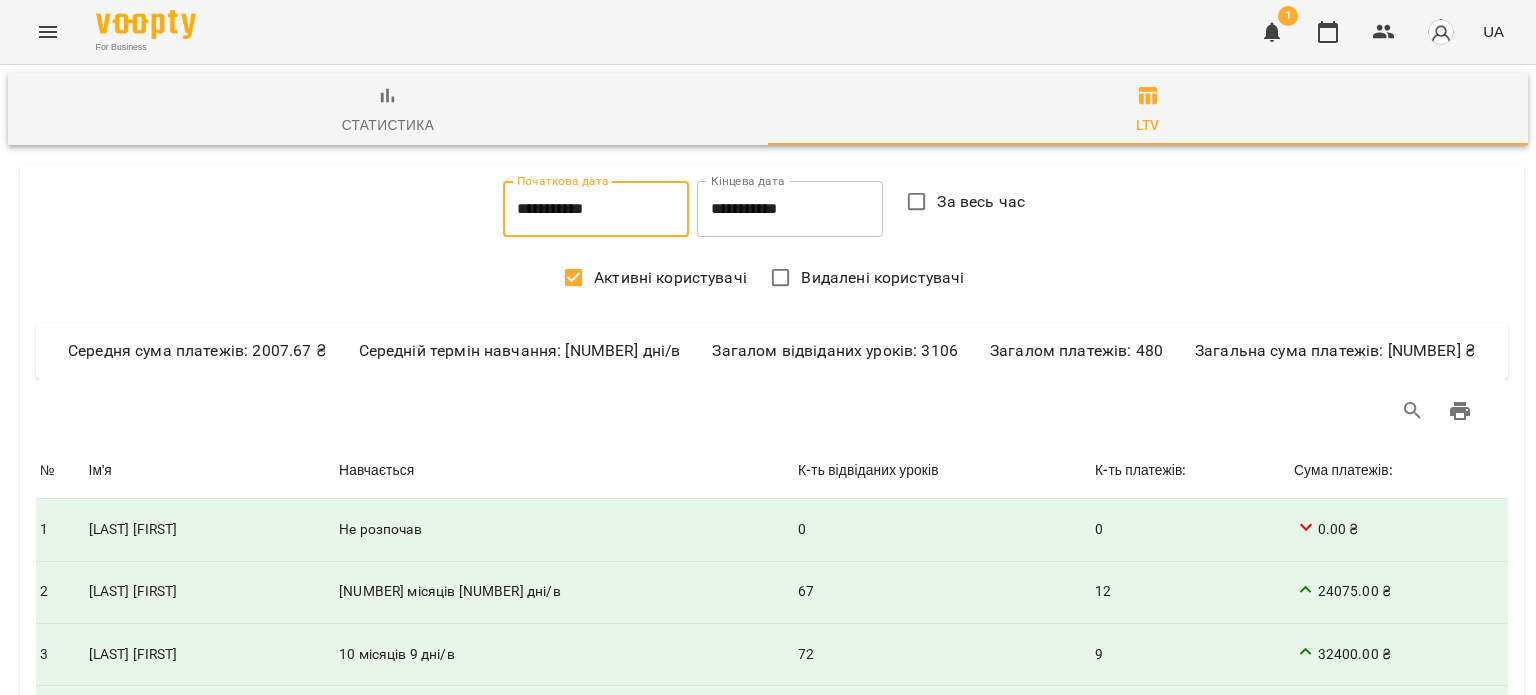 type on "**********" 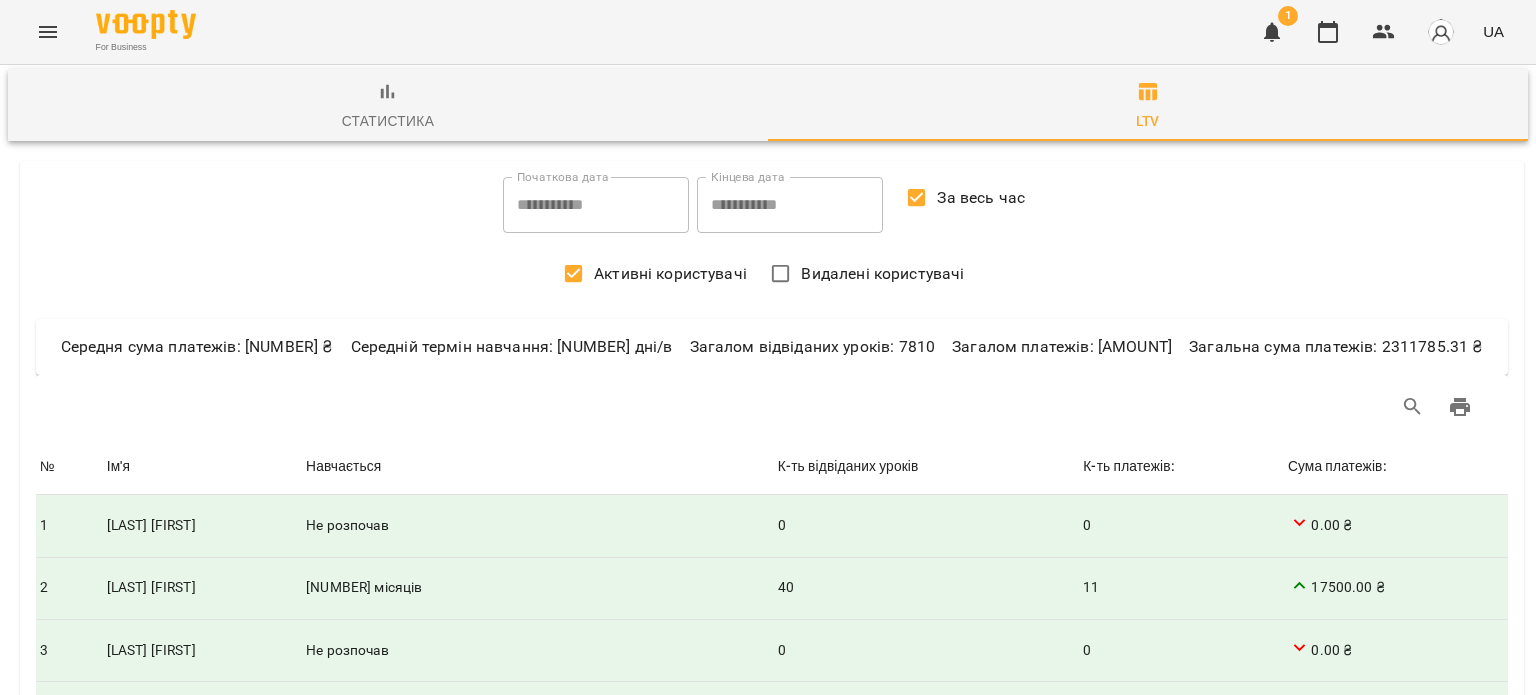 scroll, scrollTop: 500, scrollLeft: 0, axis: vertical 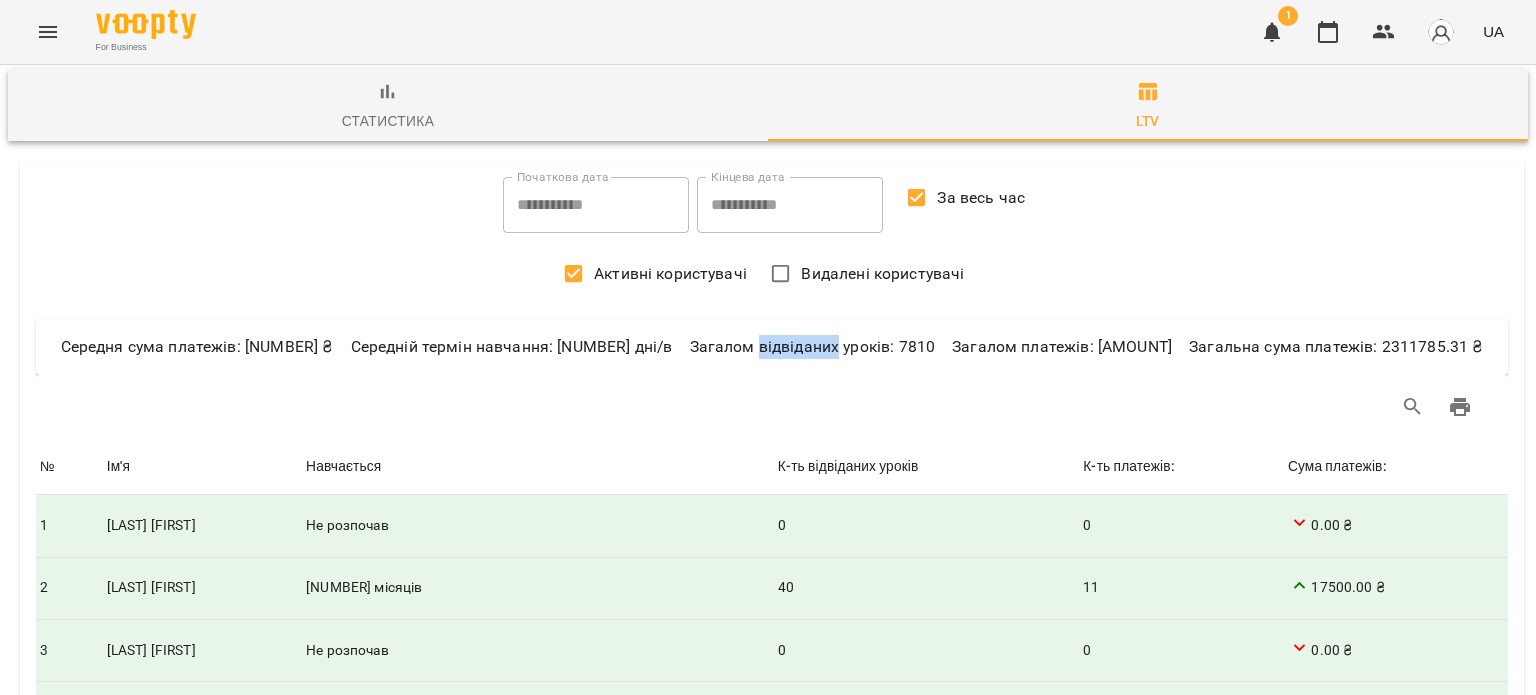 click on "Ceредня сума платежів:   [PRICE] Середній термін навчання:   [NUMBER] дні/в Загалом відвіданих уроків:   [NUMBER] Загалом платежів:   [NUMBER] Загальна сума платежів:   [PRICE]" at bounding box center [772, 347] 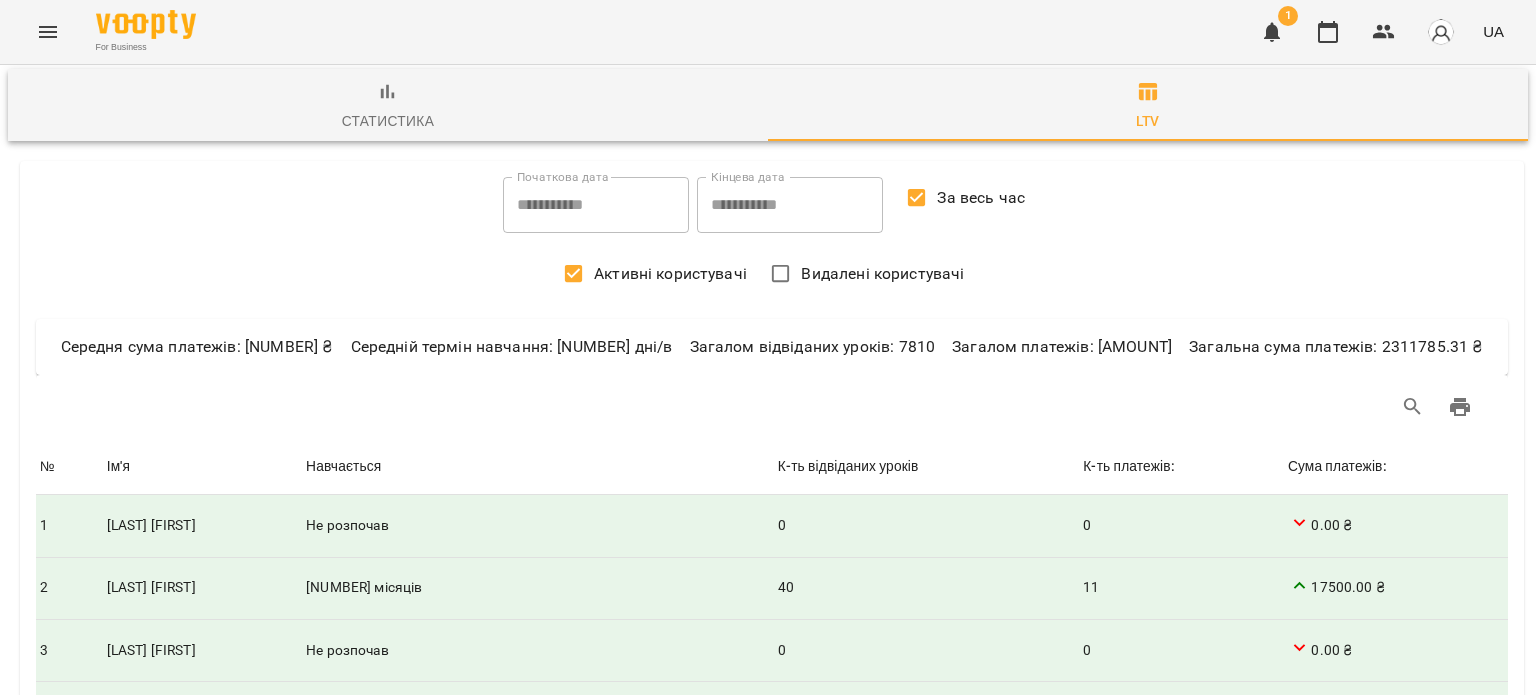 click at bounding box center [1104, 407] 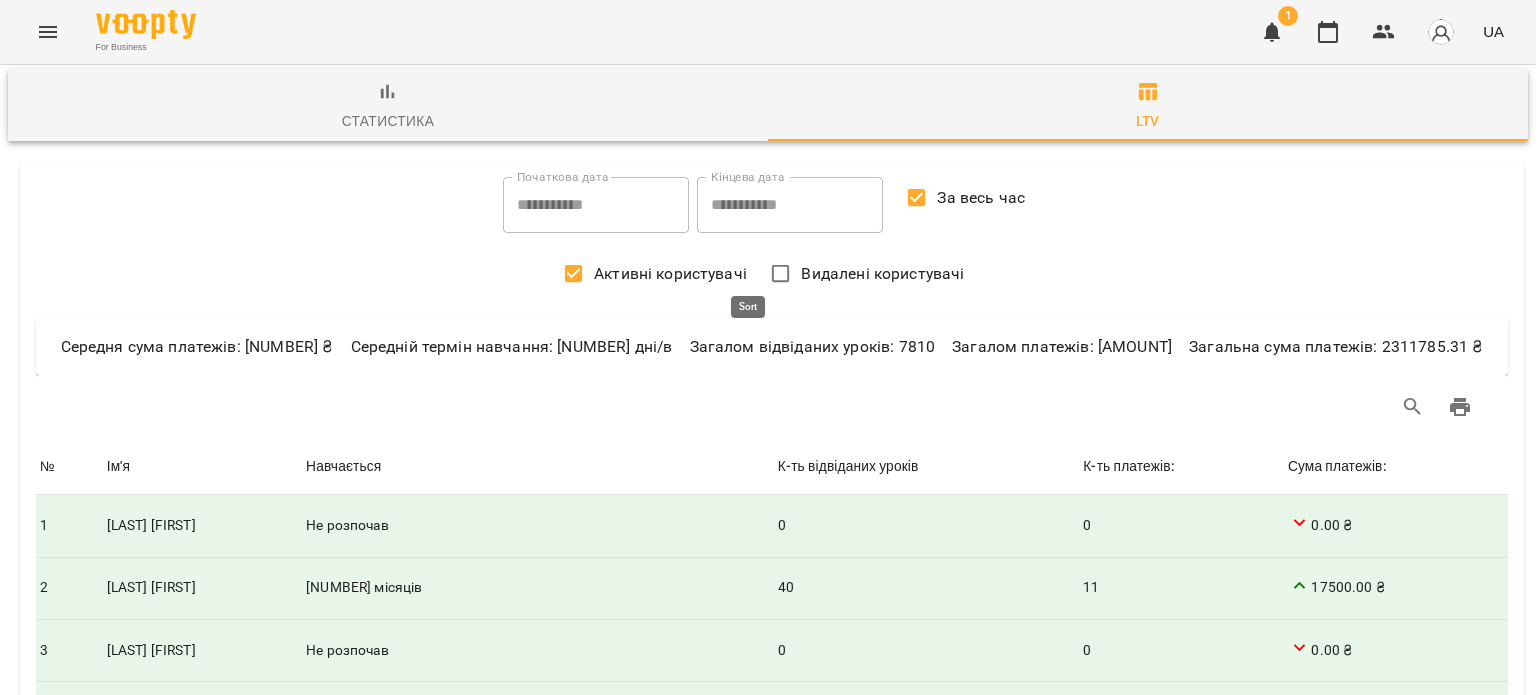 click on "К-ть відвіданих уроків" at bounding box center (848, 467) 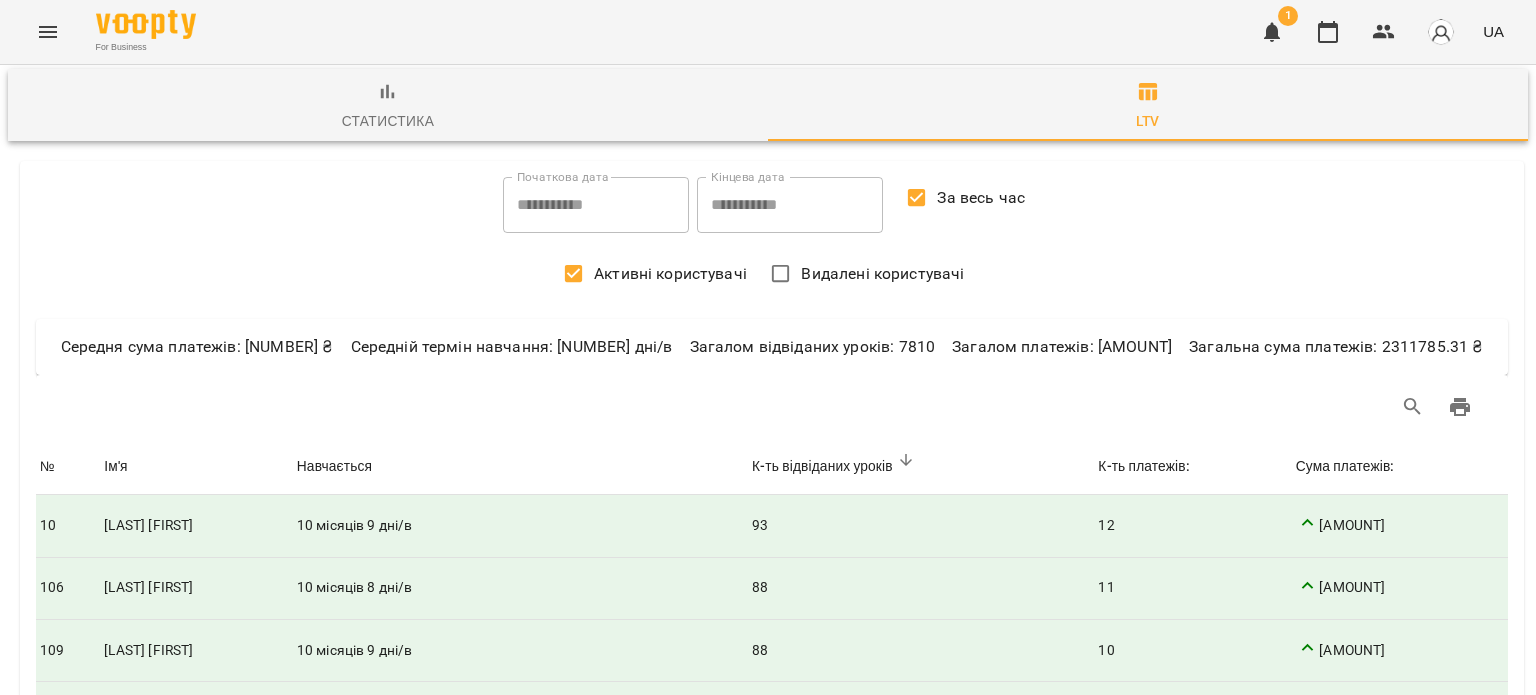 scroll, scrollTop: 100, scrollLeft: 0, axis: vertical 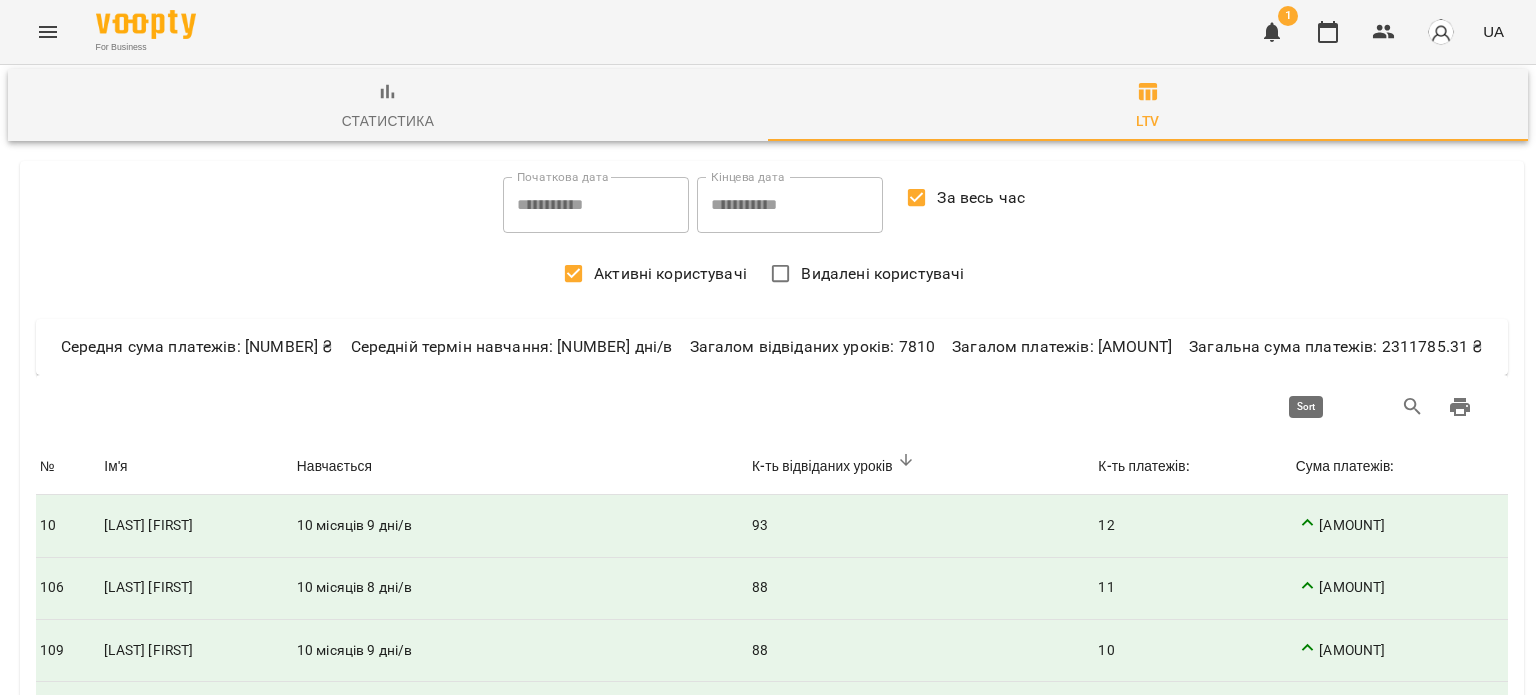 click on "Сума платежів:" at bounding box center [1345, 467] 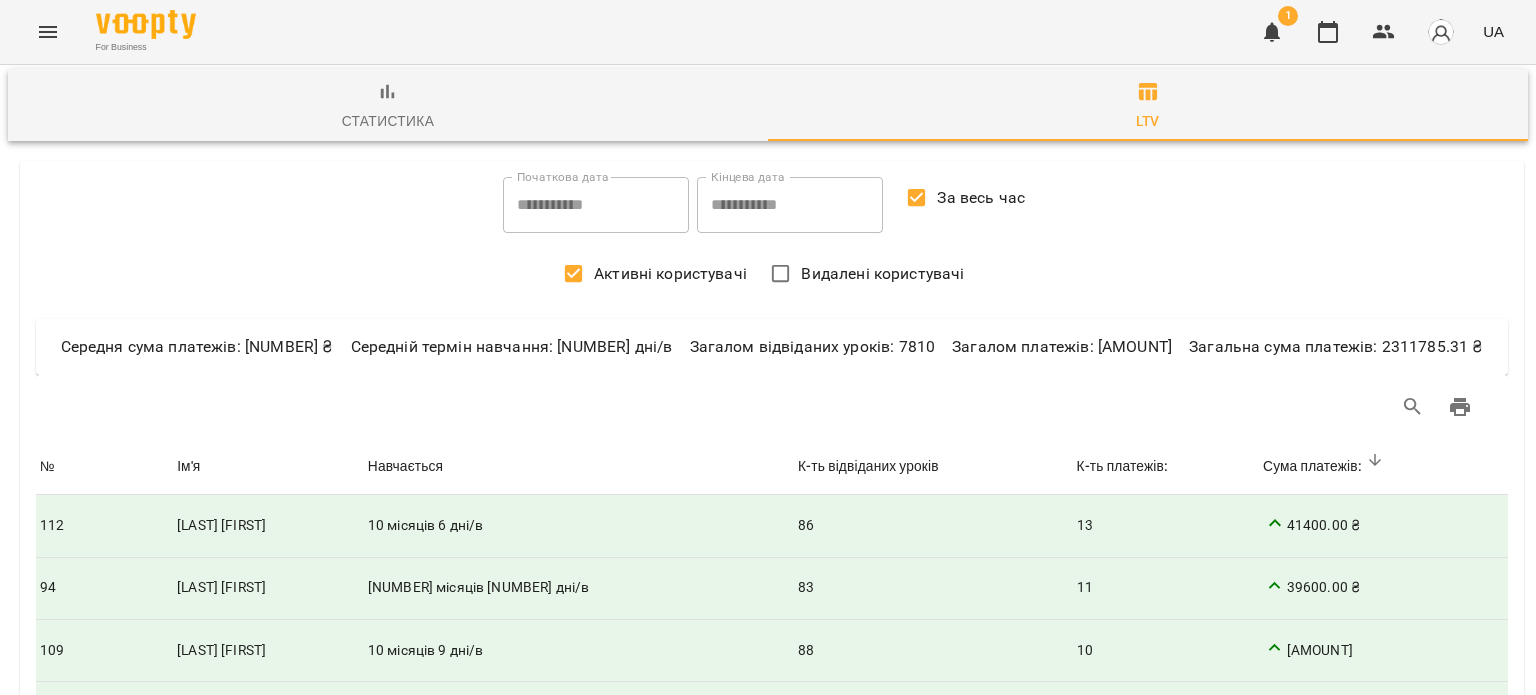 scroll, scrollTop: 6146, scrollLeft: 0, axis: vertical 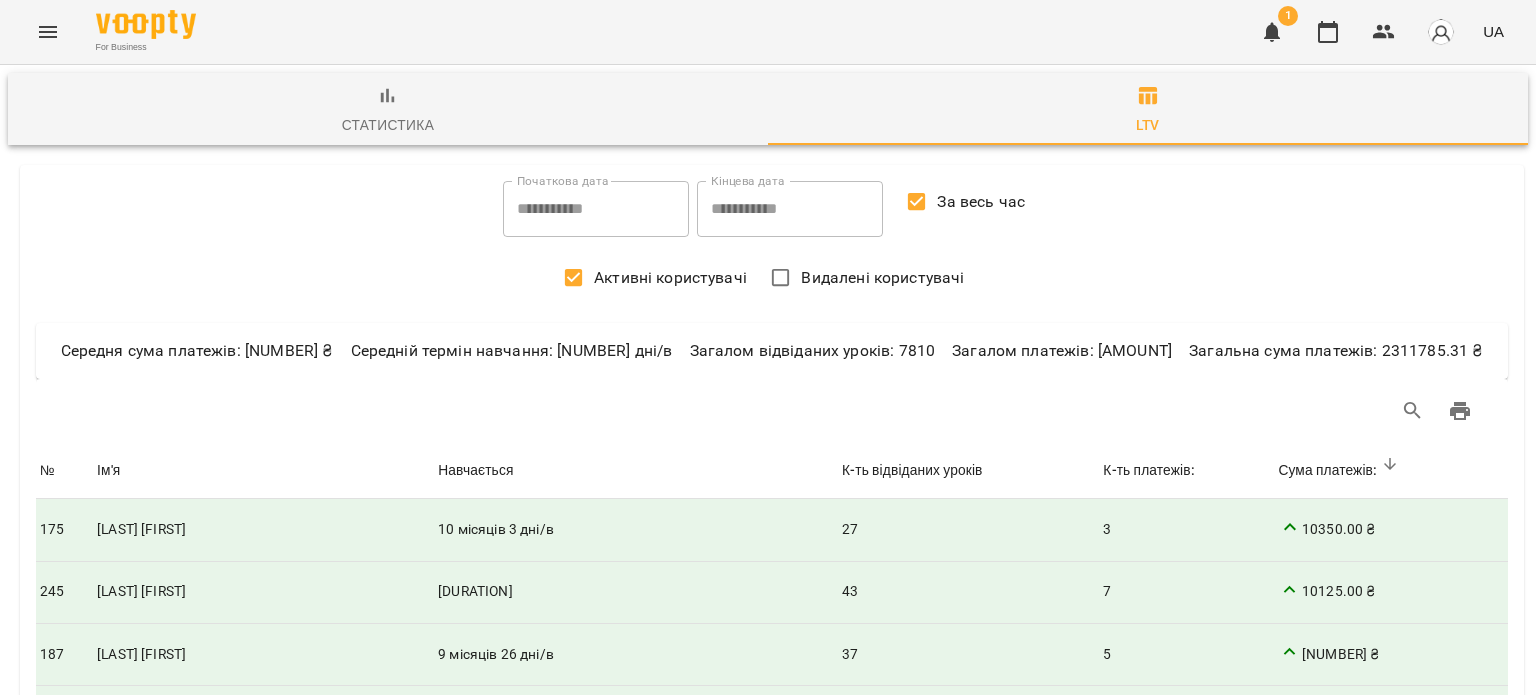 click on "Статистика" at bounding box center (388, 109) 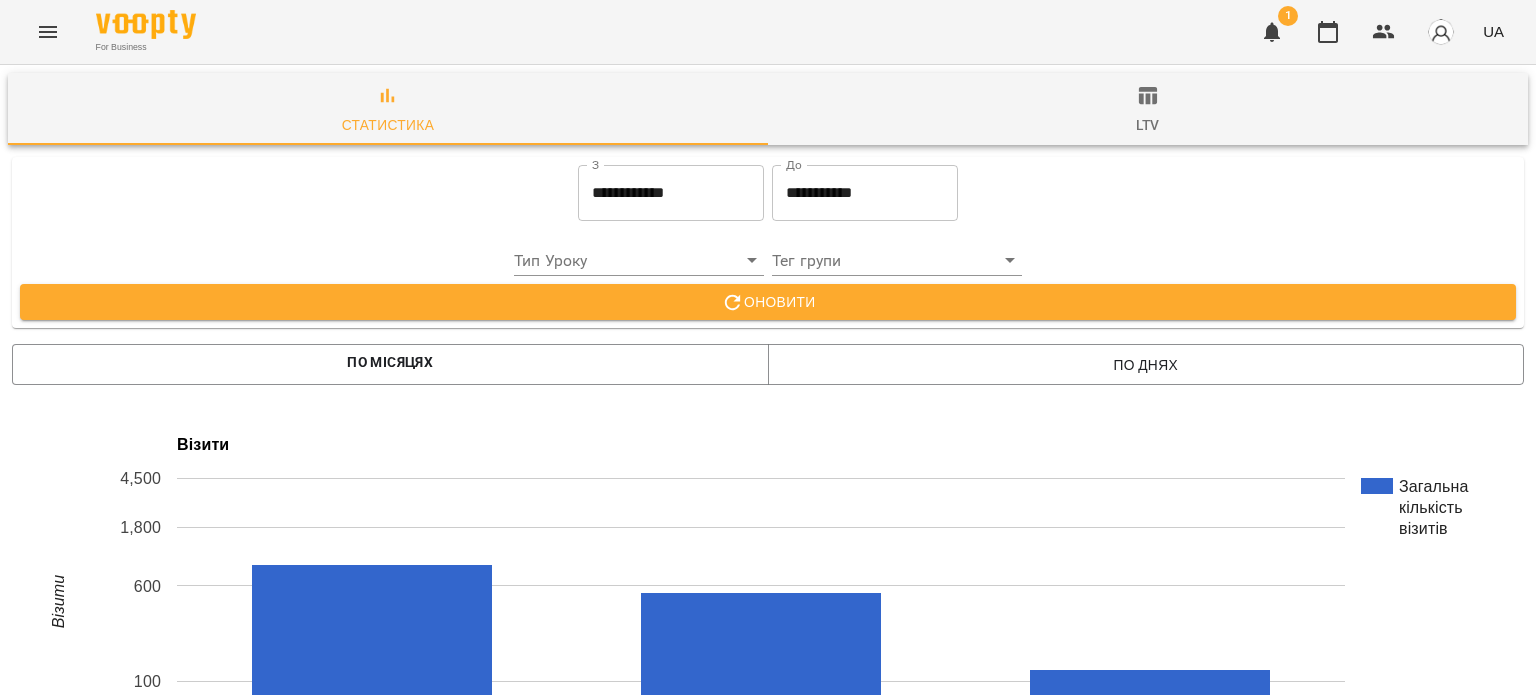 click on "**********" at bounding box center (671, 193) 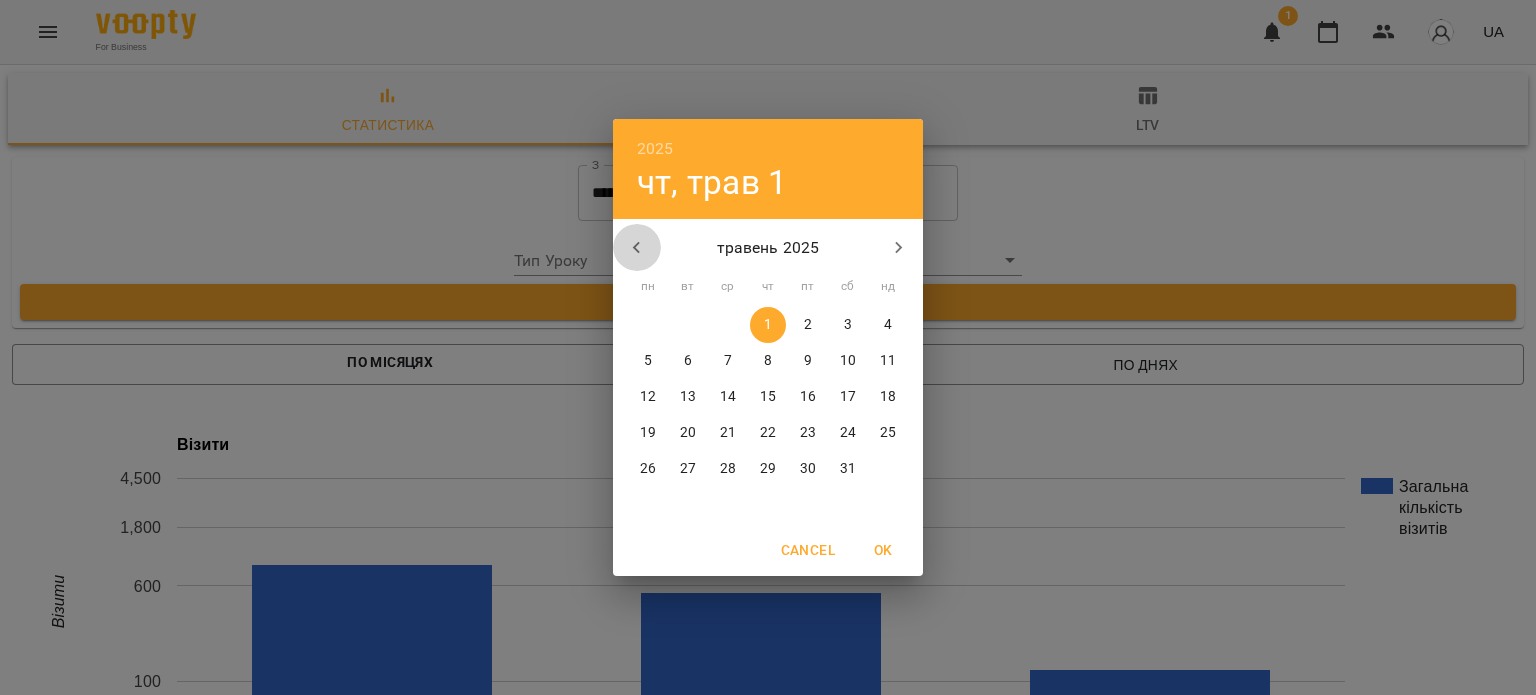 click 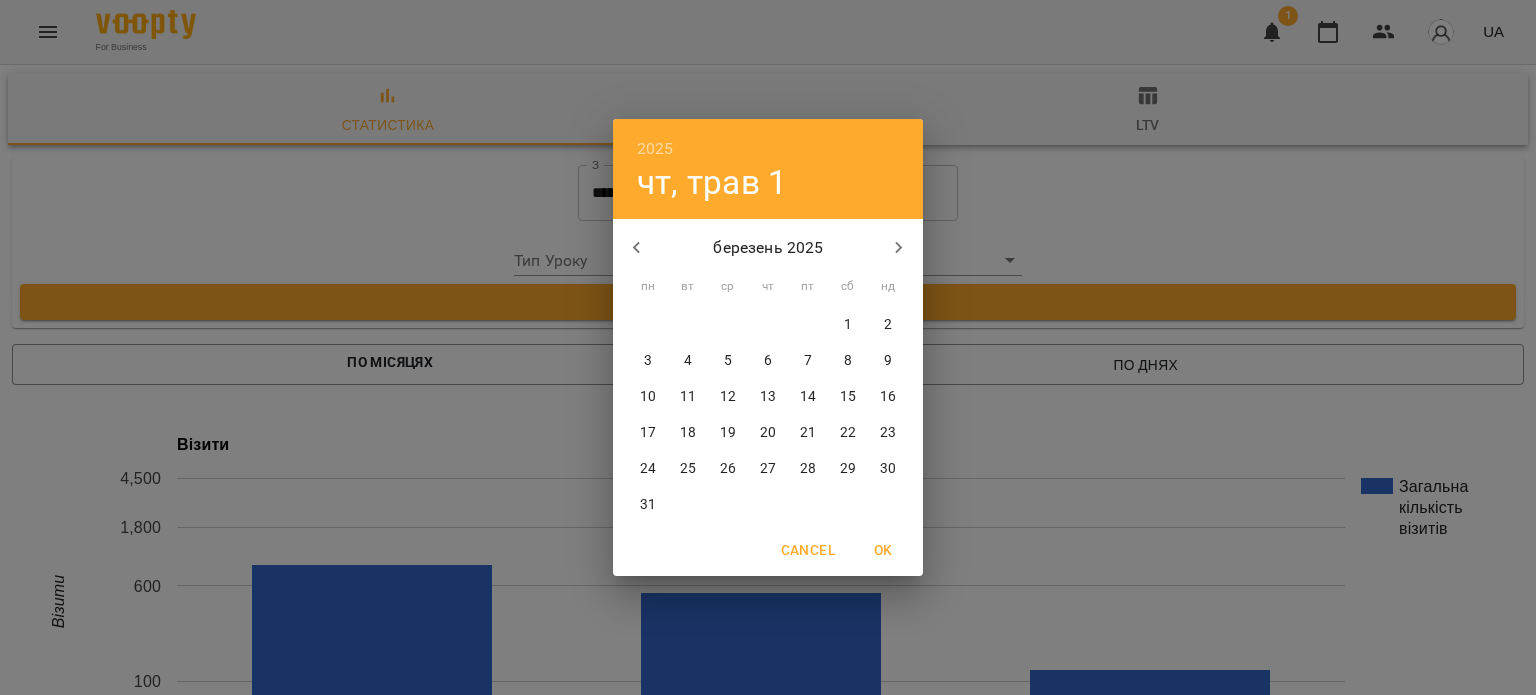 click 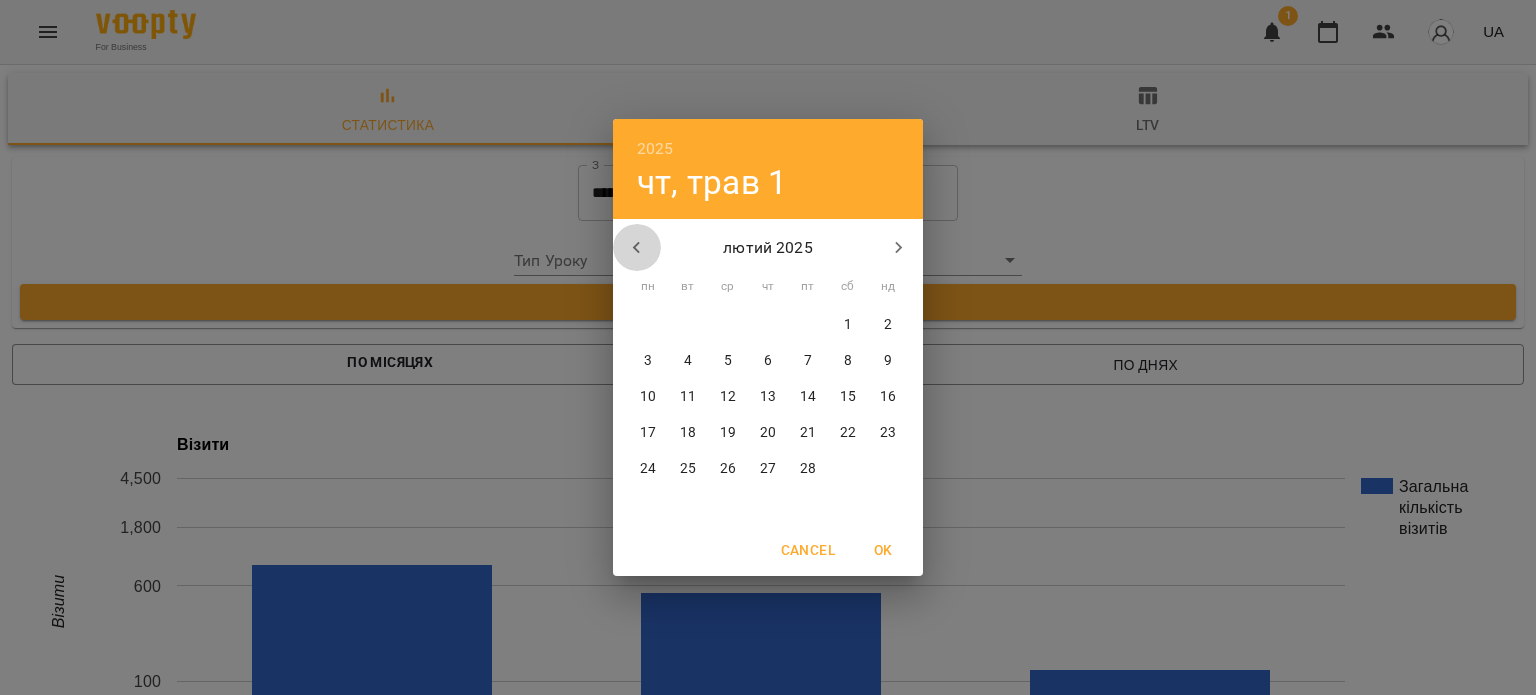 click 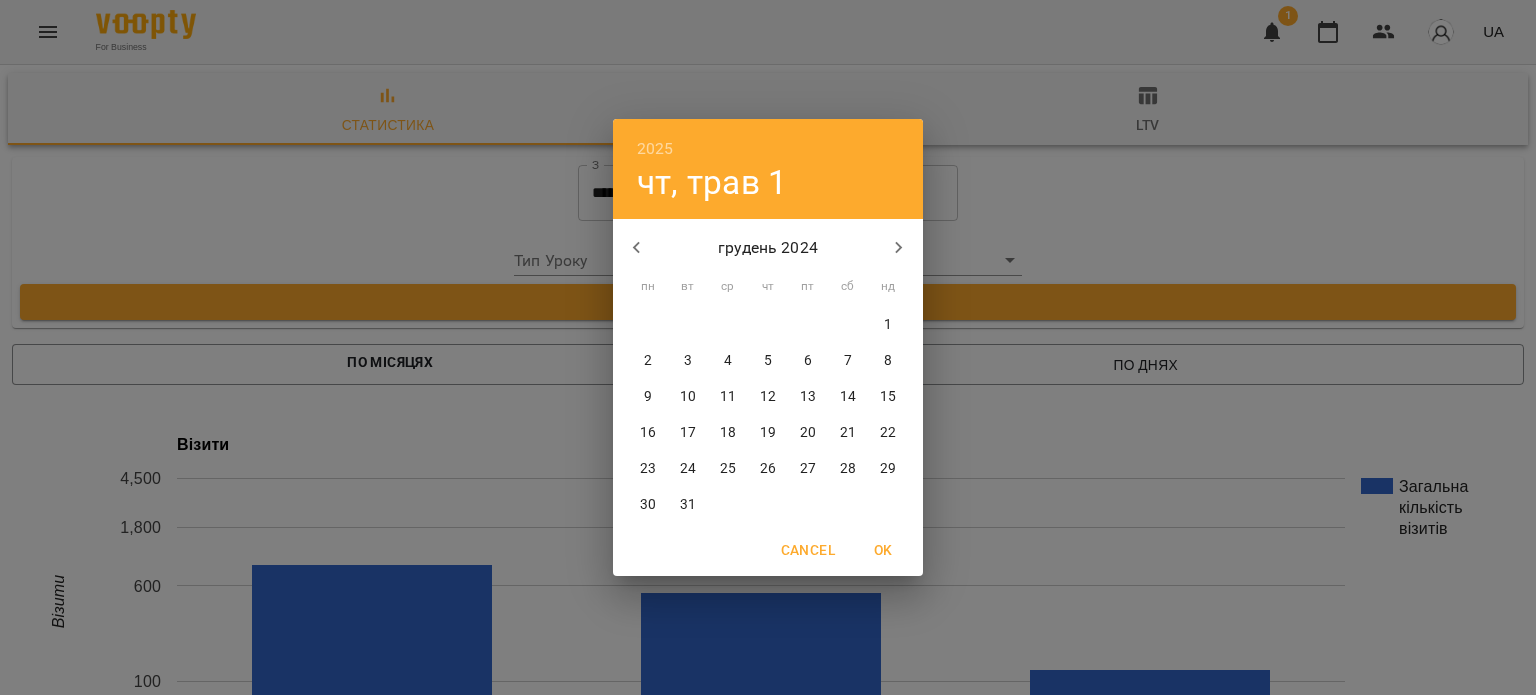 click 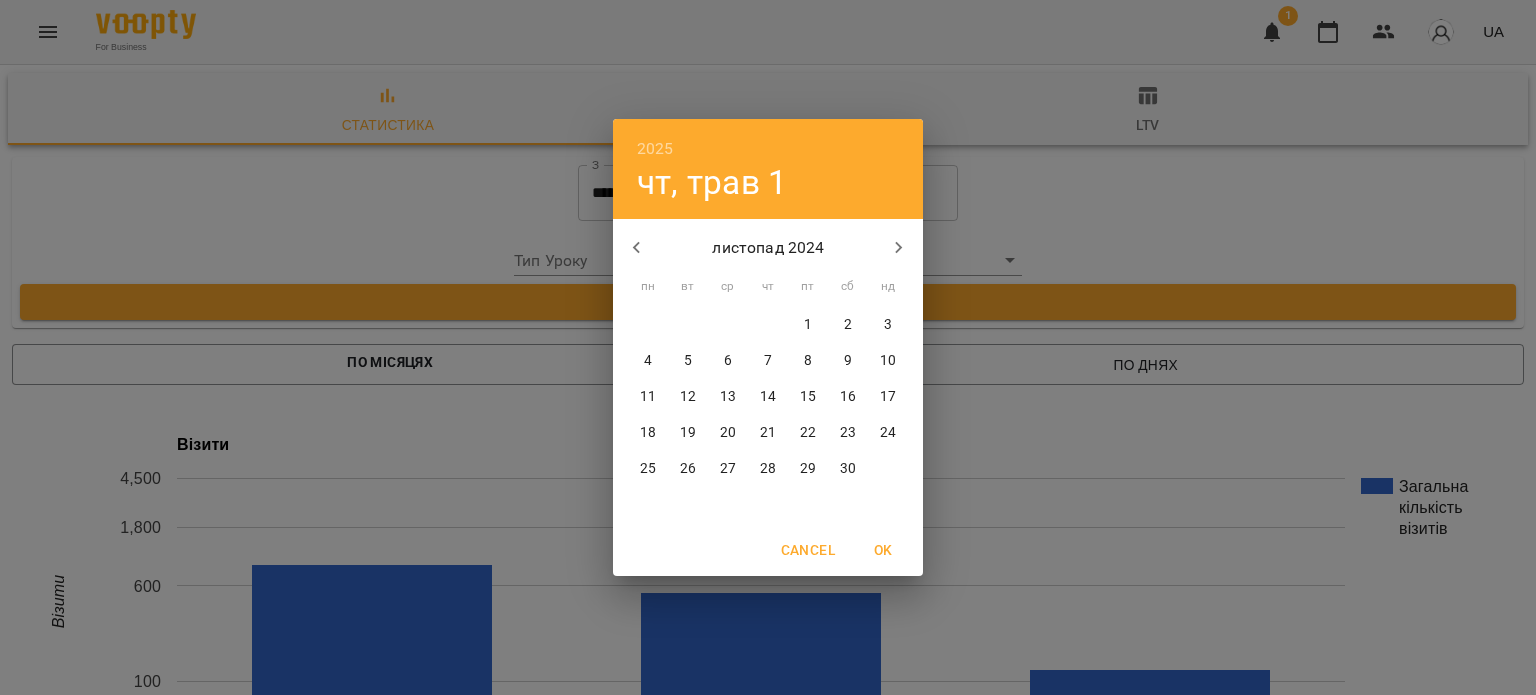 click 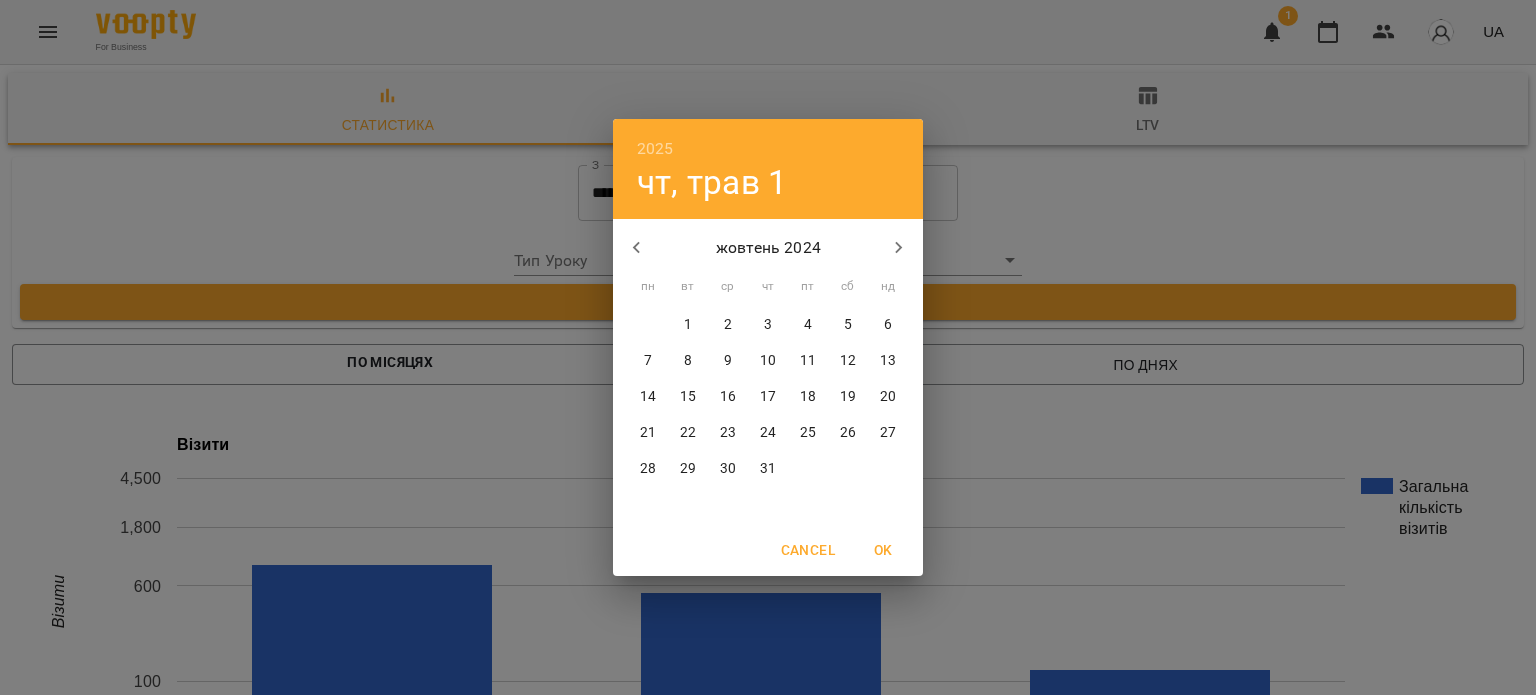 click 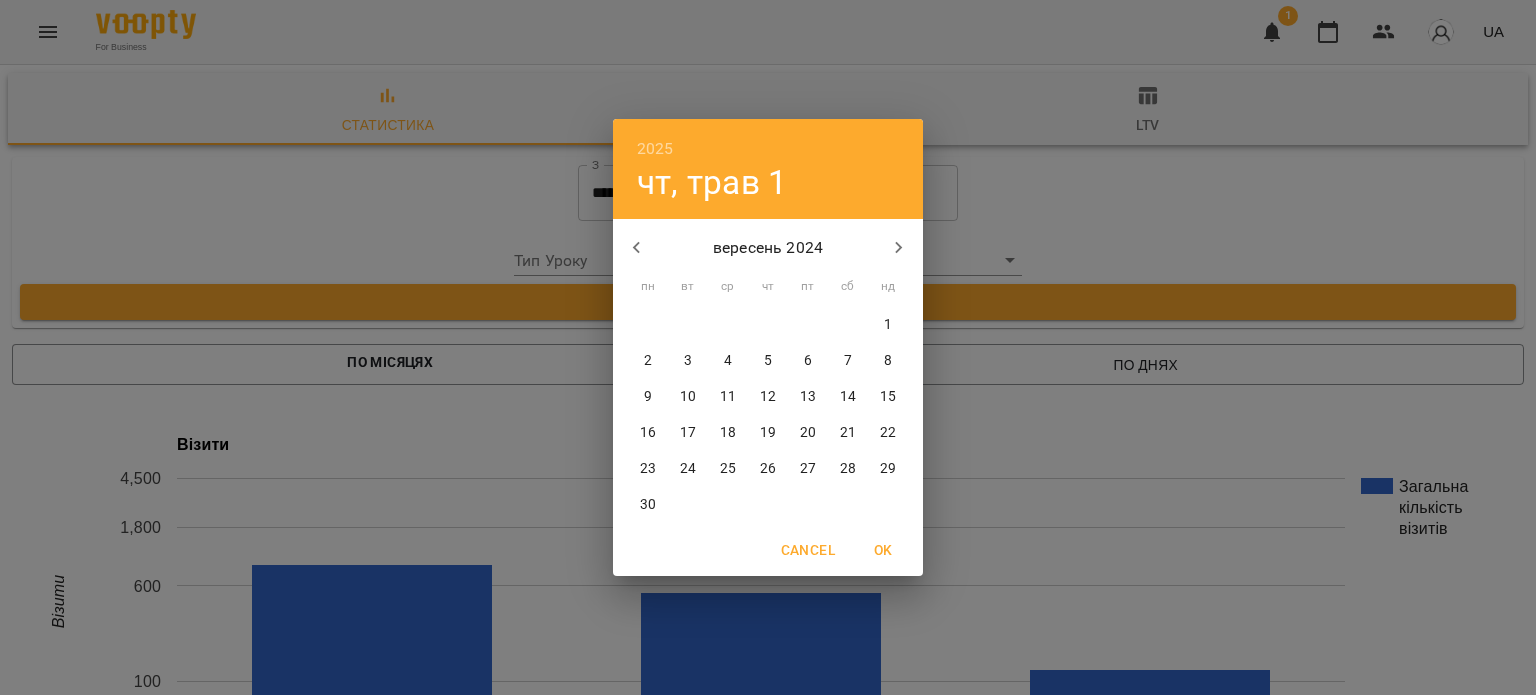click 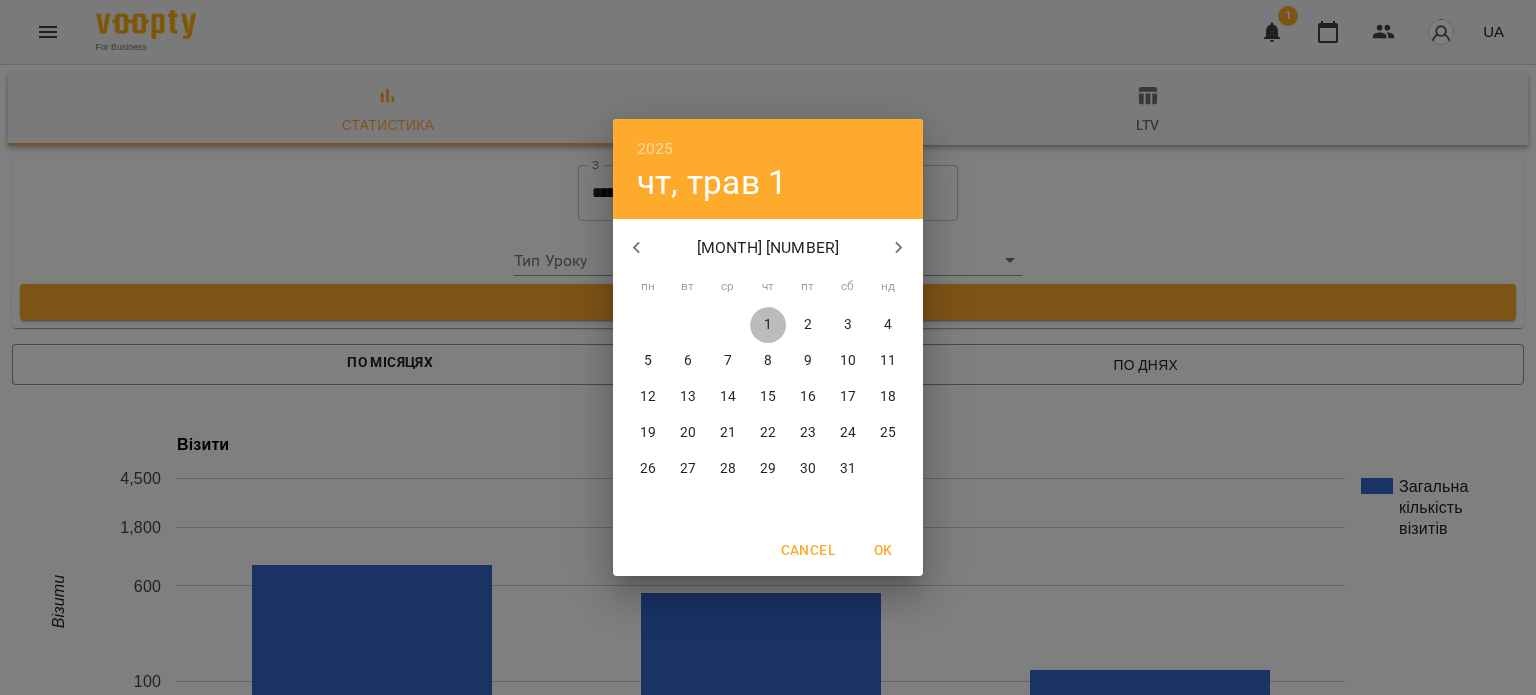 click on "1" at bounding box center [768, 325] 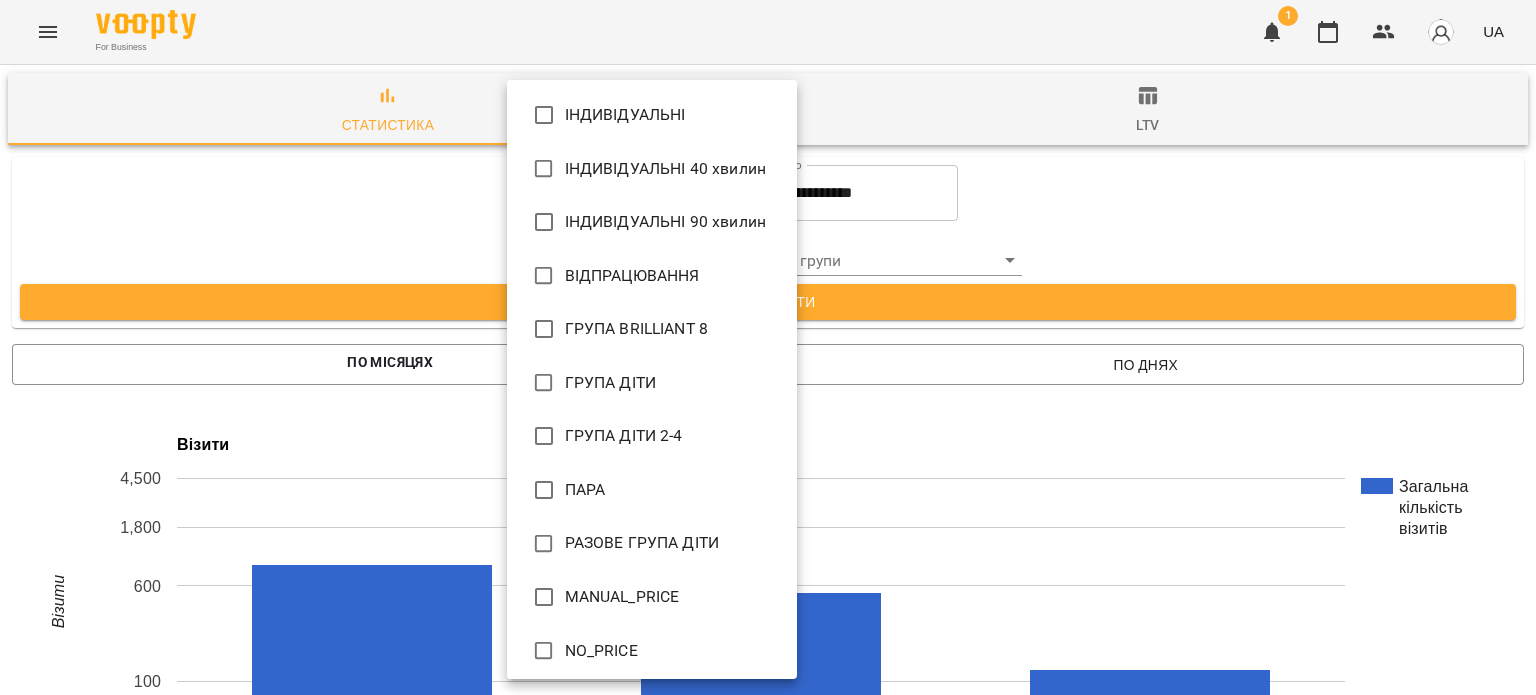 click on "**********" at bounding box center [768, 1878] 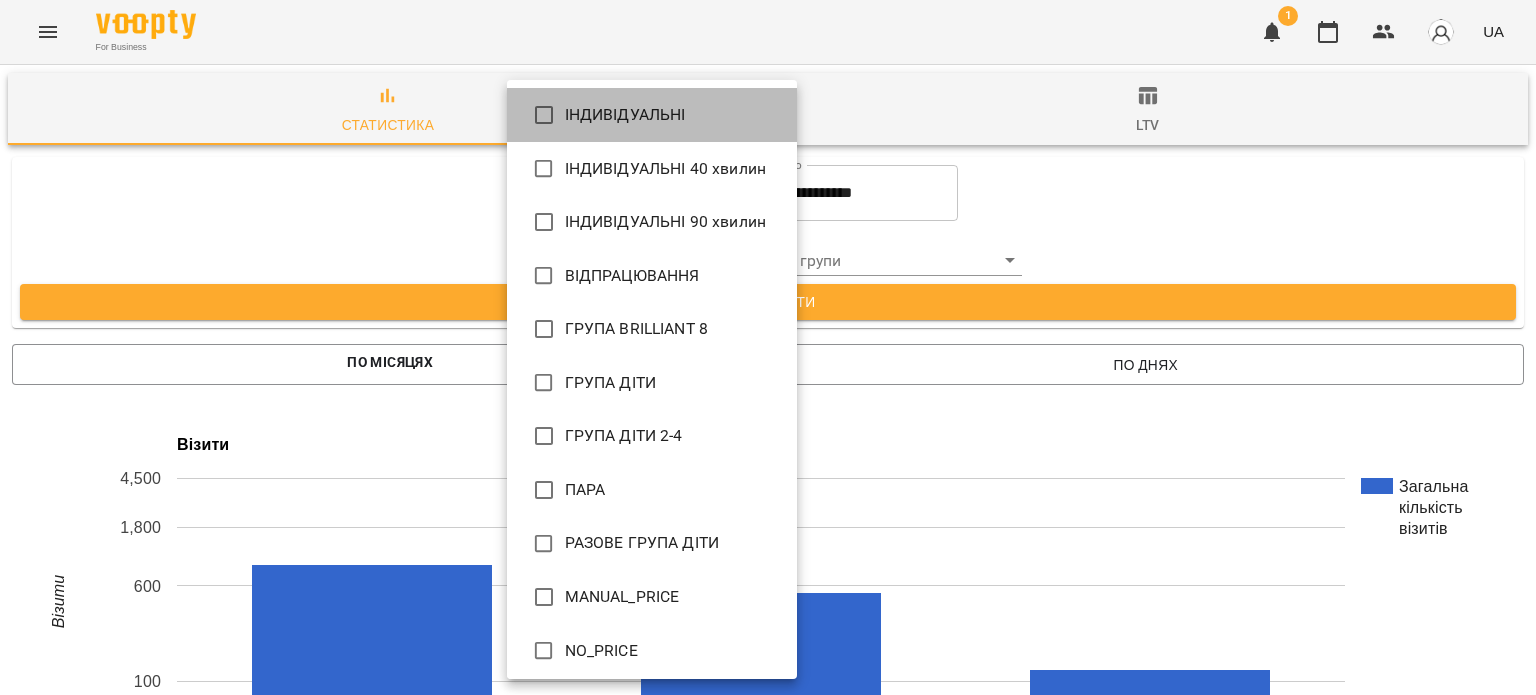 click on "ІНДИВІДУАЛЬНІ" at bounding box center (625, 115) 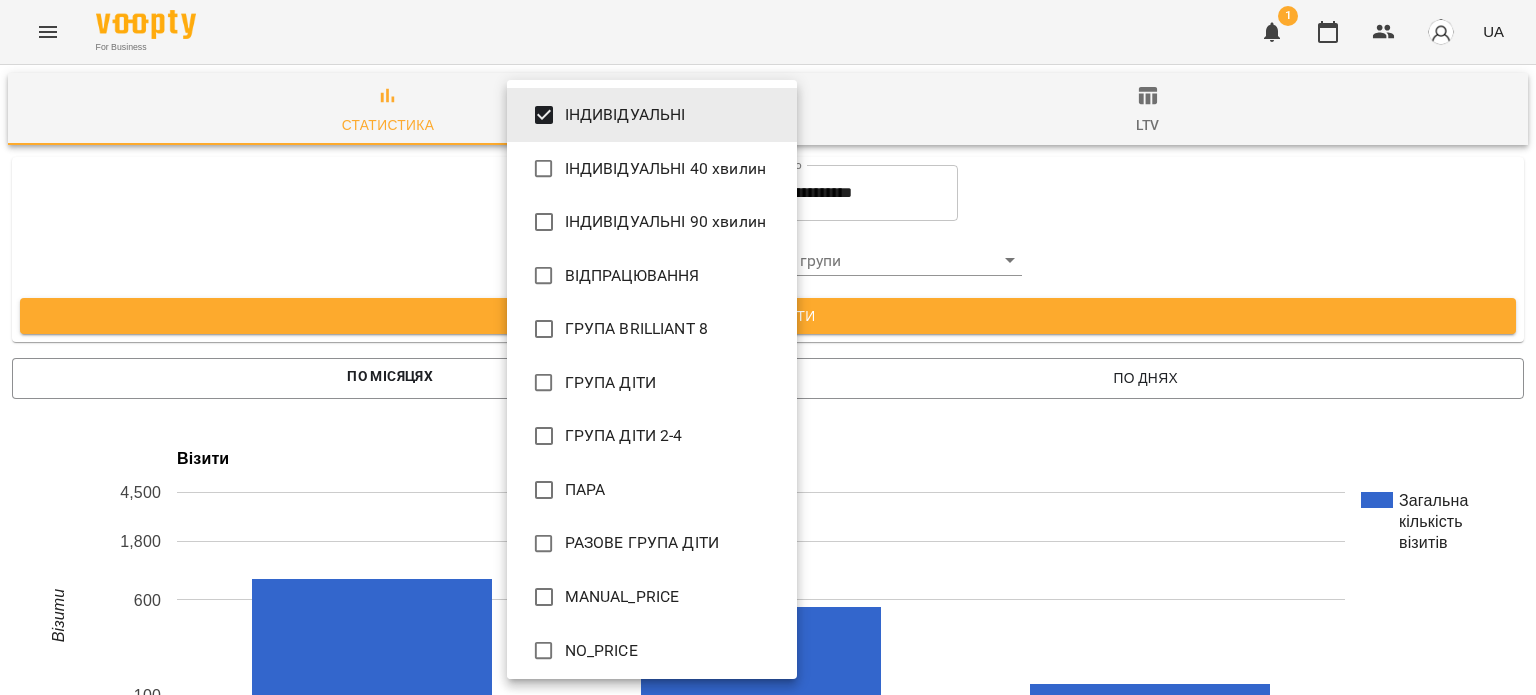 click at bounding box center (768, 347) 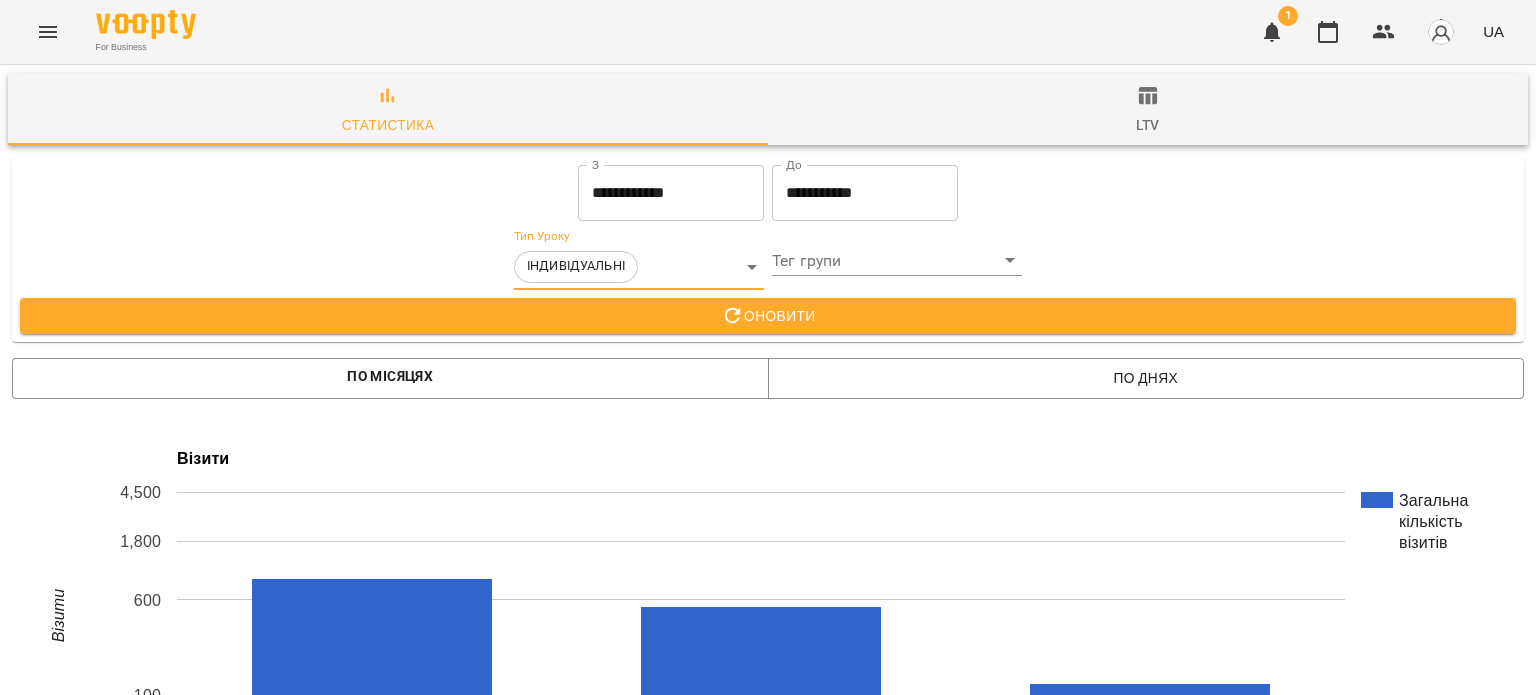 click on "Оновити" at bounding box center (768, 316) 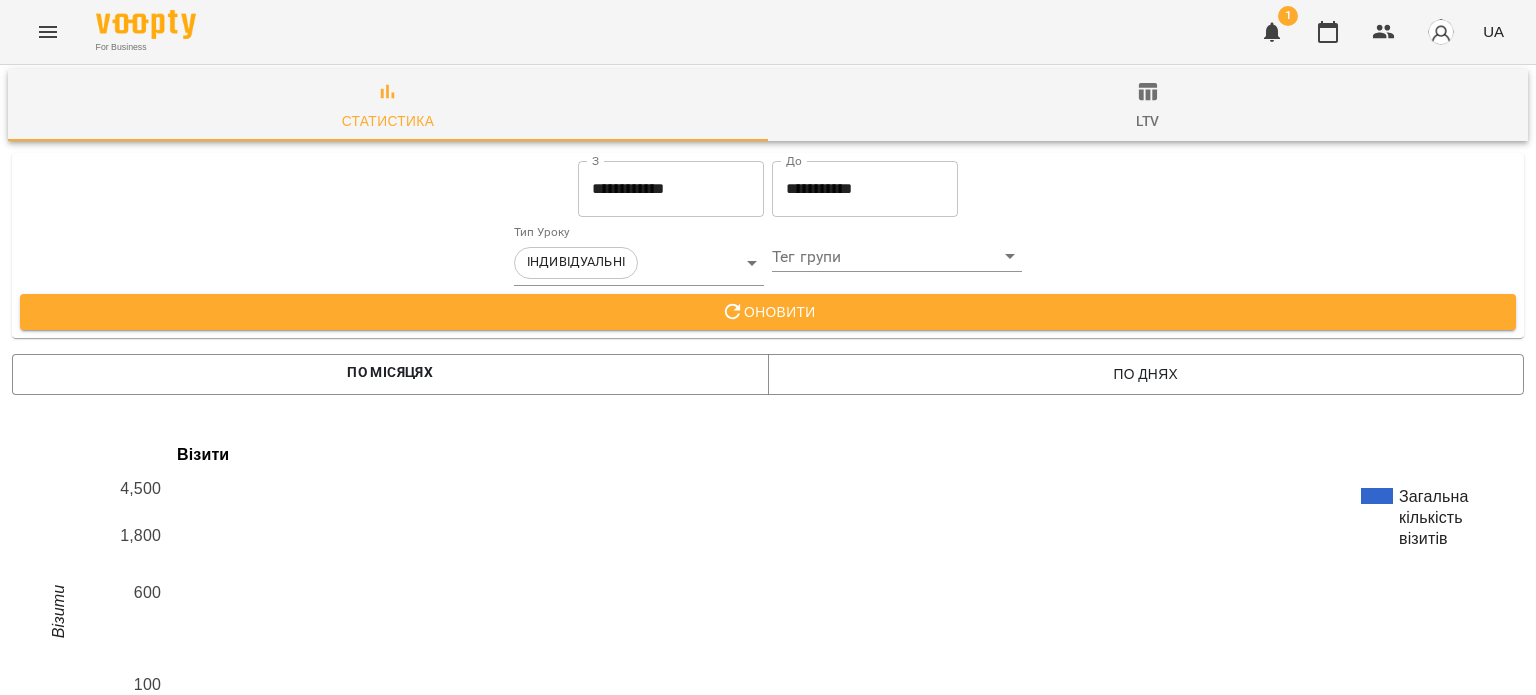 scroll, scrollTop: 1100, scrollLeft: 0, axis: vertical 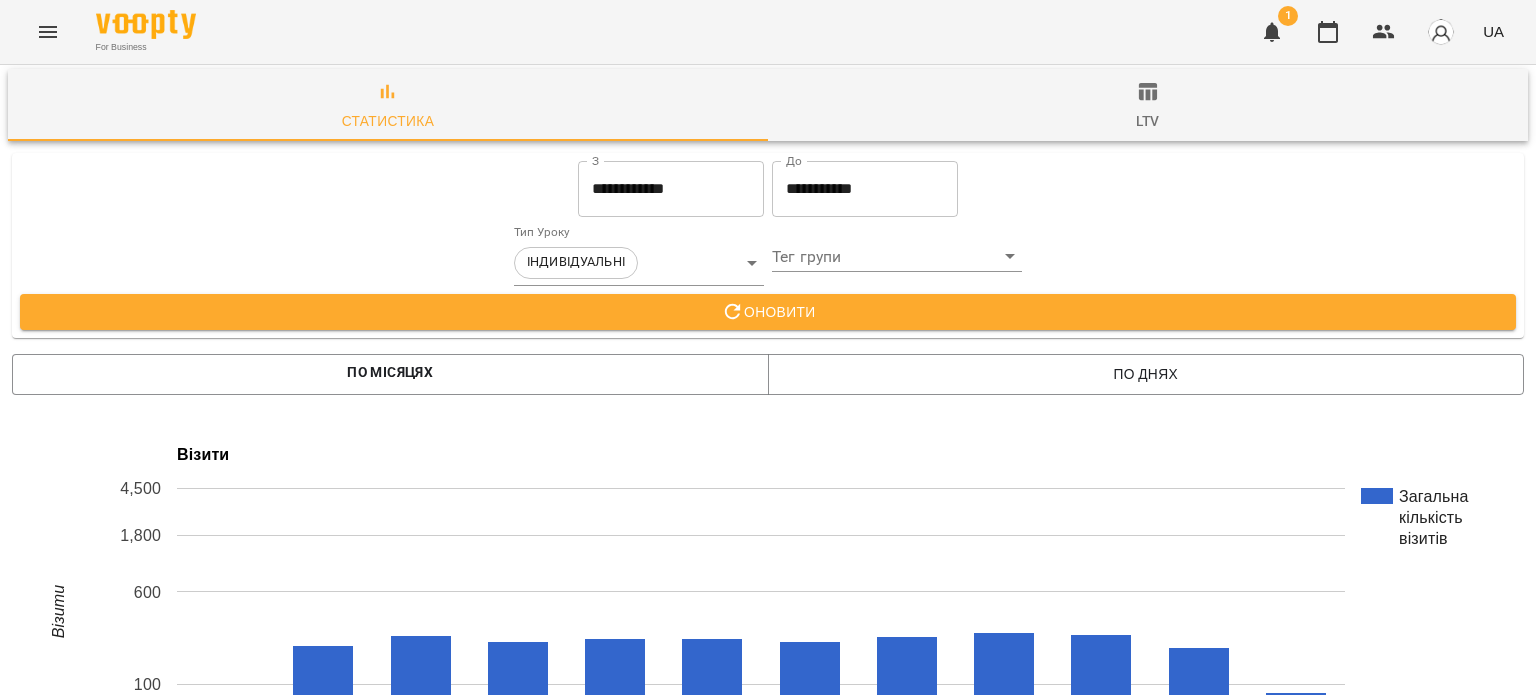 click 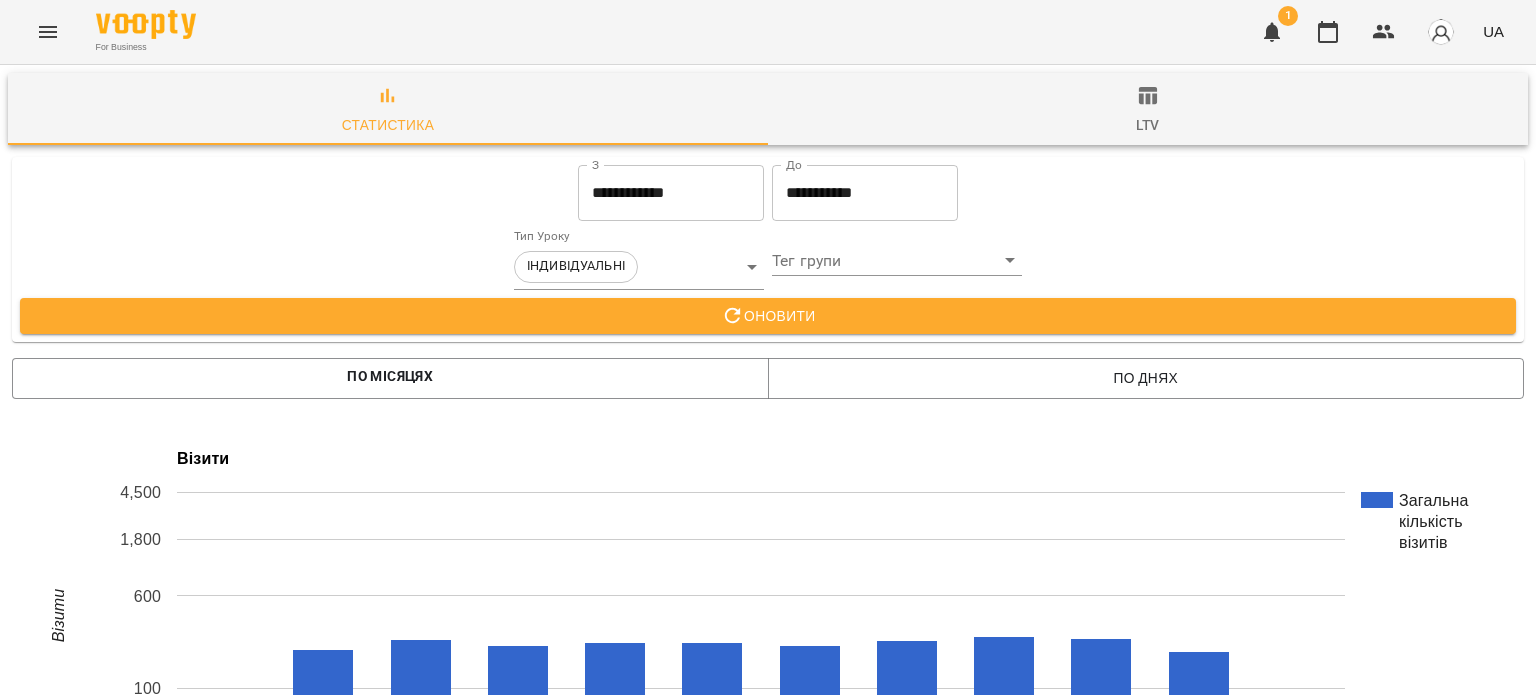 click on "**********" at bounding box center [768, 1885] 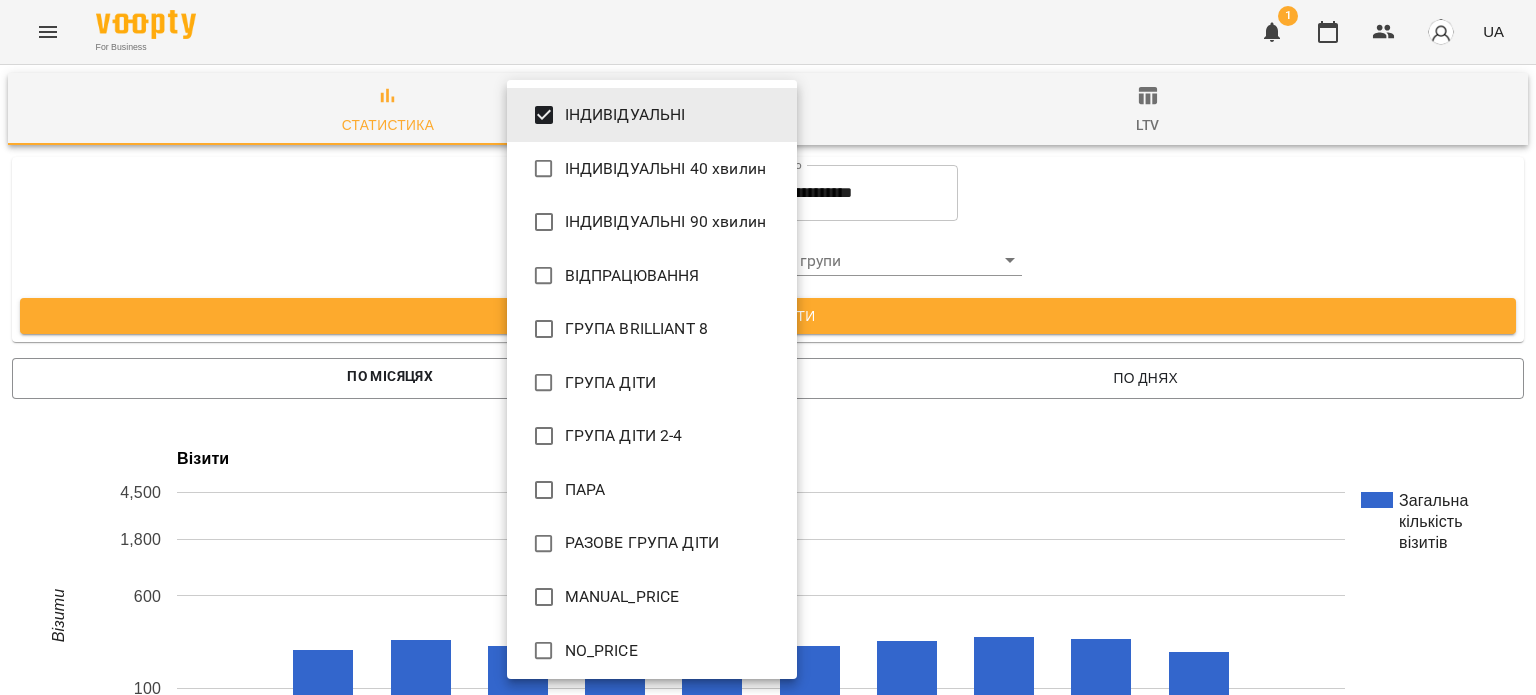 click on "ІНДИВІДУАЛЬНІ" at bounding box center (625, 115) 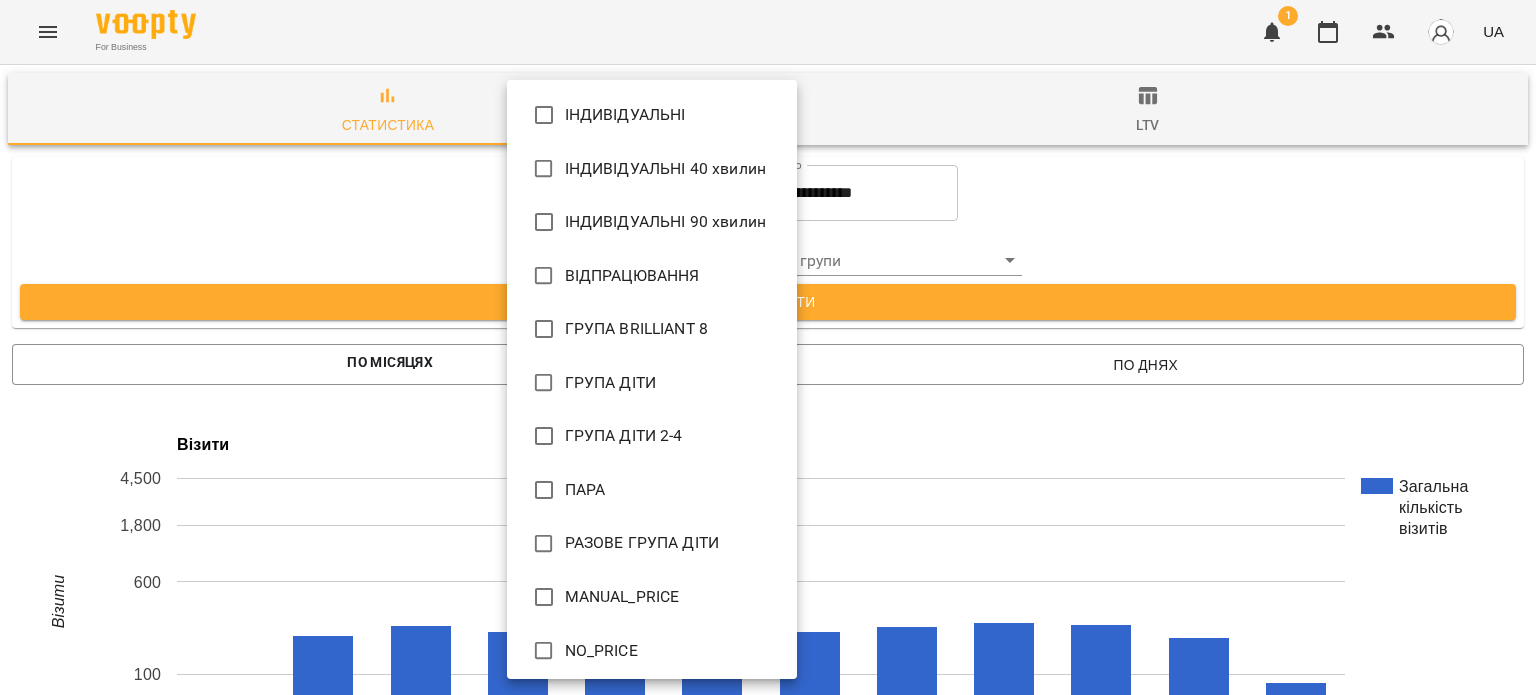 click on "ГРУПА ДІТИ 2-4" at bounding box center (624, 436) 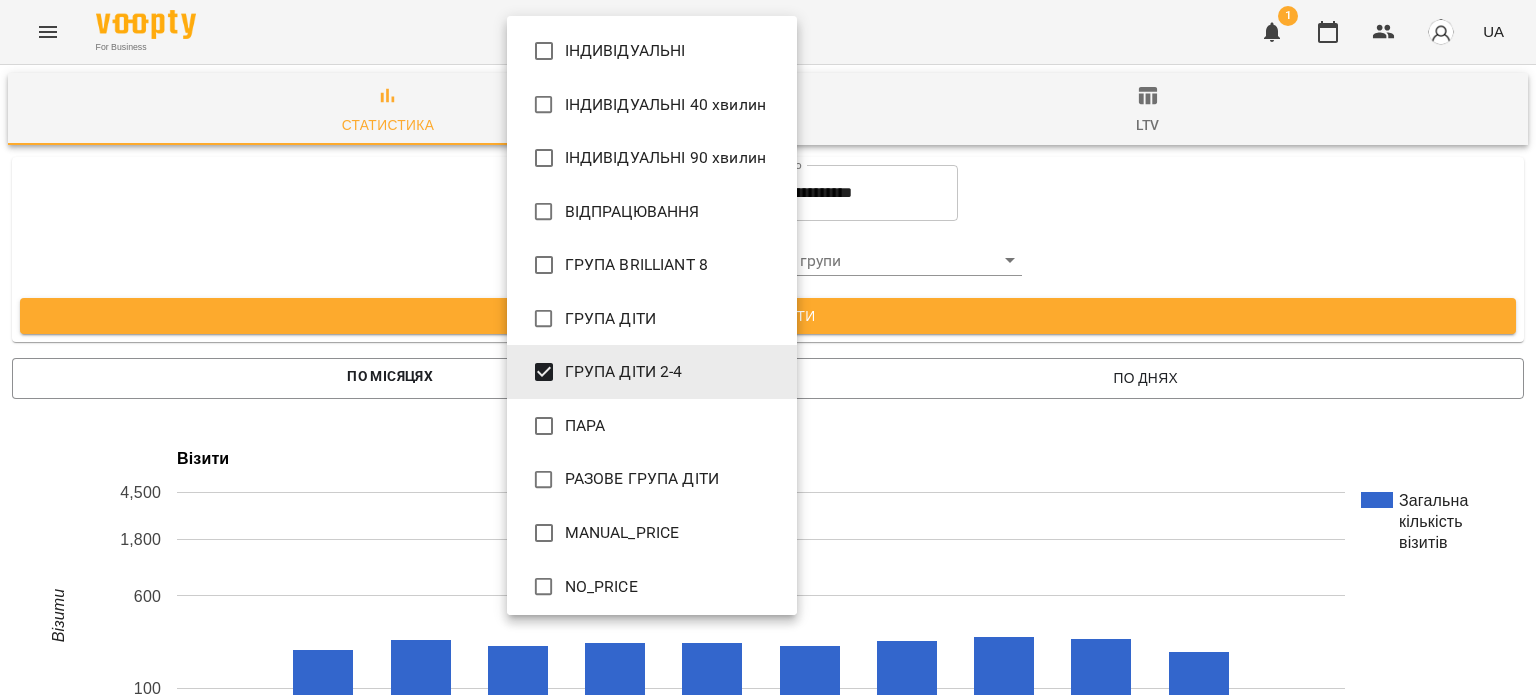 click on "ГРУПА ДІТИ" at bounding box center (610, 319) 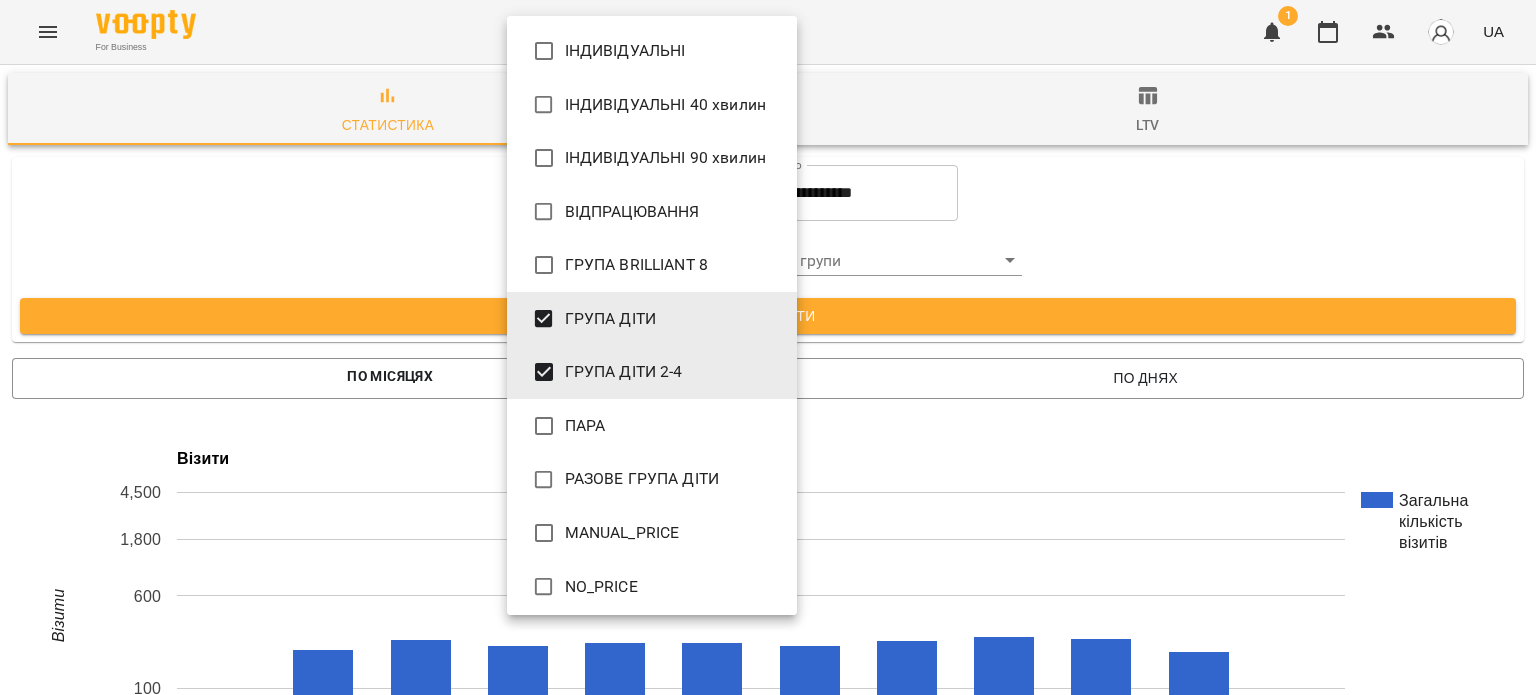 click on "ГРУПА BRILLIANT 8" at bounding box center (637, 265) 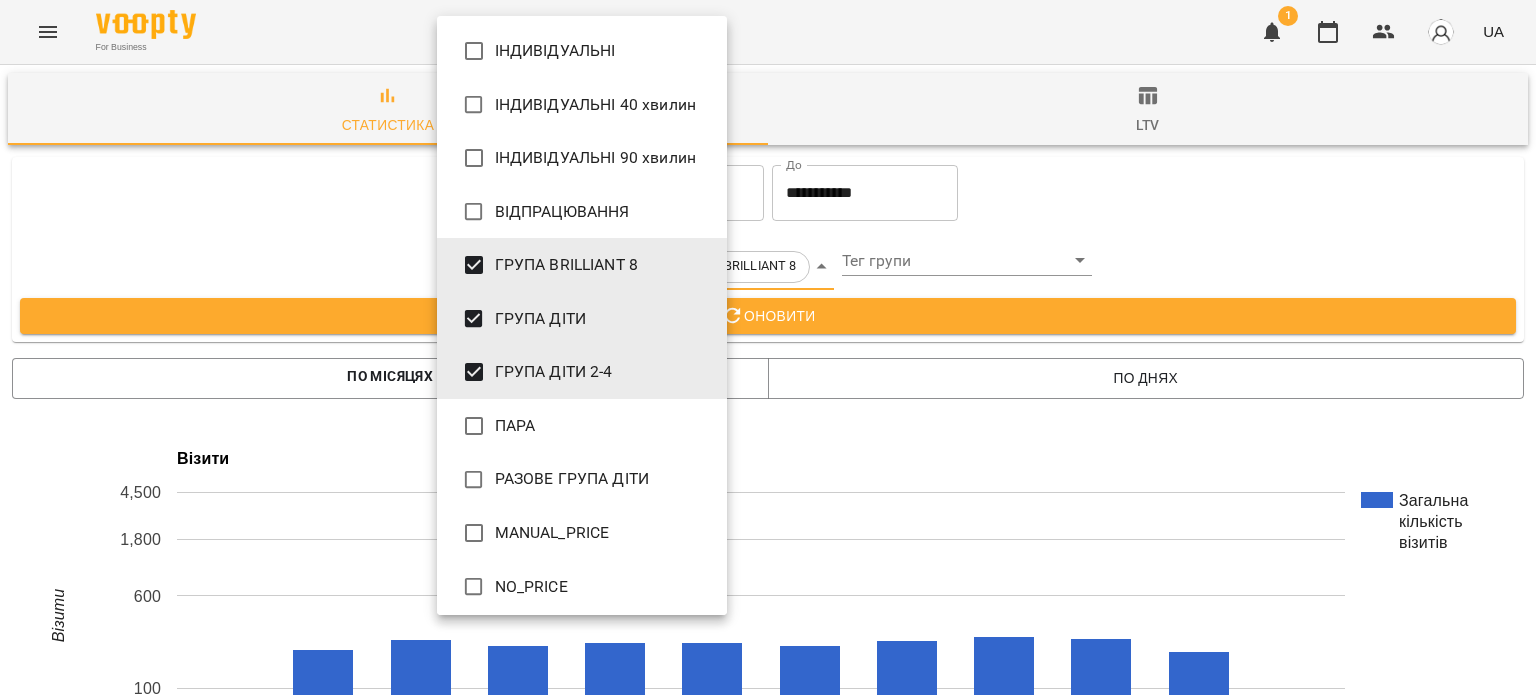 click at bounding box center [768, 347] 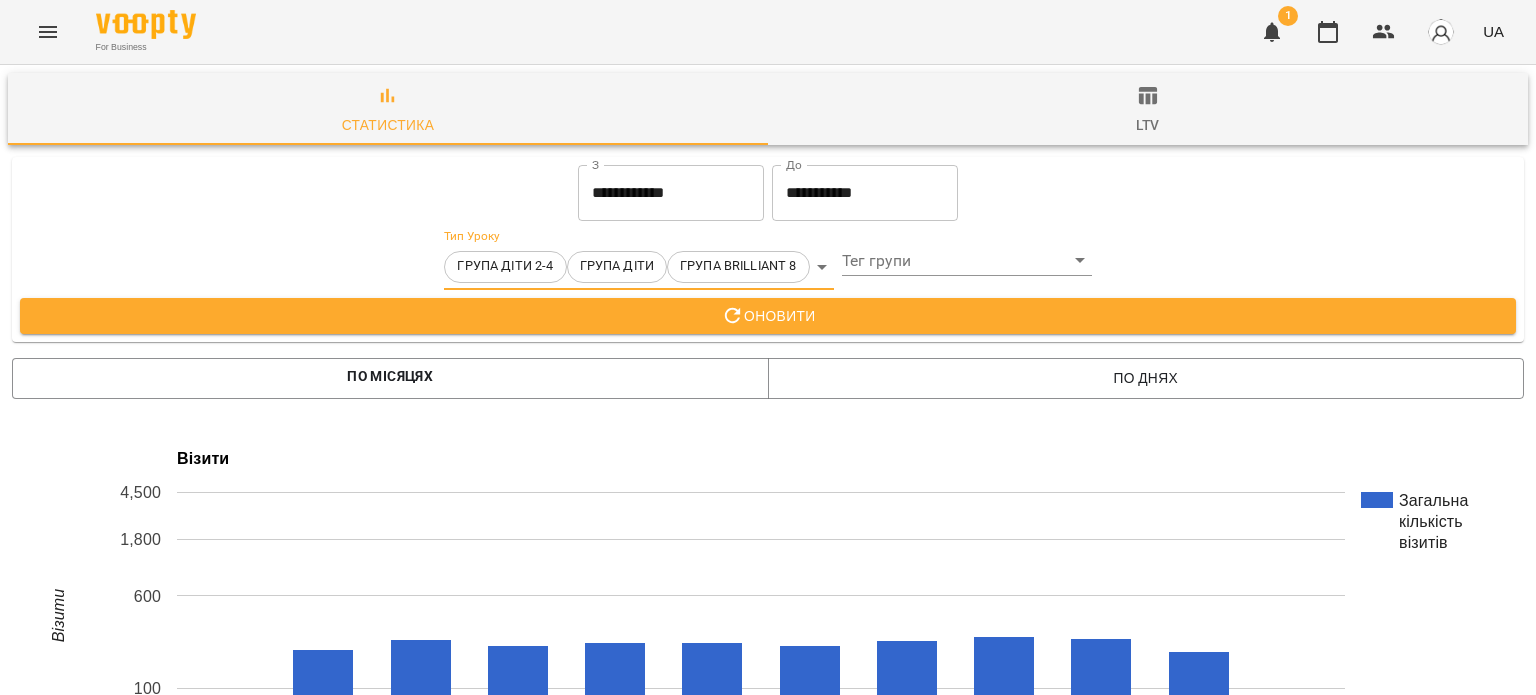 click on "Оновити" at bounding box center [768, 316] 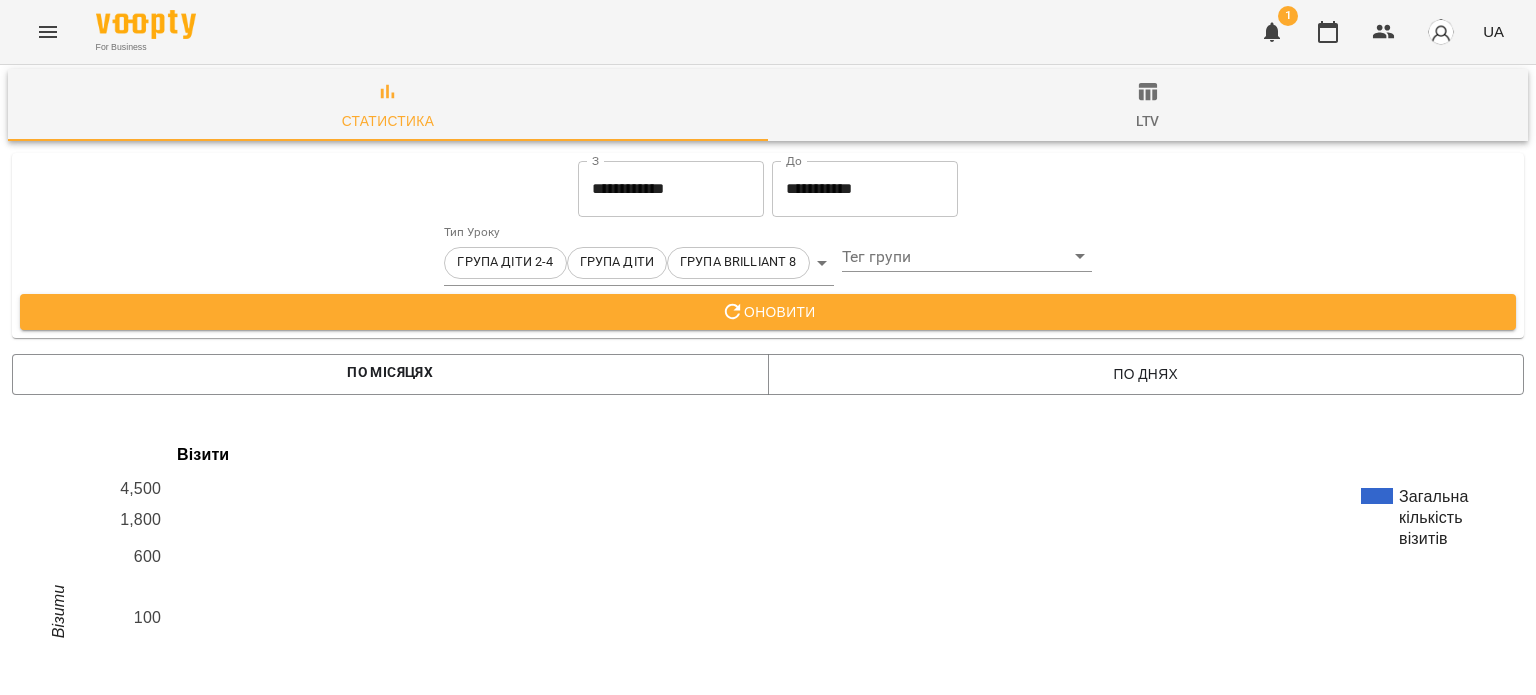 scroll, scrollTop: 0, scrollLeft: 0, axis: both 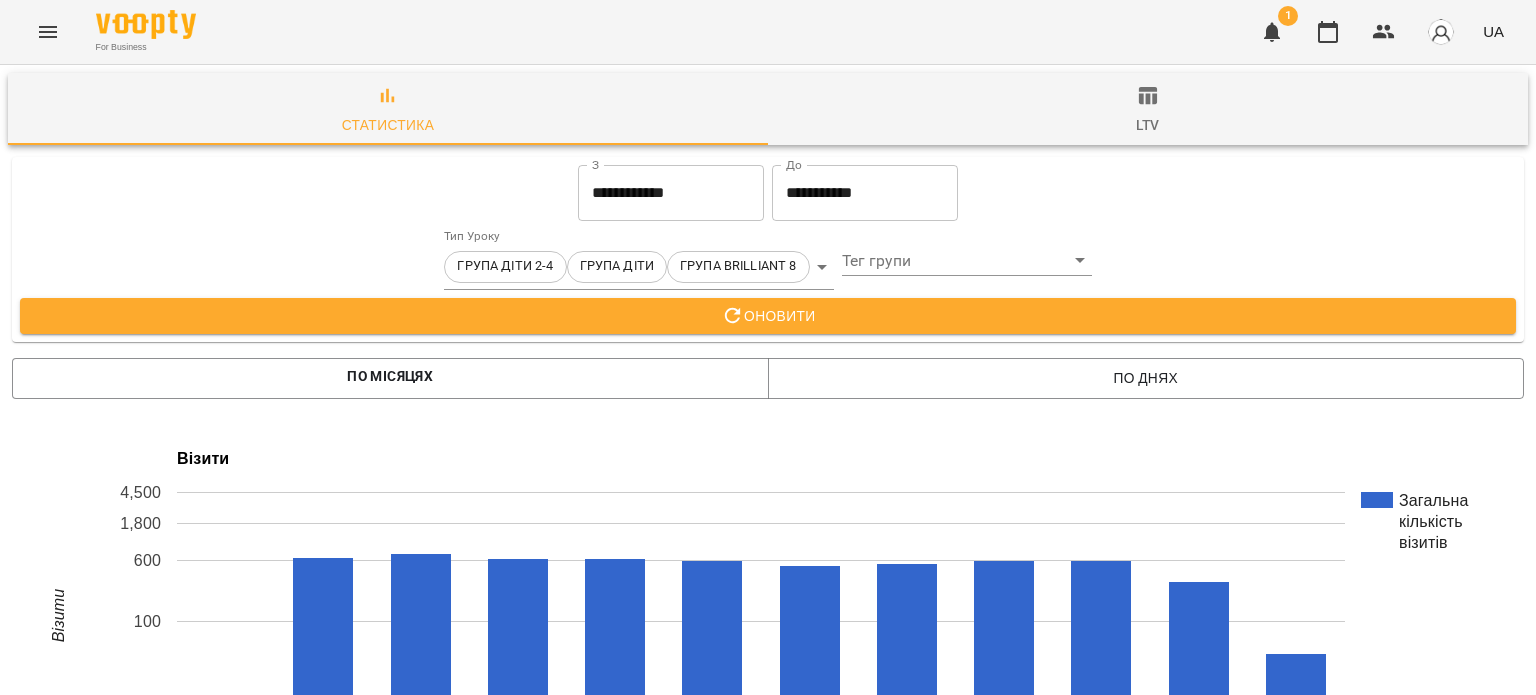 click on "ltv" at bounding box center [1147, 125] 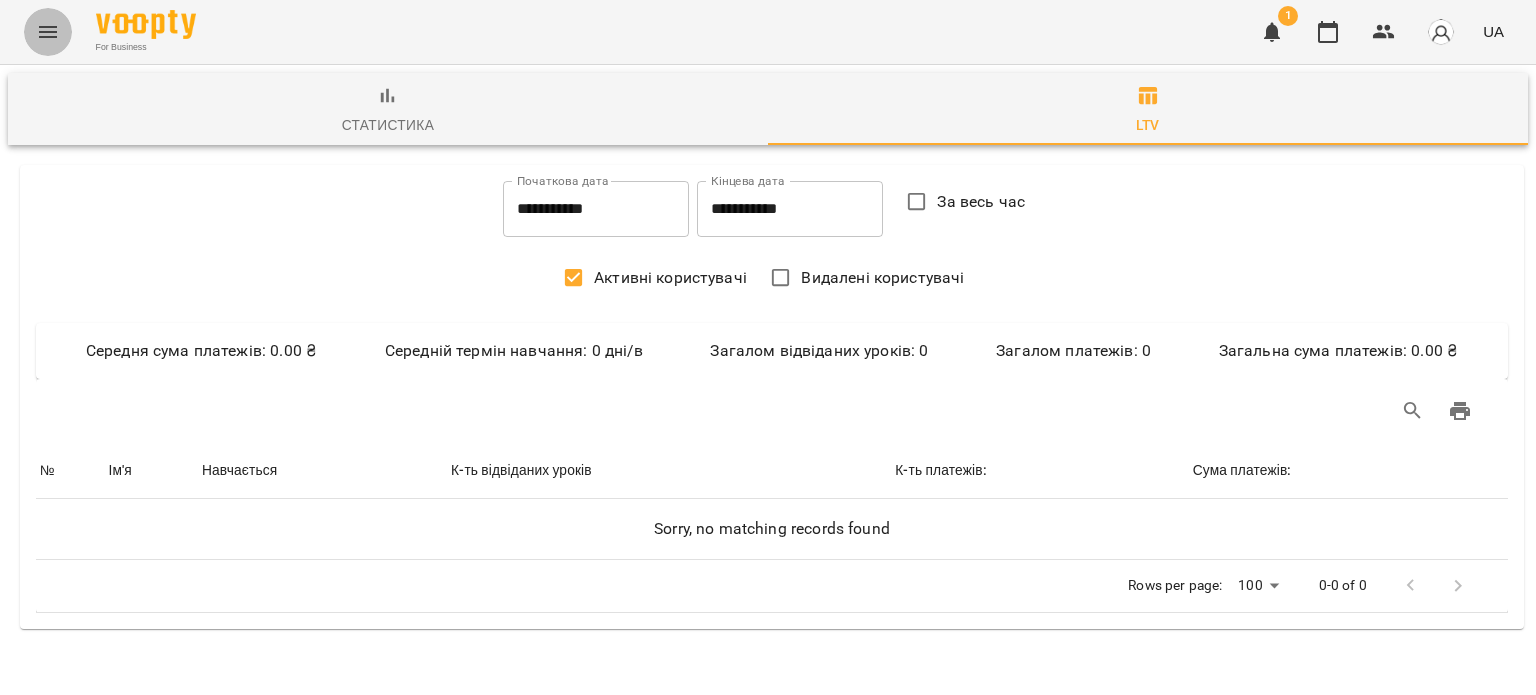 click 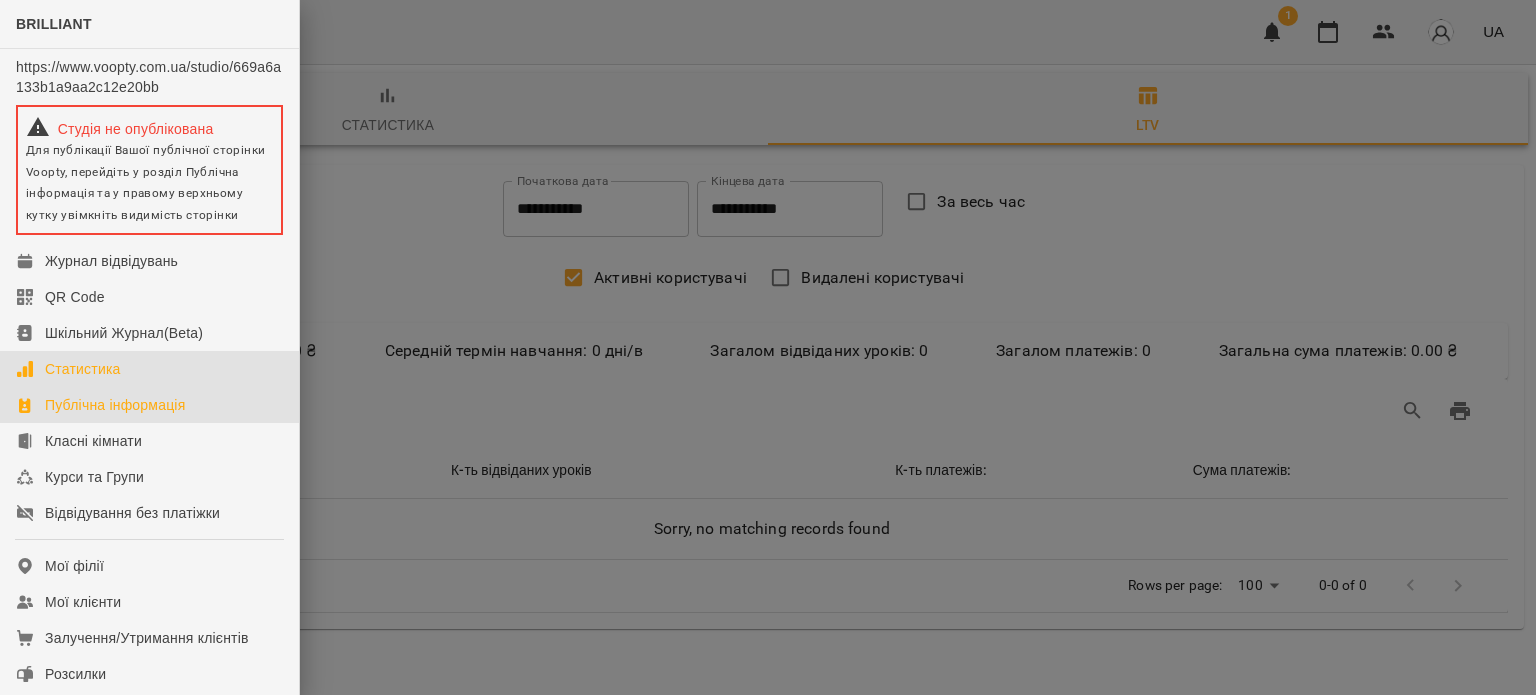 click on "Публічна інформація" at bounding box center (115, 405) 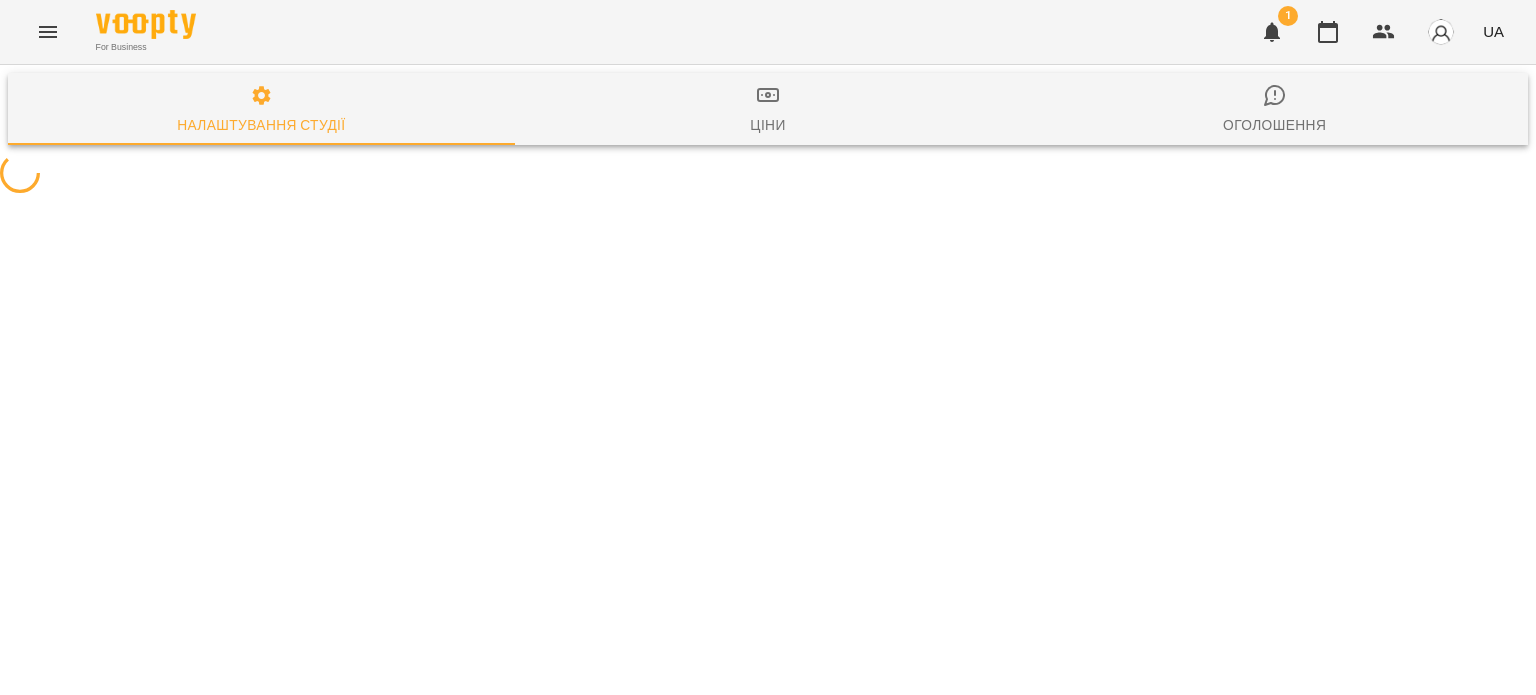 select on "**" 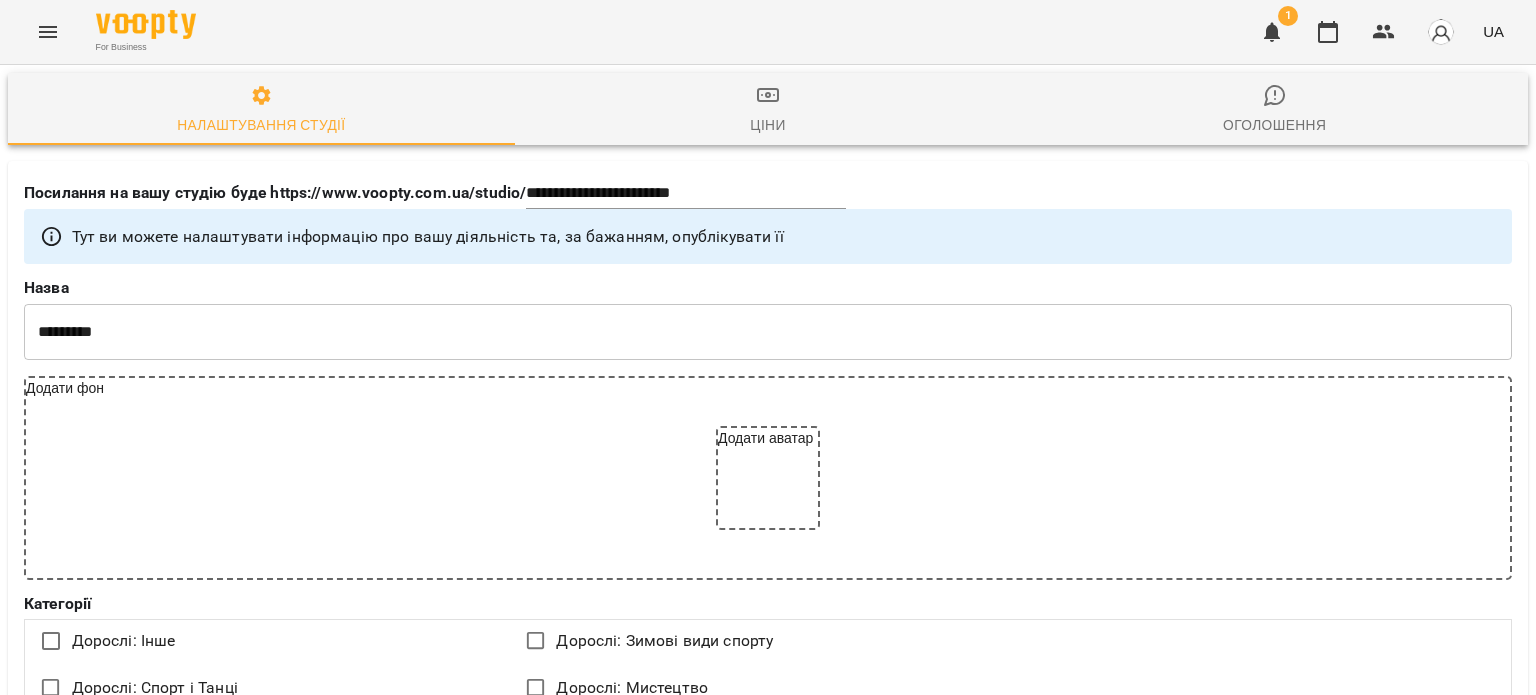 scroll, scrollTop: 0, scrollLeft: 0, axis: both 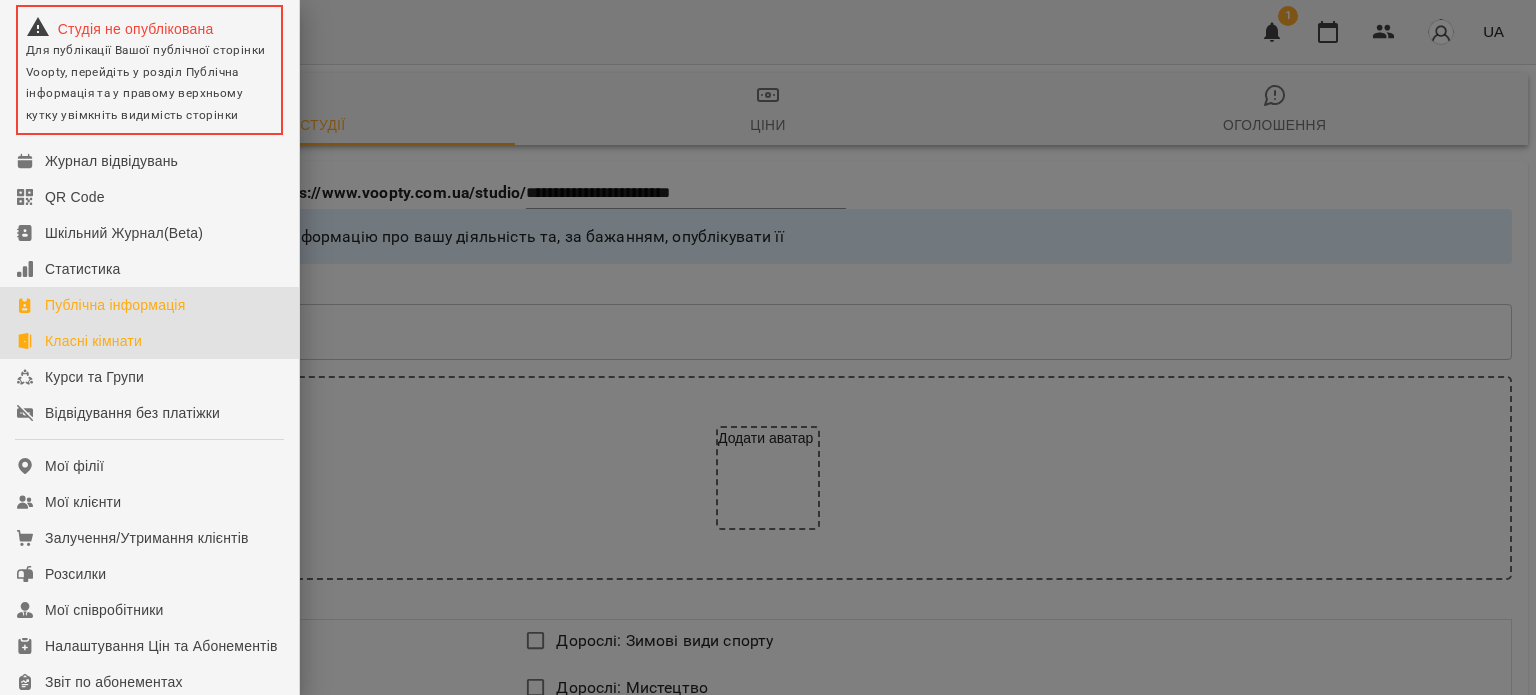 click on "Класні кімнати" at bounding box center [149, 341] 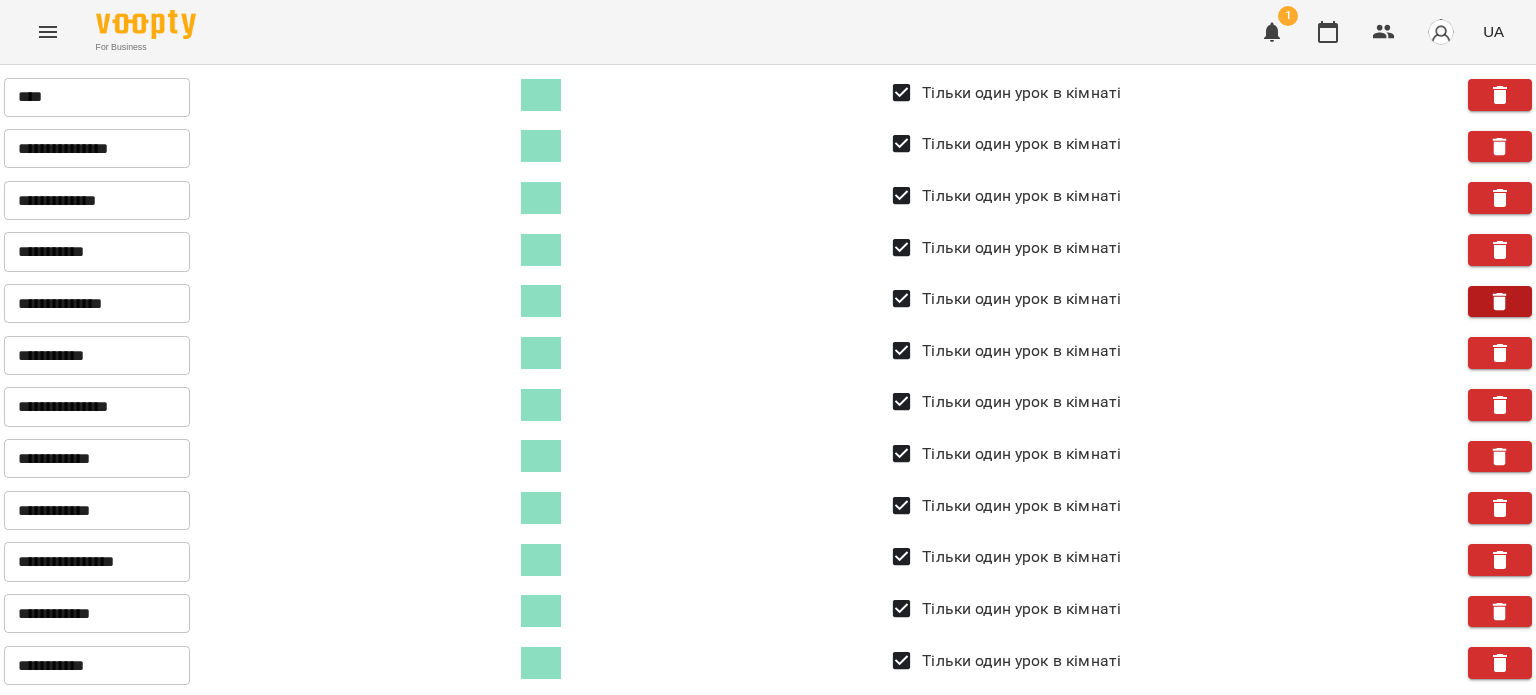 click 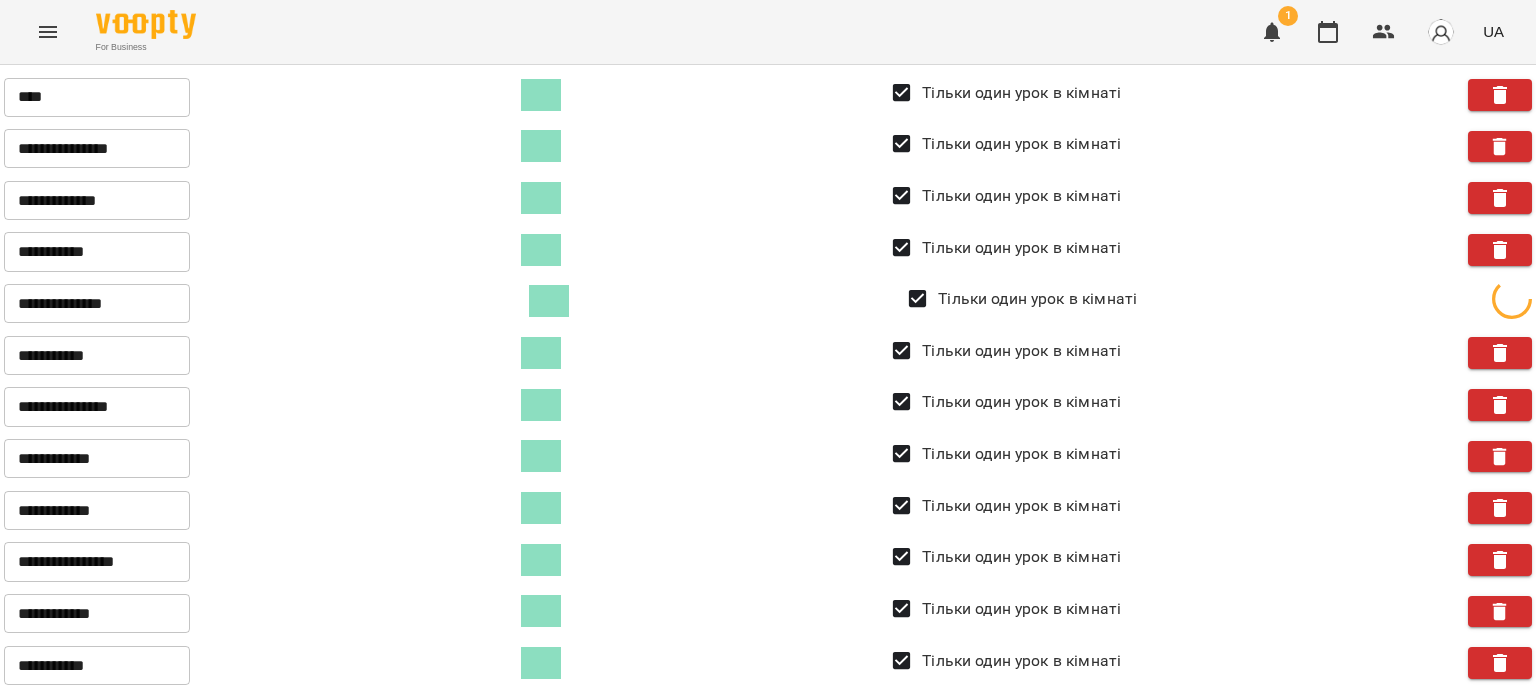 type on "**********" 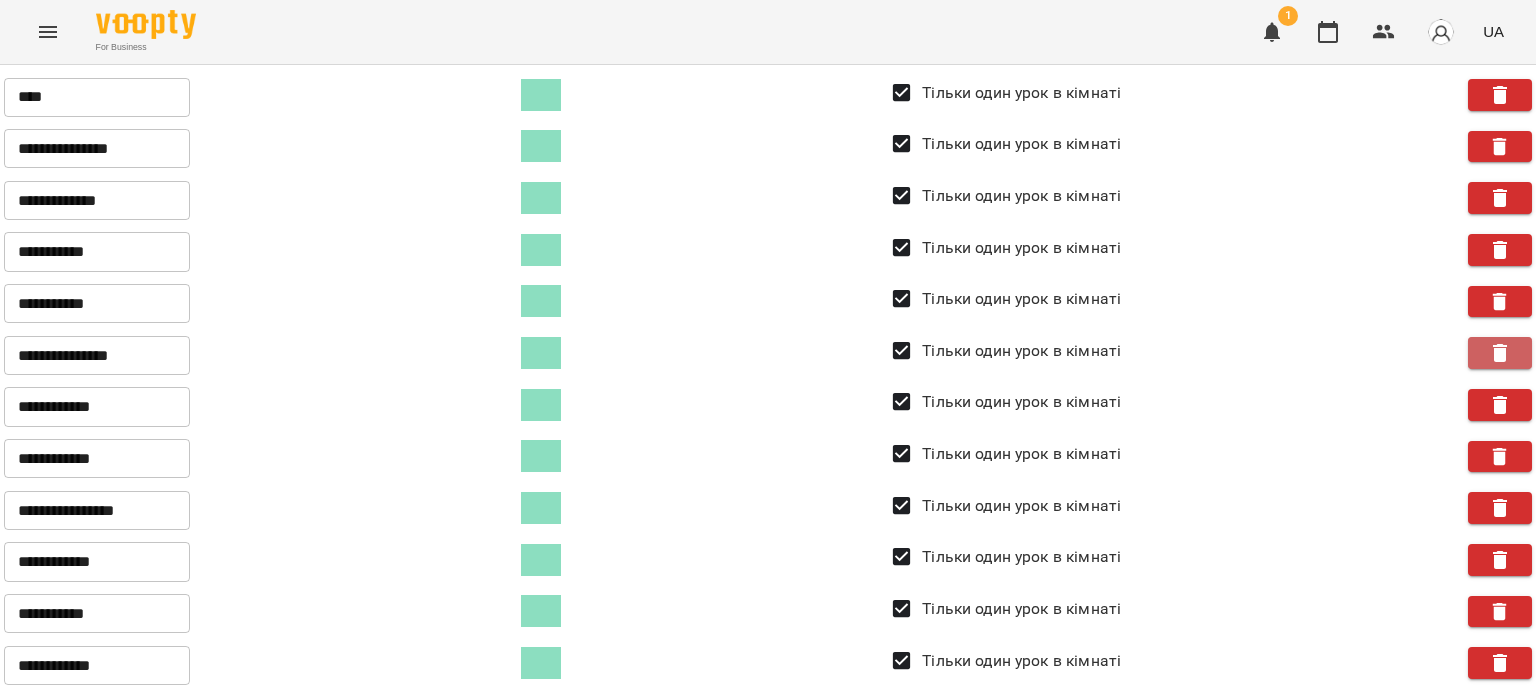 click 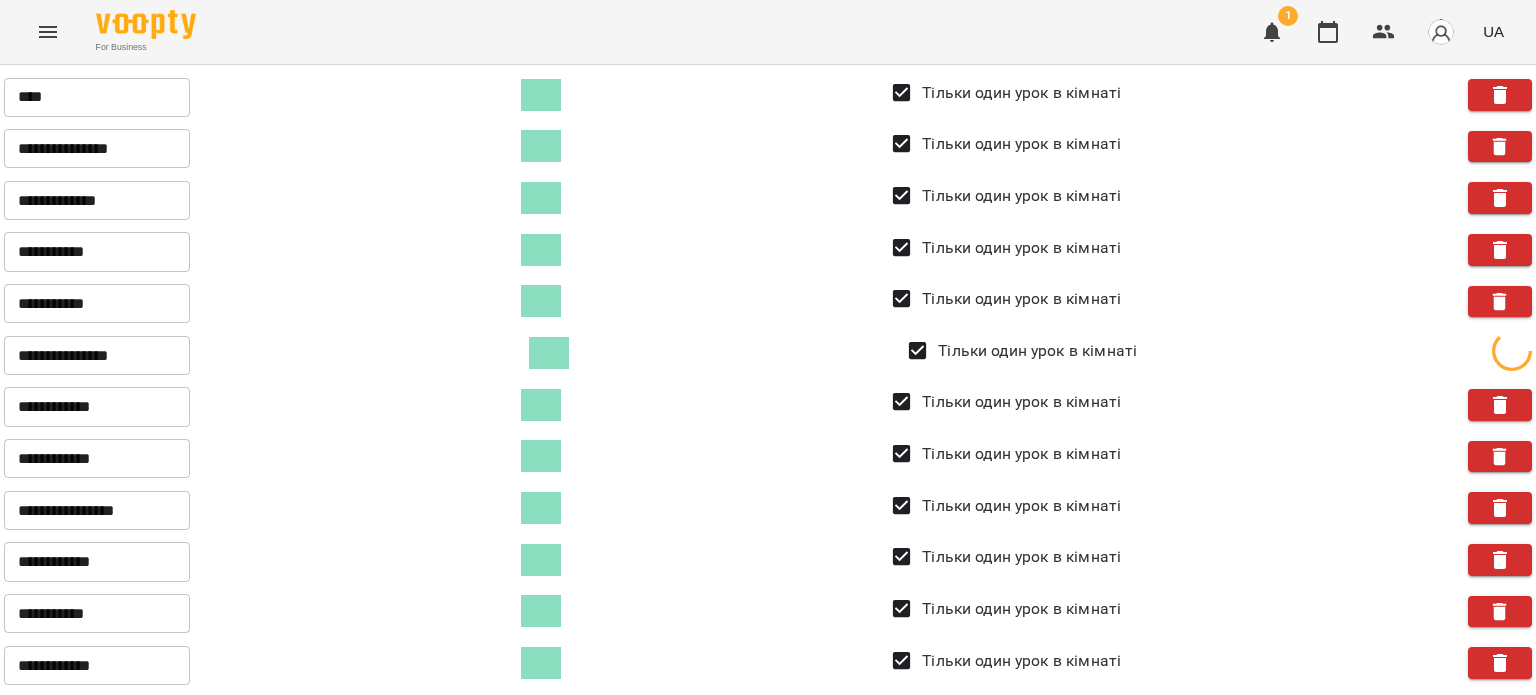 type on "**********" 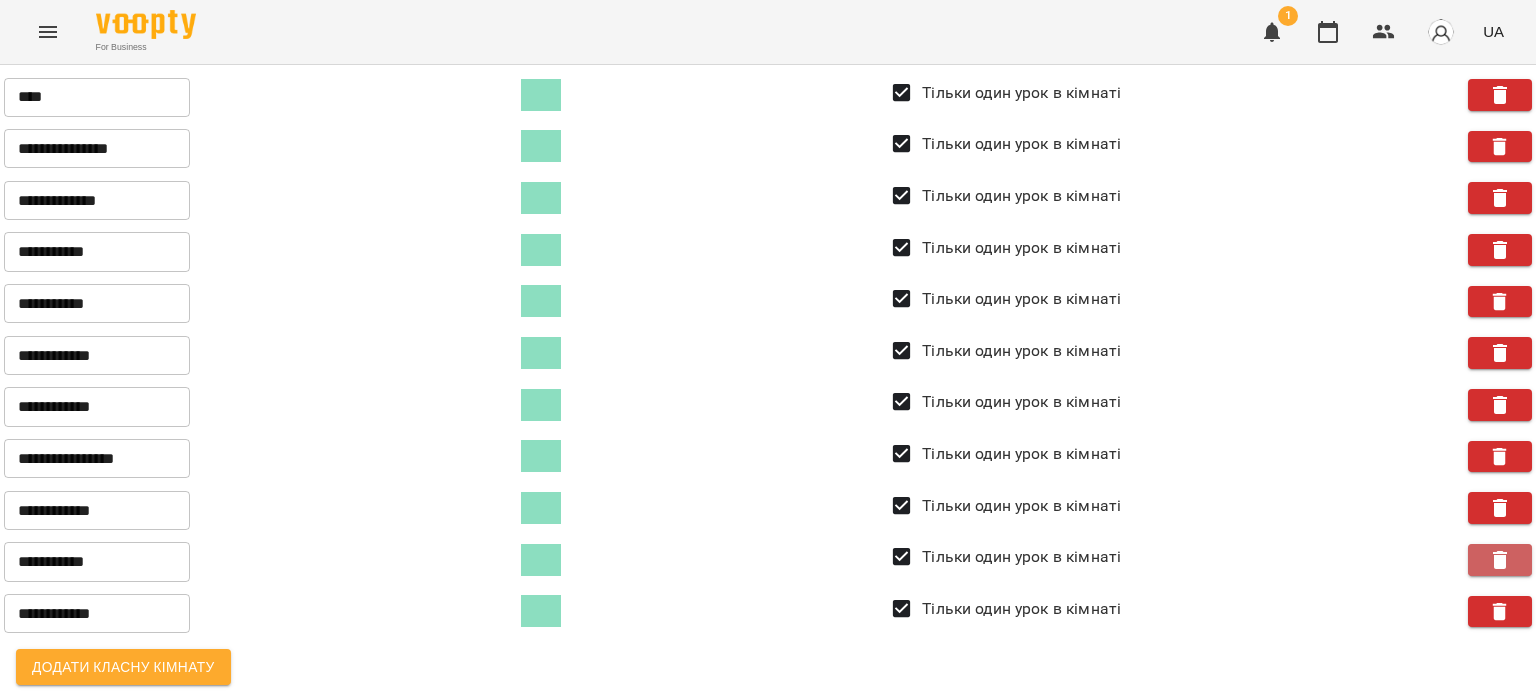 click 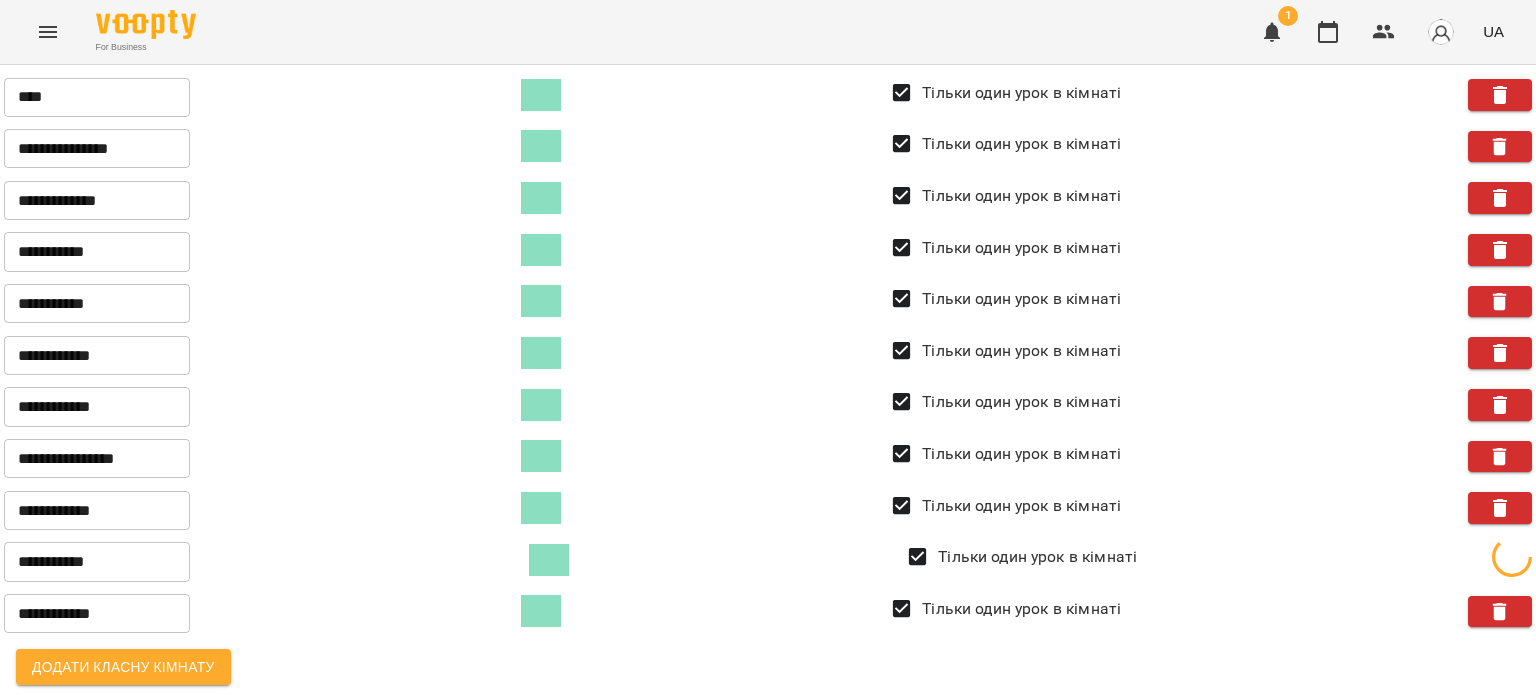 type on "**********" 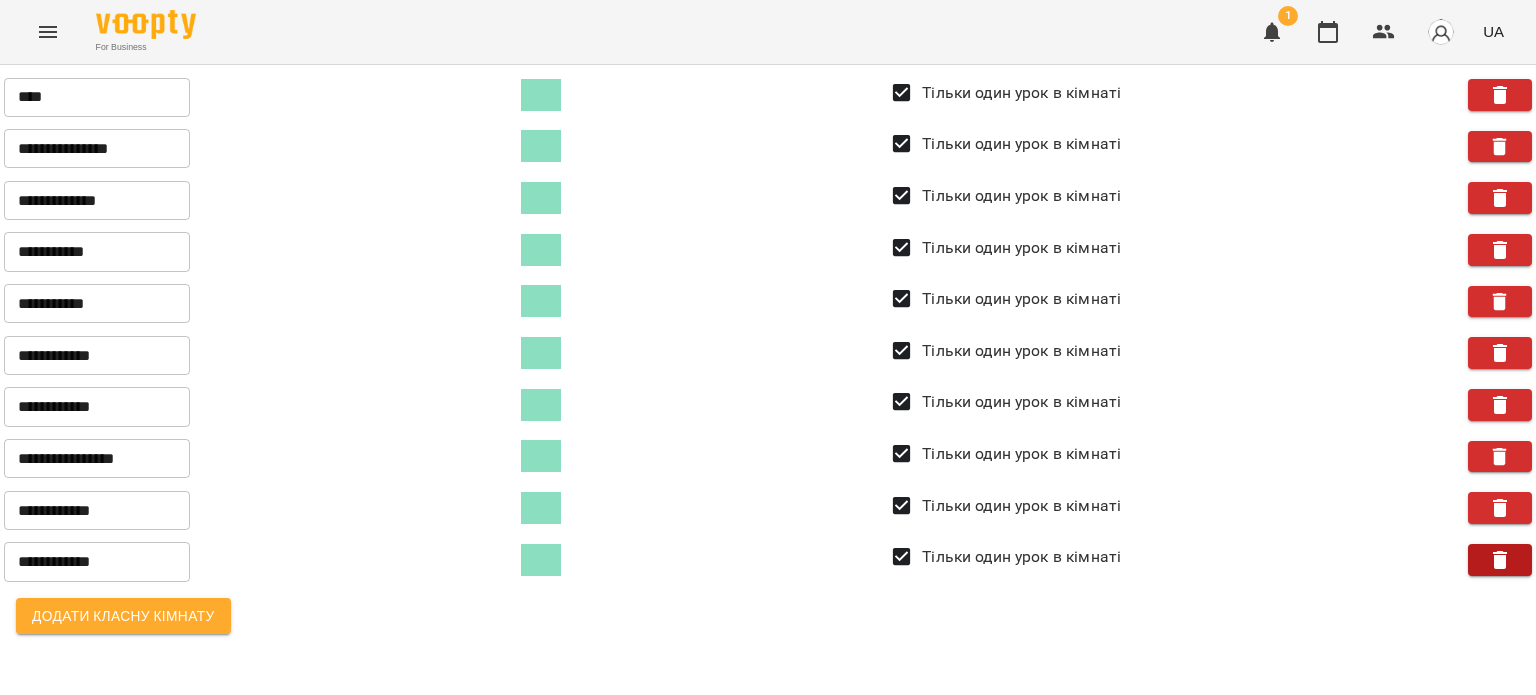 click at bounding box center [1500, 560] 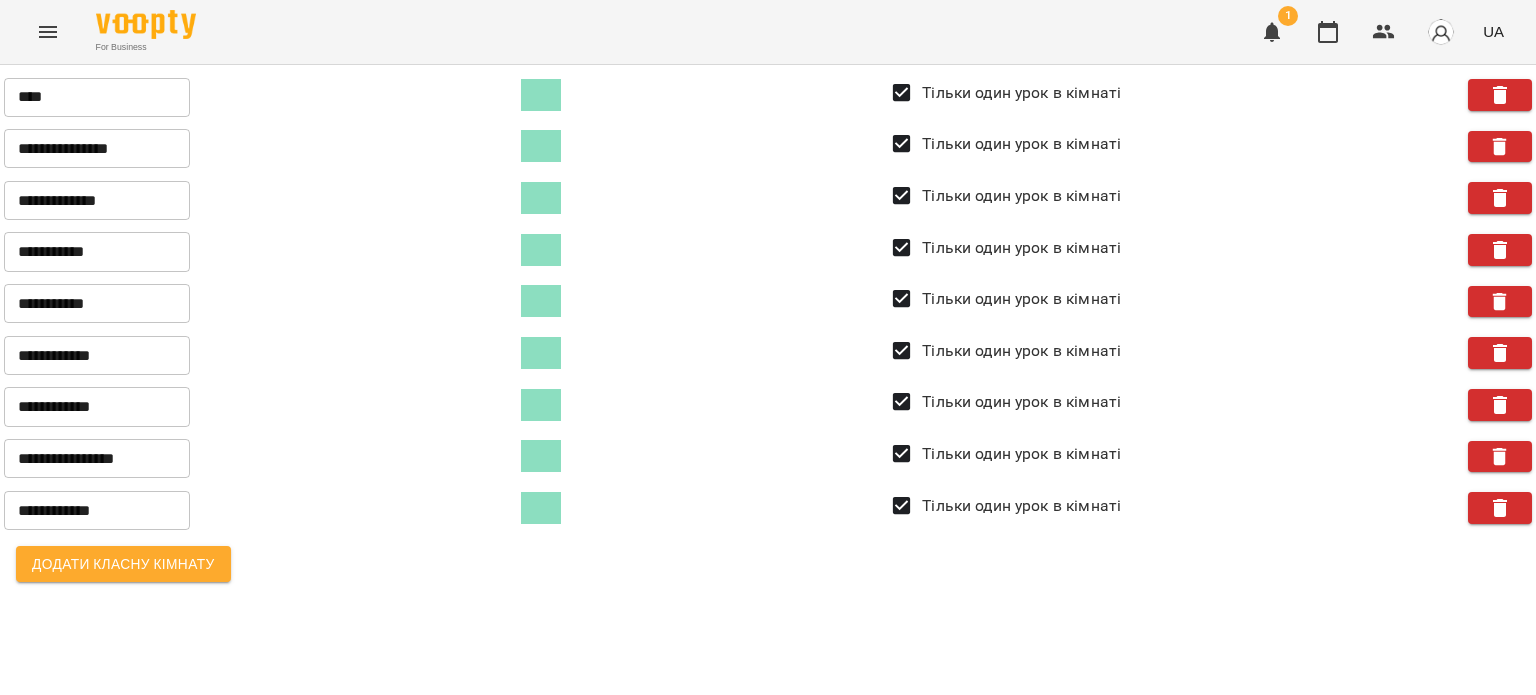 click 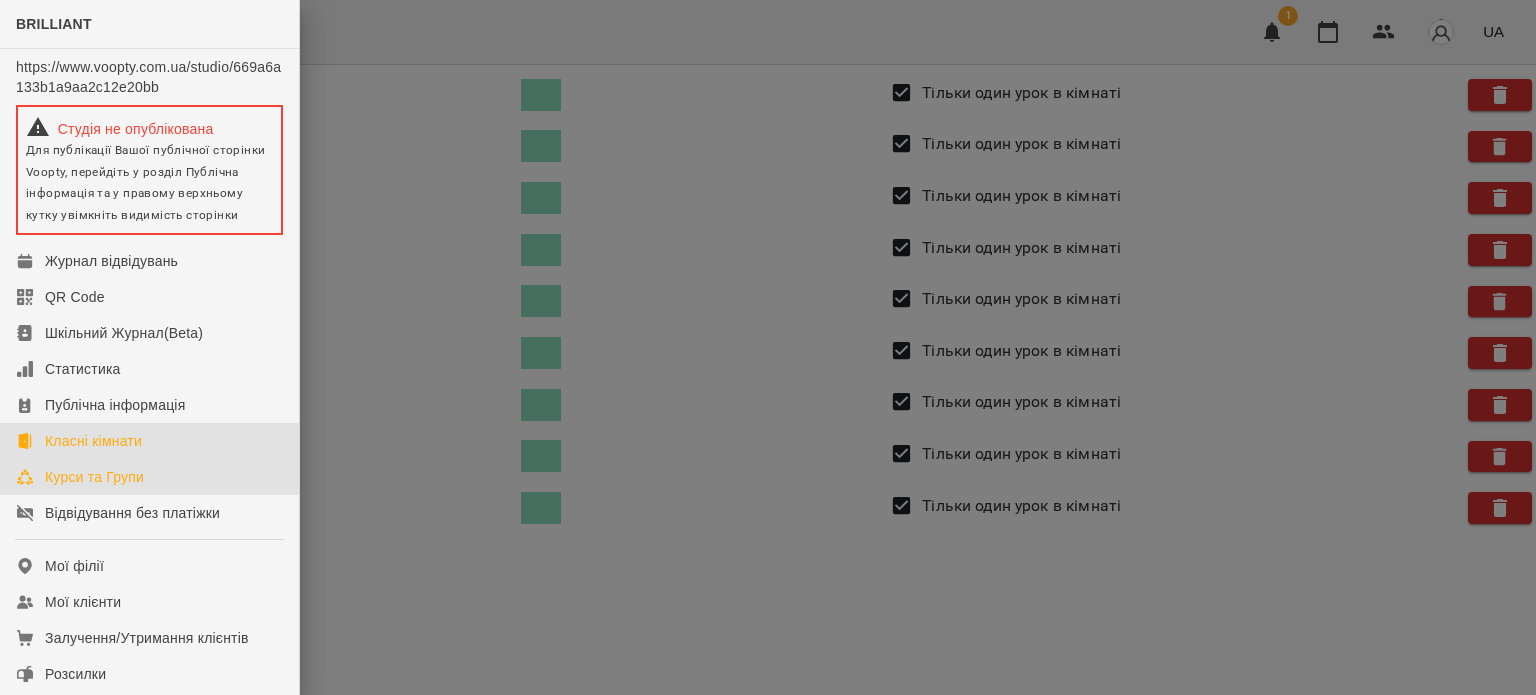 click on "Курси та Групи" at bounding box center [149, 477] 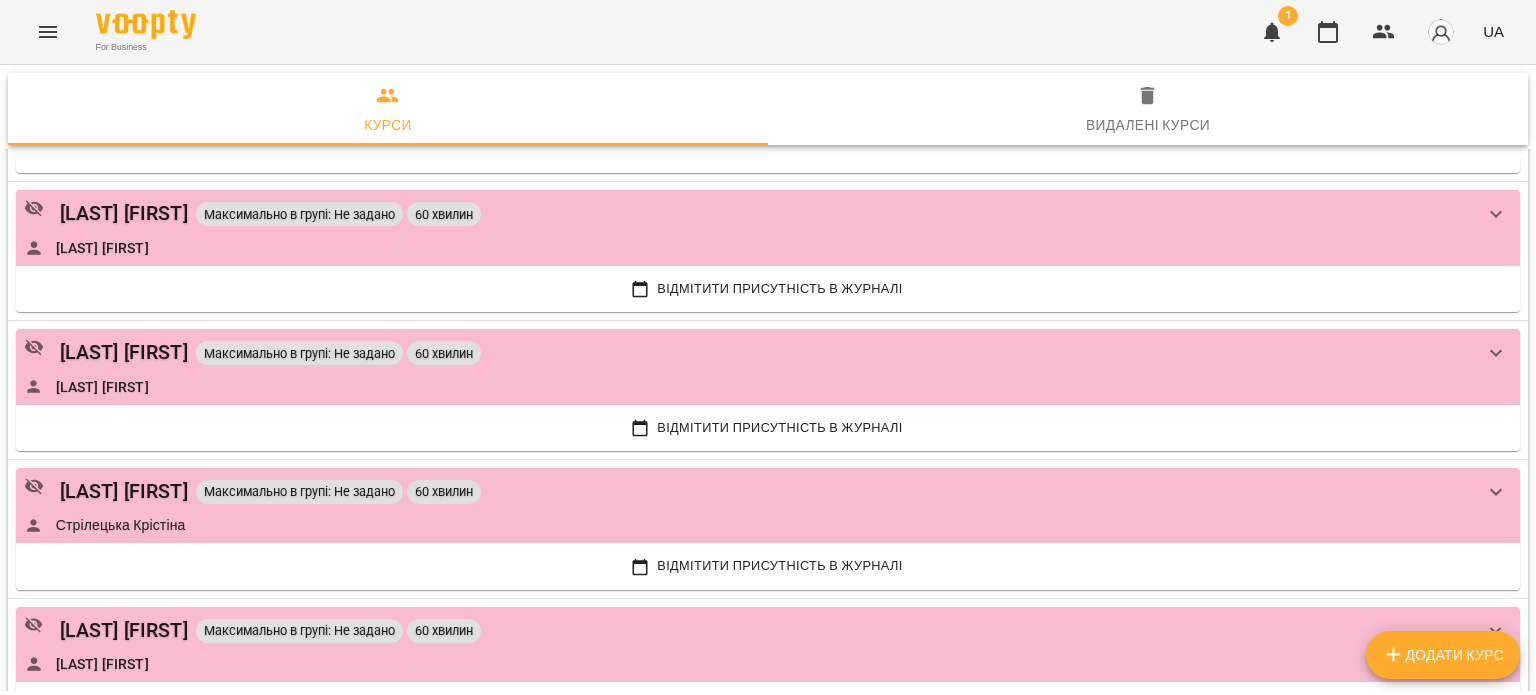 scroll, scrollTop: 4500, scrollLeft: 0, axis: vertical 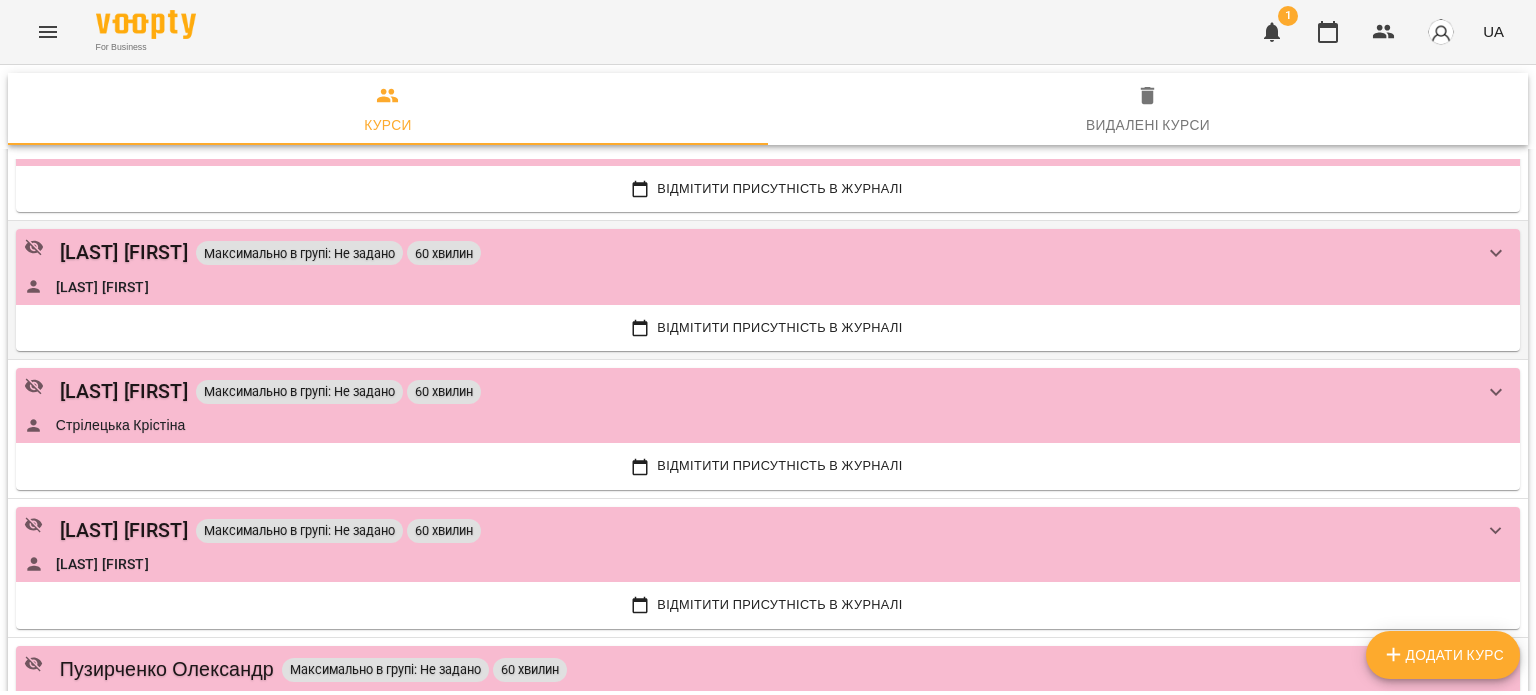 click on "[LAST] [FIRST] [MIDDLE]" at bounding box center [748, 266] 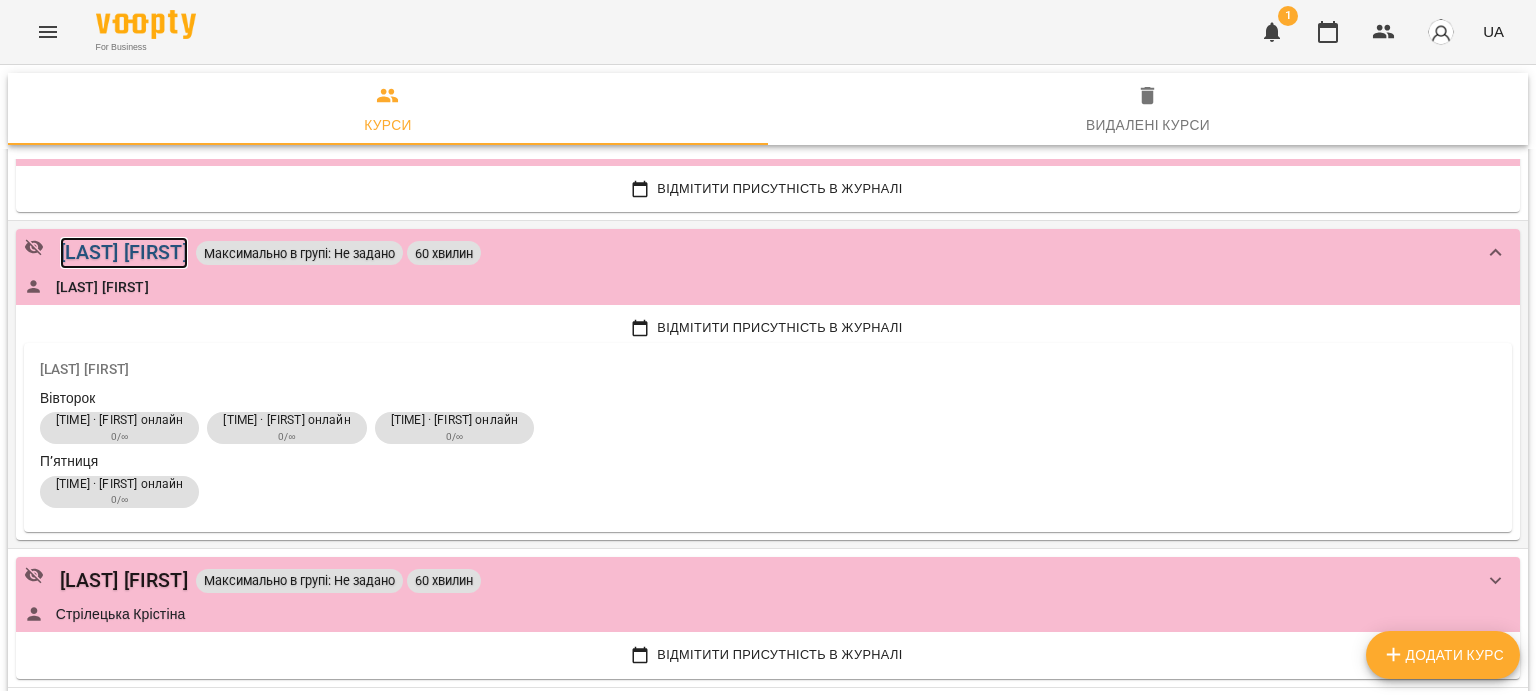 click on "[LAST] [FIRST]" at bounding box center (124, 252) 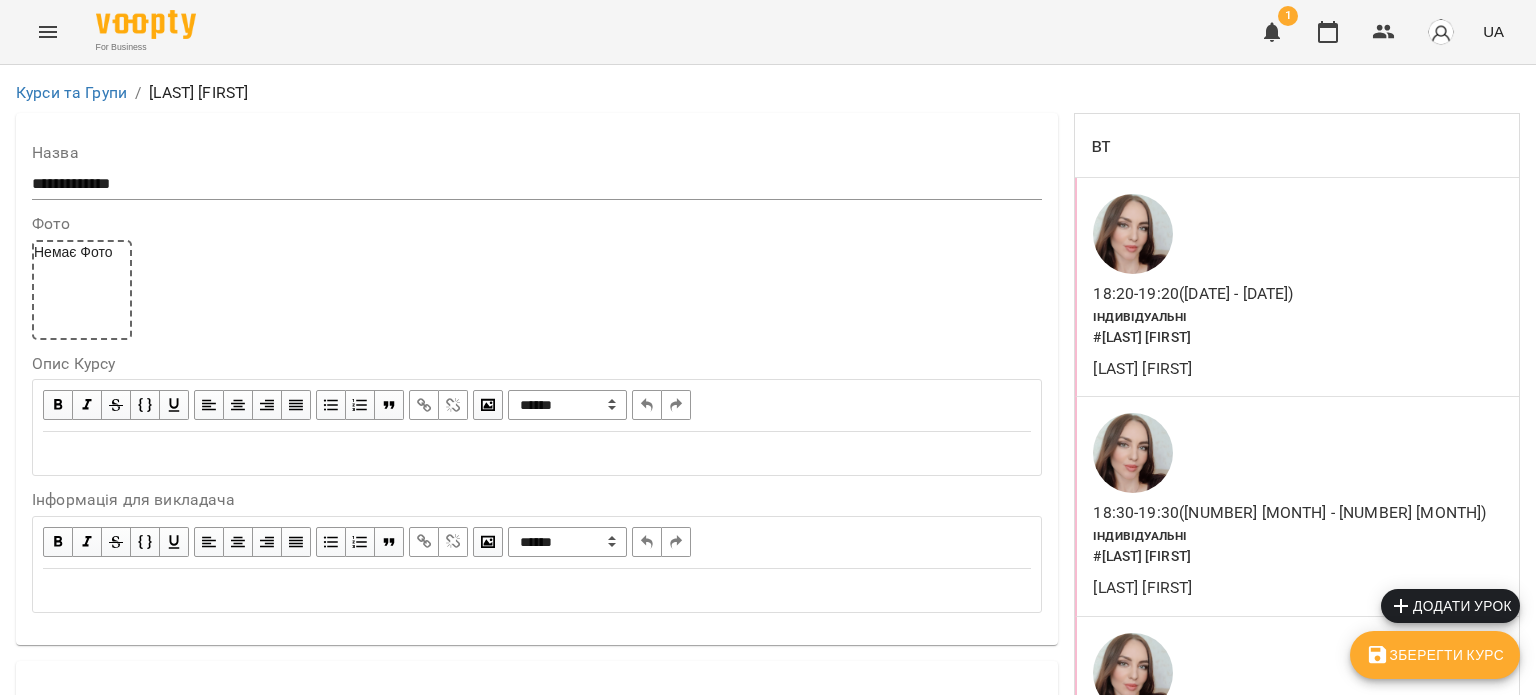 scroll, scrollTop: 1700, scrollLeft: 0, axis: vertical 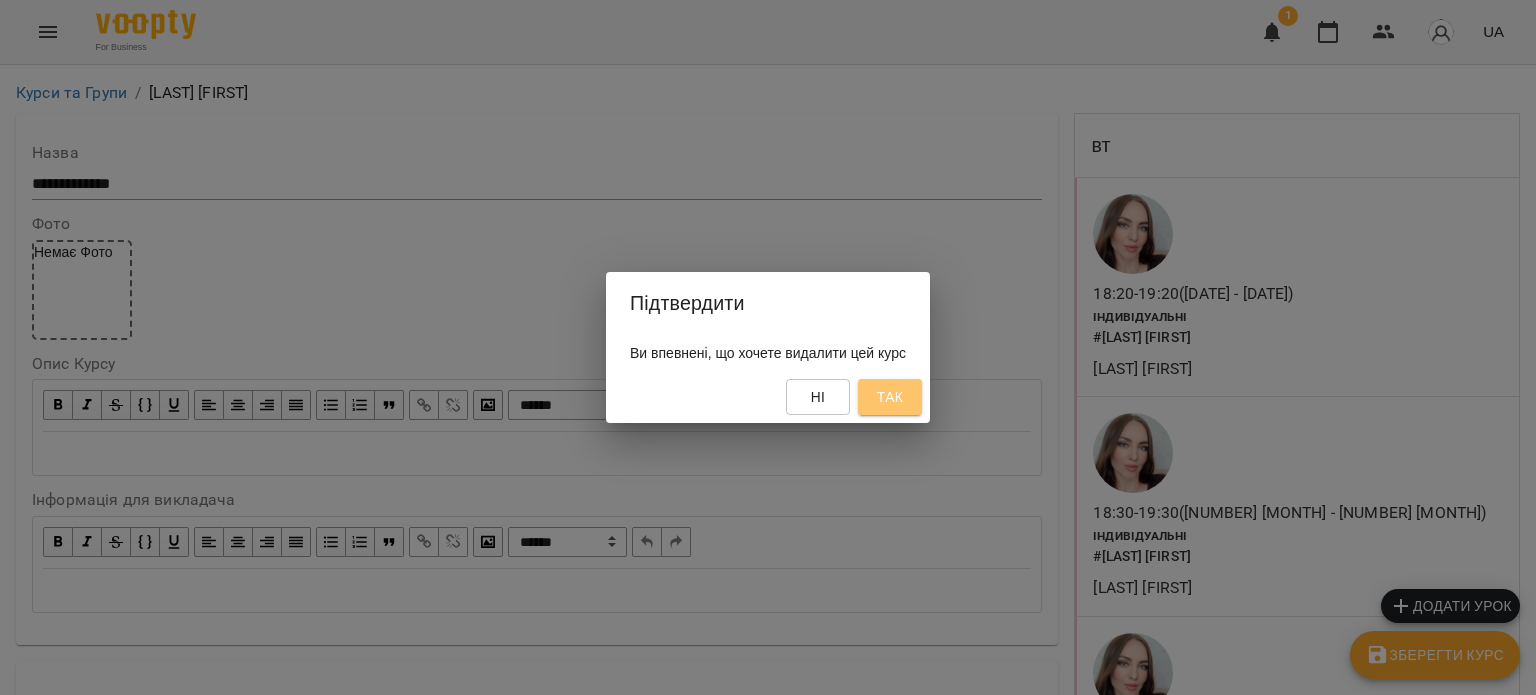 click on "Так" at bounding box center [890, 397] 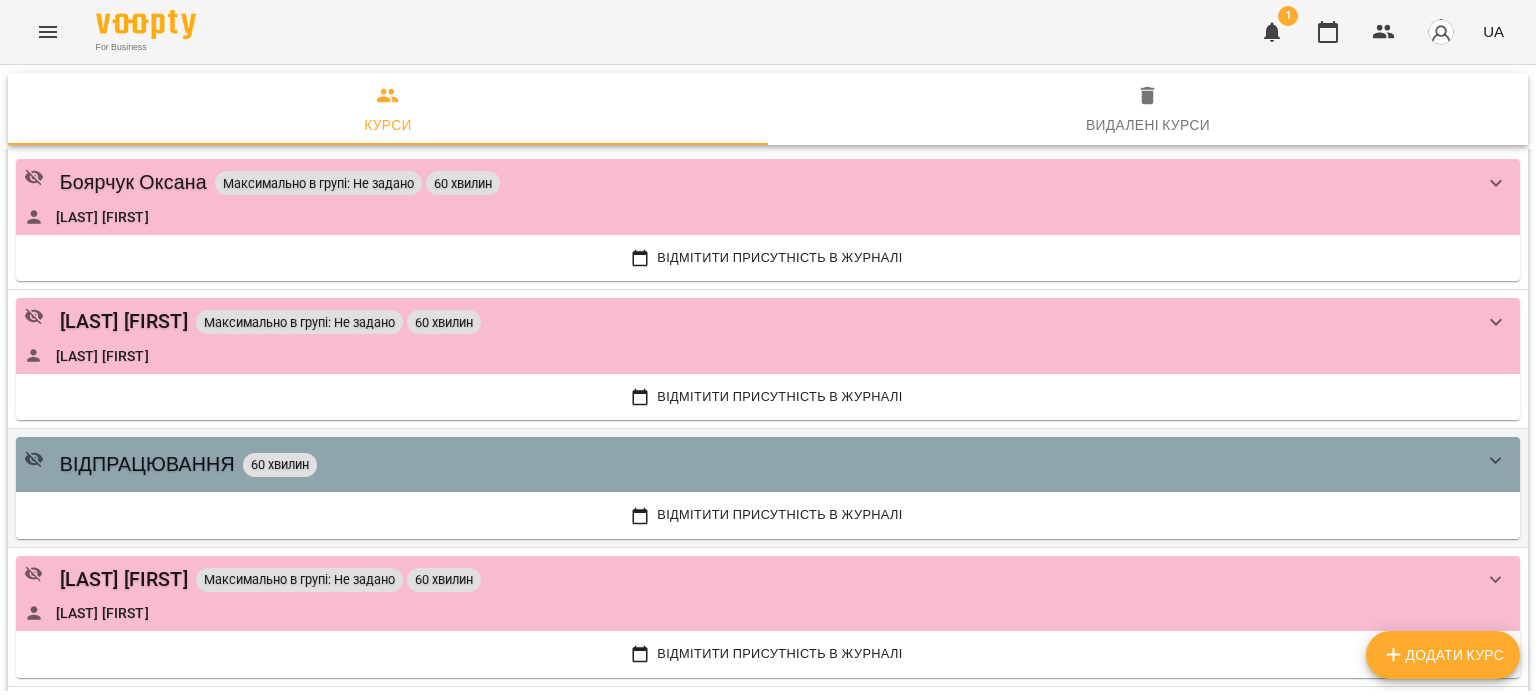 scroll, scrollTop: 6000, scrollLeft: 0, axis: vertical 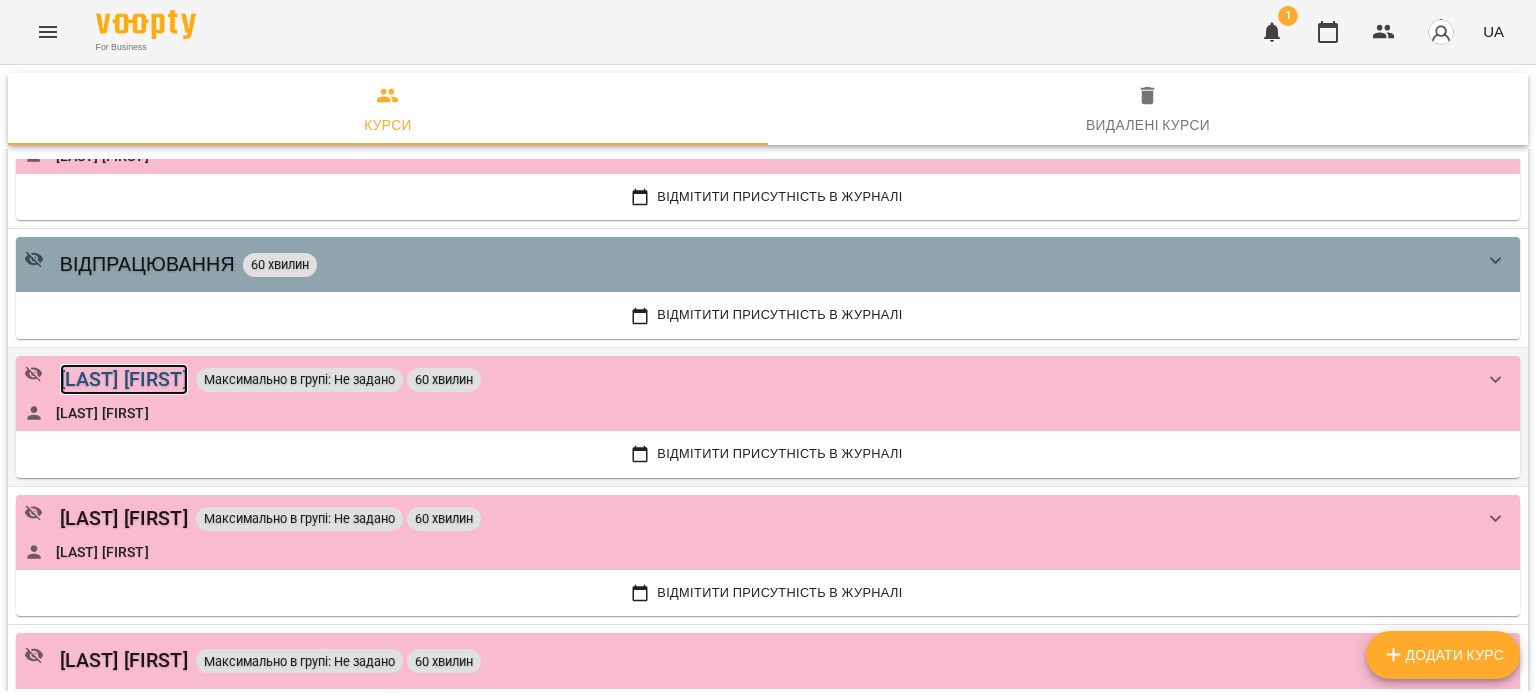 click on "[LAST] [FIRST]" at bounding box center (124, 379) 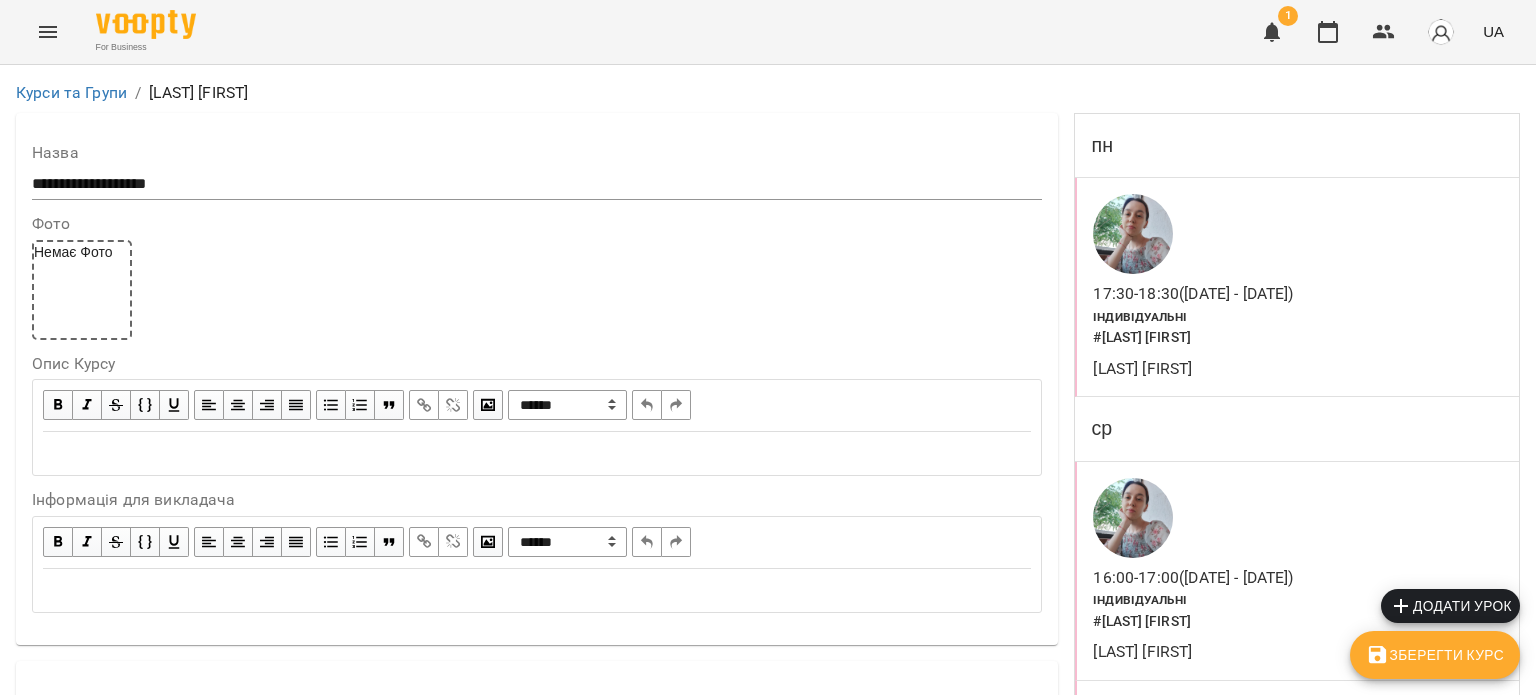 scroll, scrollTop: 1785, scrollLeft: 0, axis: vertical 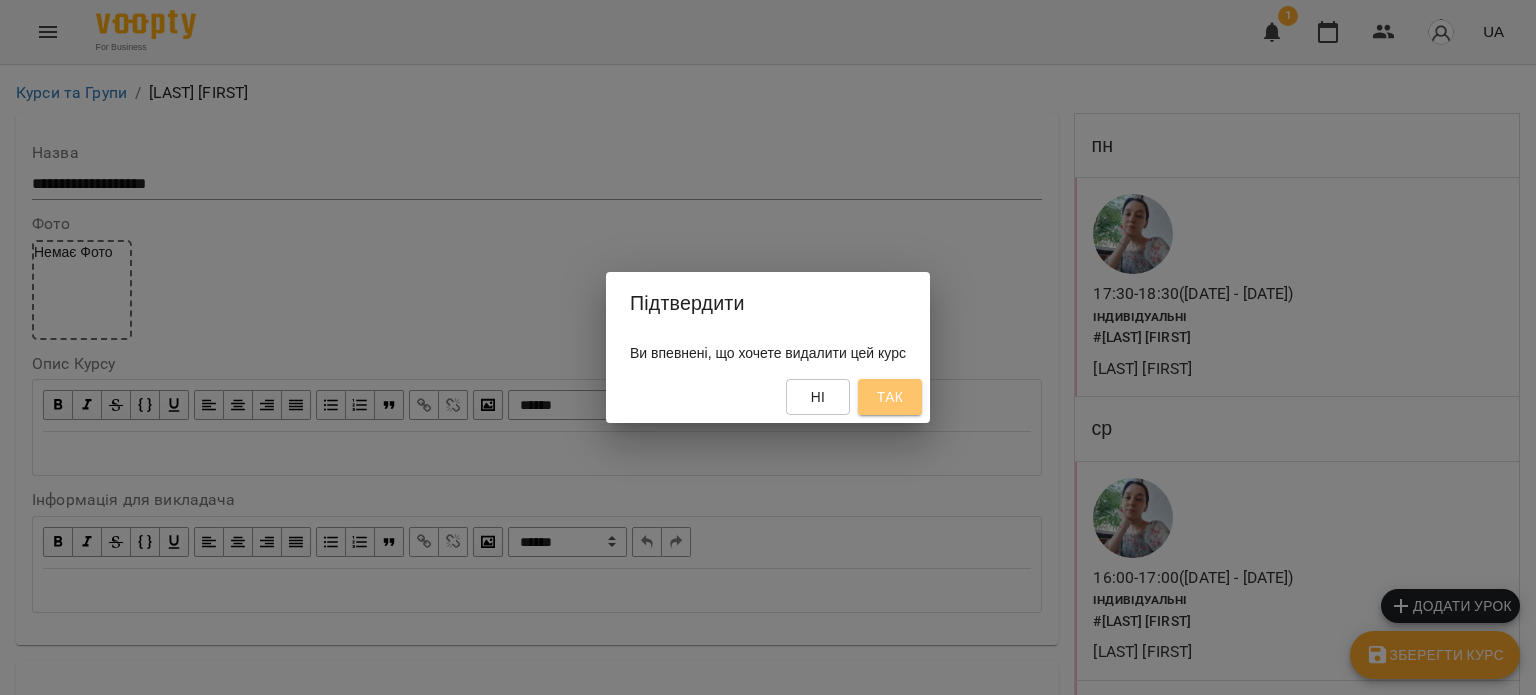 click on "Так" at bounding box center (890, 397) 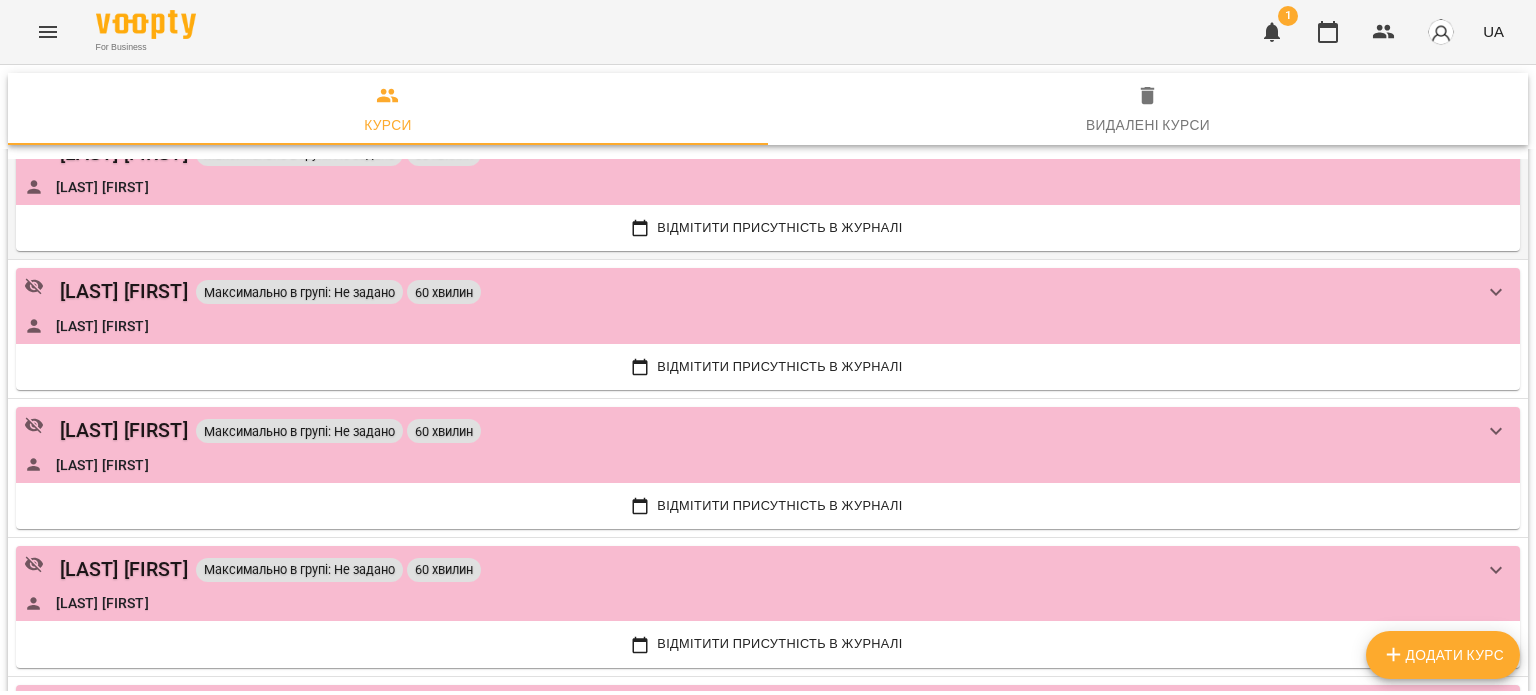 scroll, scrollTop: 7000, scrollLeft: 0, axis: vertical 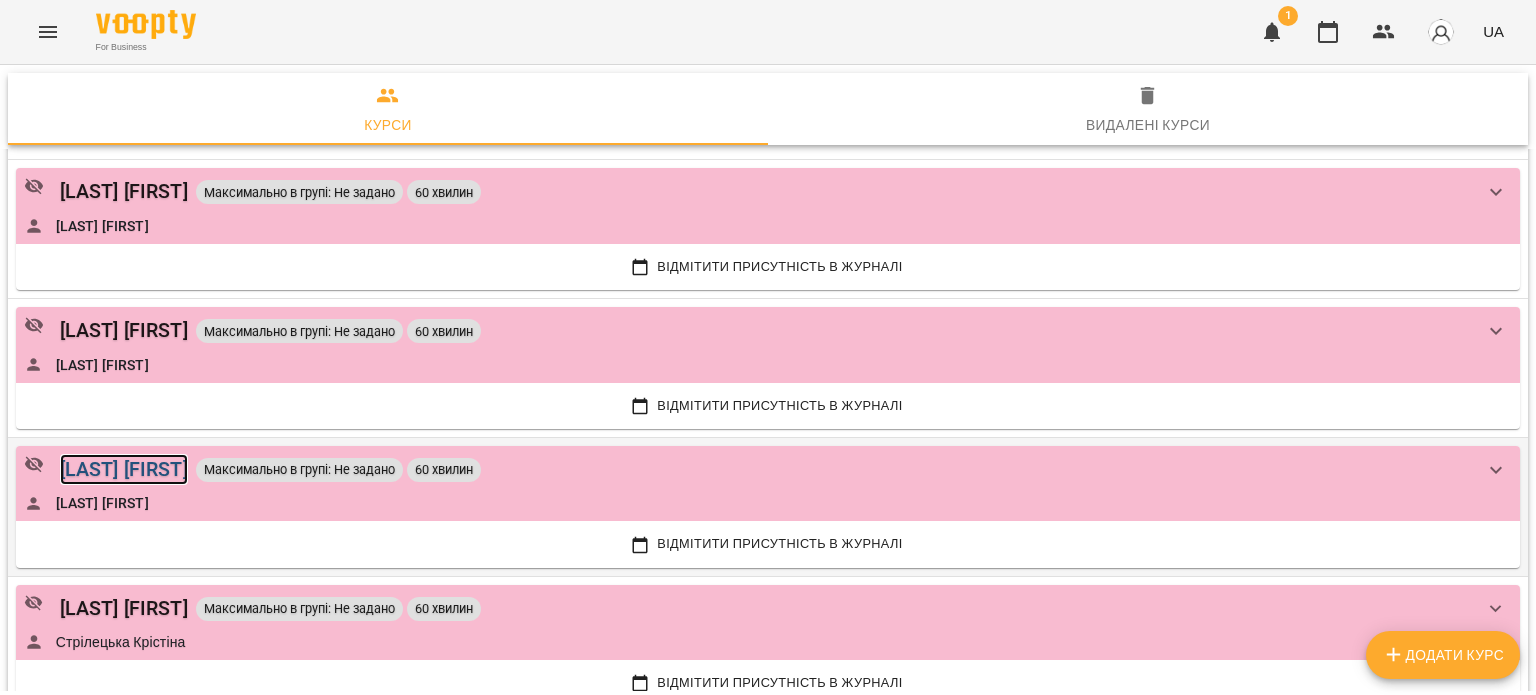 click on "[LAST] [FIRST]" at bounding box center (124, 469) 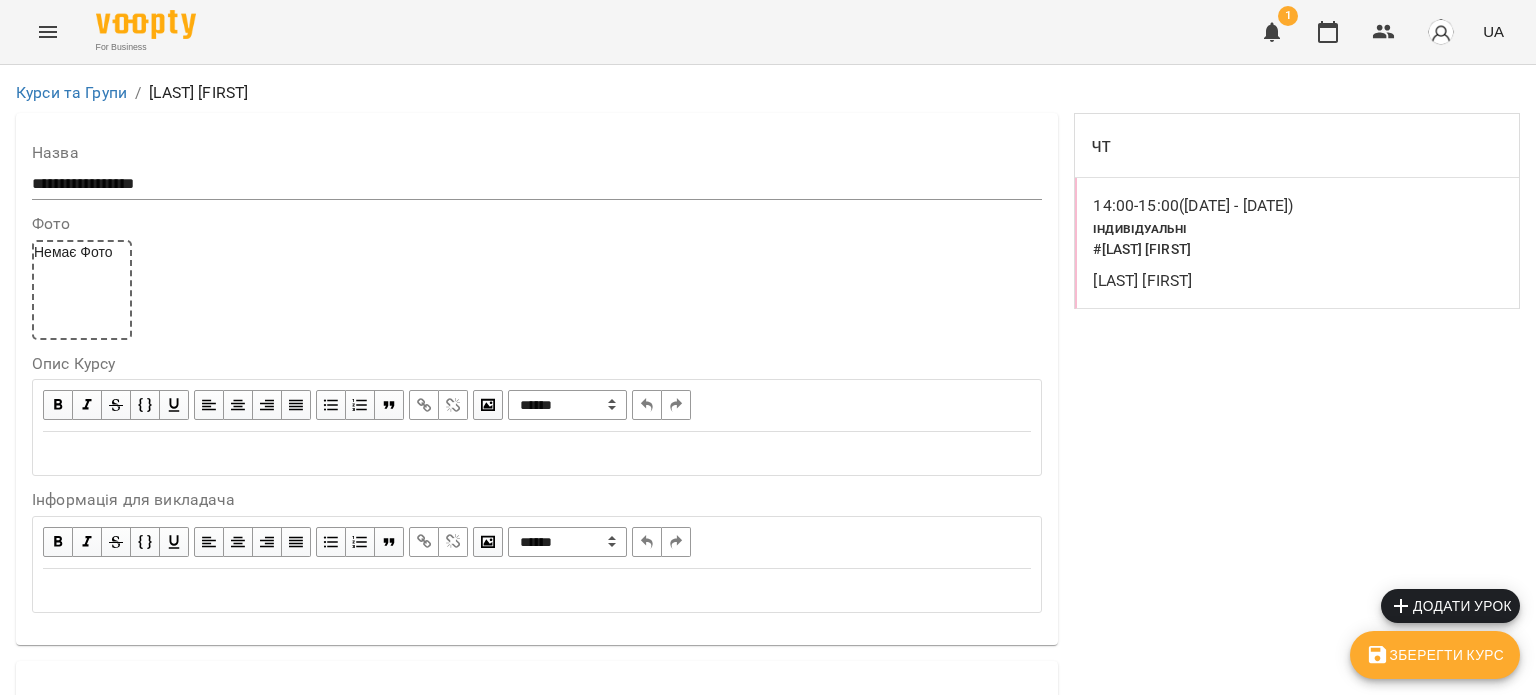 scroll, scrollTop: 1785, scrollLeft: 0, axis: vertical 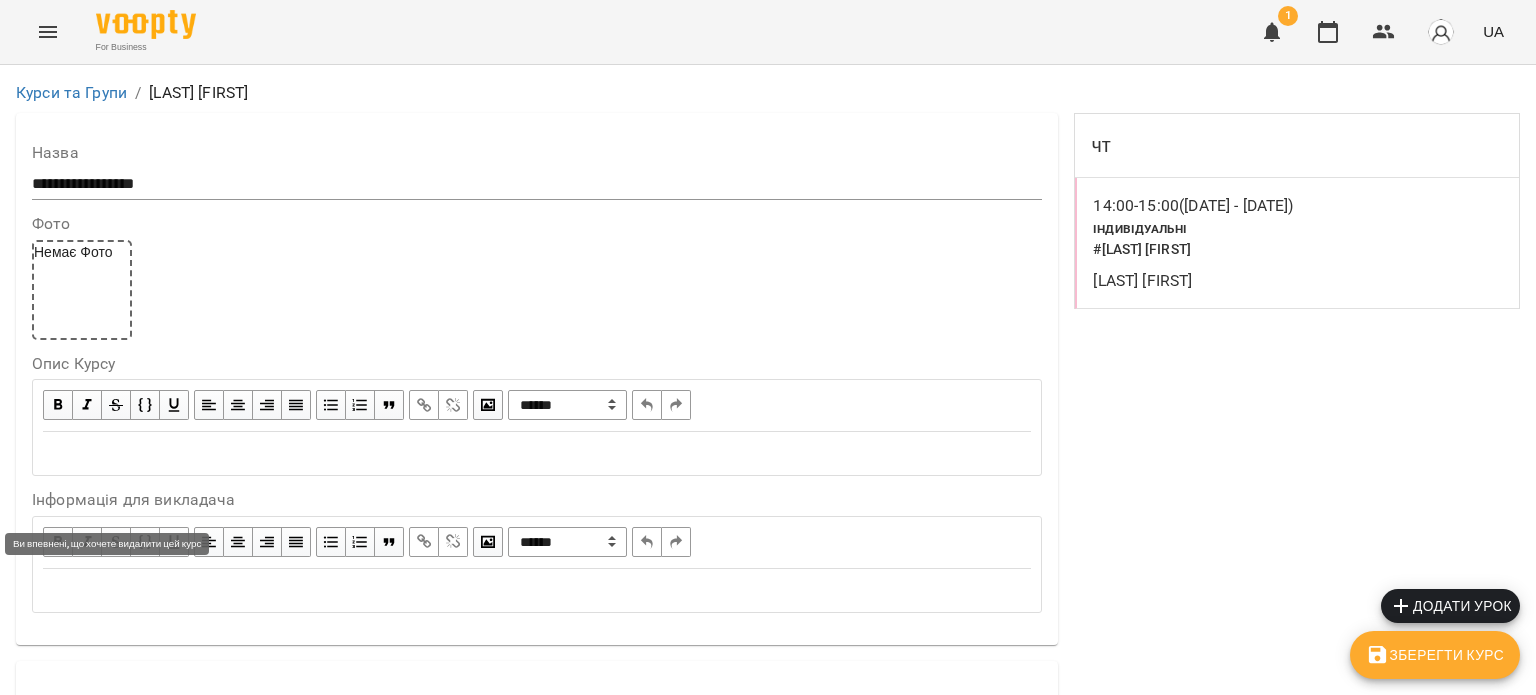 click on "Видалити курс" at bounding box center (91, 2285) 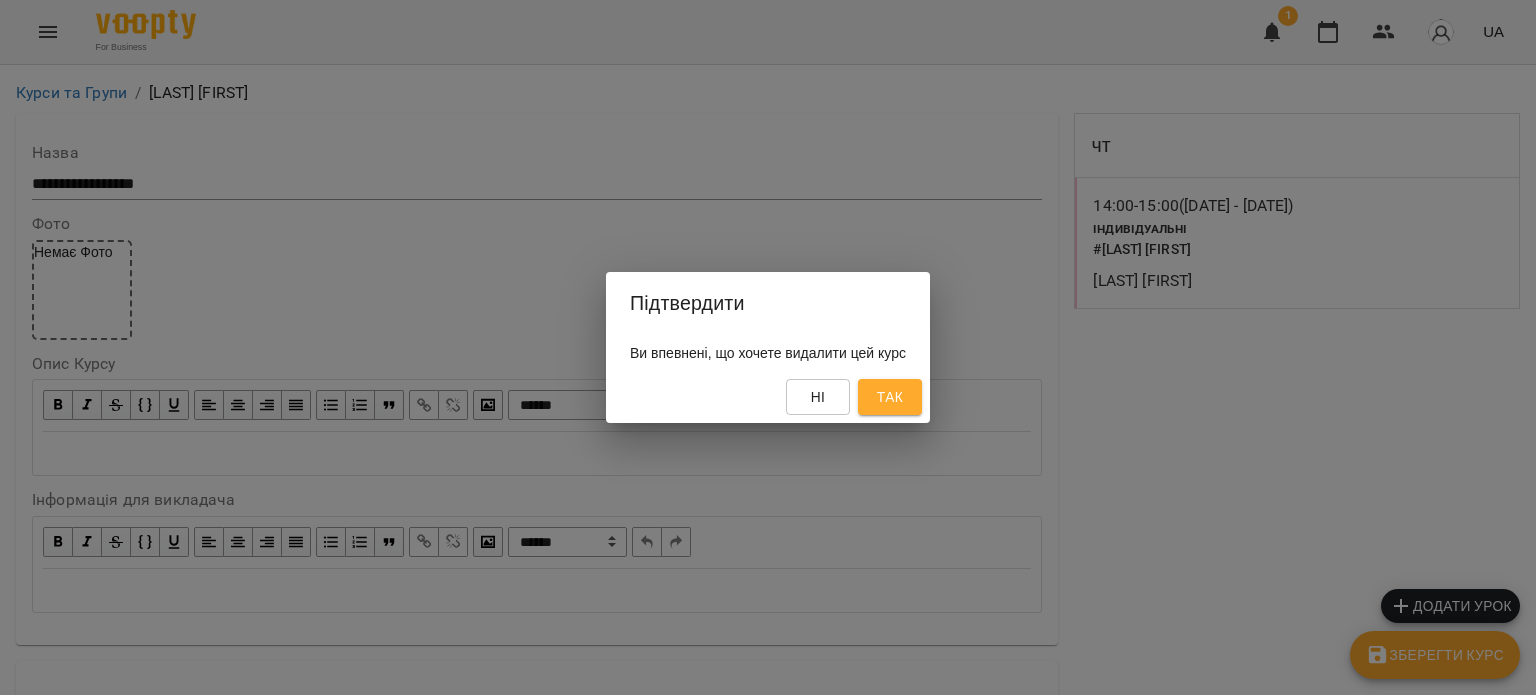 click on "Так" at bounding box center (890, 397) 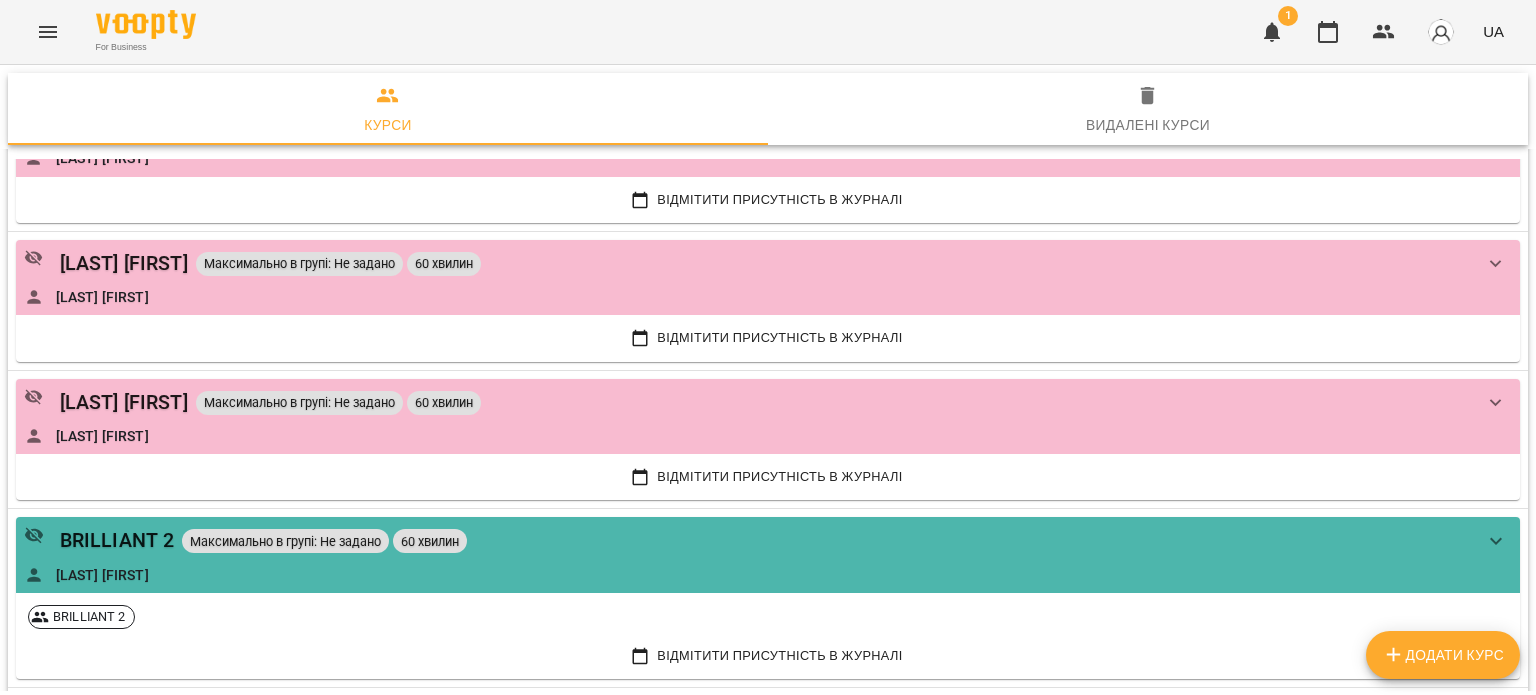 scroll, scrollTop: 8000, scrollLeft: 0, axis: vertical 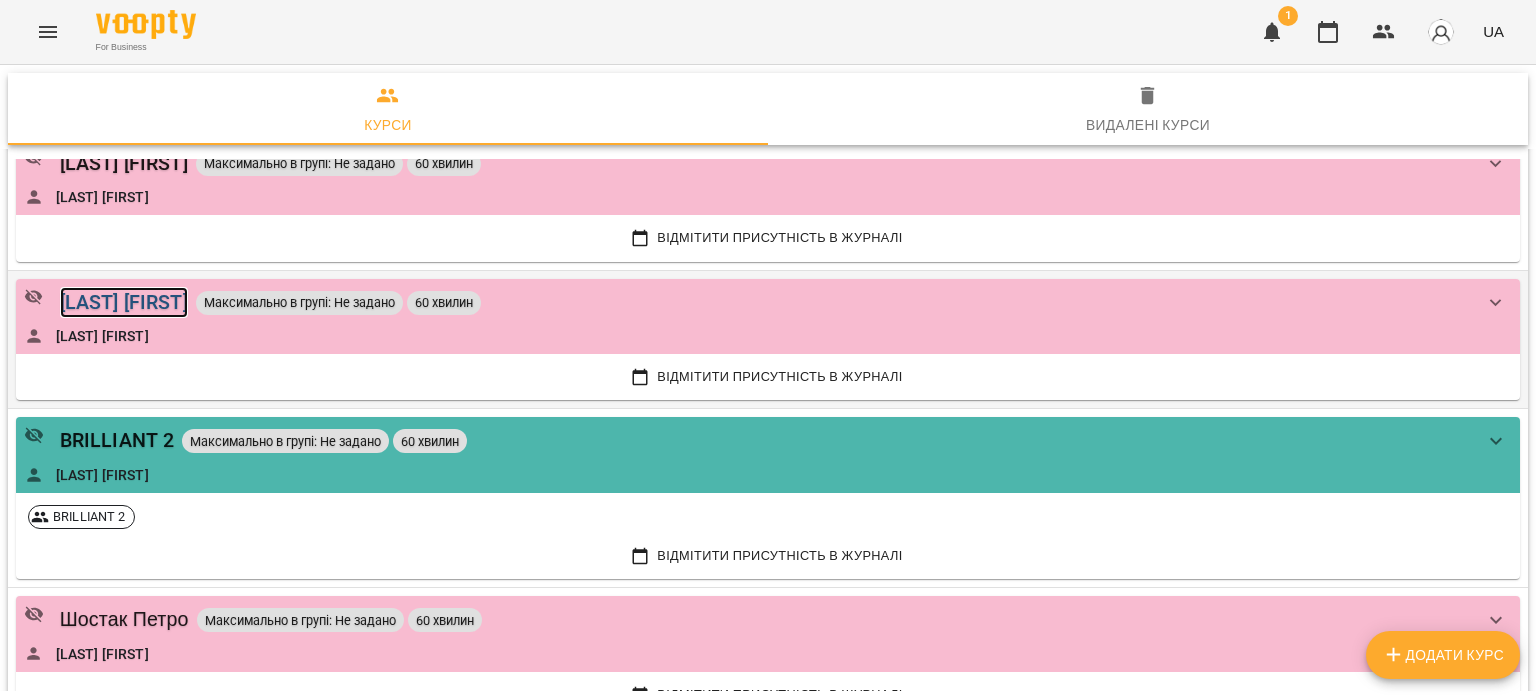 click on "[LAST] [FIRST]" at bounding box center [124, 302] 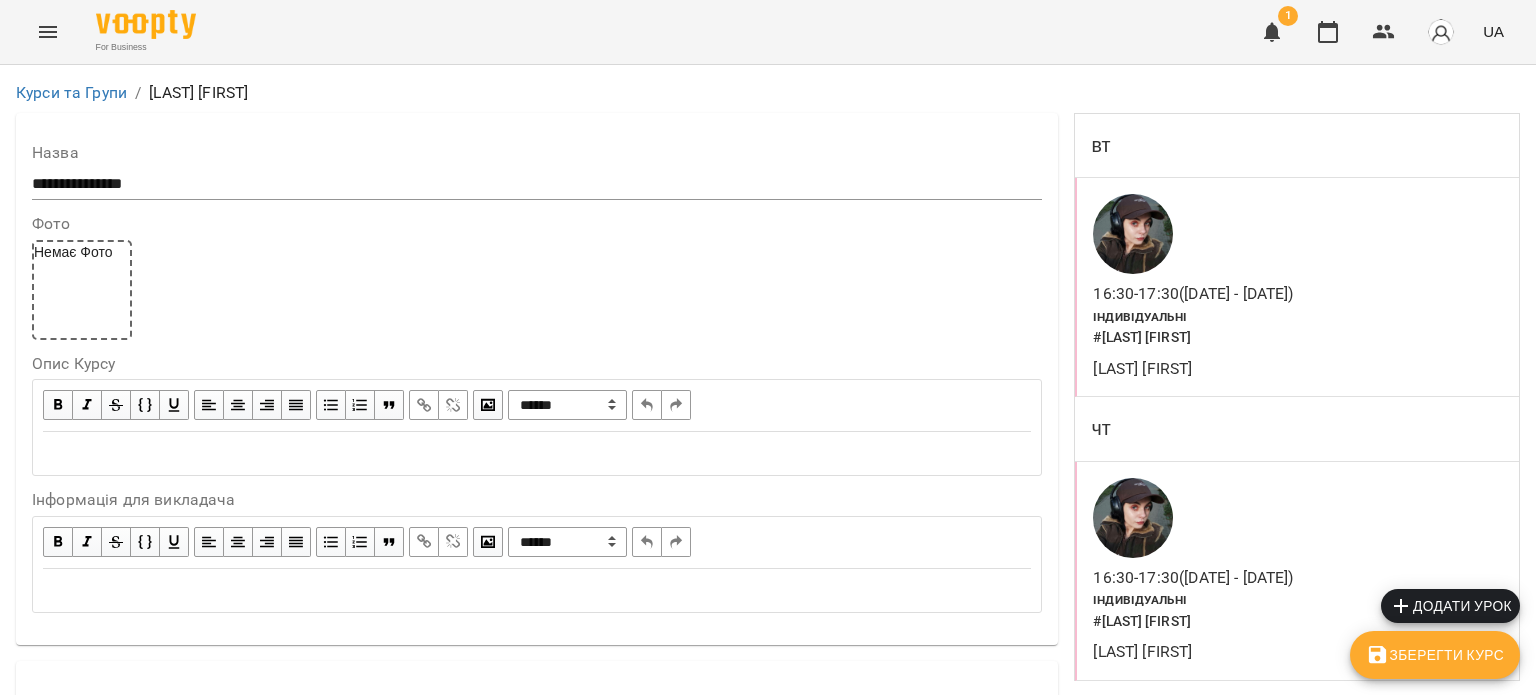 scroll, scrollTop: 1785, scrollLeft: 0, axis: vertical 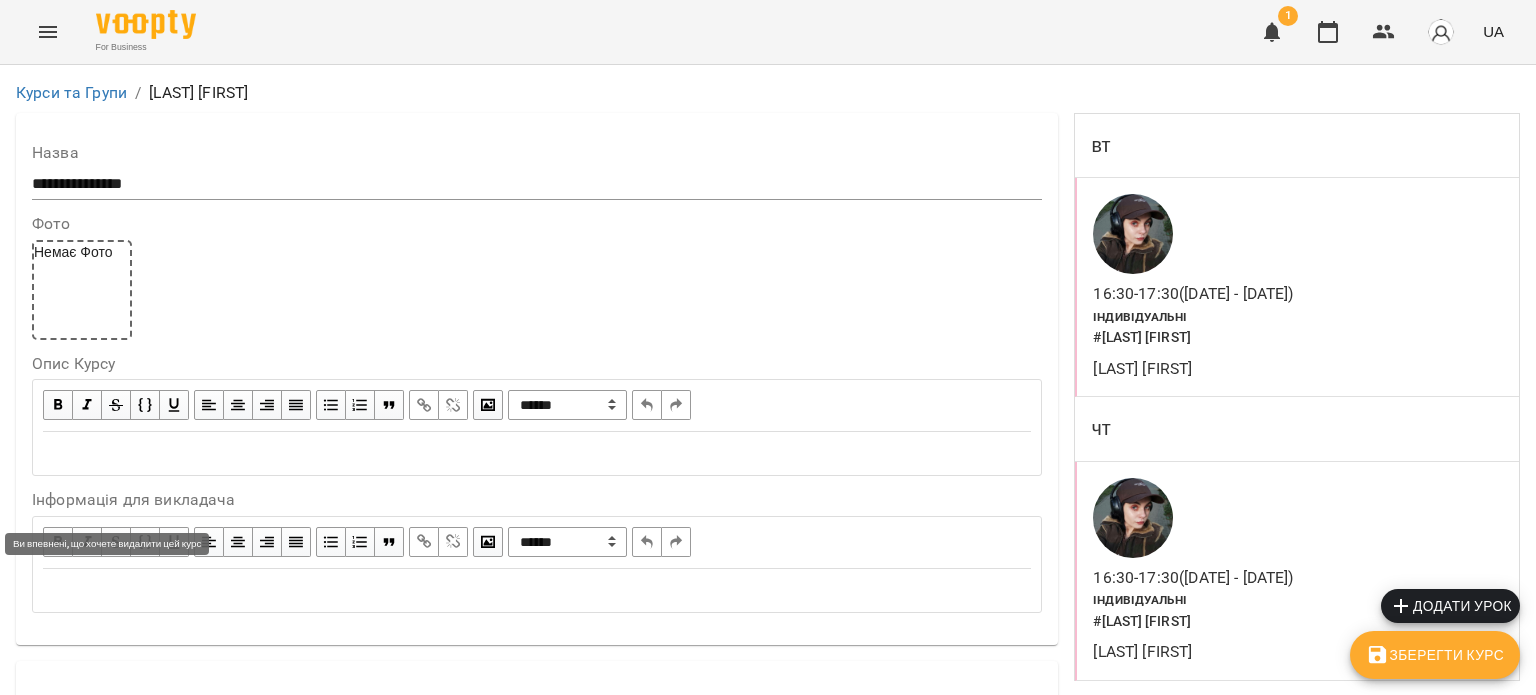 click on "Видалити курс" at bounding box center [91, 2285] 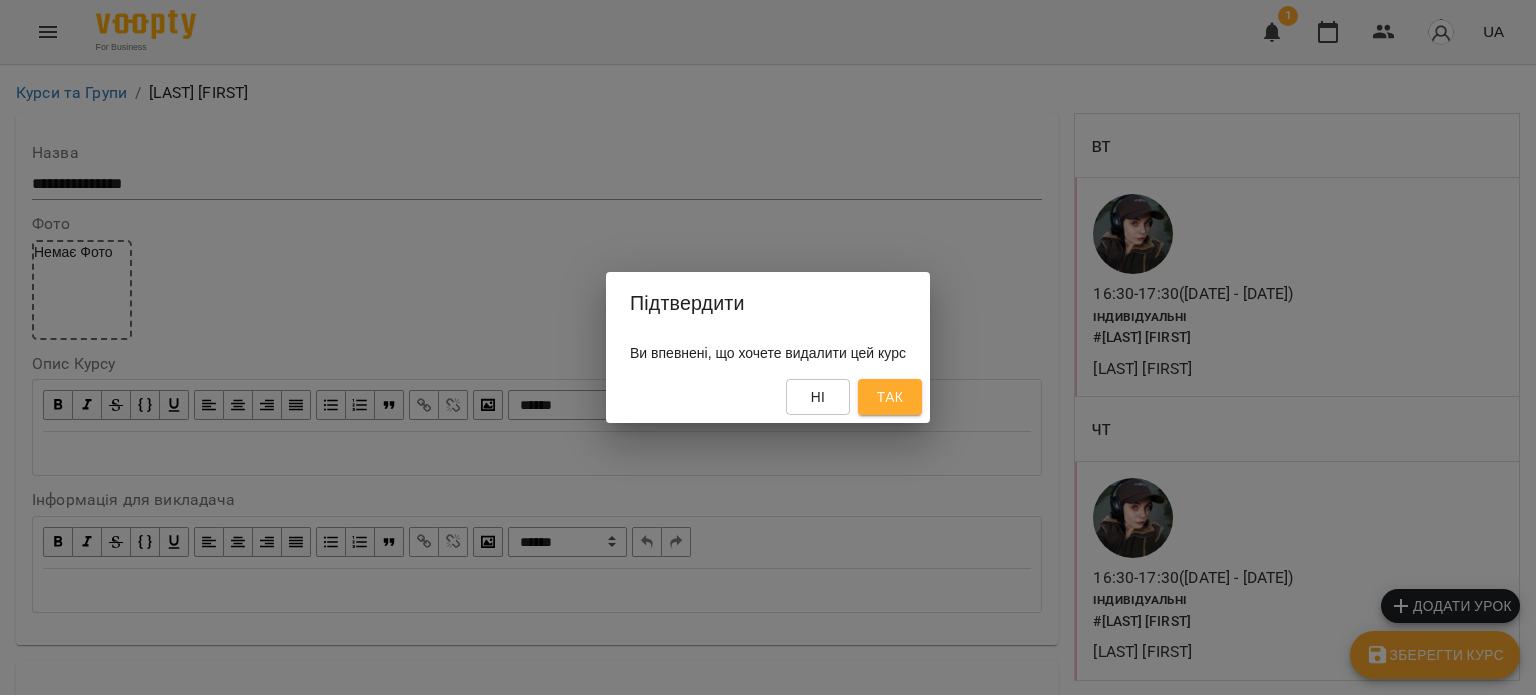 click on "Так" at bounding box center (890, 397) 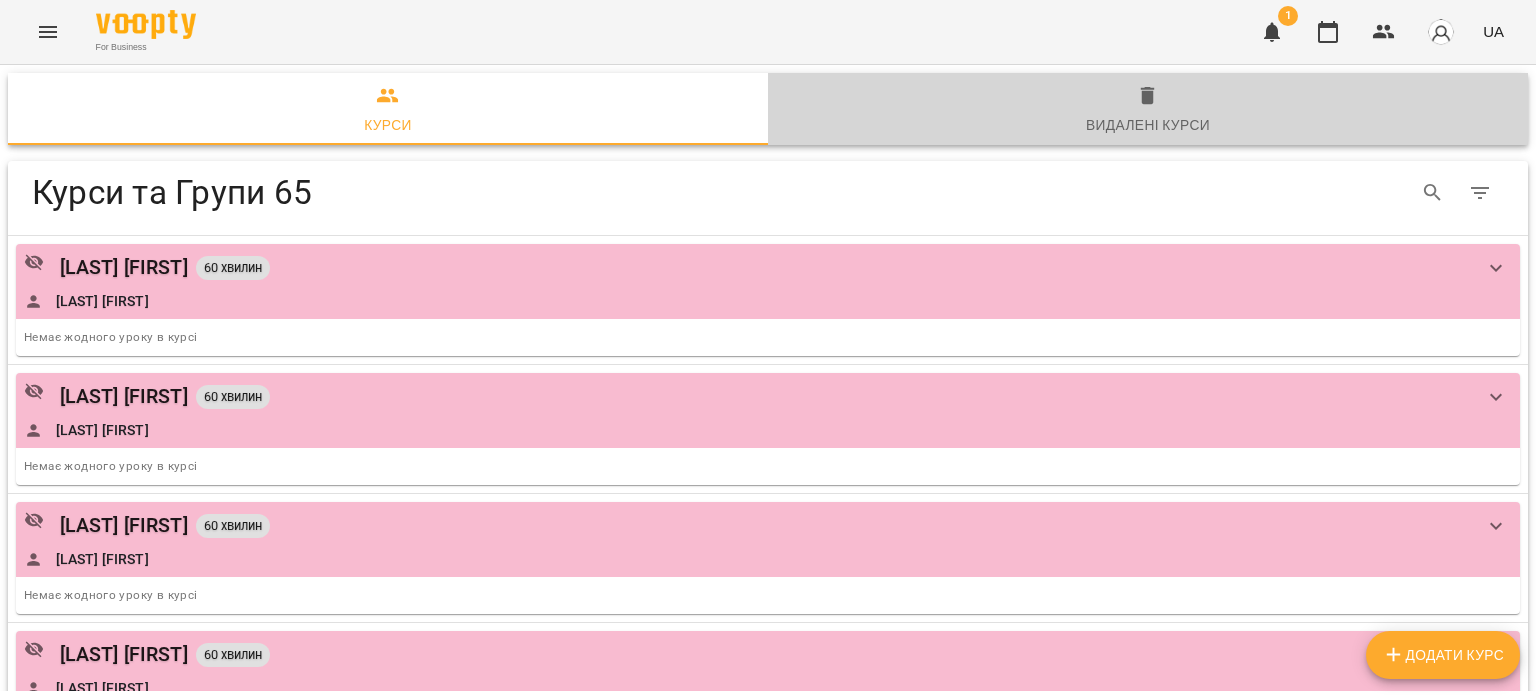 click on "Видалені курси" at bounding box center [1148, 125] 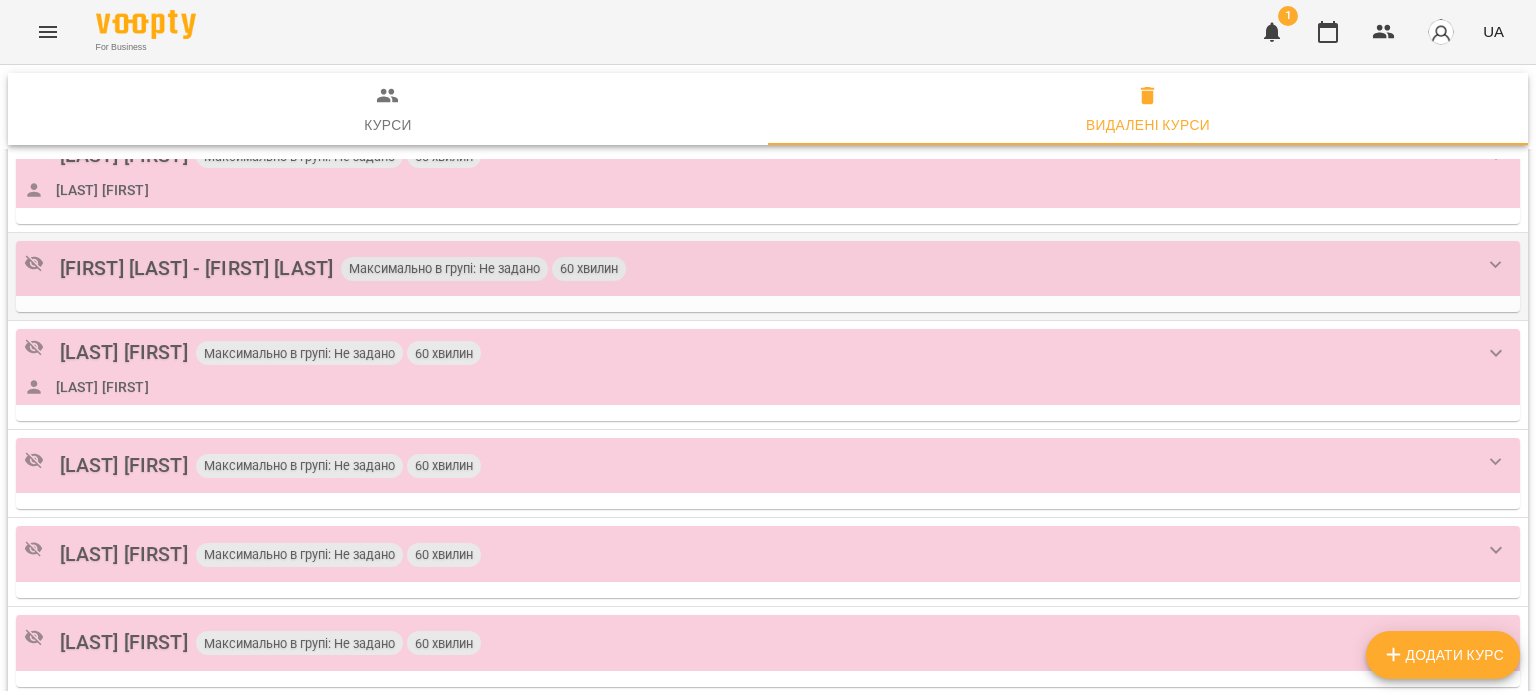 scroll, scrollTop: 0, scrollLeft: 0, axis: both 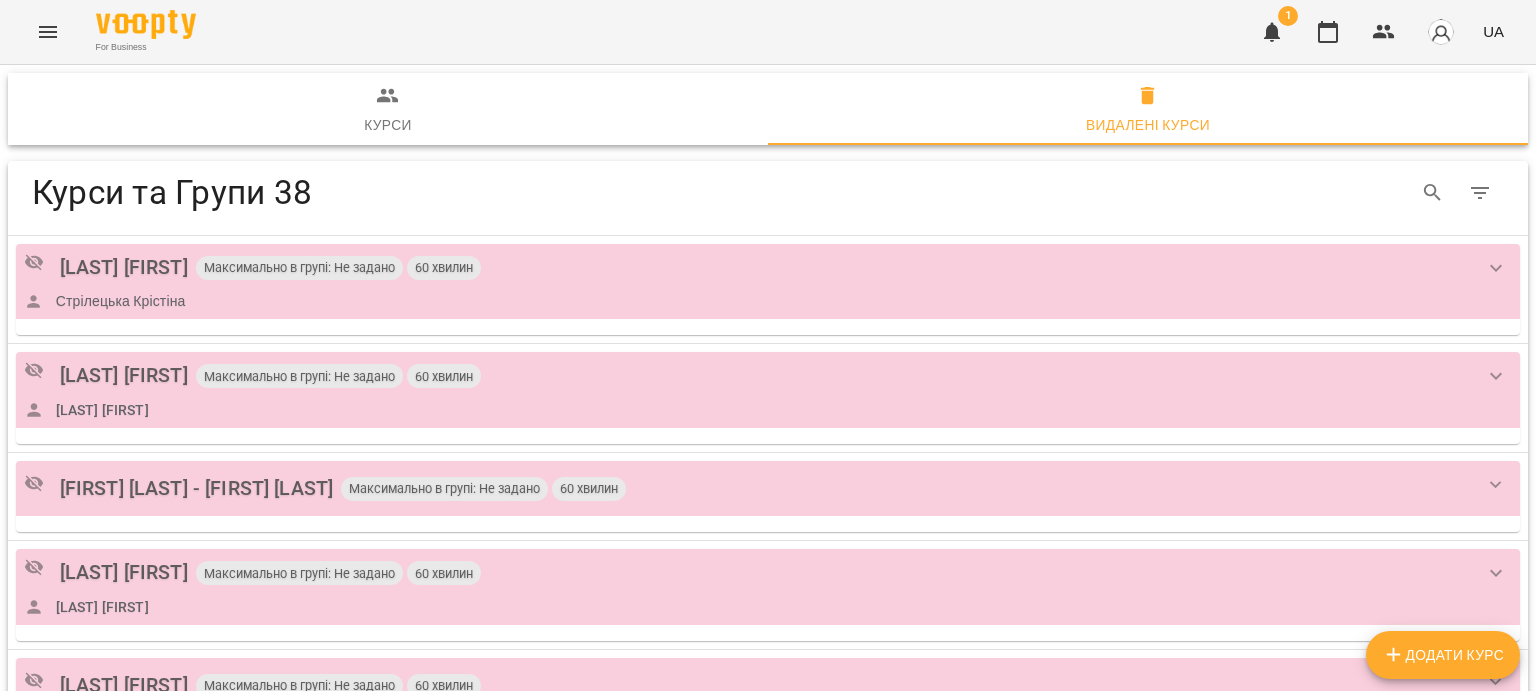 click 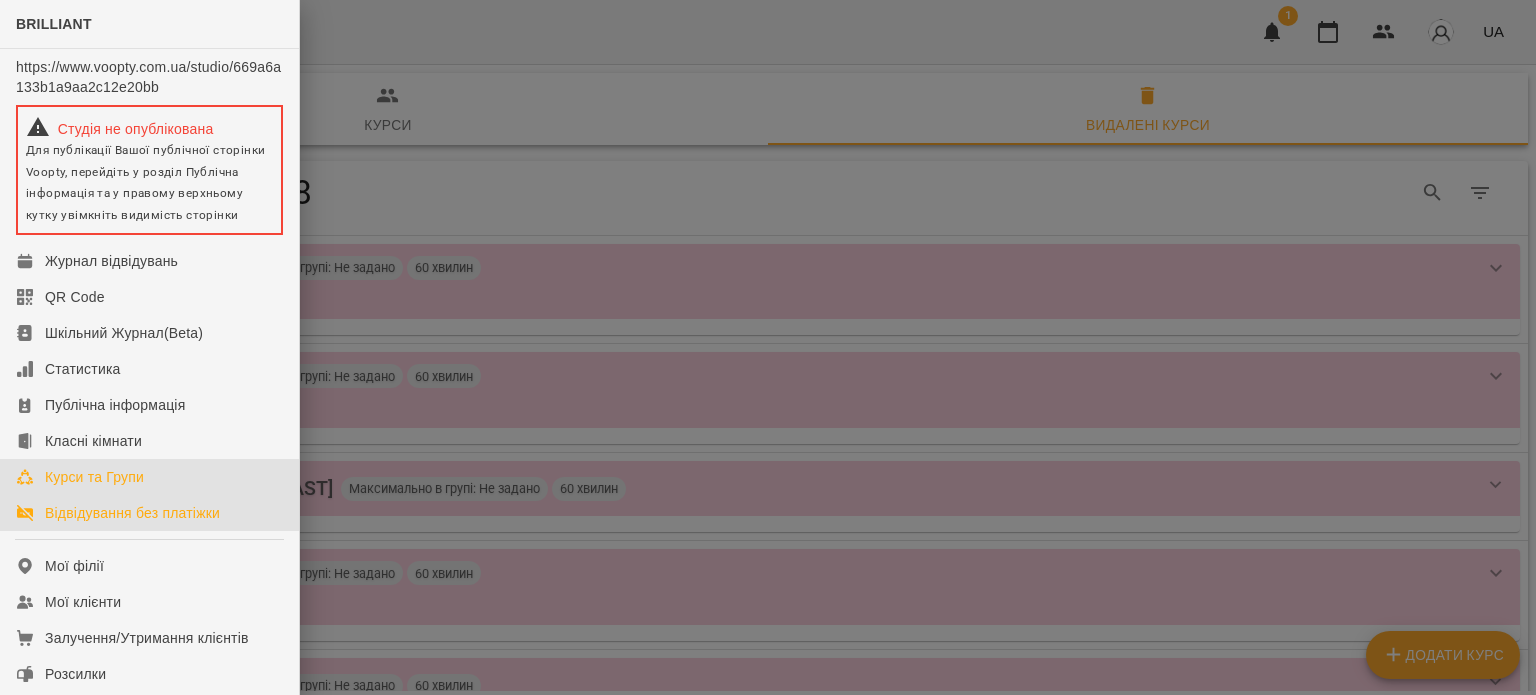 click on "Відвідування без платіжки" at bounding box center [132, 513] 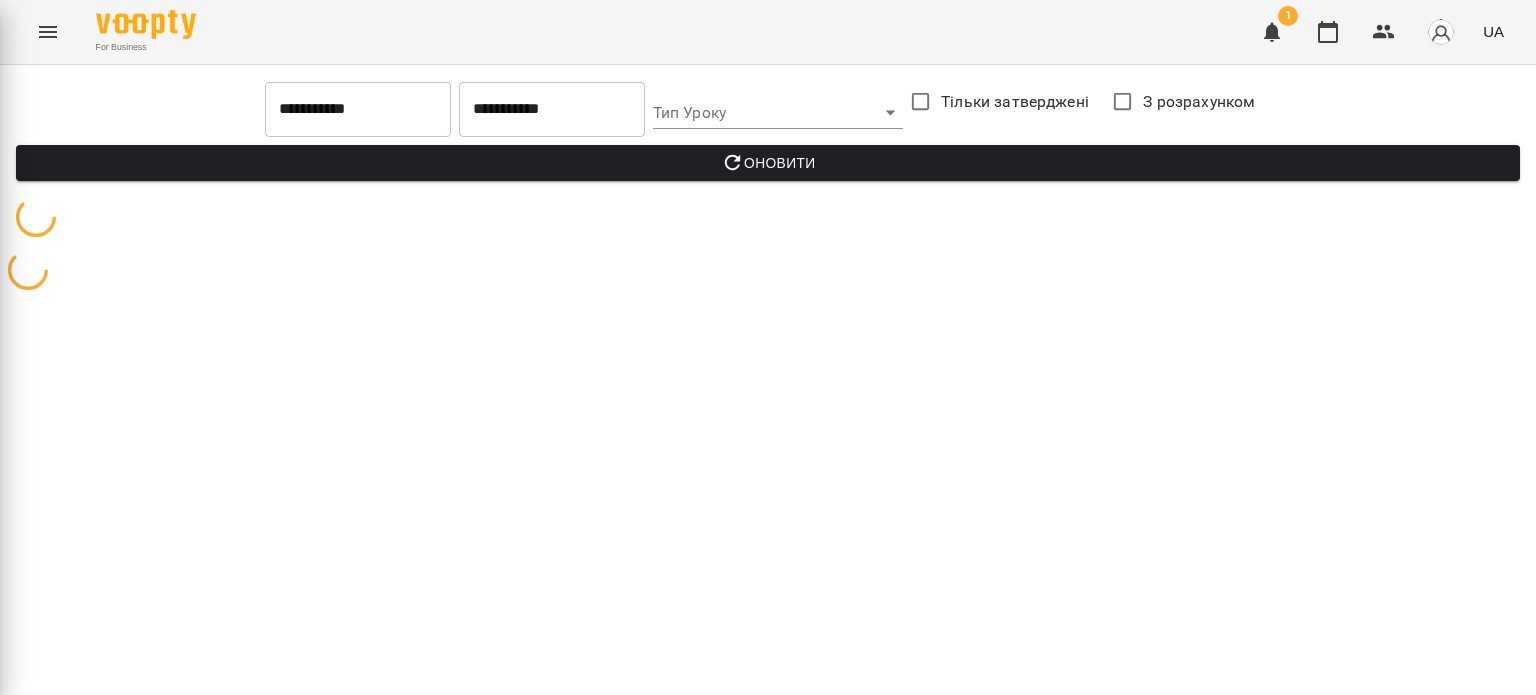 scroll, scrollTop: 0, scrollLeft: 0, axis: both 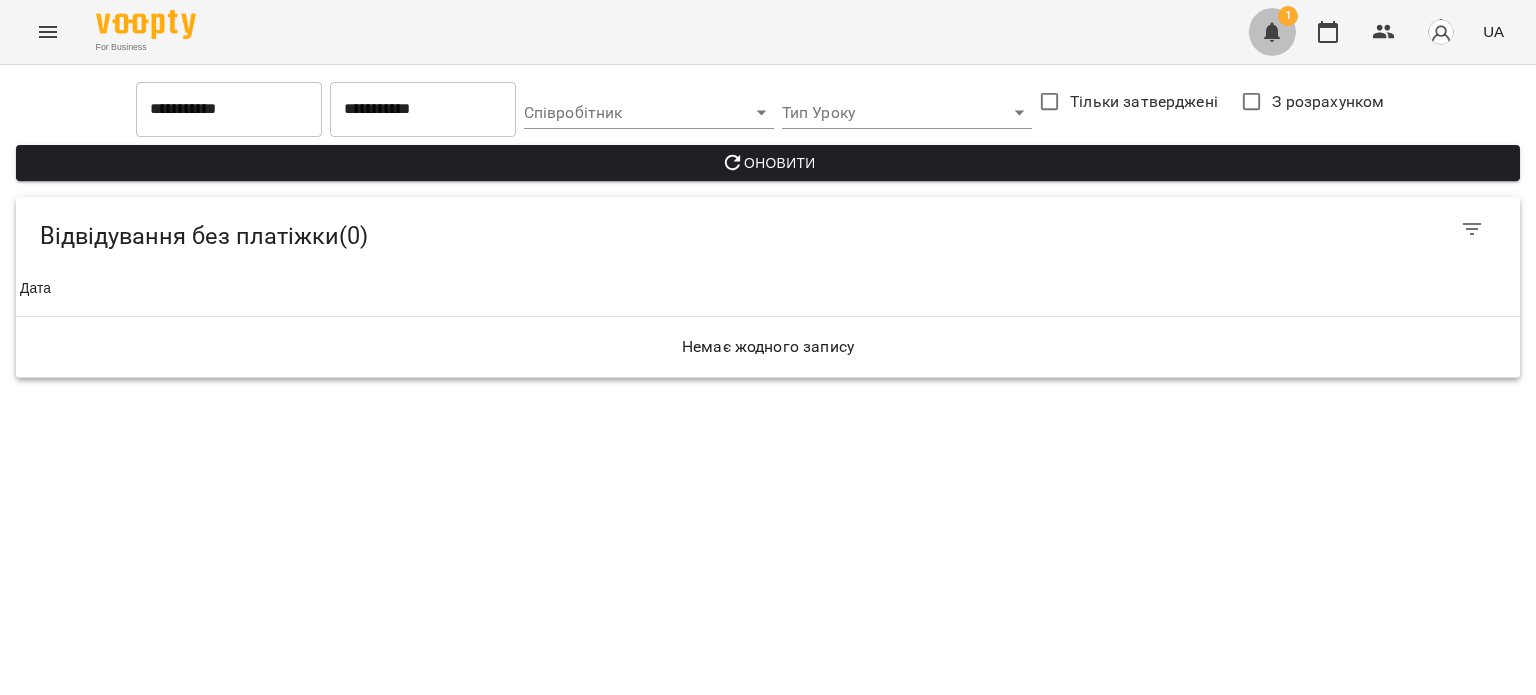 click 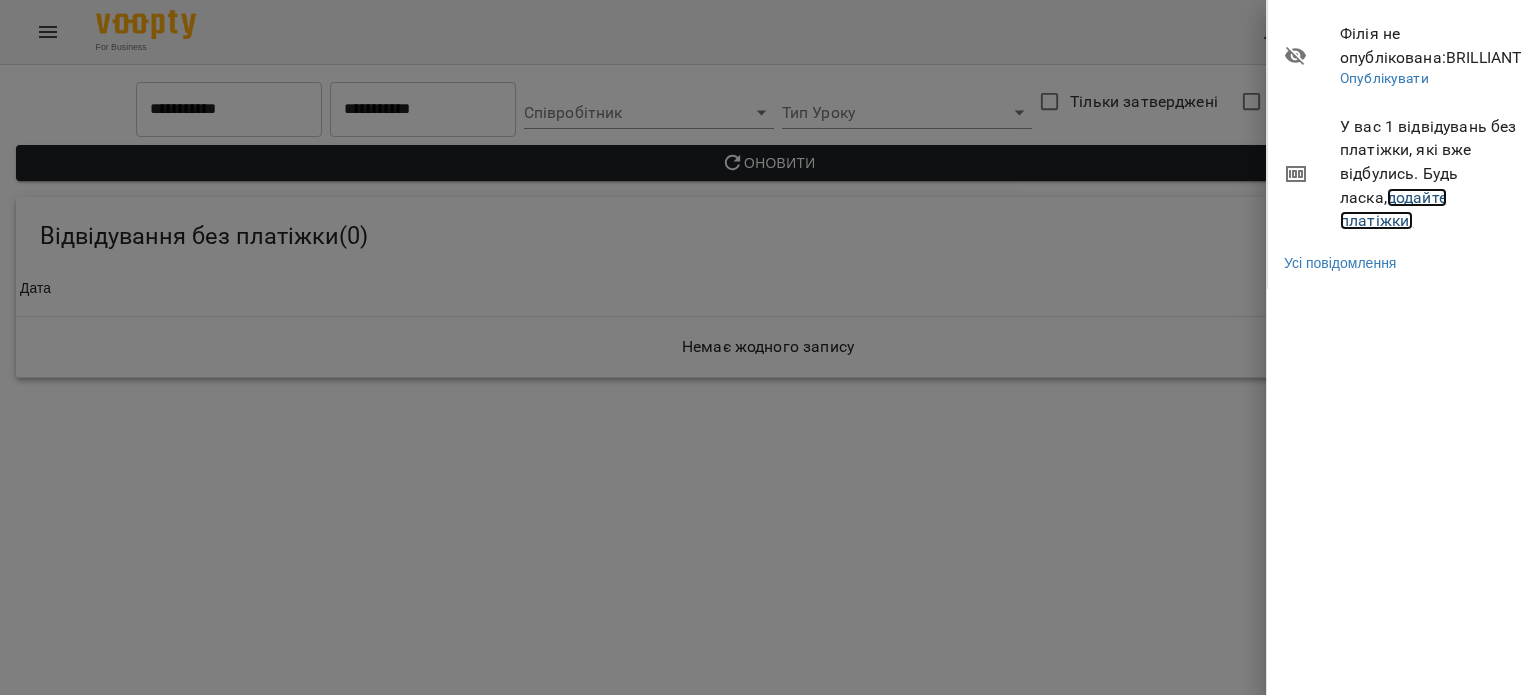 click on "додайте платіжки!" at bounding box center (1393, 209) 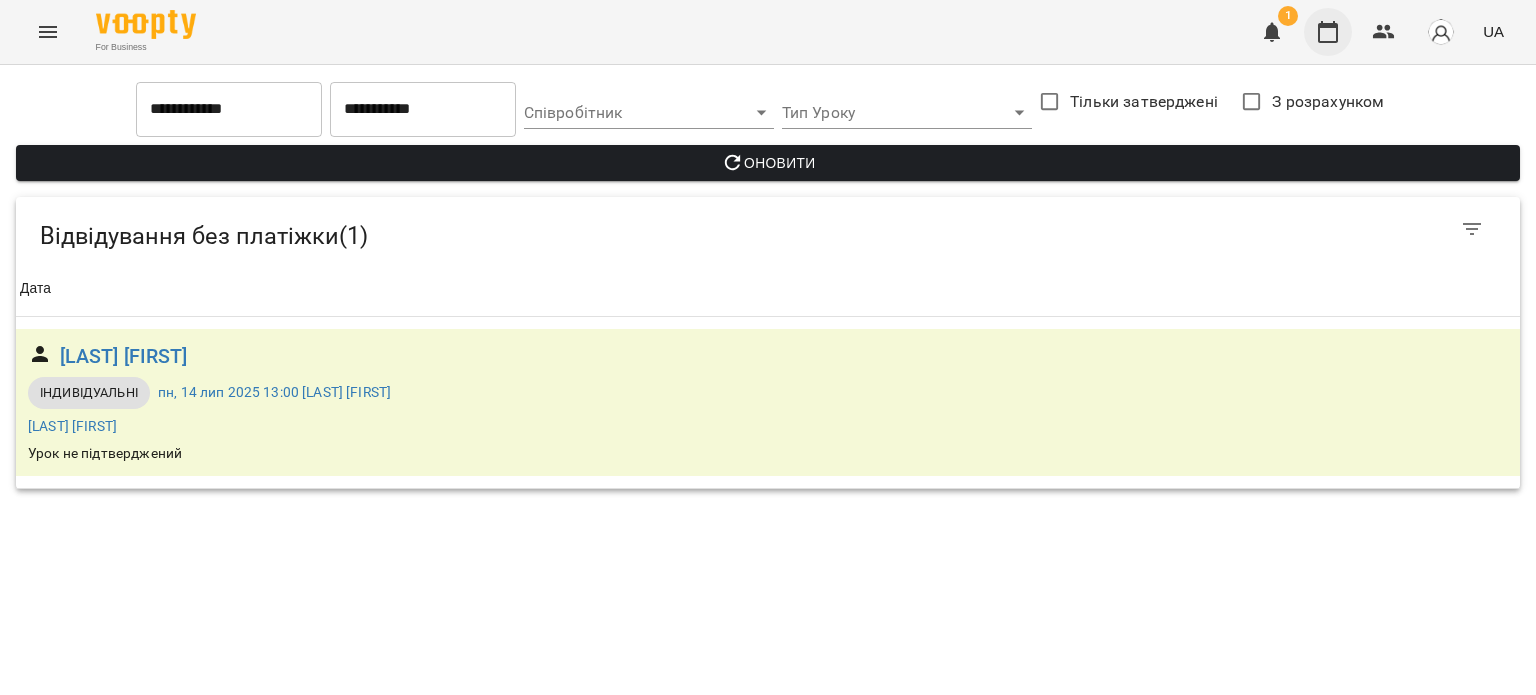 click 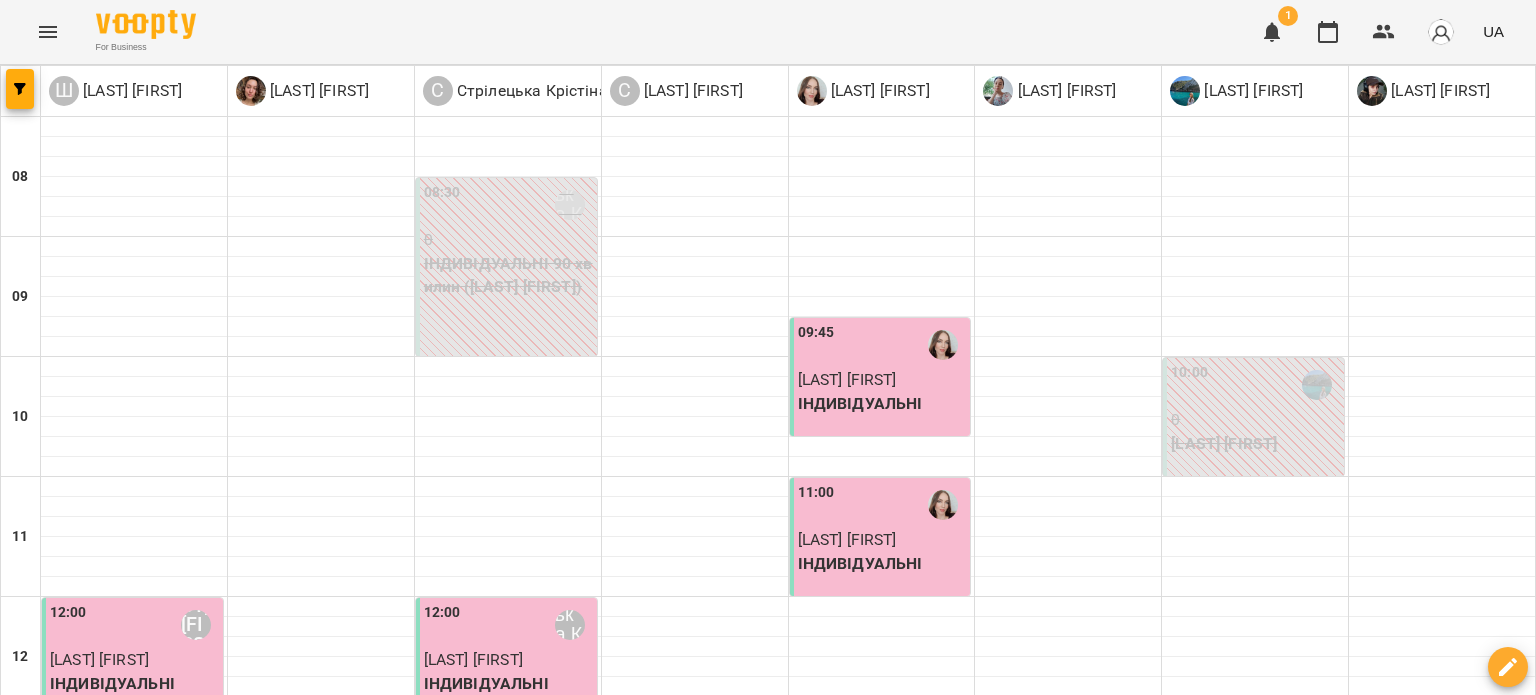 scroll, scrollTop: 600, scrollLeft: 0, axis: vertical 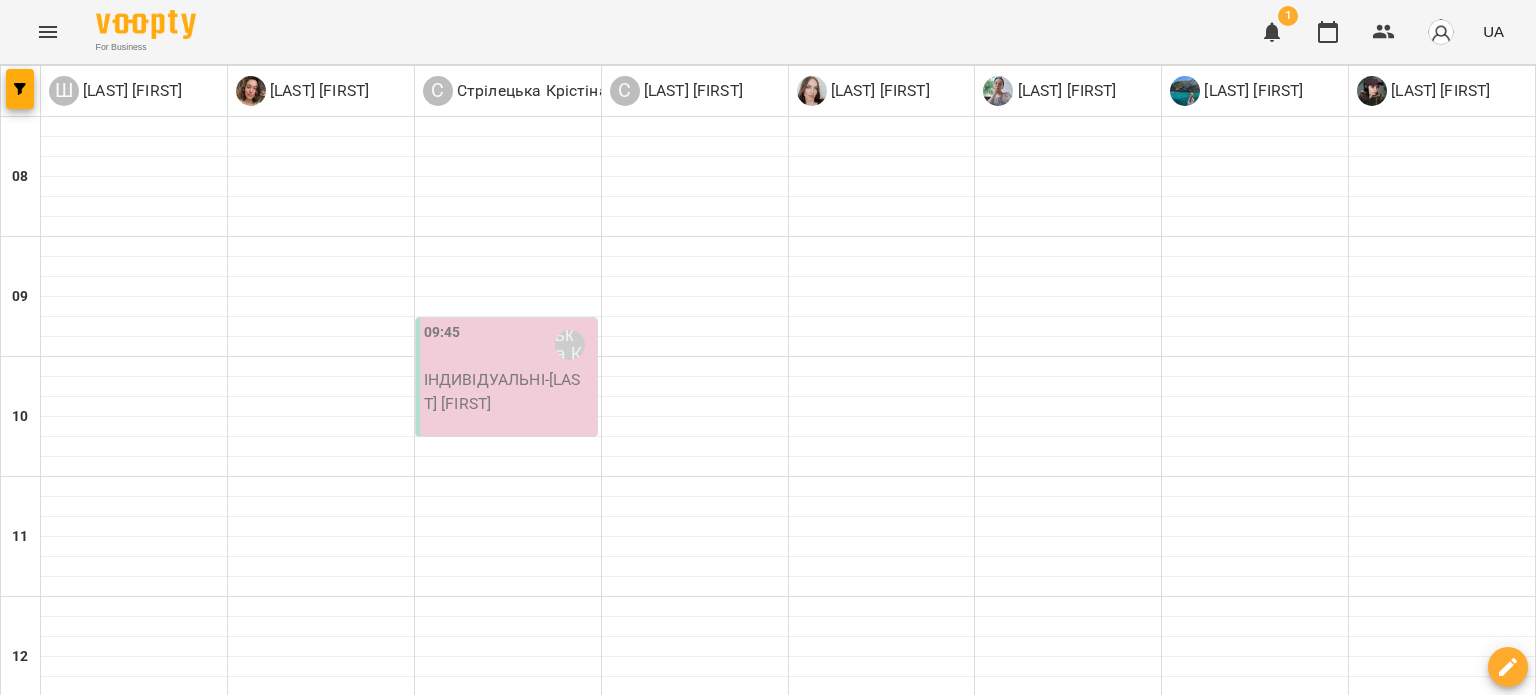click on "[TIME] [FIRST] [FIRST]" at bounding box center [134, 745] 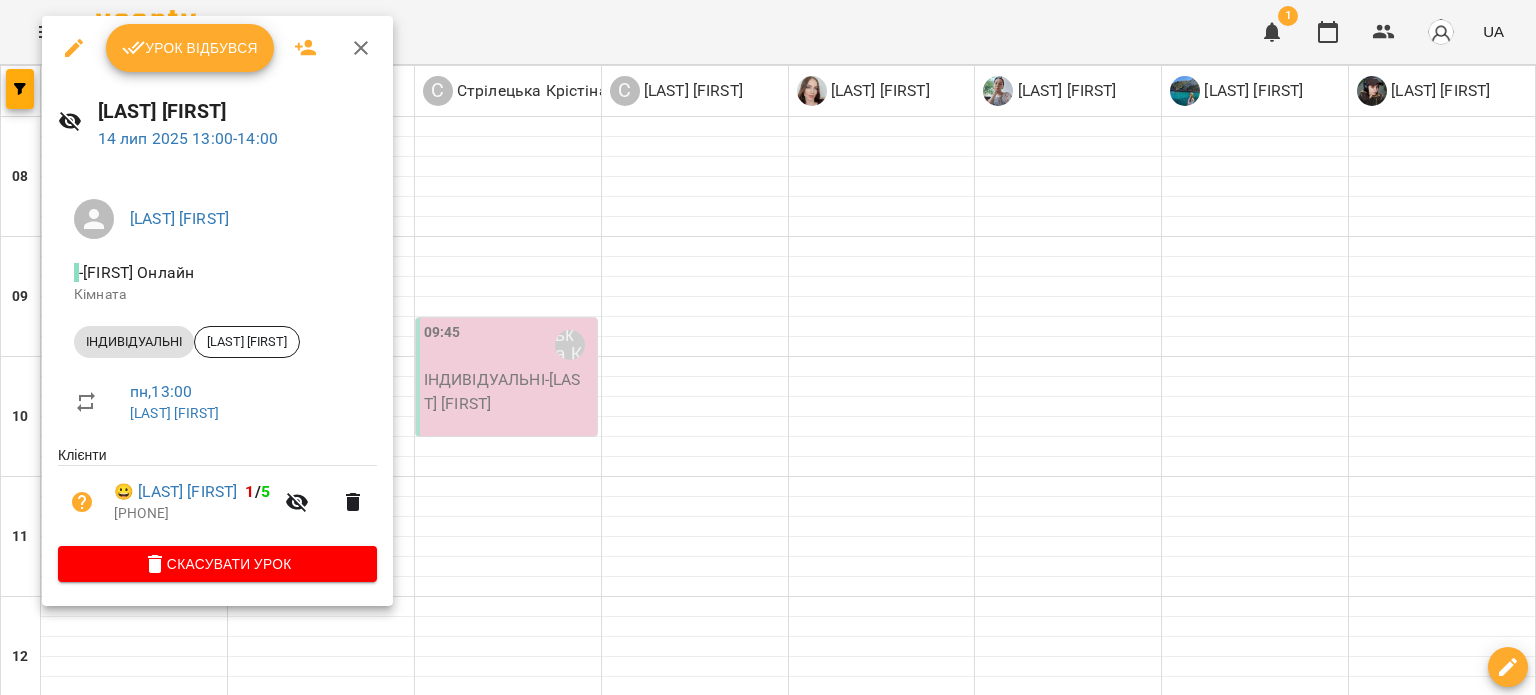 click on "Урок відбувся" at bounding box center [190, 48] 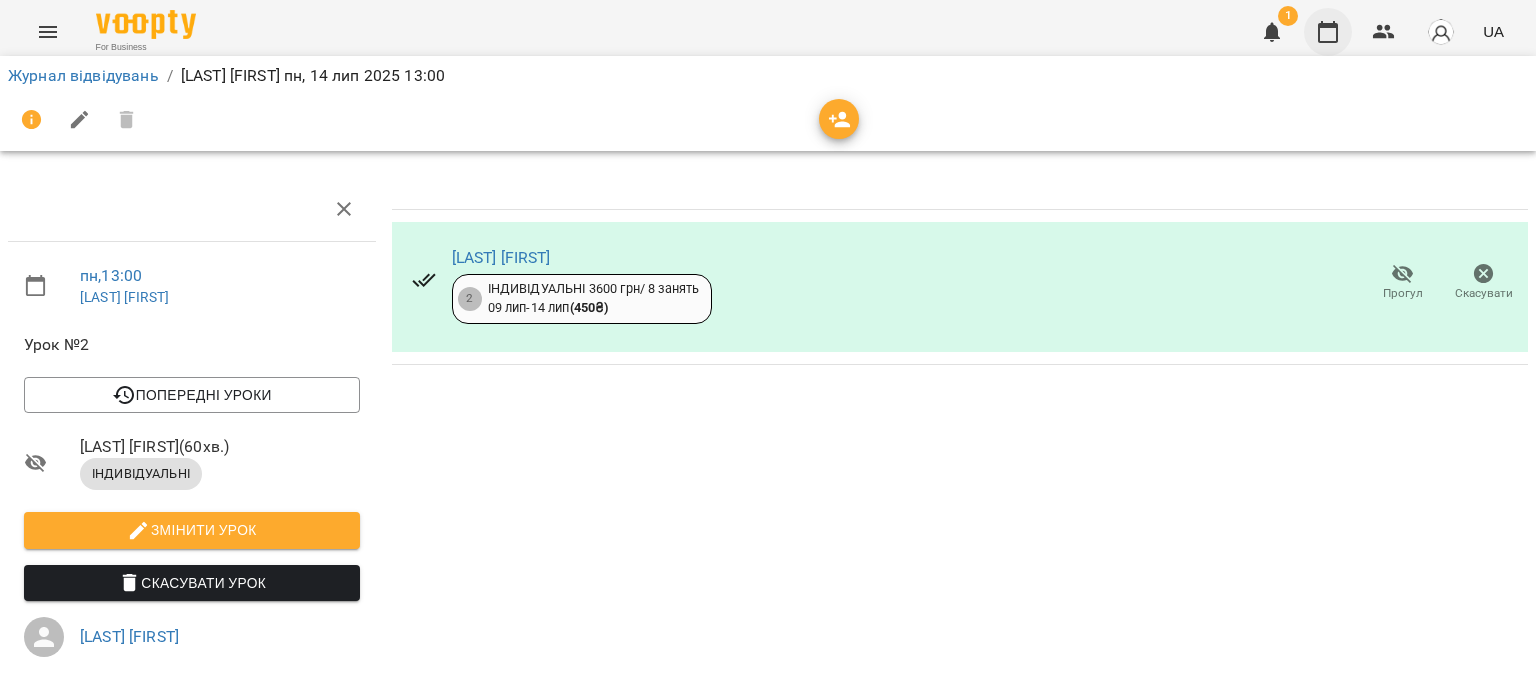 click 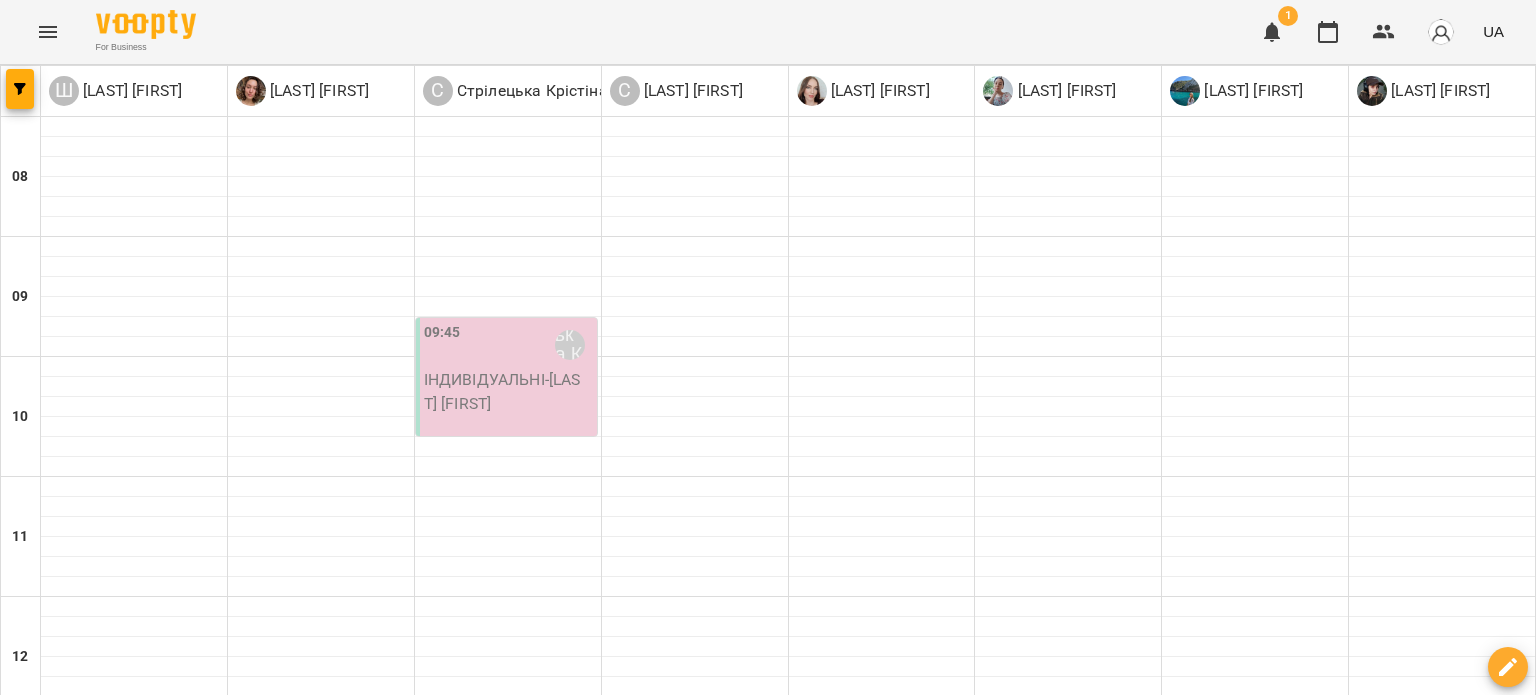 click at bounding box center (1272, 32) 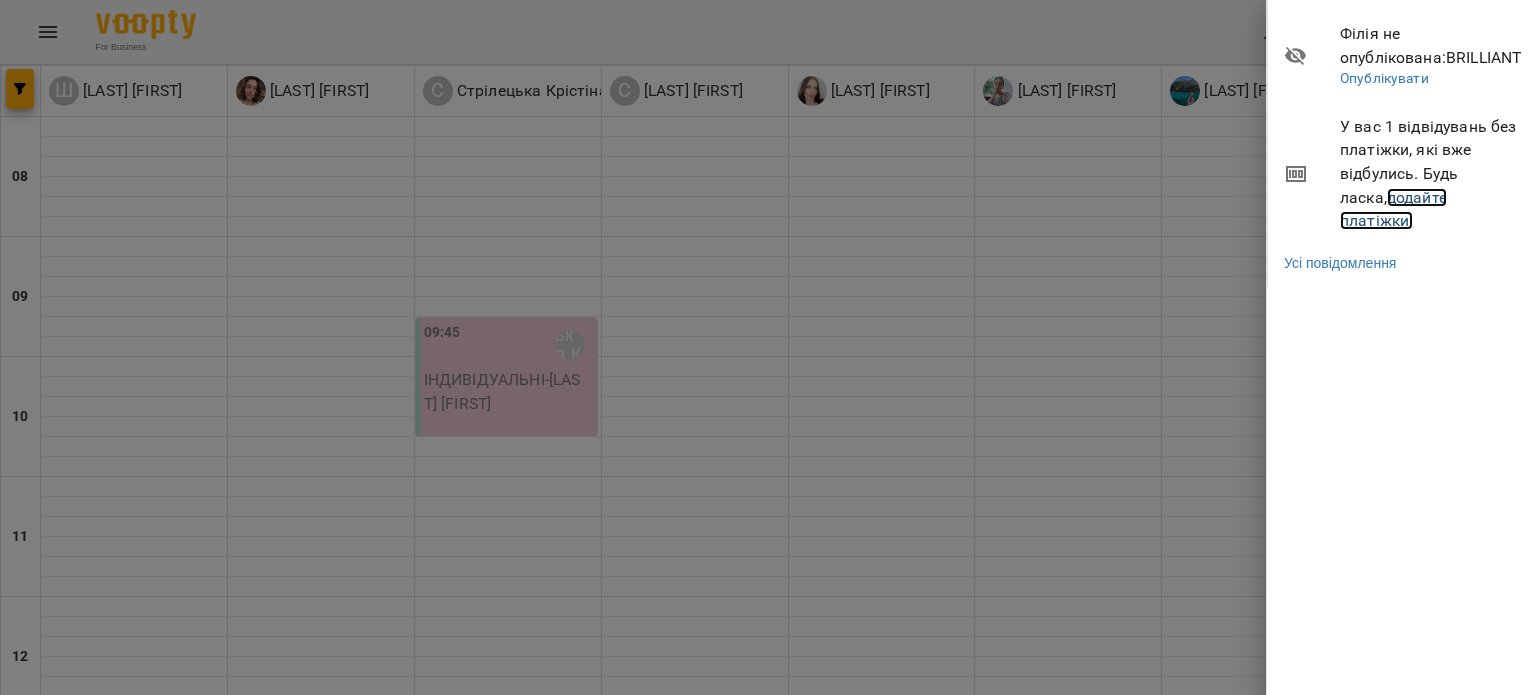click on "додайте платіжки!" at bounding box center [1393, 209] 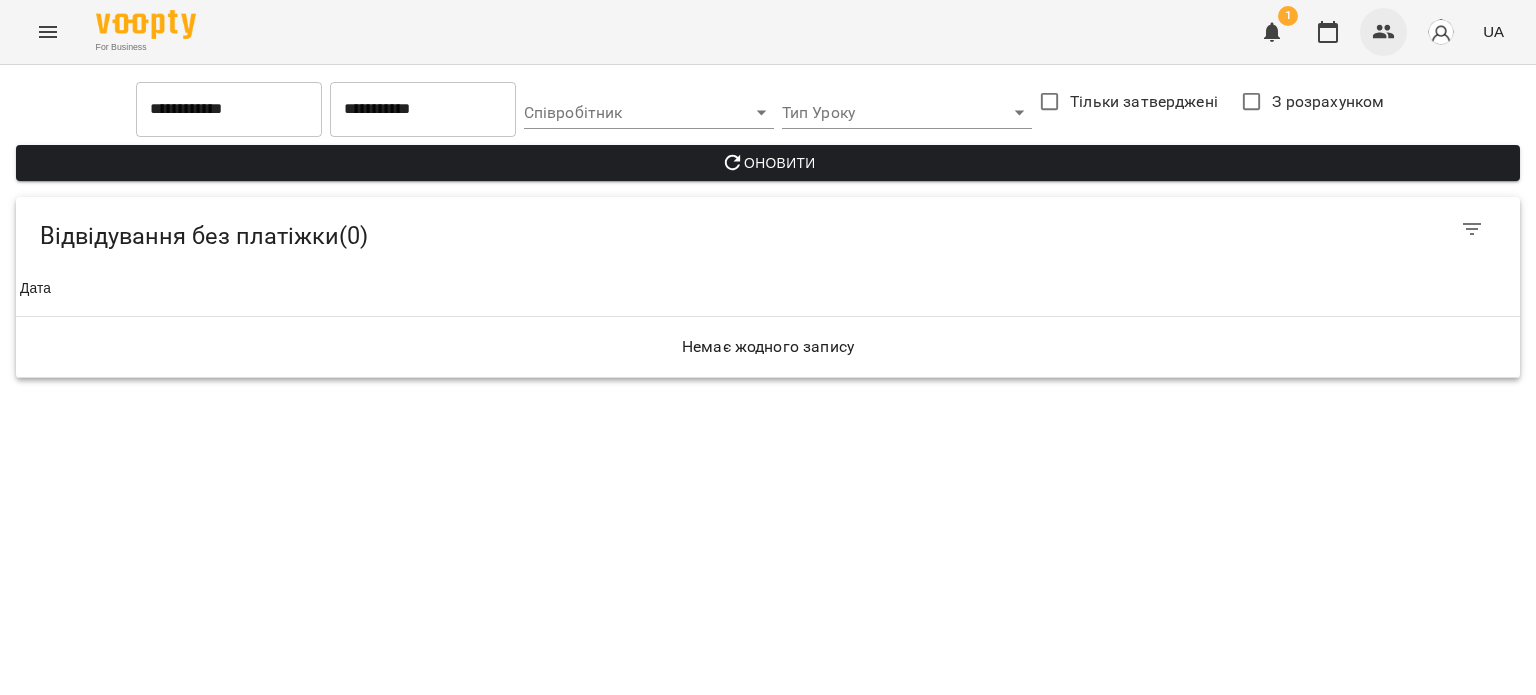 click 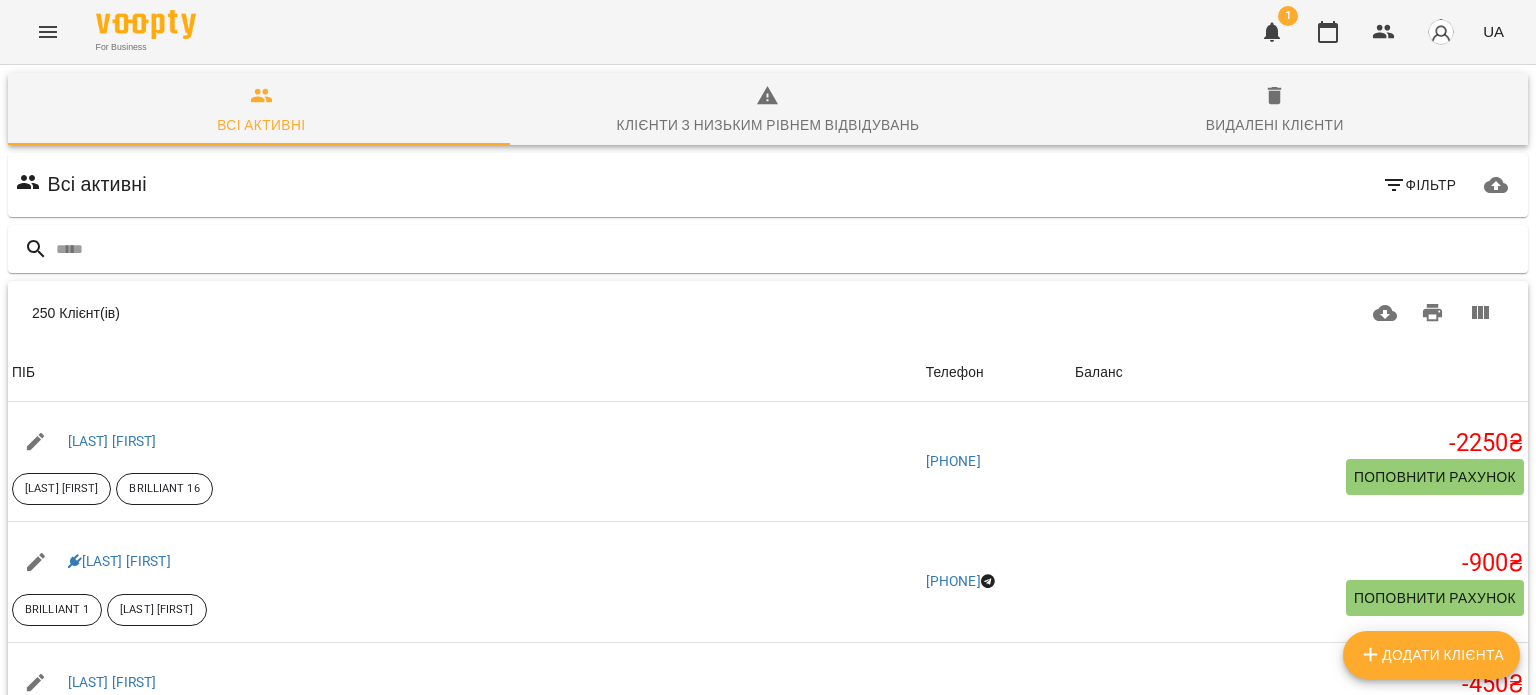 click 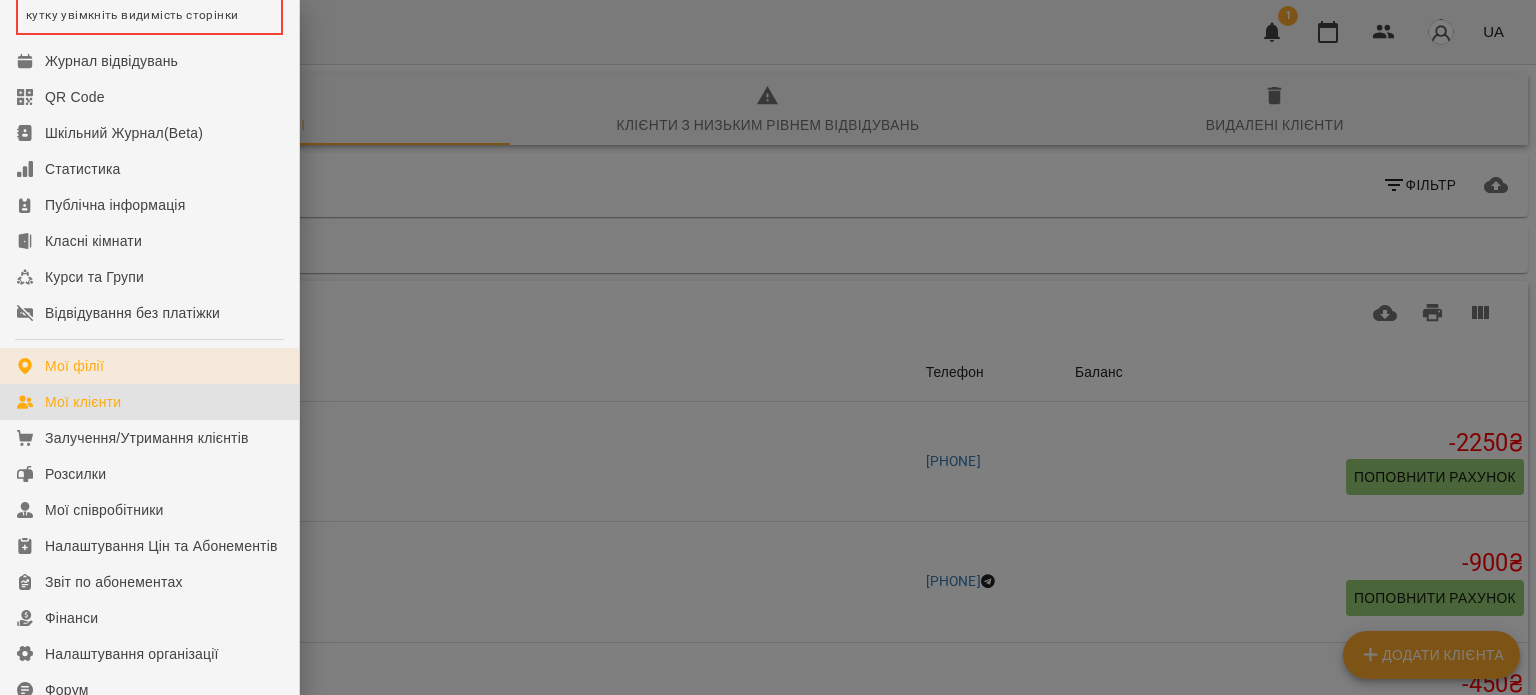 scroll, scrollTop: 400, scrollLeft: 0, axis: vertical 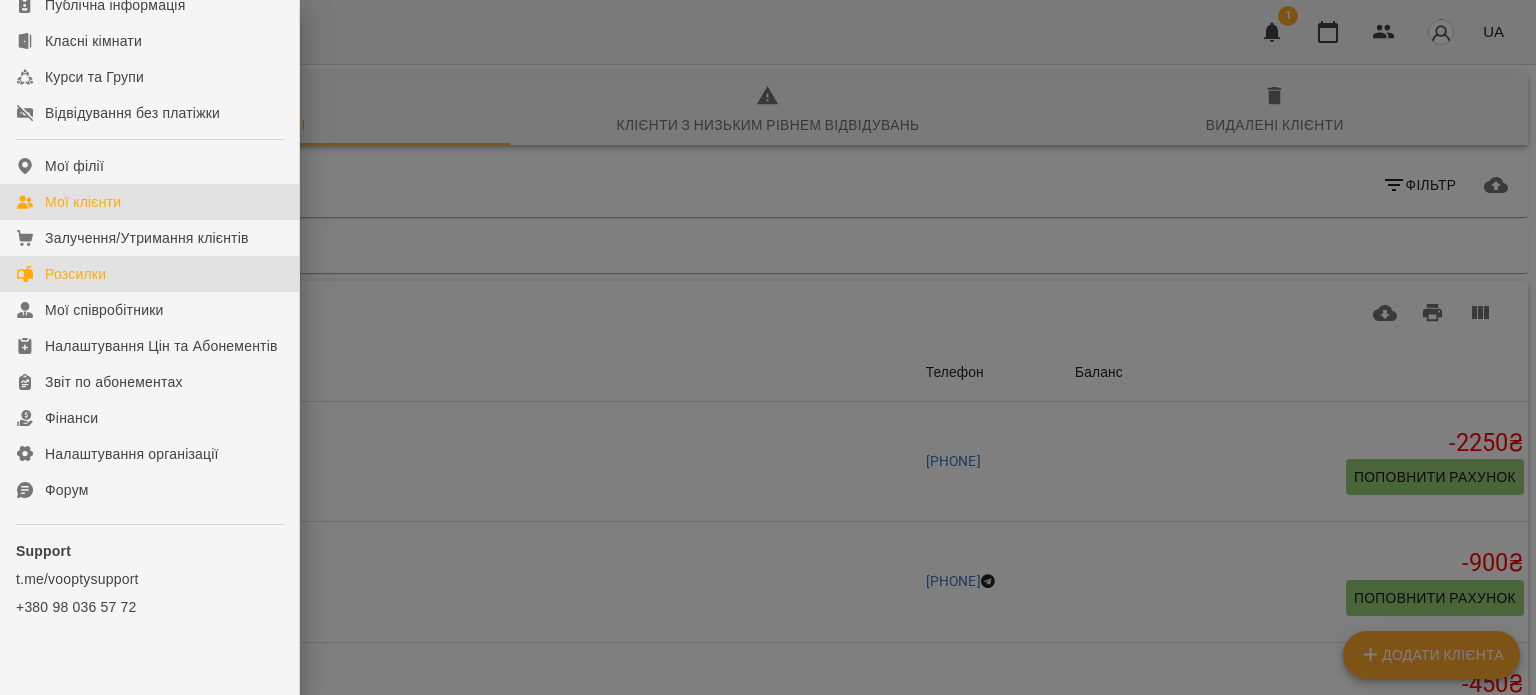 click on "Розсилки" at bounding box center (75, 274) 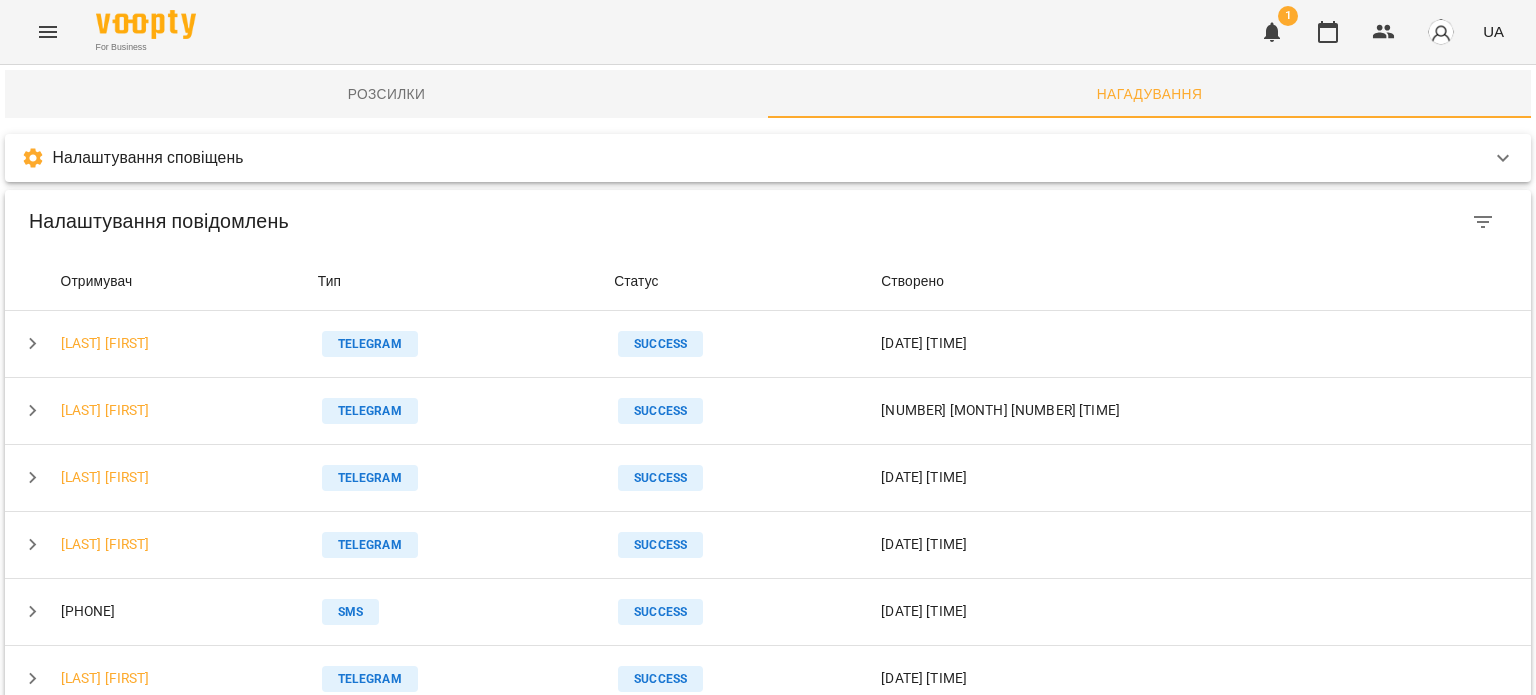 click on "Налаштування сповіщень" at bounding box center [148, 158] 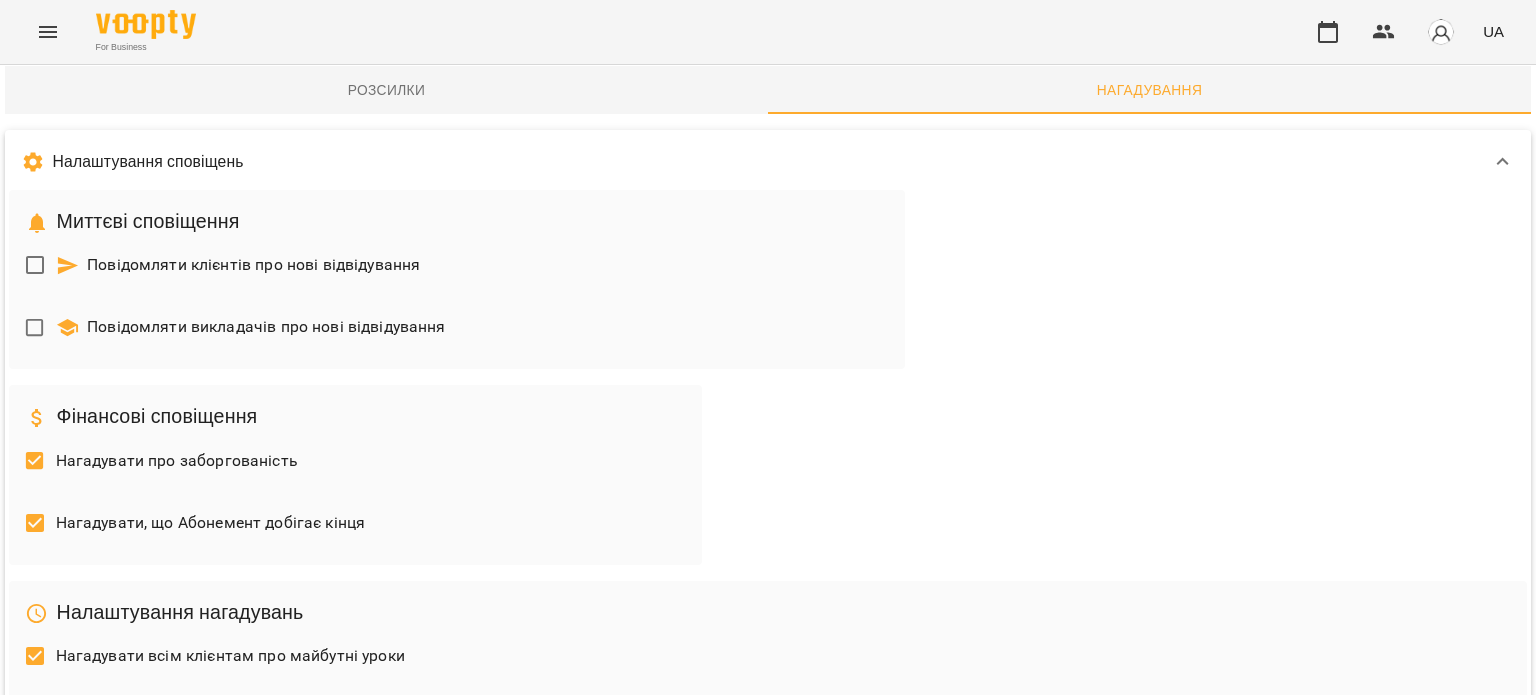 scroll, scrollTop: 0, scrollLeft: 0, axis: both 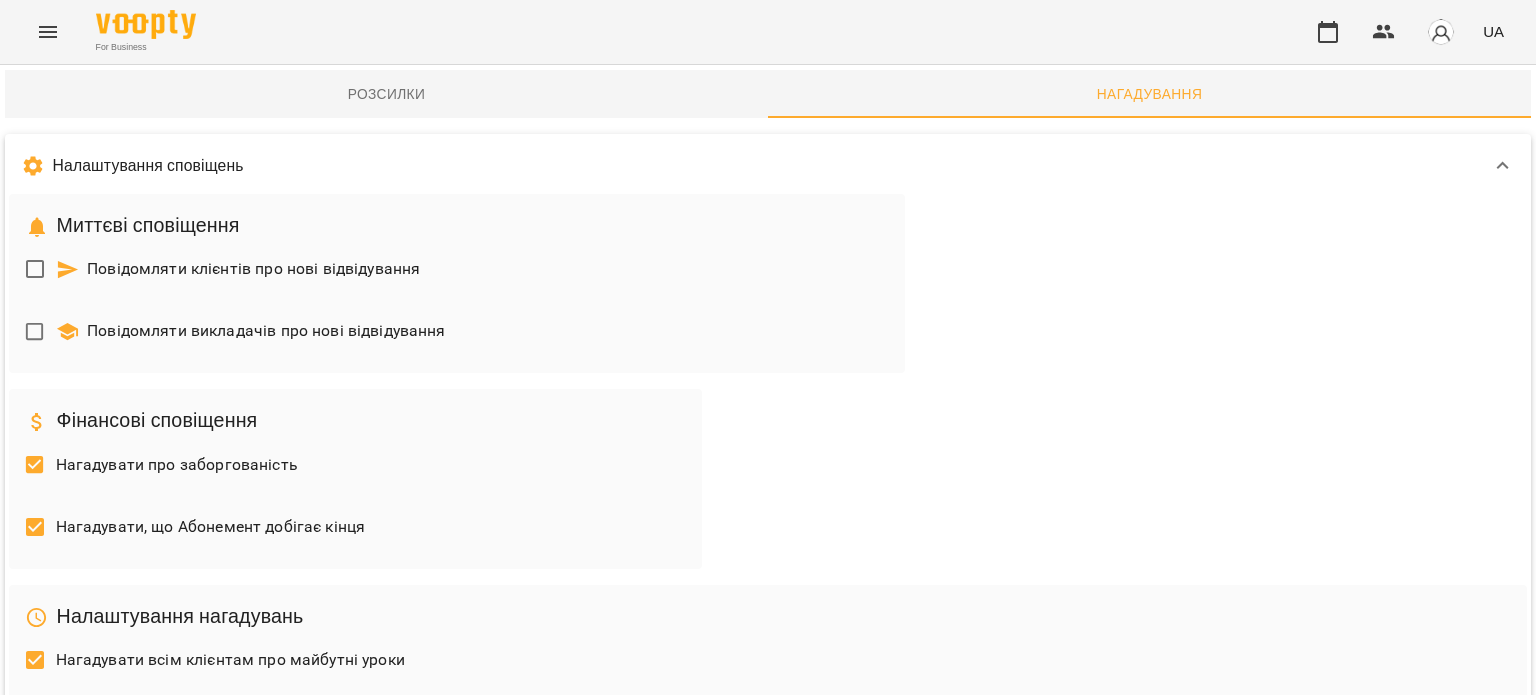 click on "Повідомляти клієнтів про нові відвідування" at bounding box center (238, 269) 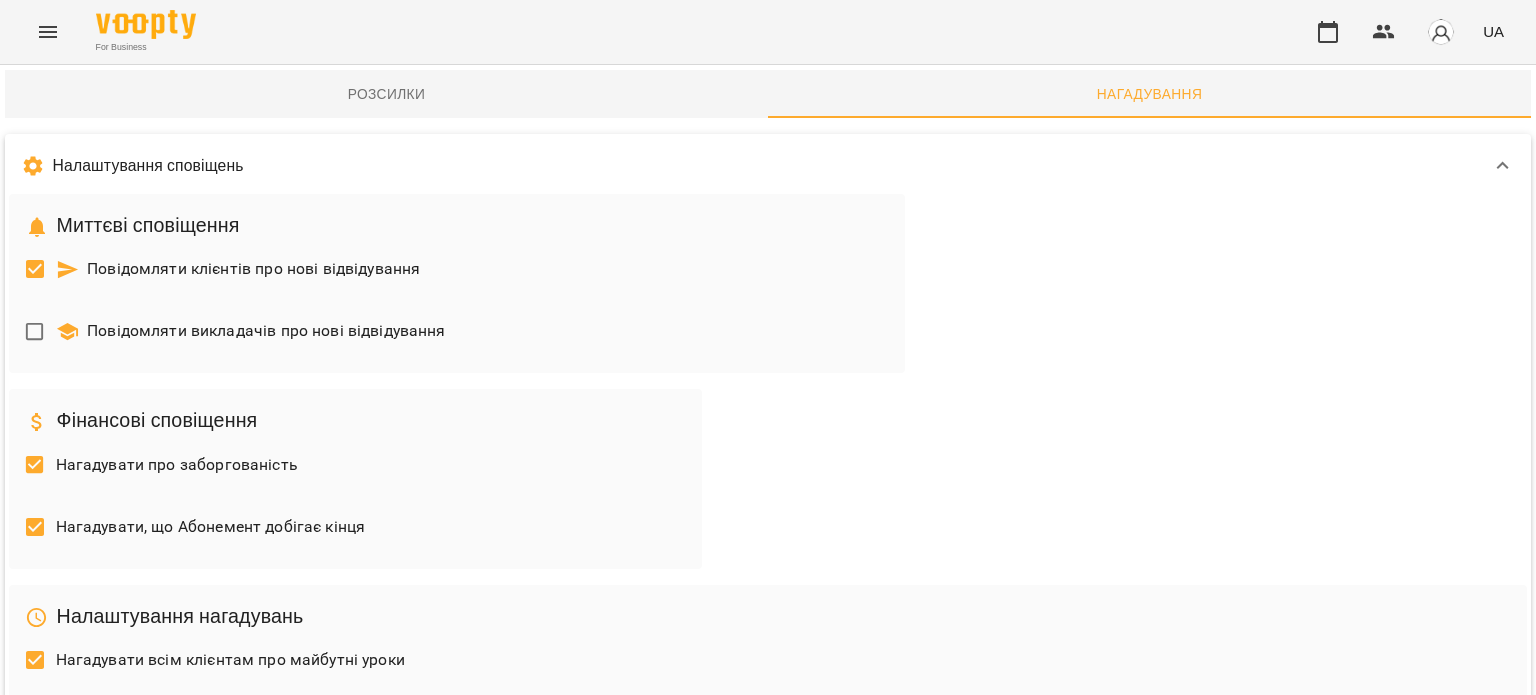 click on "Повідомляти викладачів про нові відвідування" at bounding box center [251, 331] 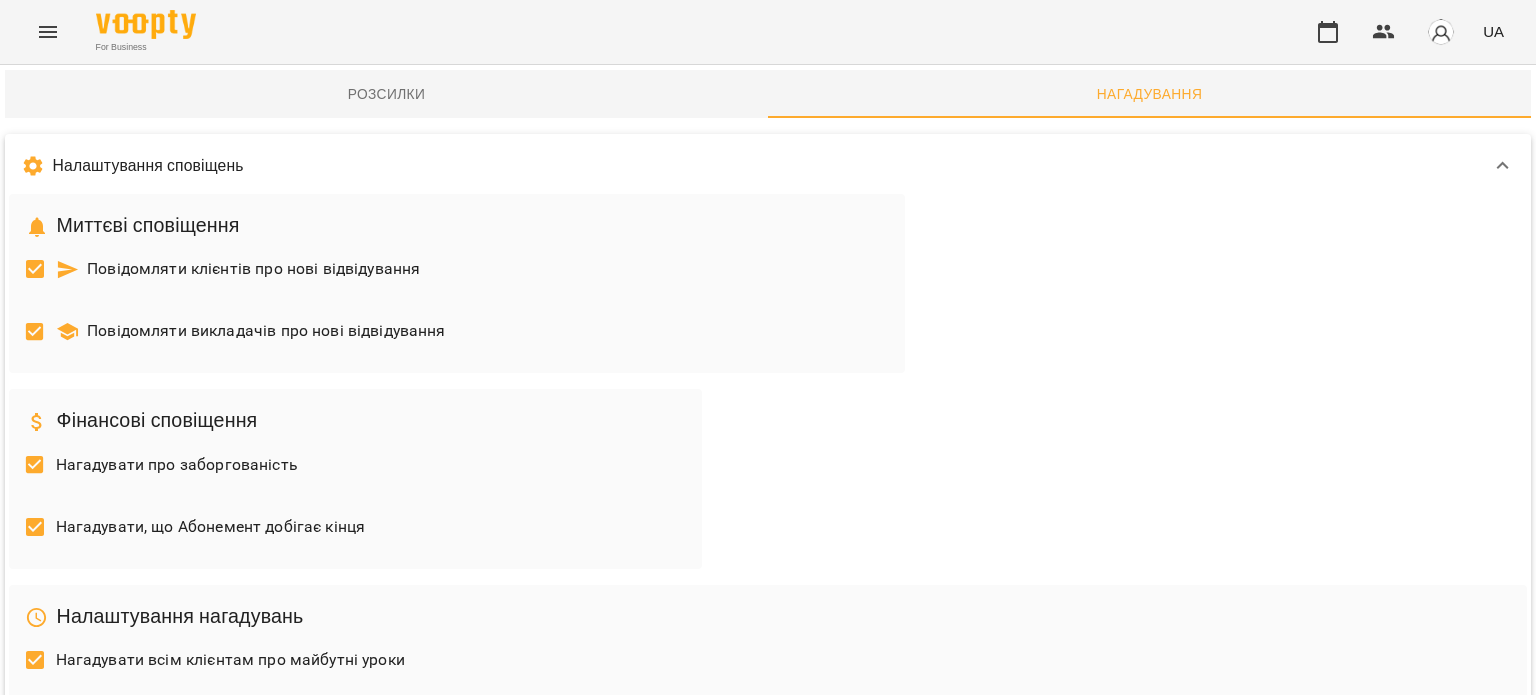 scroll, scrollTop: 700, scrollLeft: 0, axis: vertical 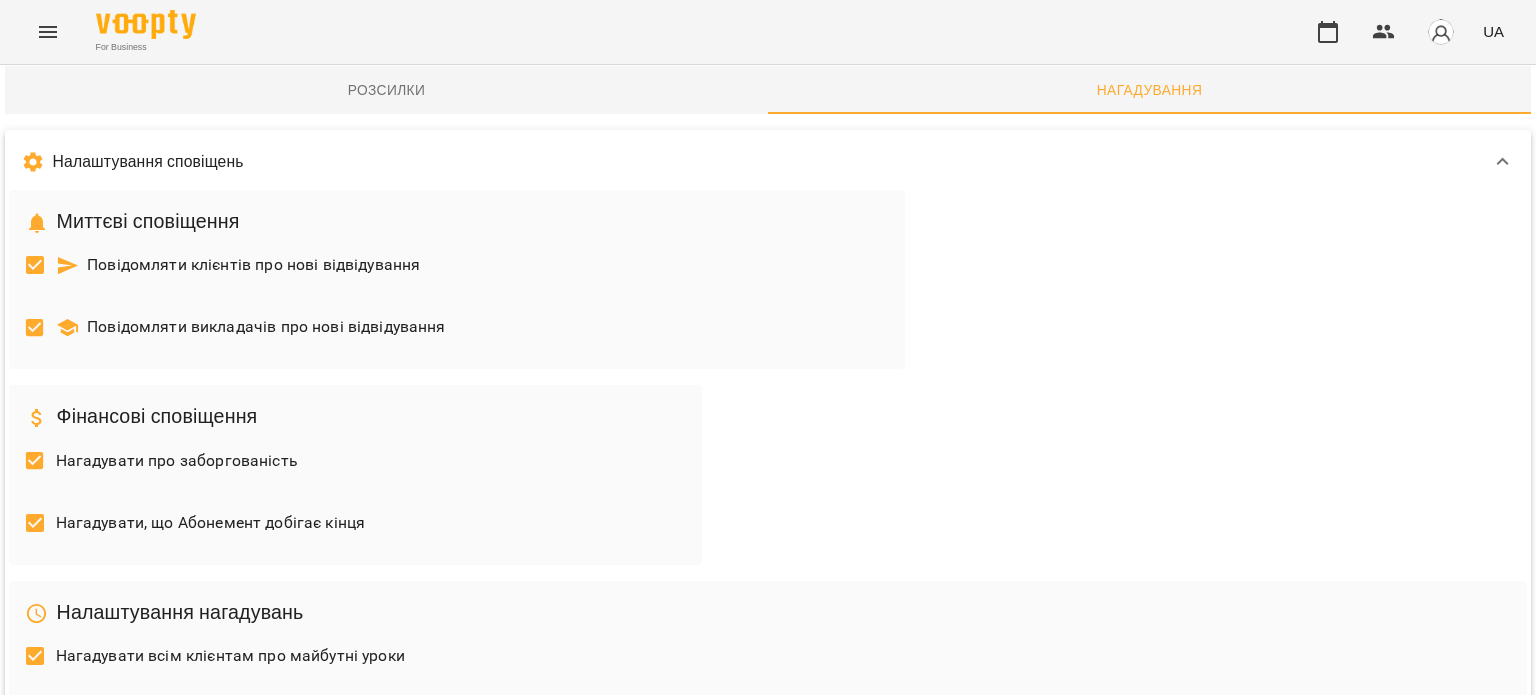 click on "Зберегти Налаштування" at bounding box center [776, 1150] 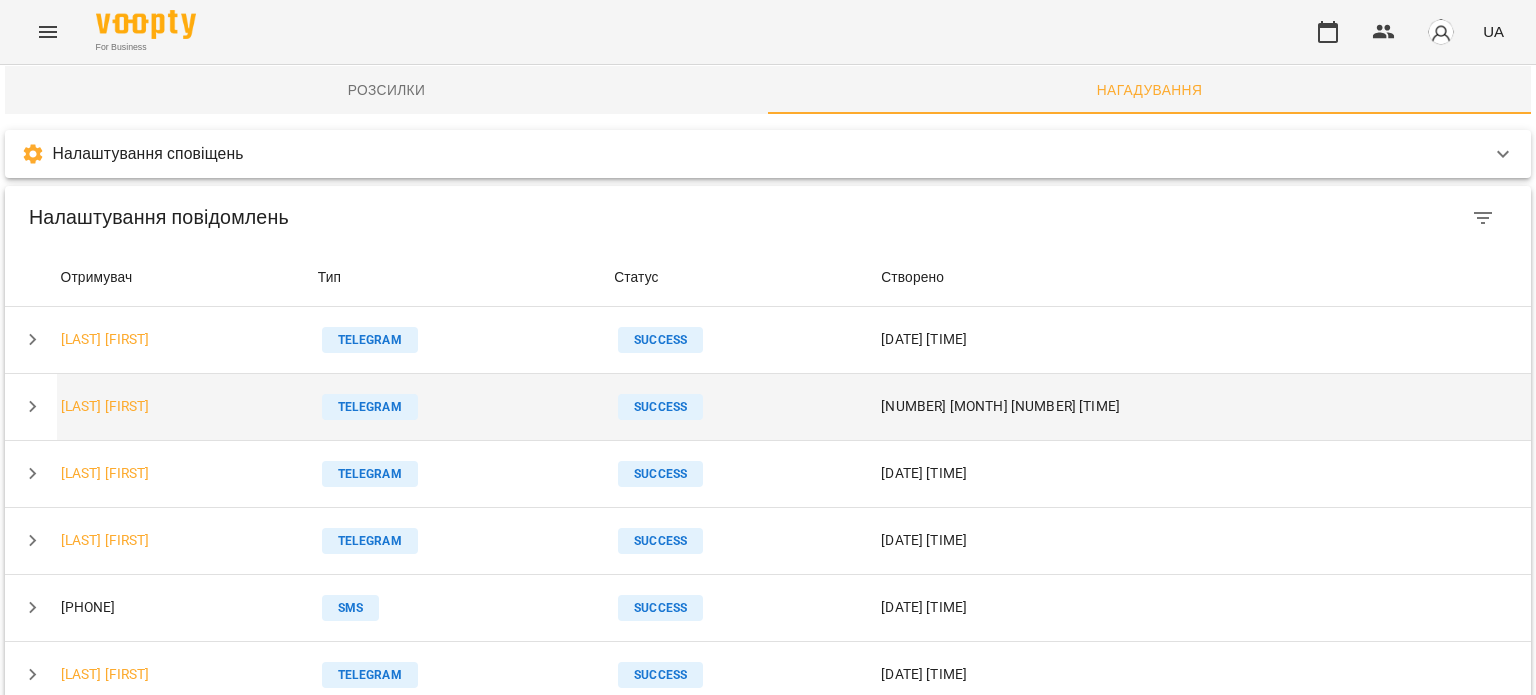 scroll, scrollTop: 0, scrollLeft: 0, axis: both 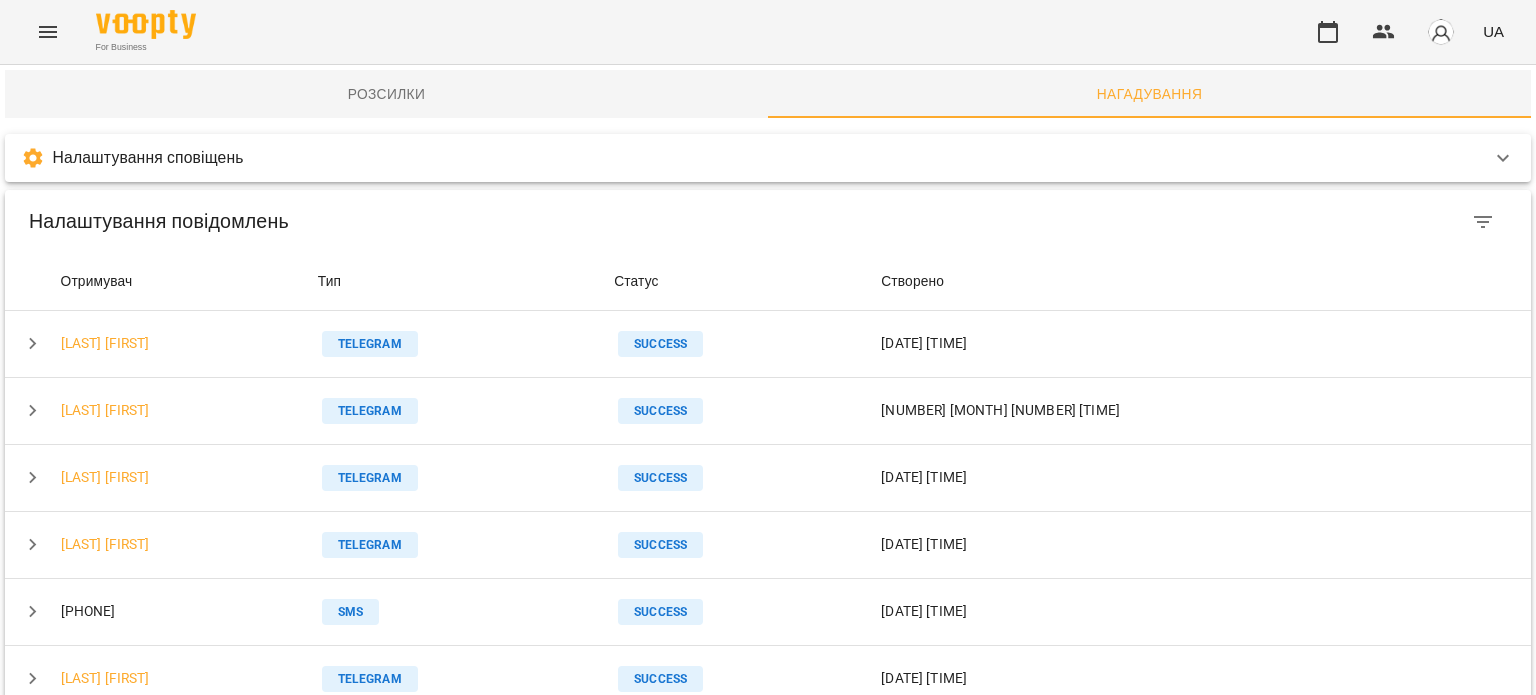 click on "Розсилки" at bounding box center (386, 94) 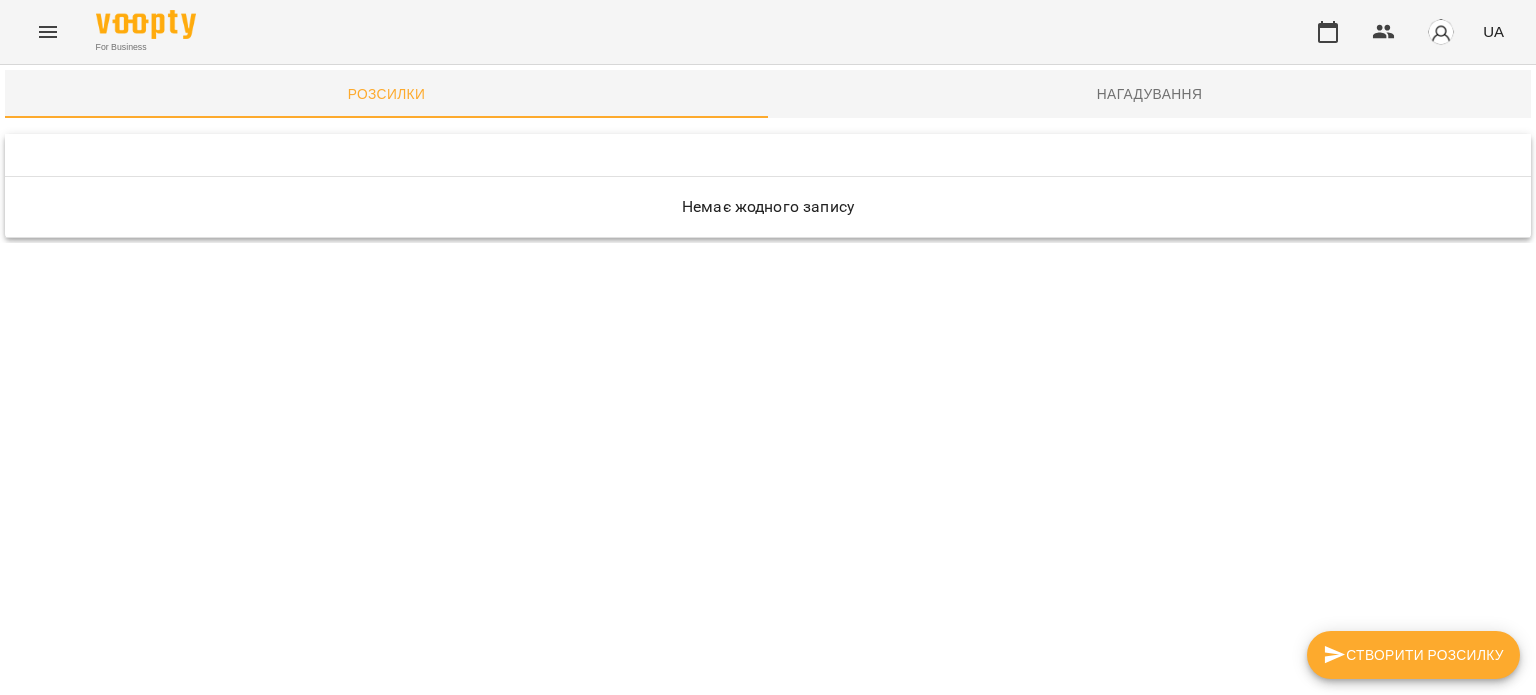 click 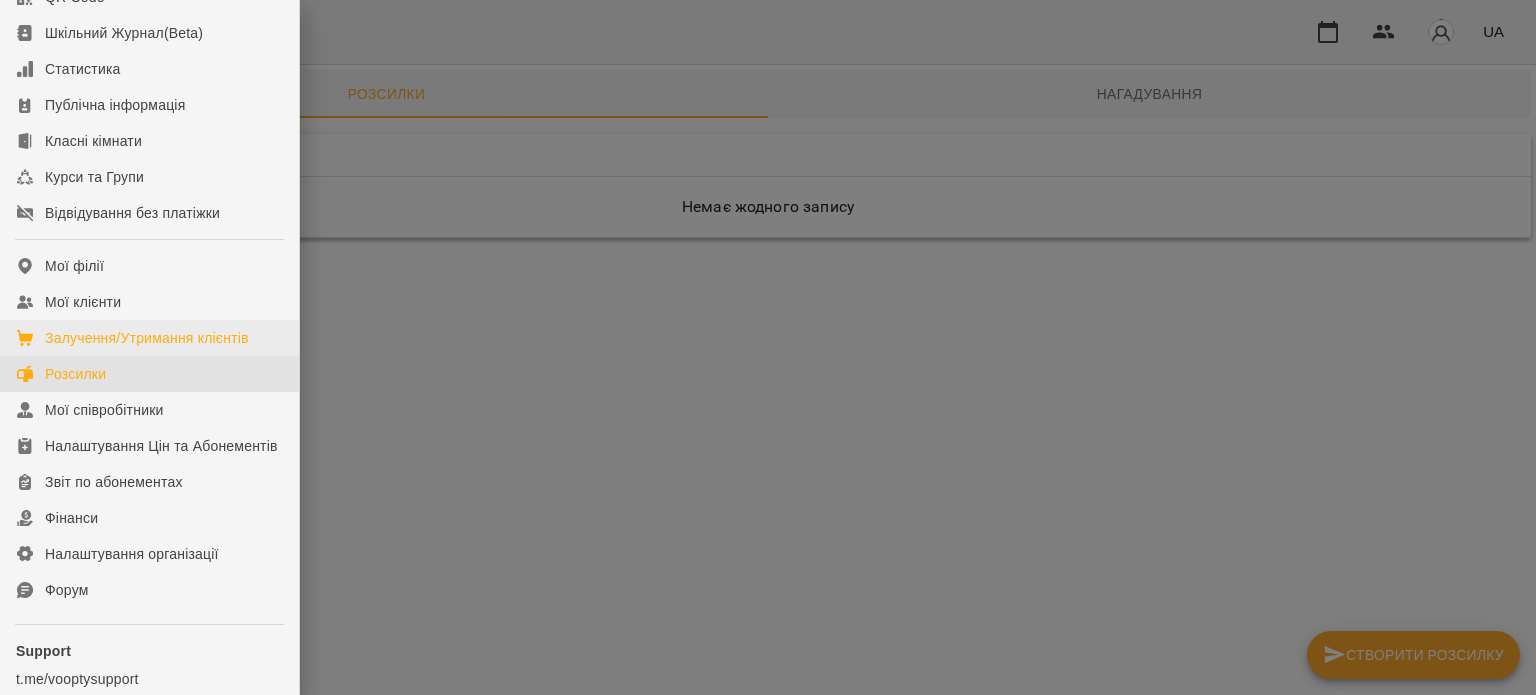 scroll, scrollTop: 400, scrollLeft: 0, axis: vertical 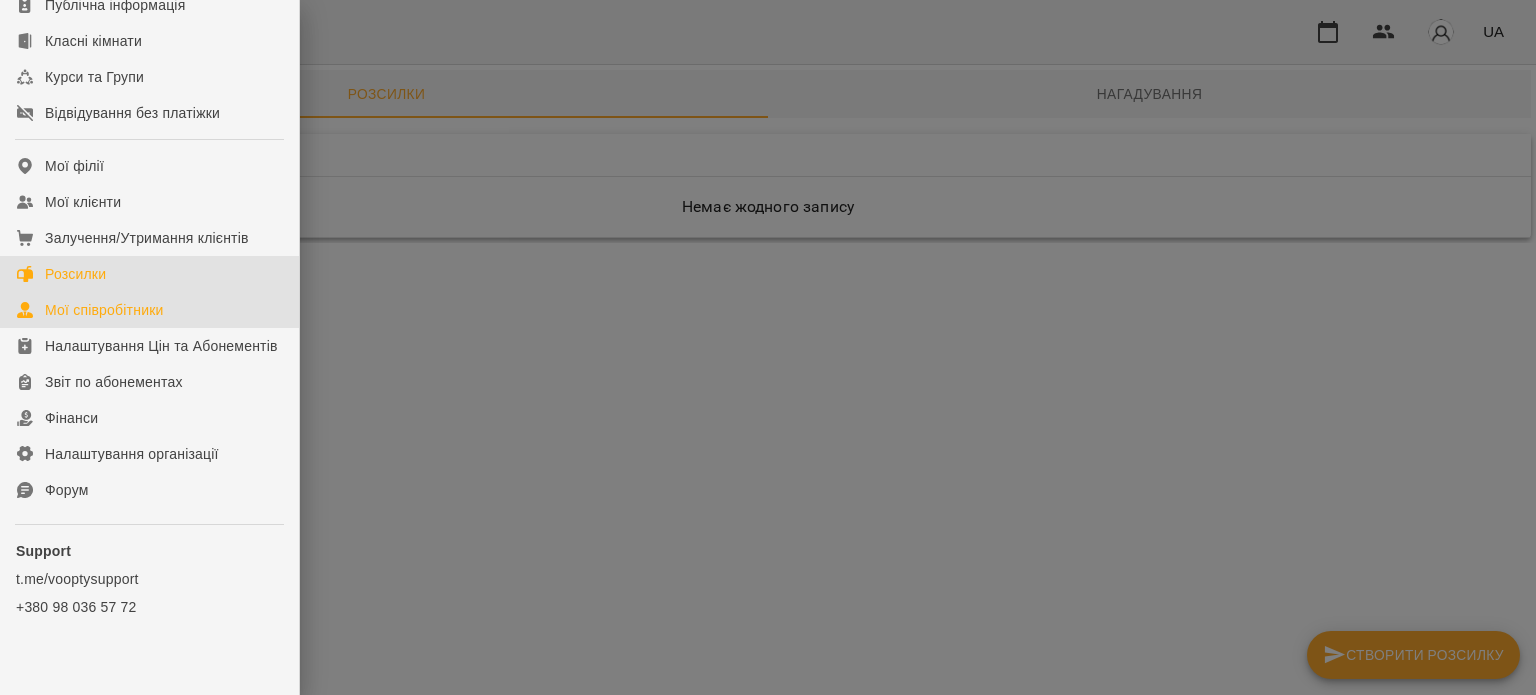 click on "Мої співробітники" at bounding box center [104, 310] 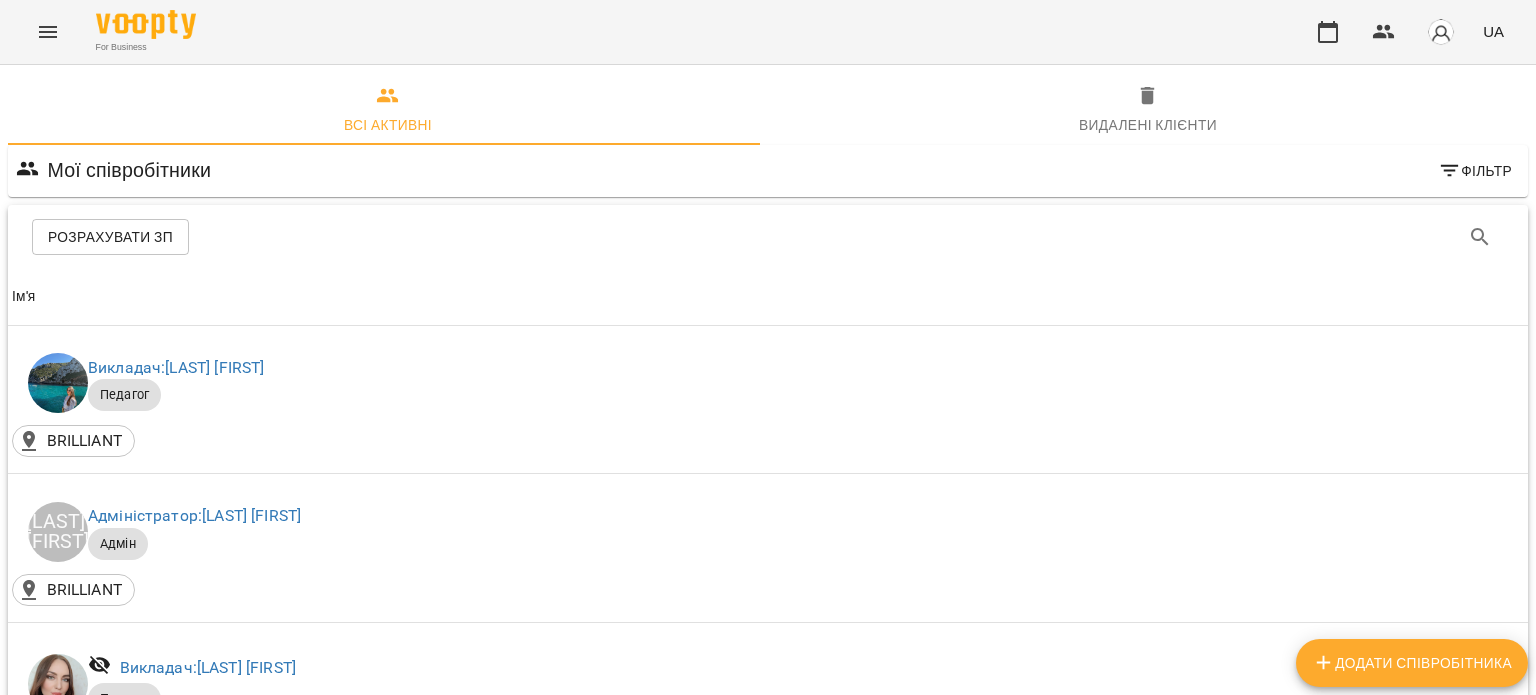 click on "Розрахувати ЗП" at bounding box center (110, 237) 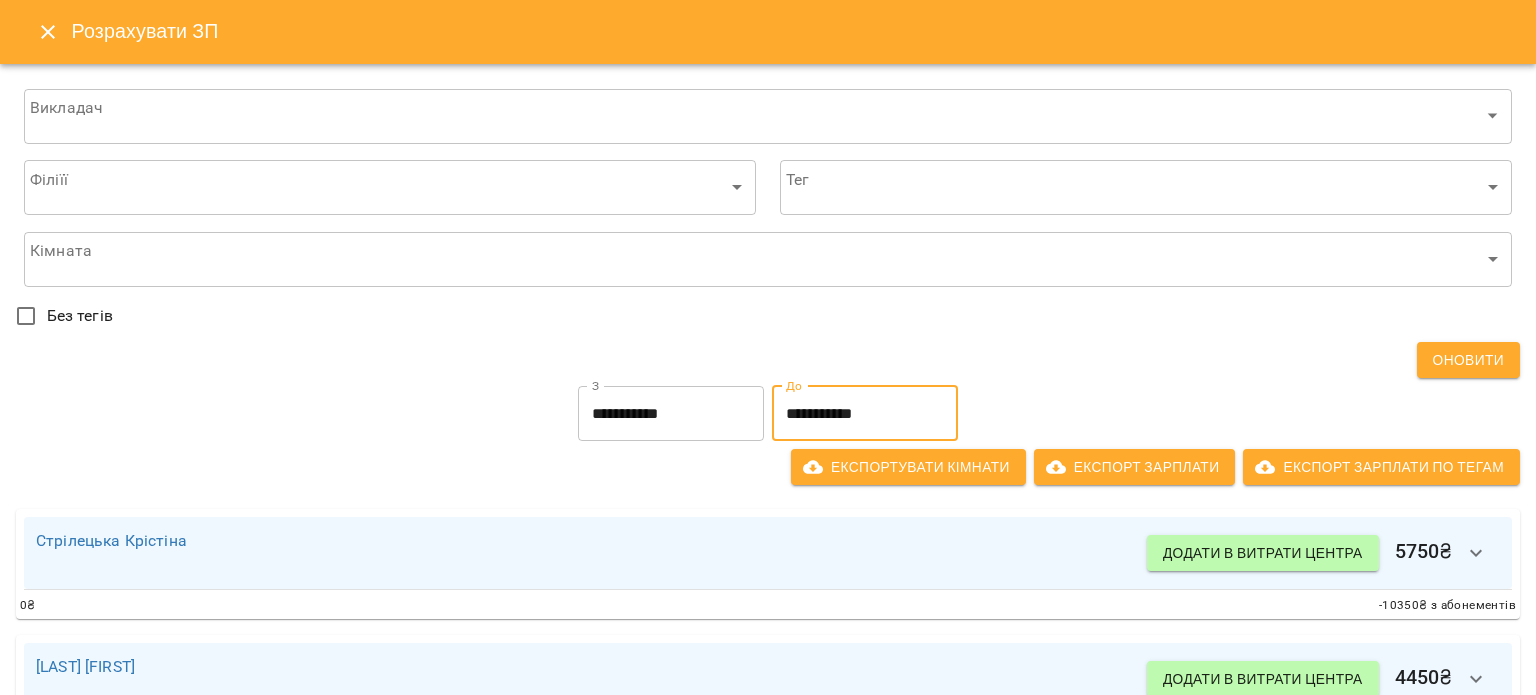 click on "**********" at bounding box center [865, 414] 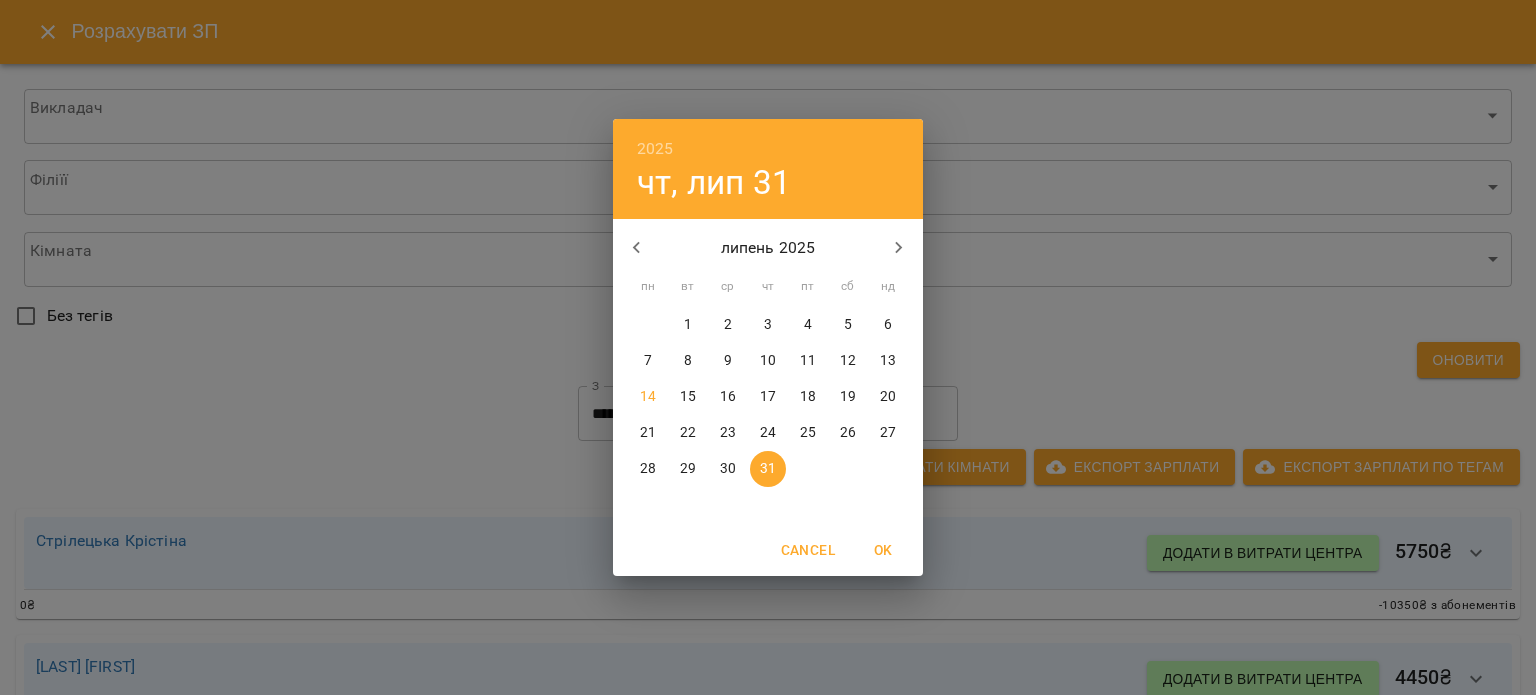 click on "15" at bounding box center (688, 397) 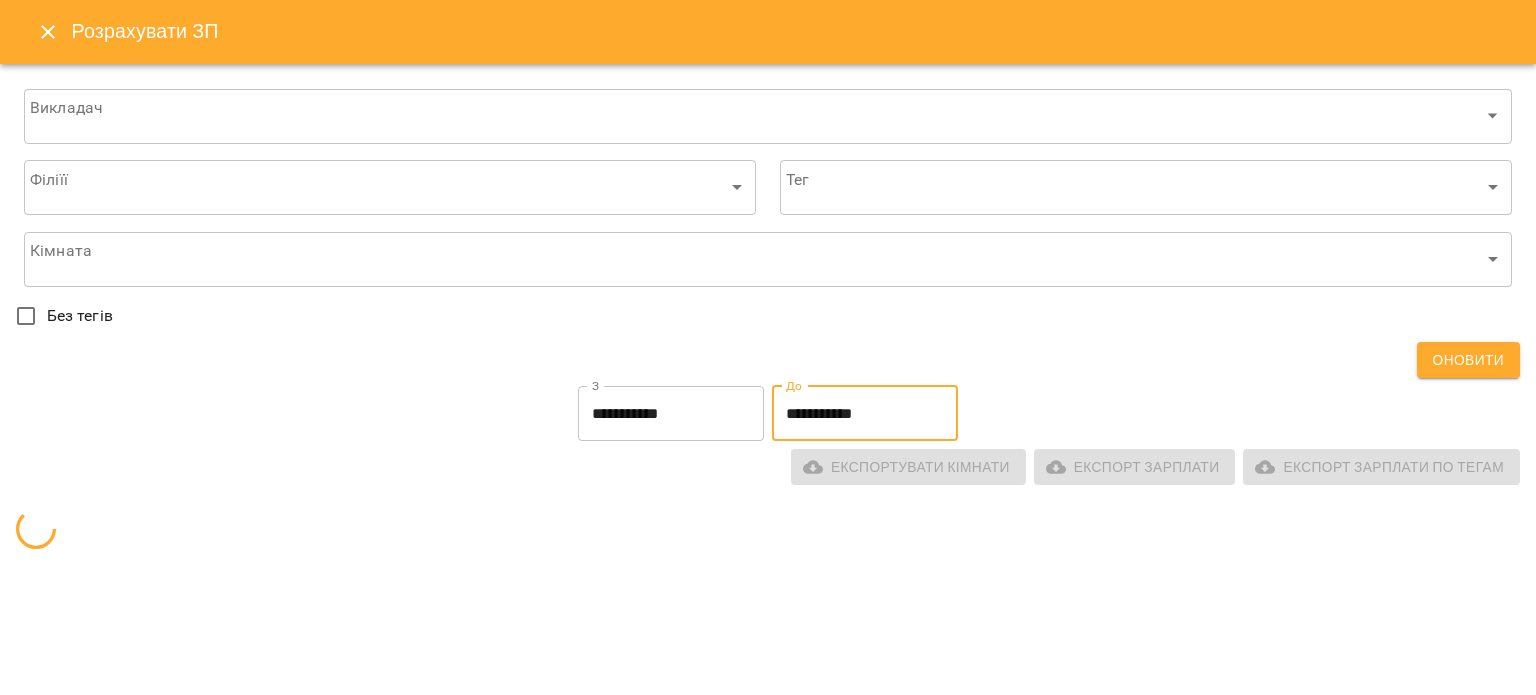 type on "**********" 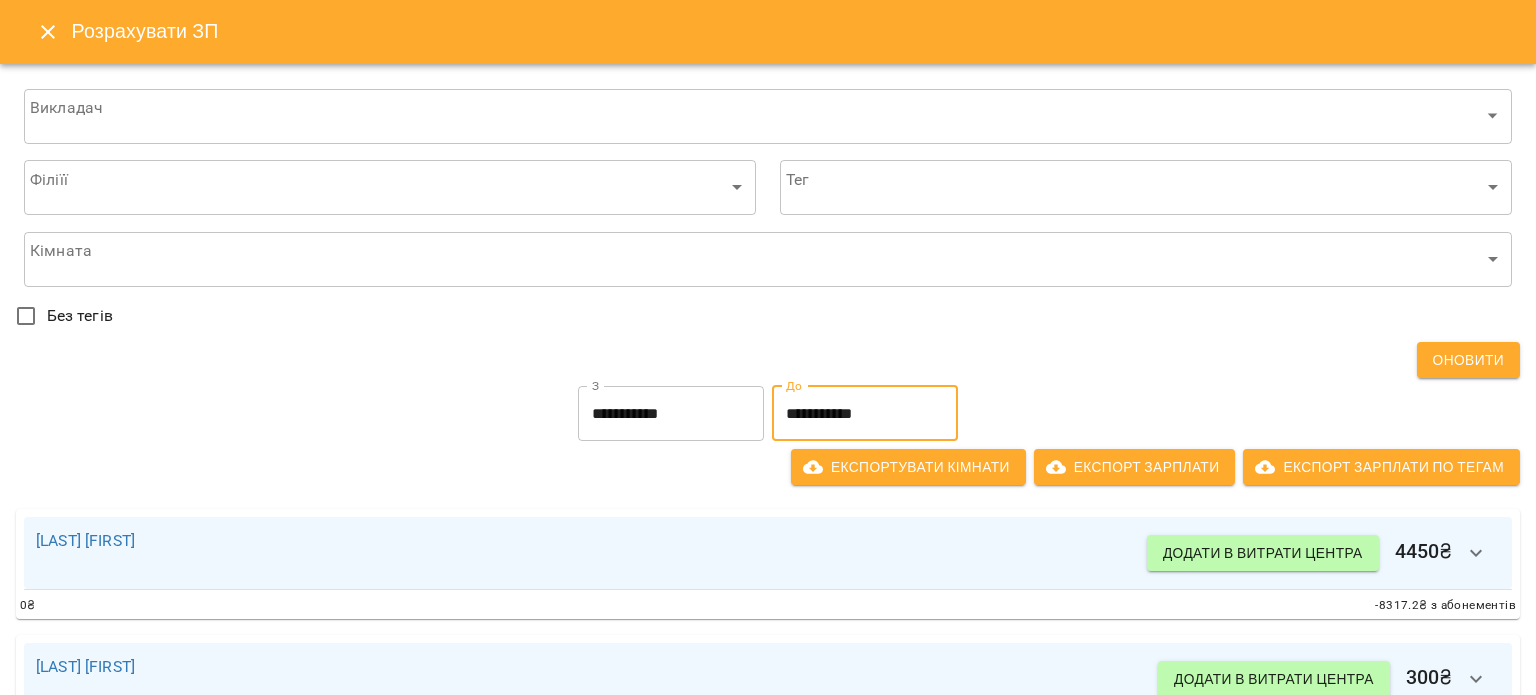 click on "Оновити" at bounding box center [1468, 360] 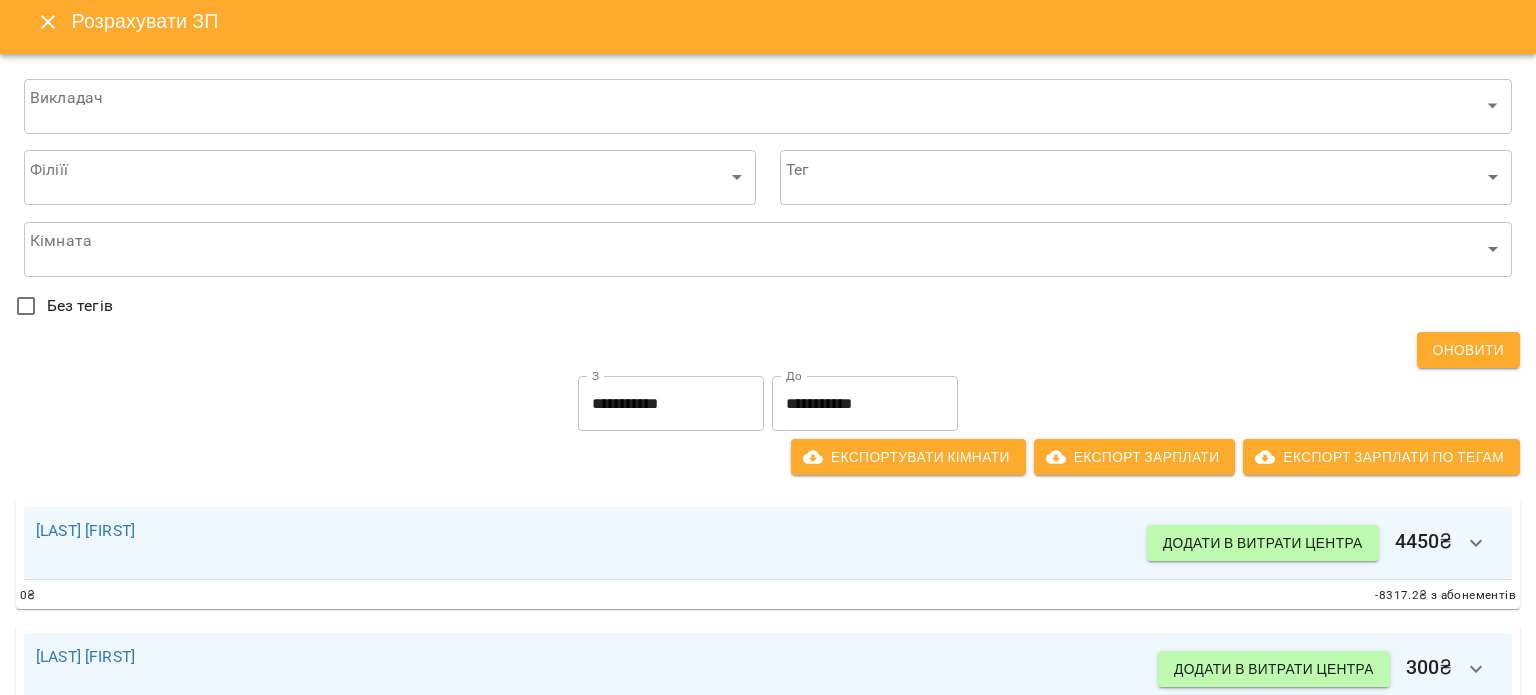 scroll, scrollTop: 0, scrollLeft: 0, axis: both 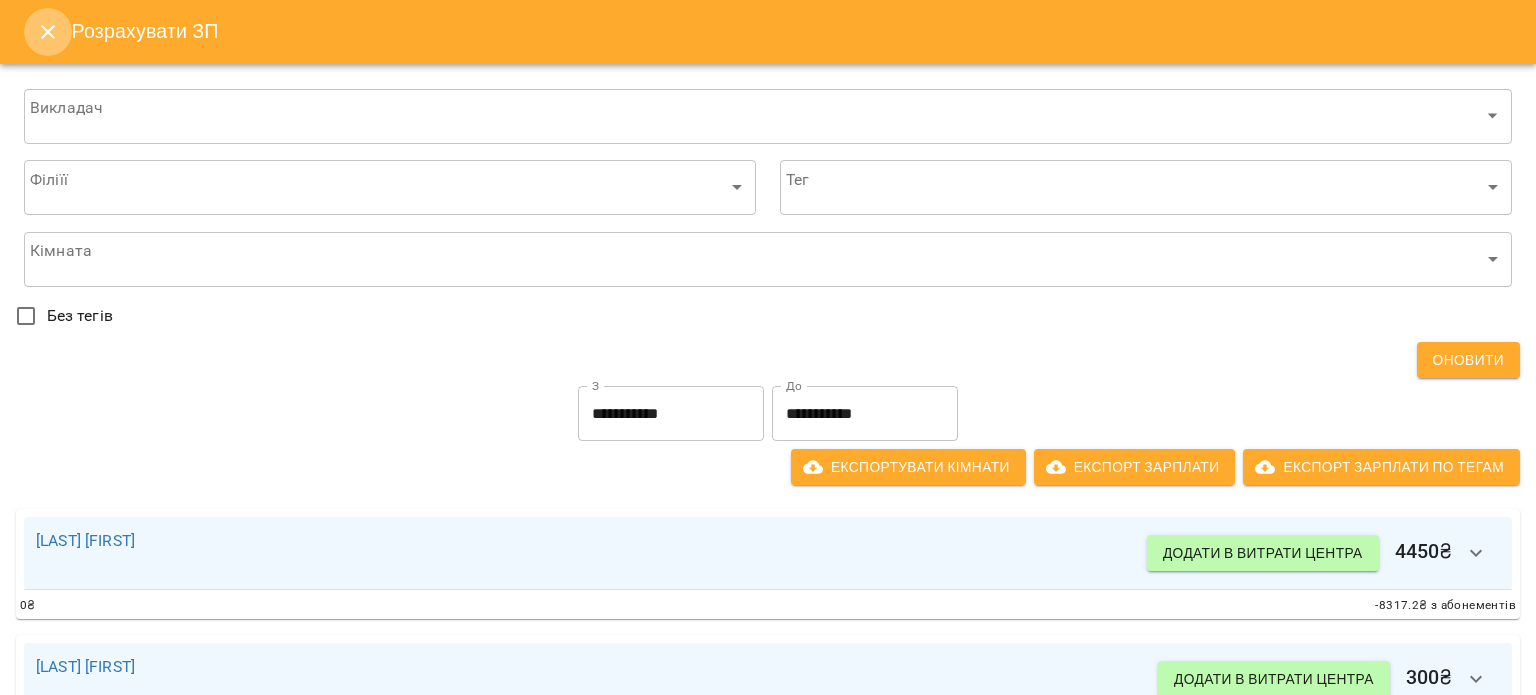click 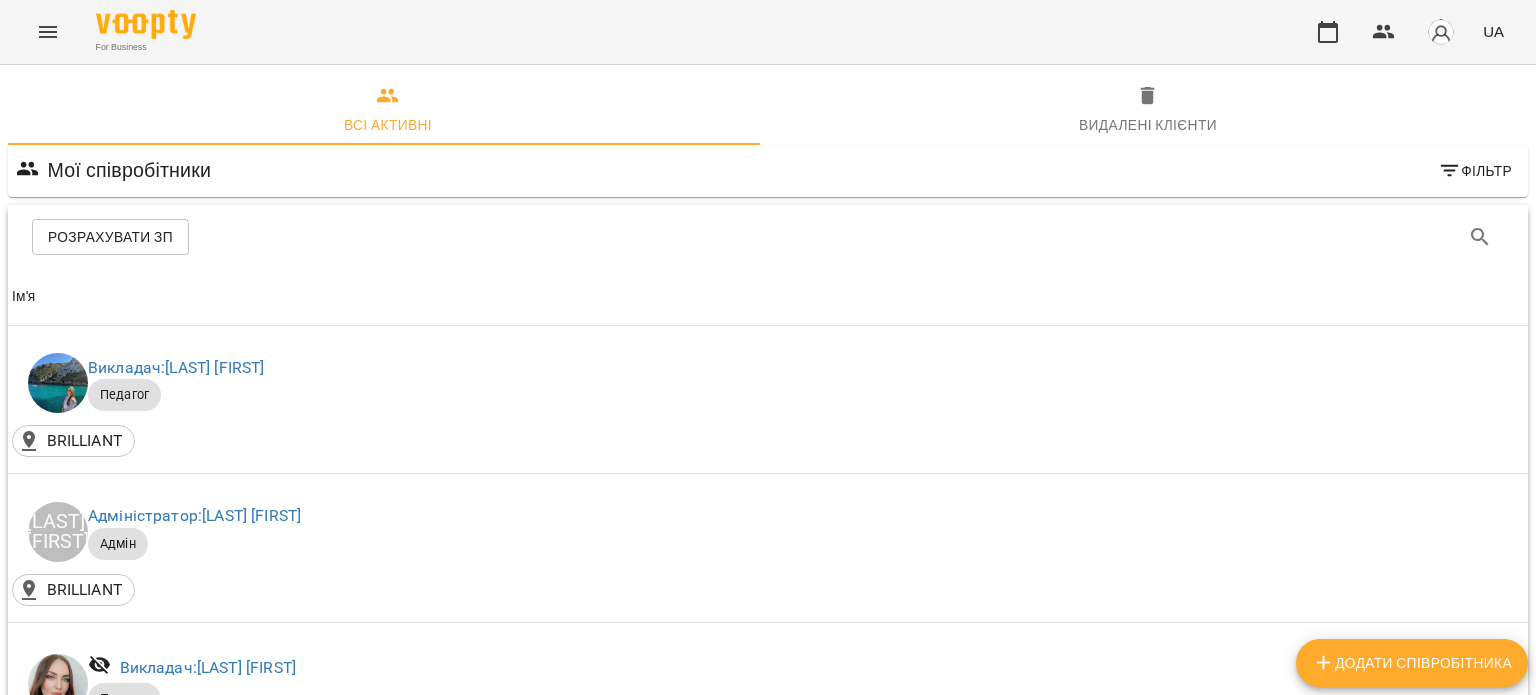 click on "Розрахувати ЗП" at bounding box center (110, 237) 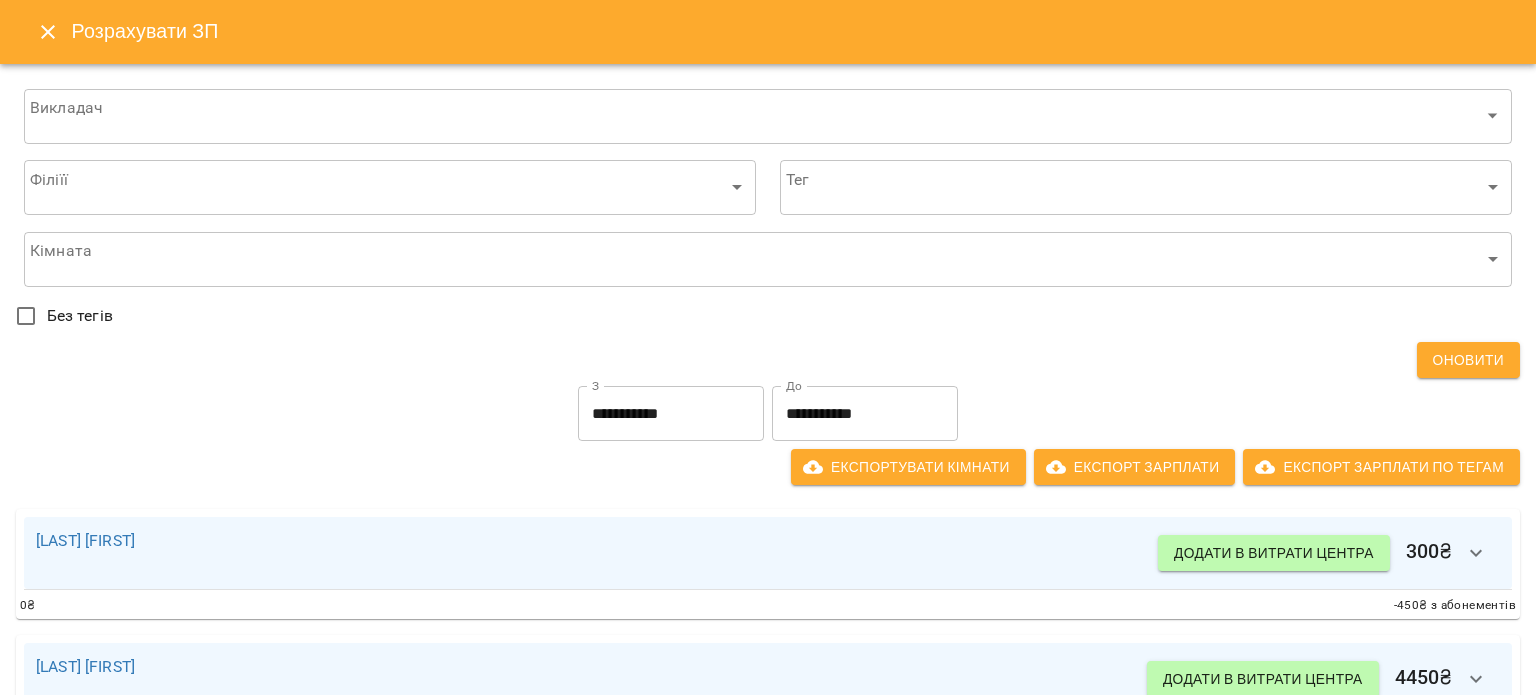 click 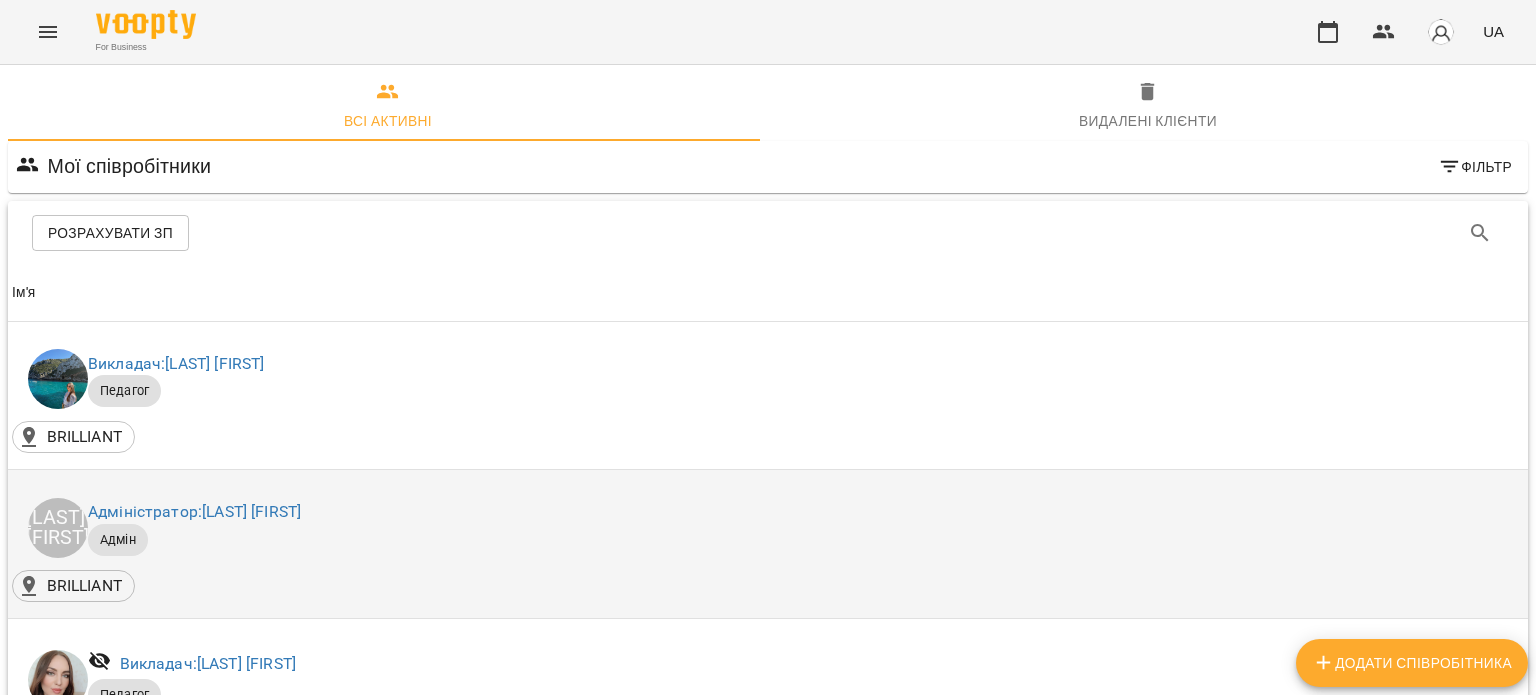 scroll, scrollTop: 0, scrollLeft: 0, axis: both 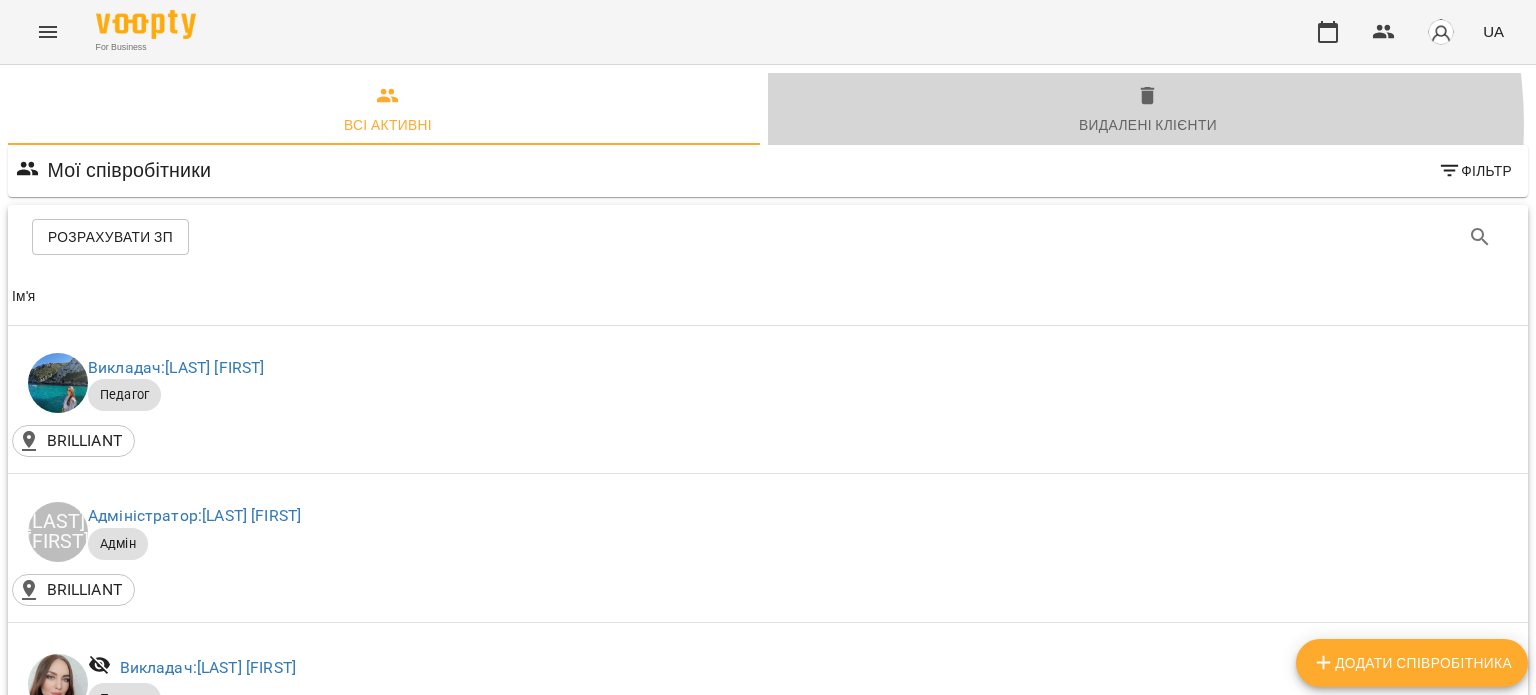 click on "Видалені клієнти" at bounding box center (1148, 125) 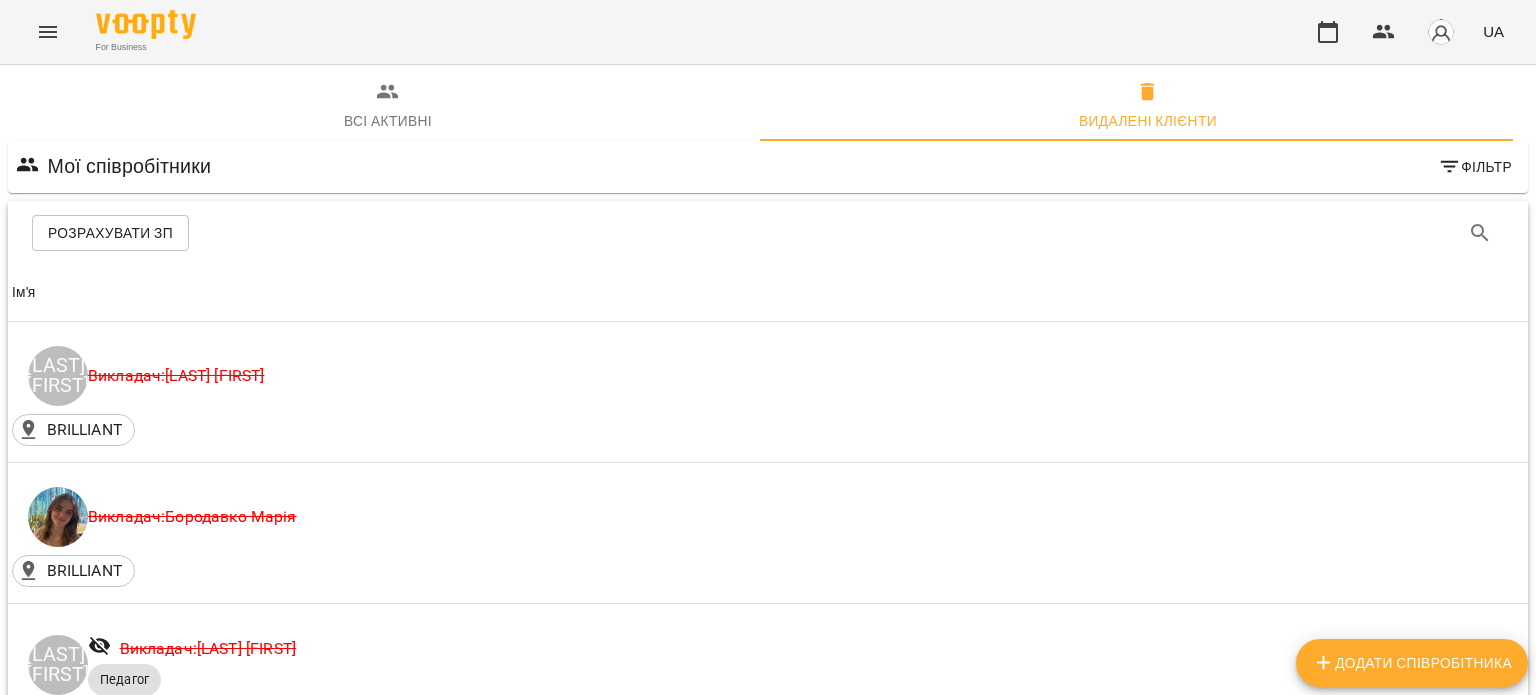 scroll, scrollTop: 0, scrollLeft: 0, axis: both 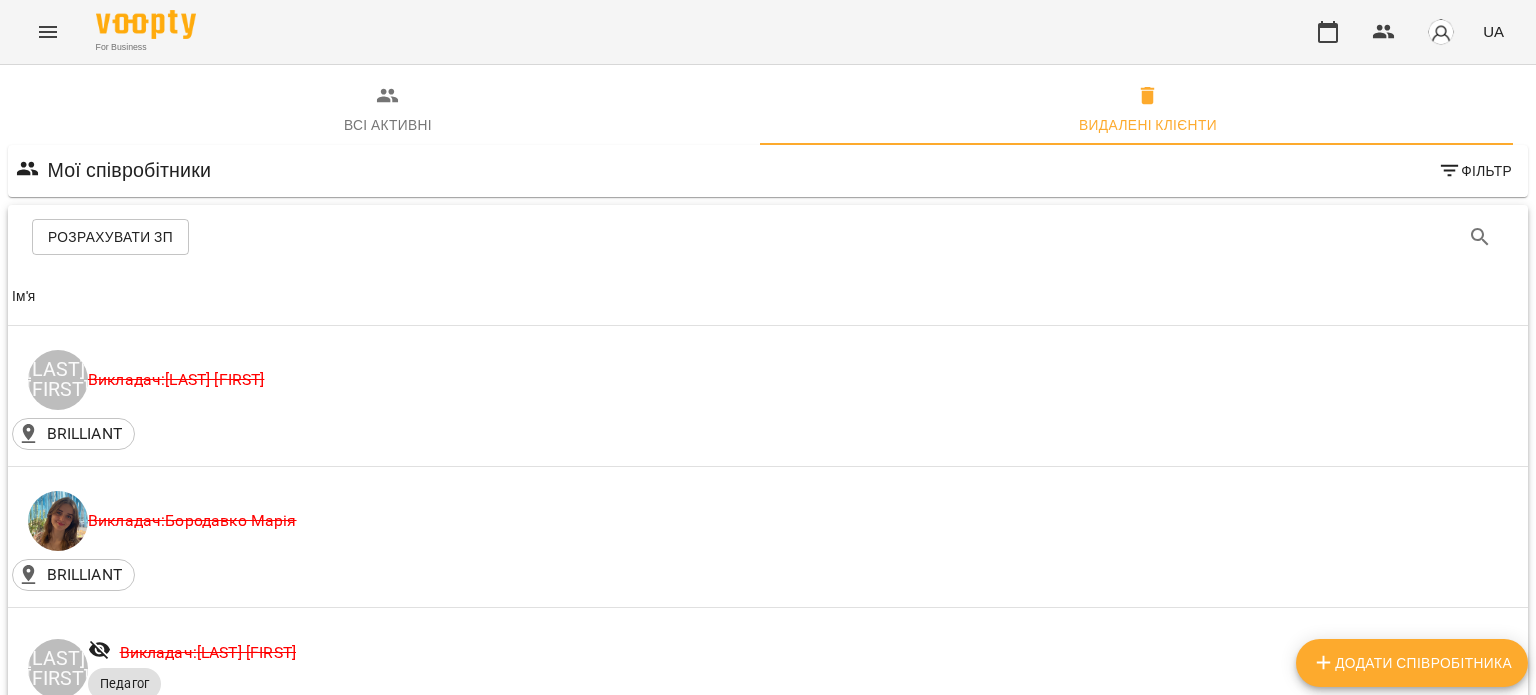 click on "Всі активні" at bounding box center (388, 111) 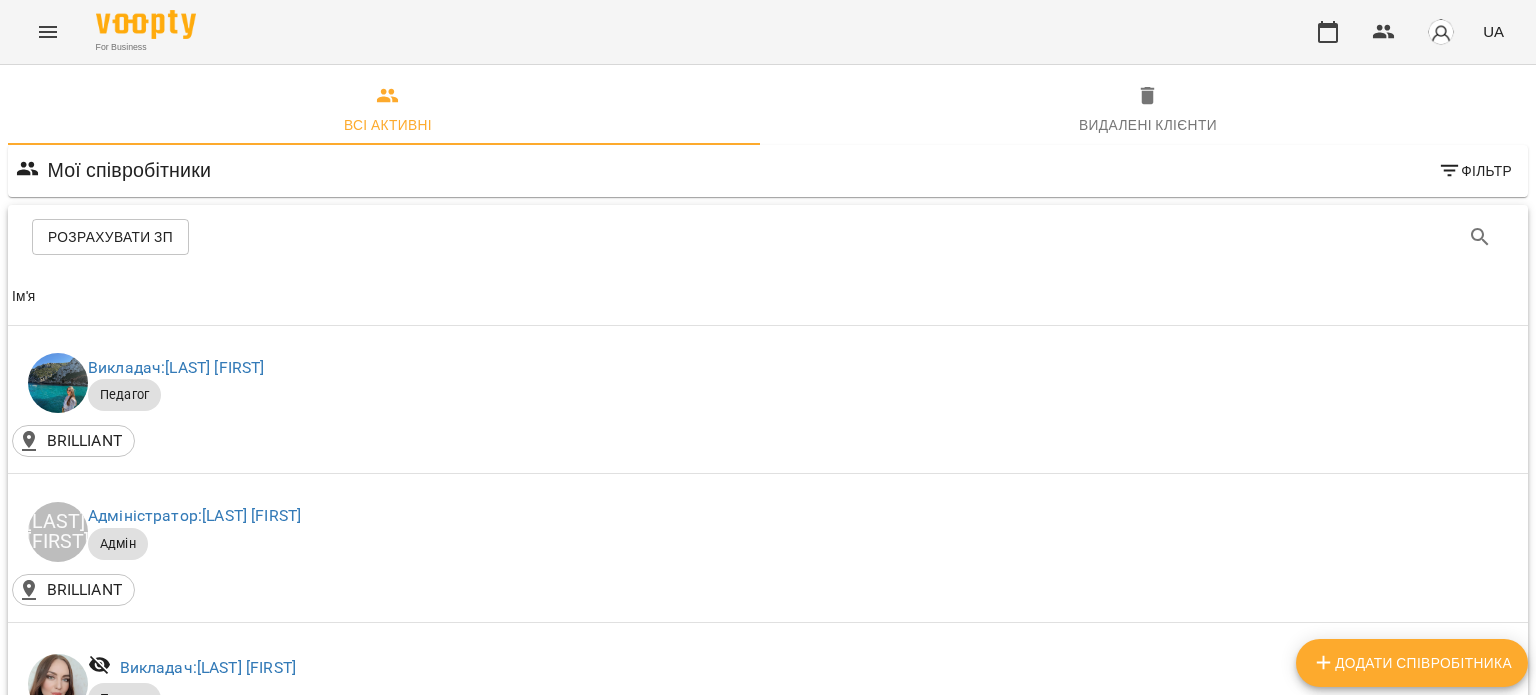 click 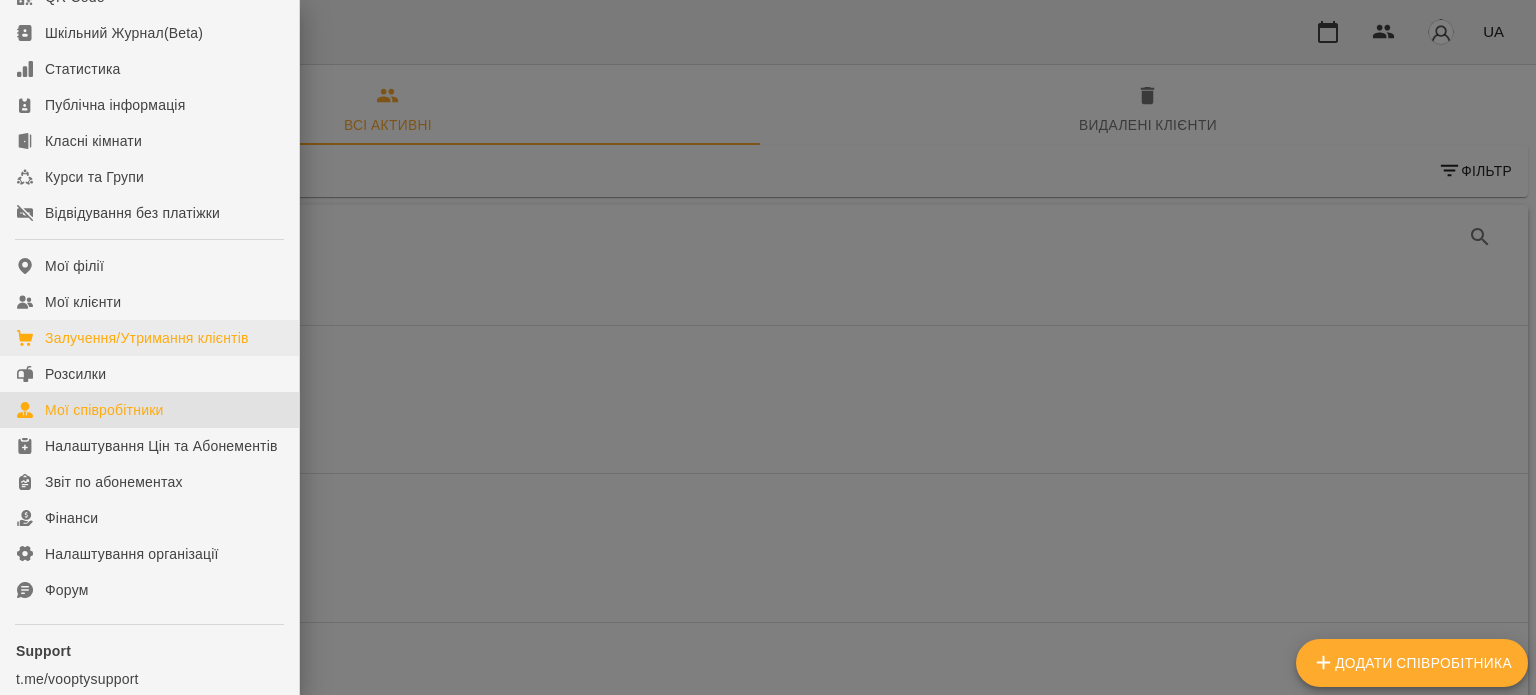 scroll, scrollTop: 435, scrollLeft: 0, axis: vertical 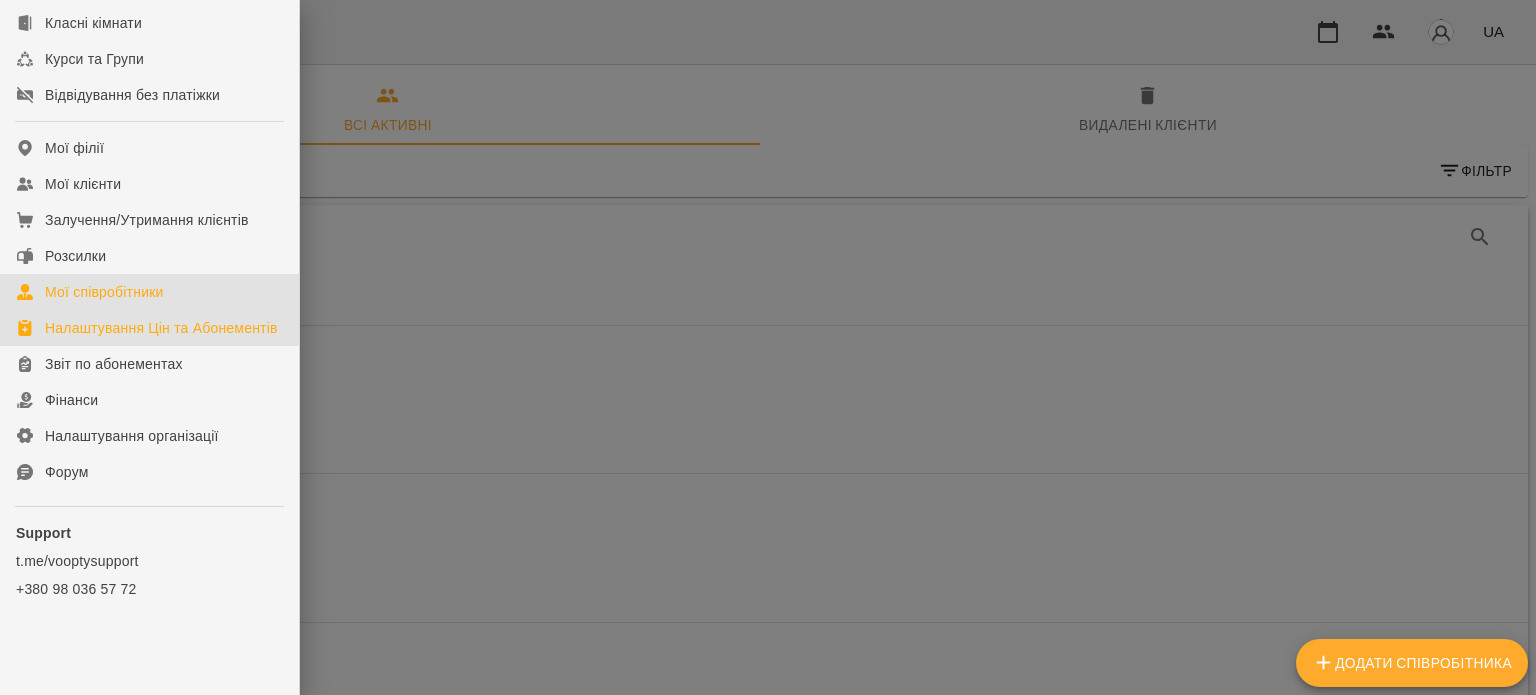 click on "Налаштування Цін та Абонементів" at bounding box center (161, 328) 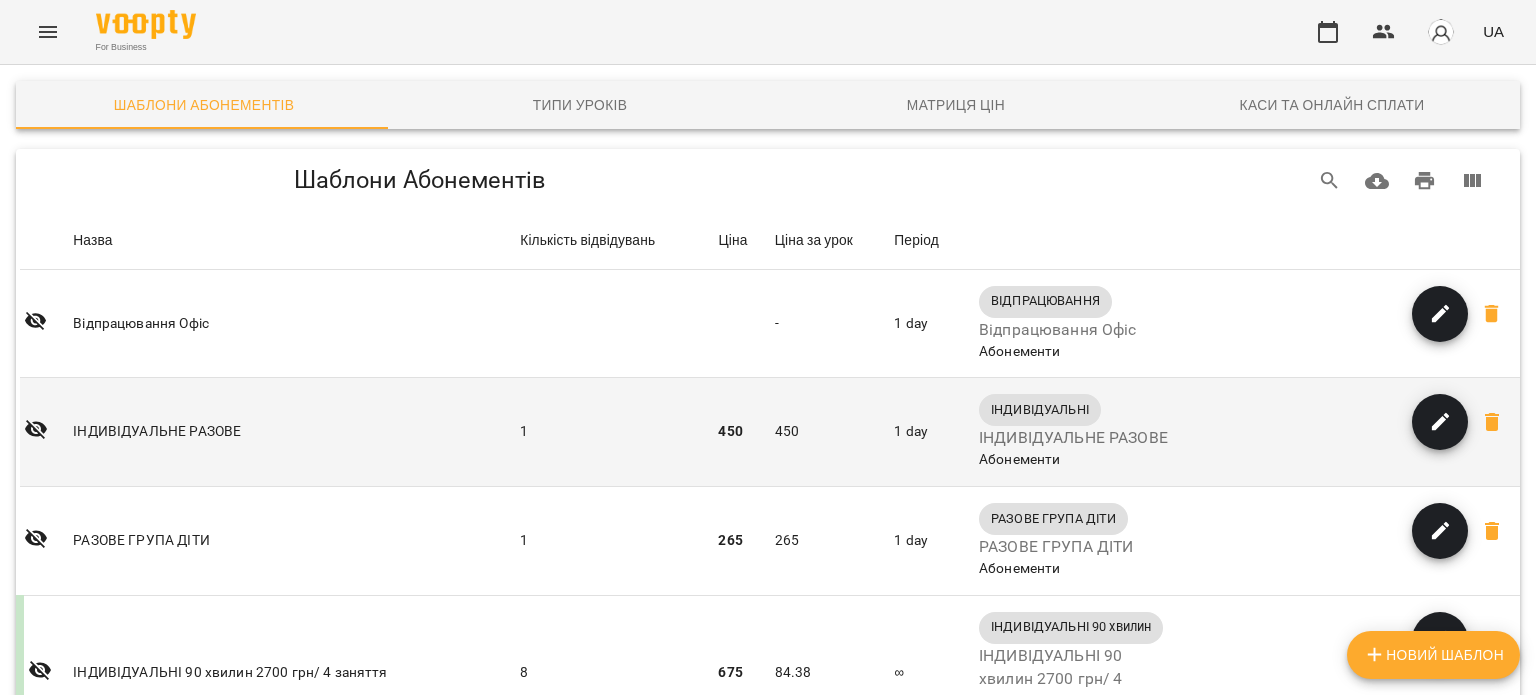scroll, scrollTop: 0, scrollLeft: 0, axis: both 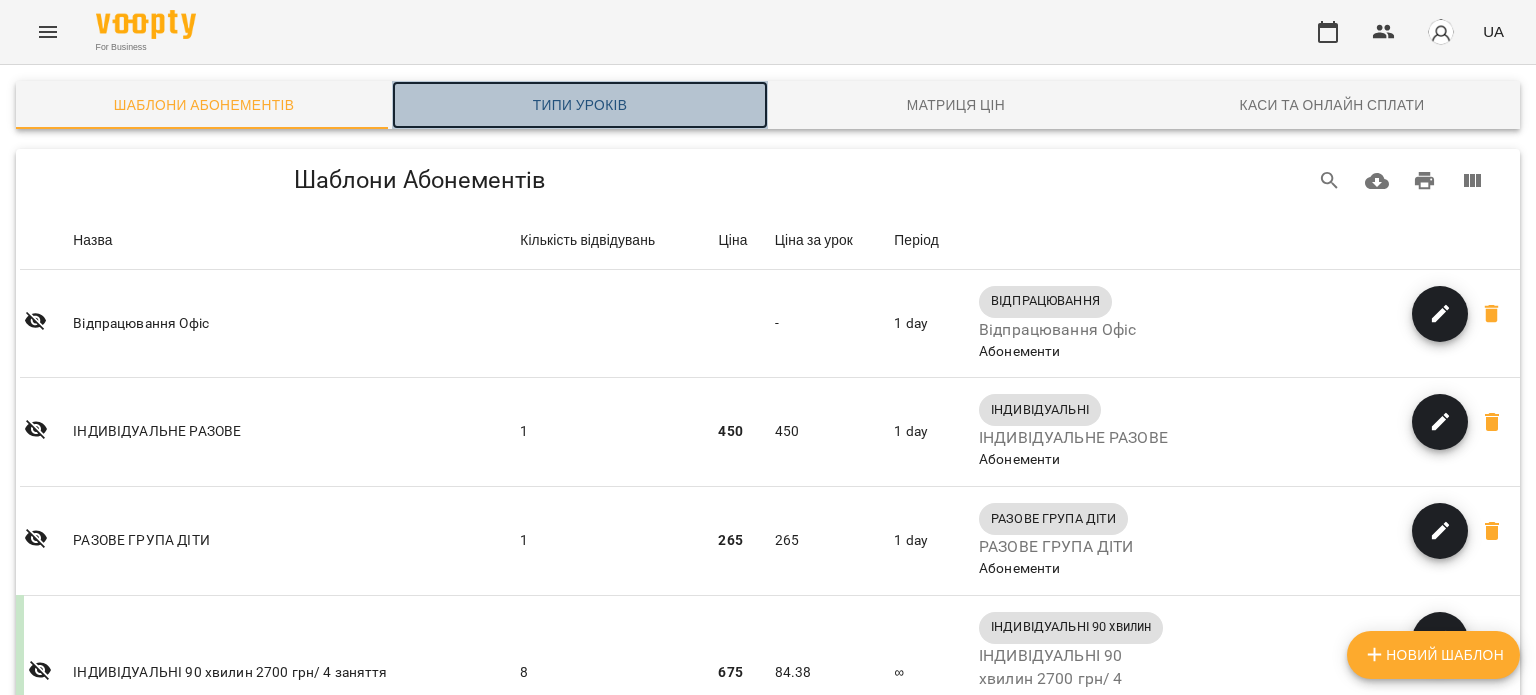 click on "Типи уроків" at bounding box center (580, 105) 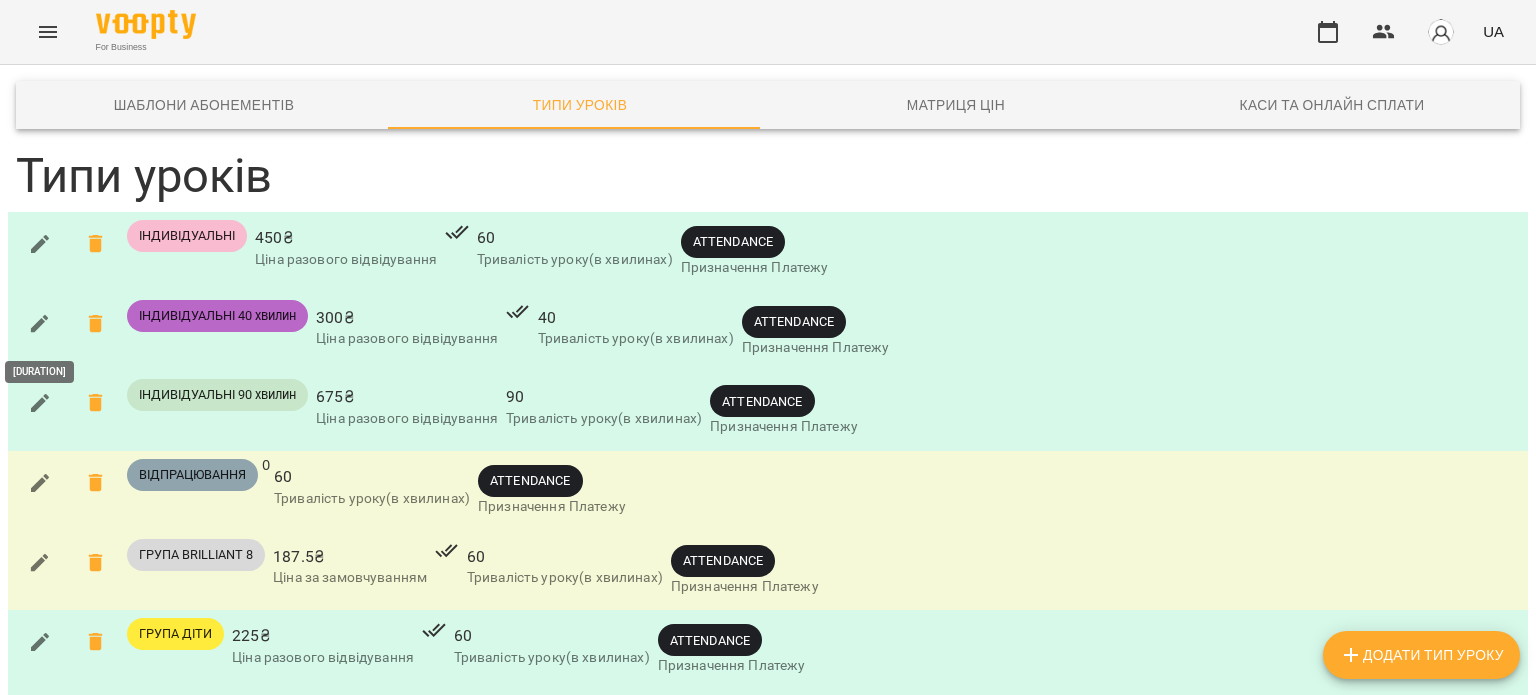 click 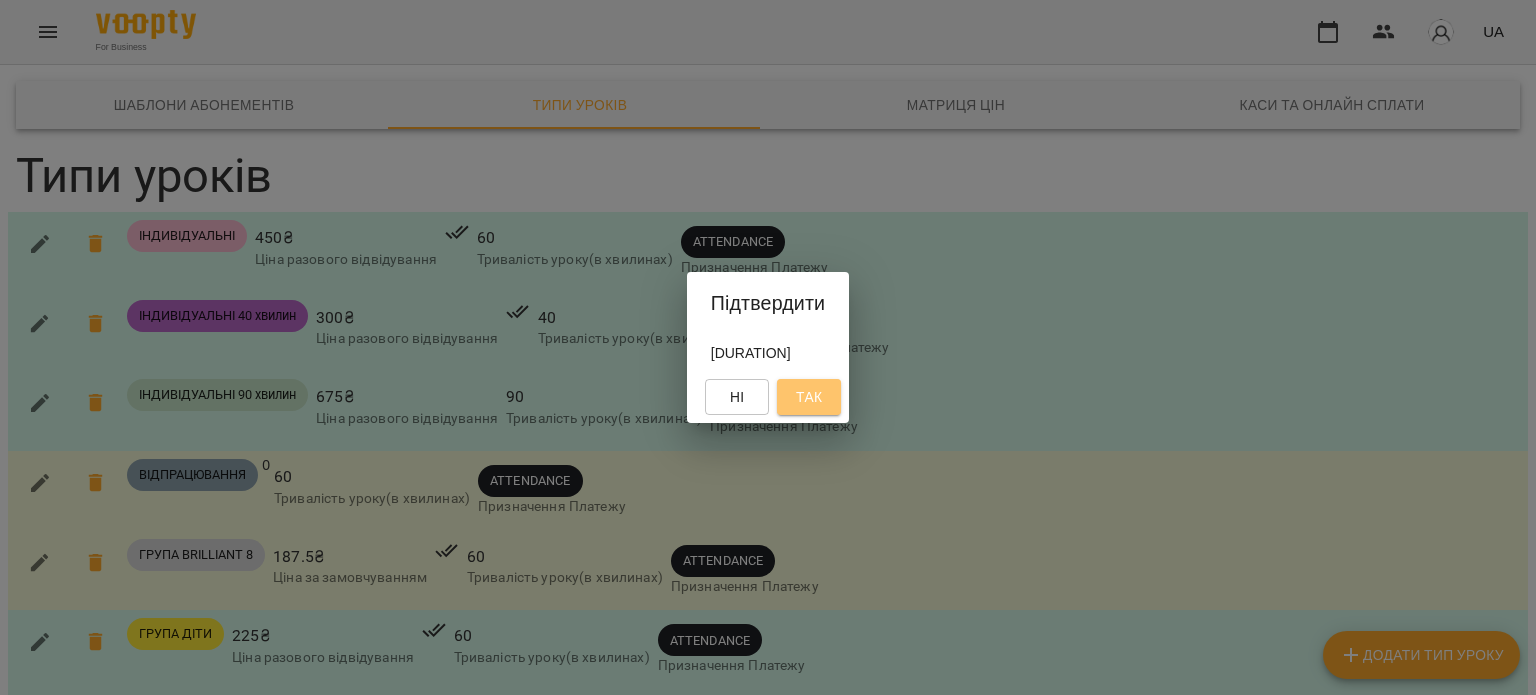 click on "Так" at bounding box center (809, 397) 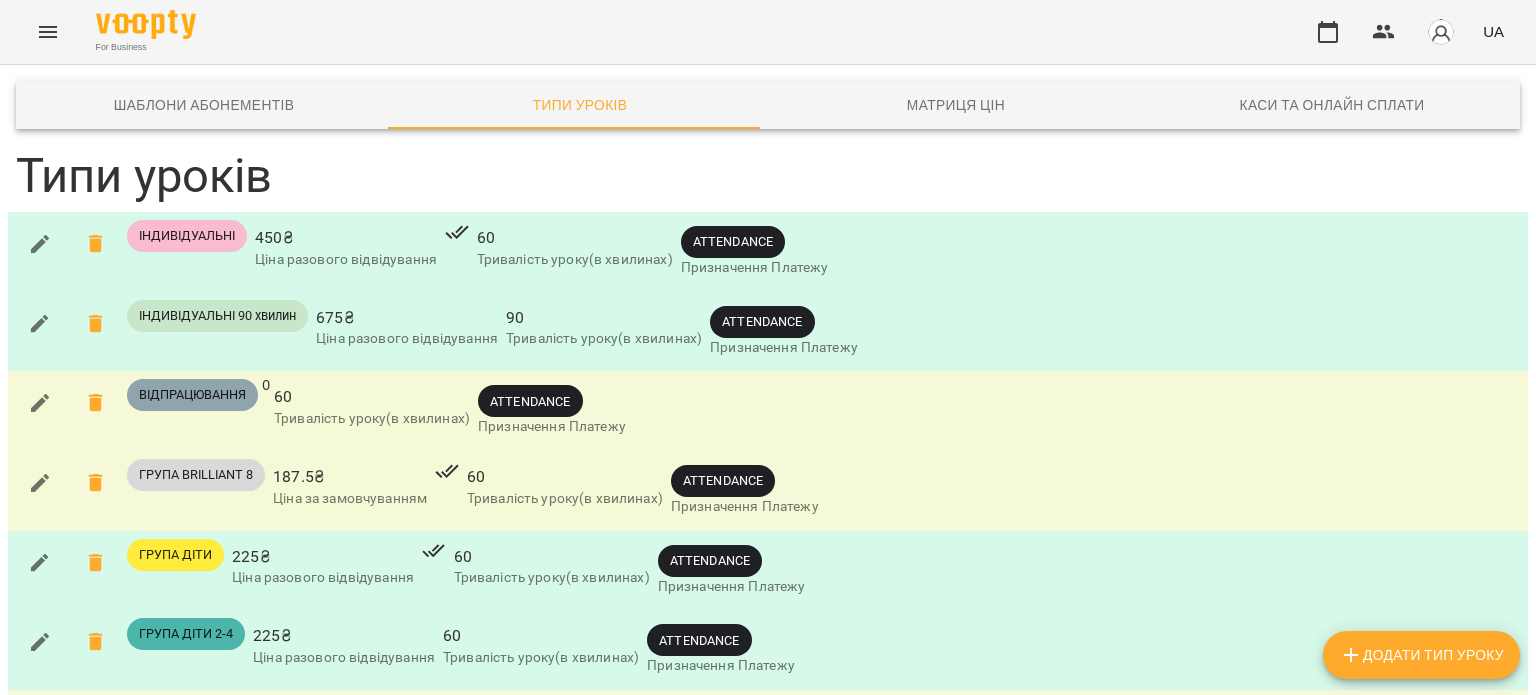 scroll, scrollTop: 0, scrollLeft: 0, axis: both 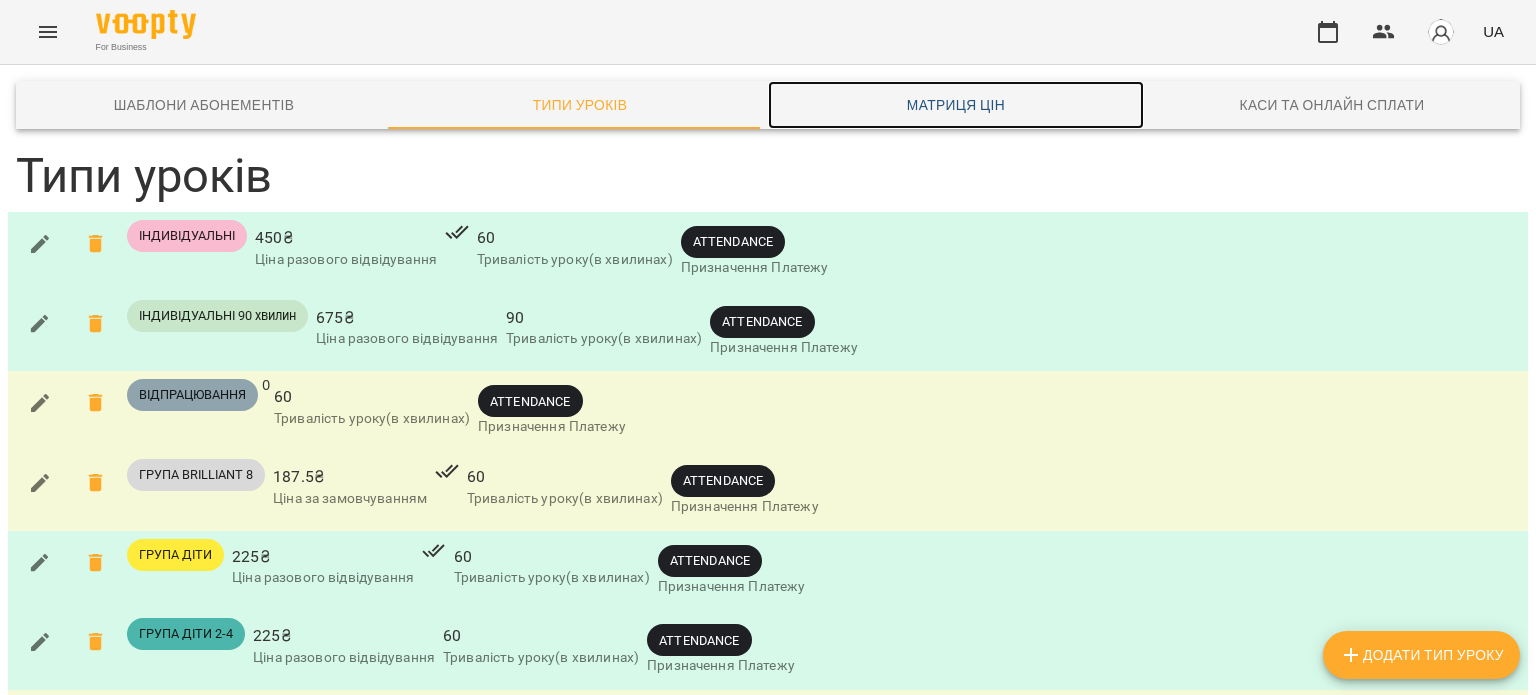 click on "Матриця цін" at bounding box center (956, 105) 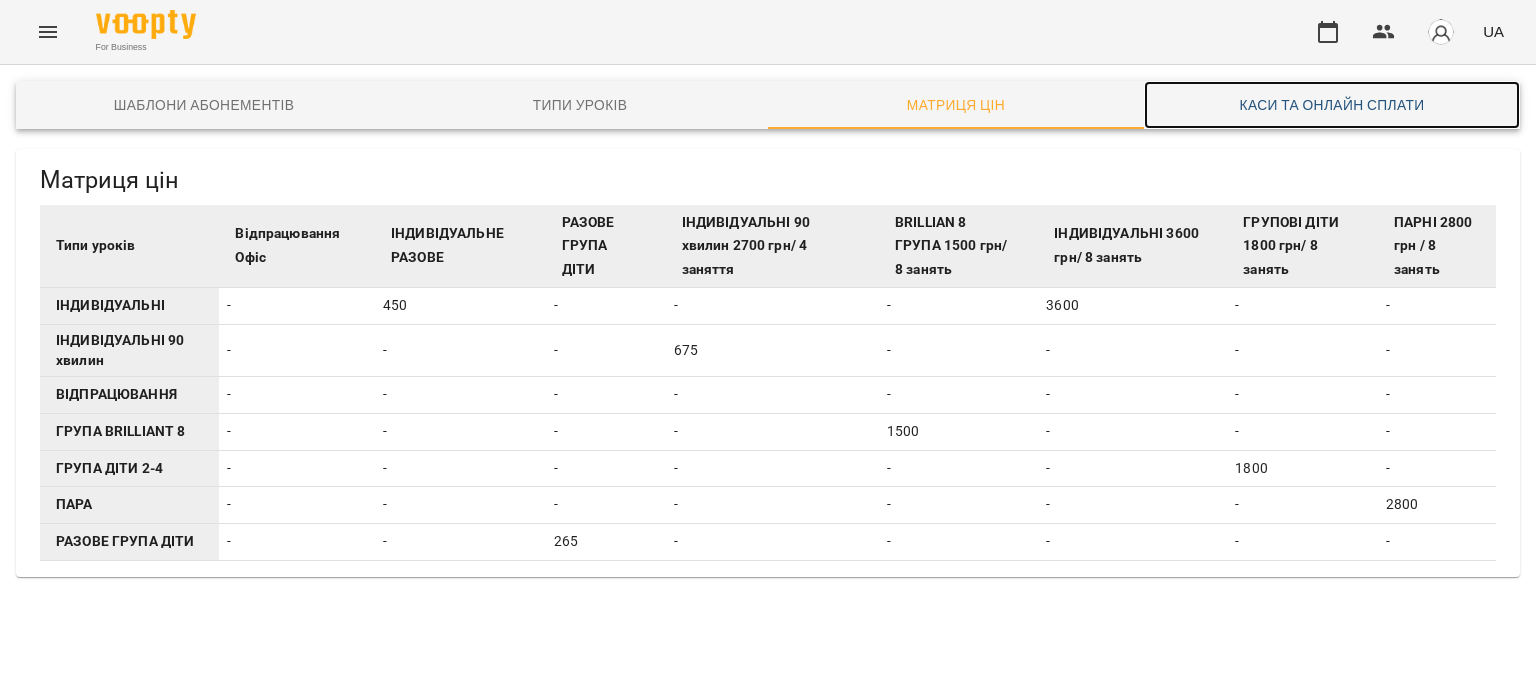 click on "Каси та Онлайн Сплати" at bounding box center (1332, 105) 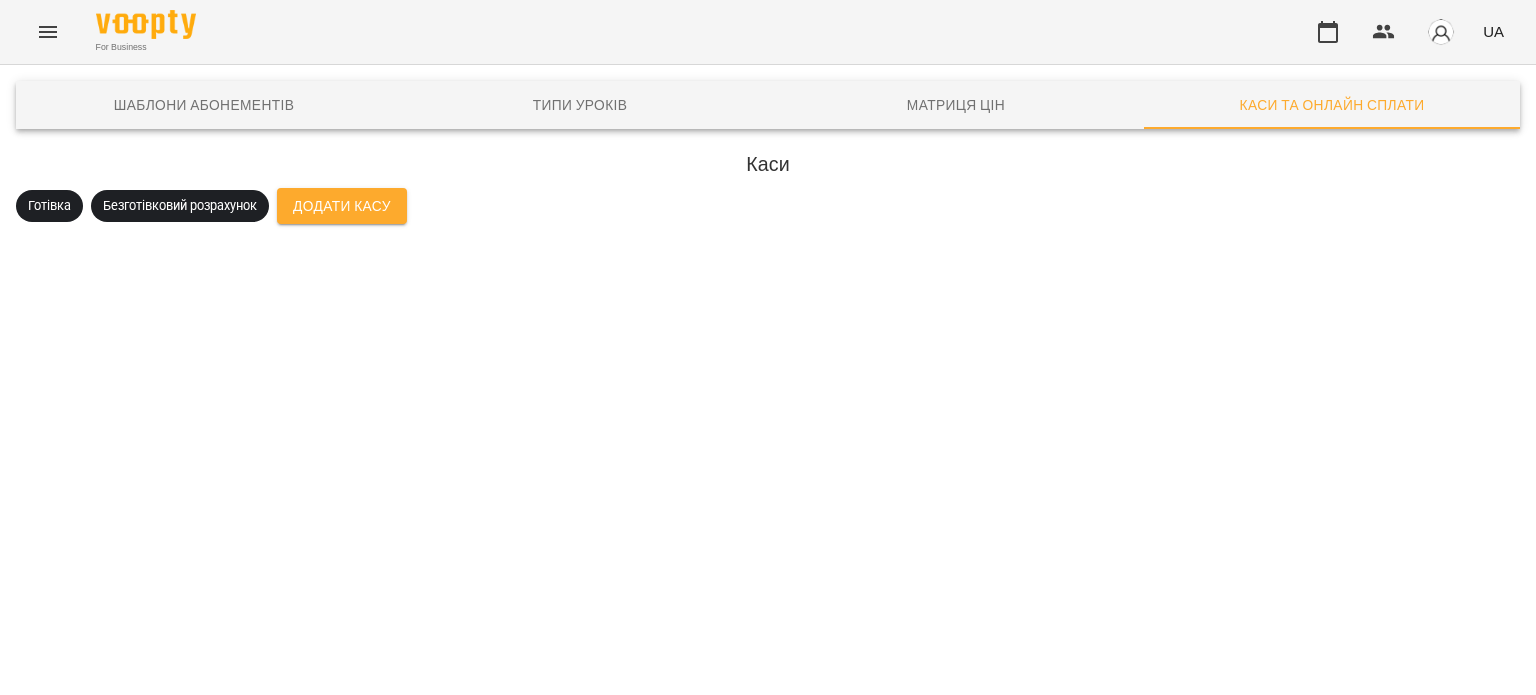 click 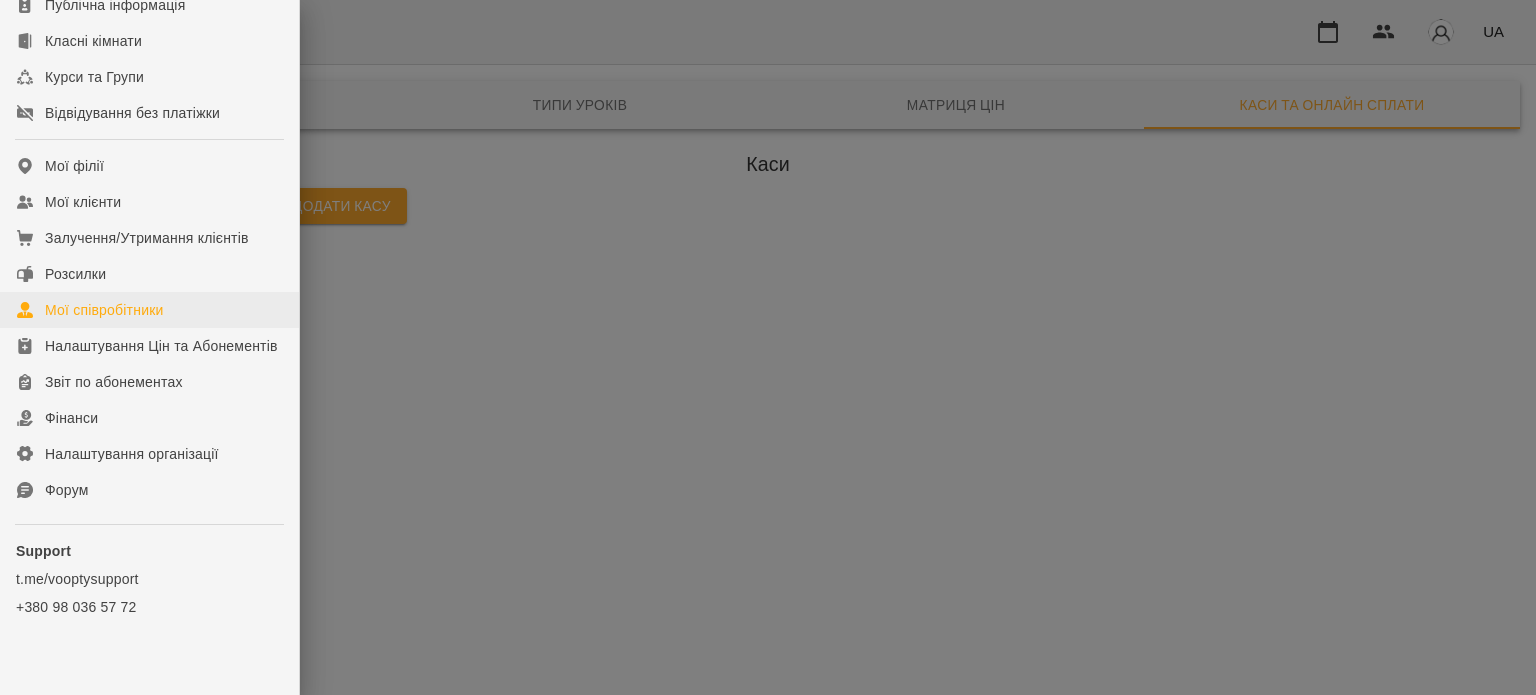 scroll, scrollTop: 435, scrollLeft: 0, axis: vertical 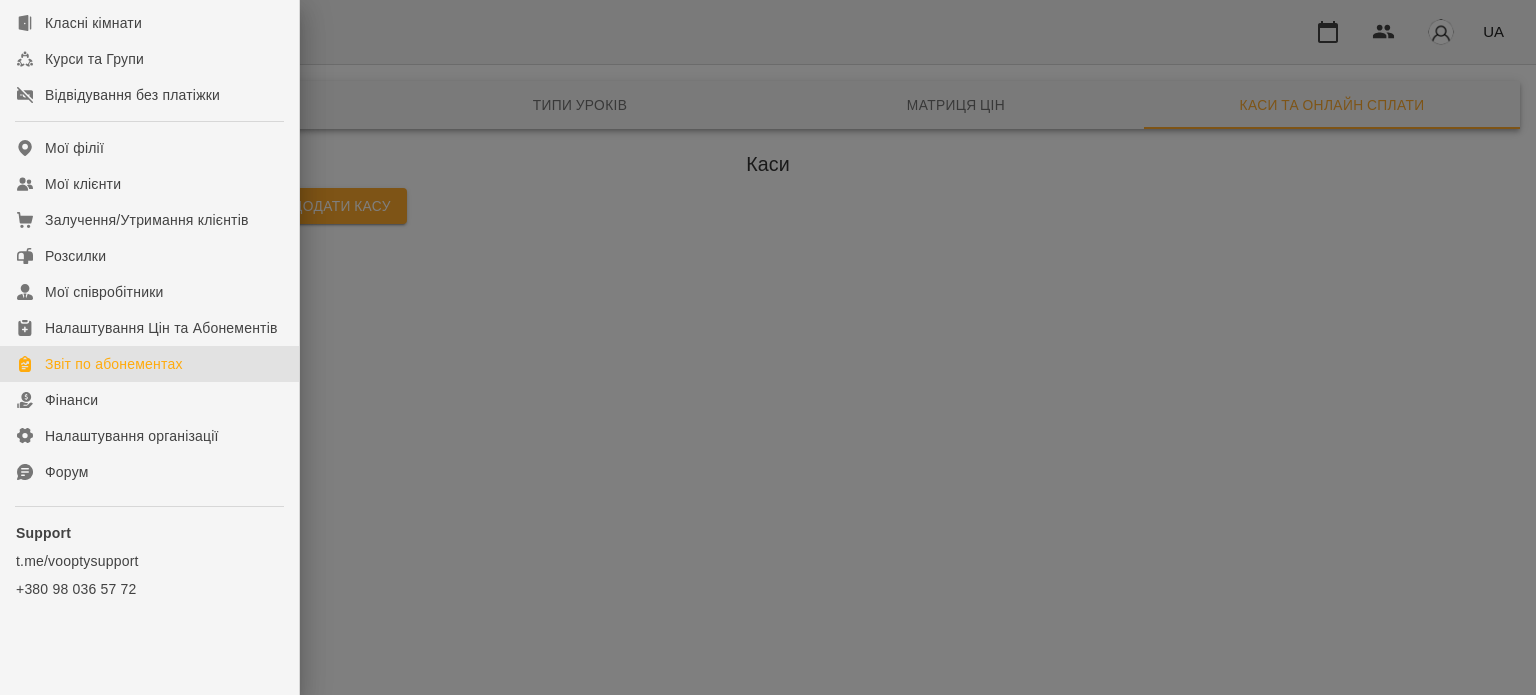 click on "Звіт по абонементах" at bounding box center (114, 364) 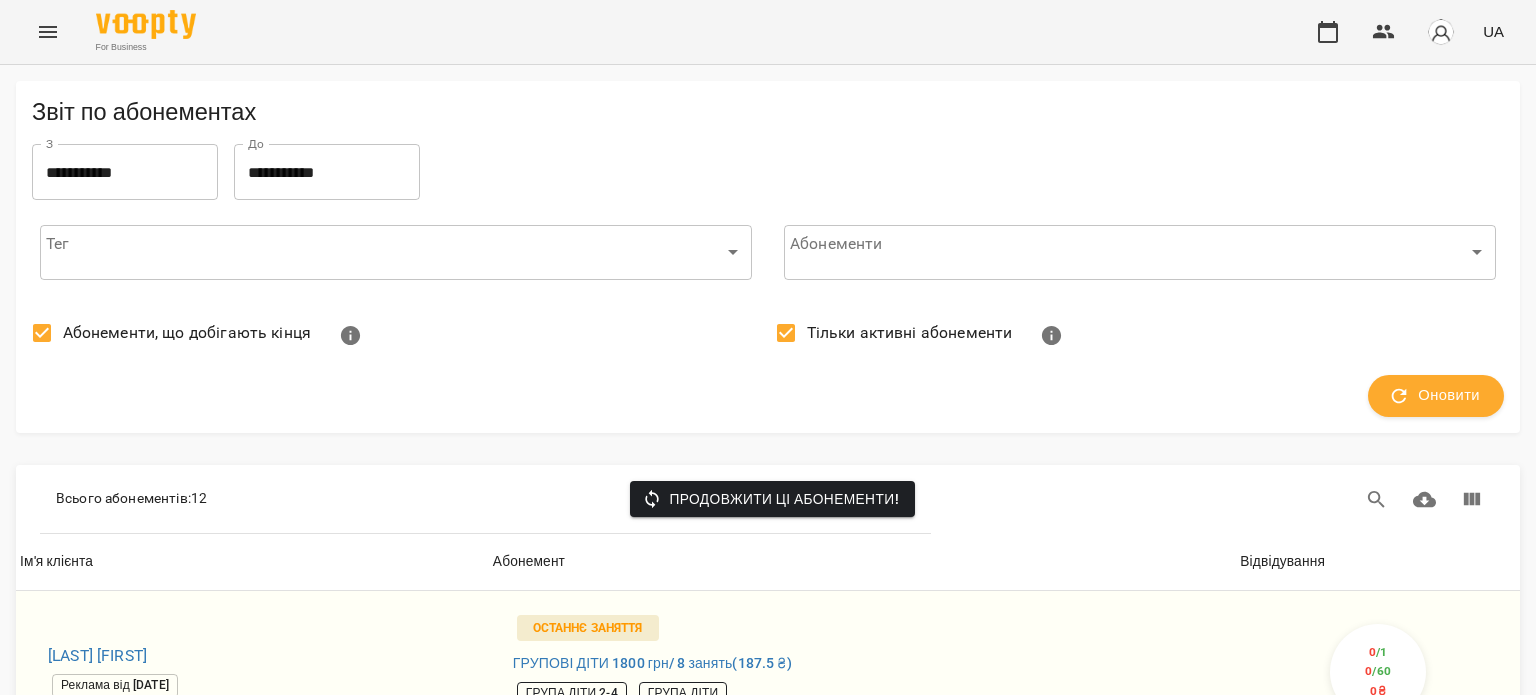 click 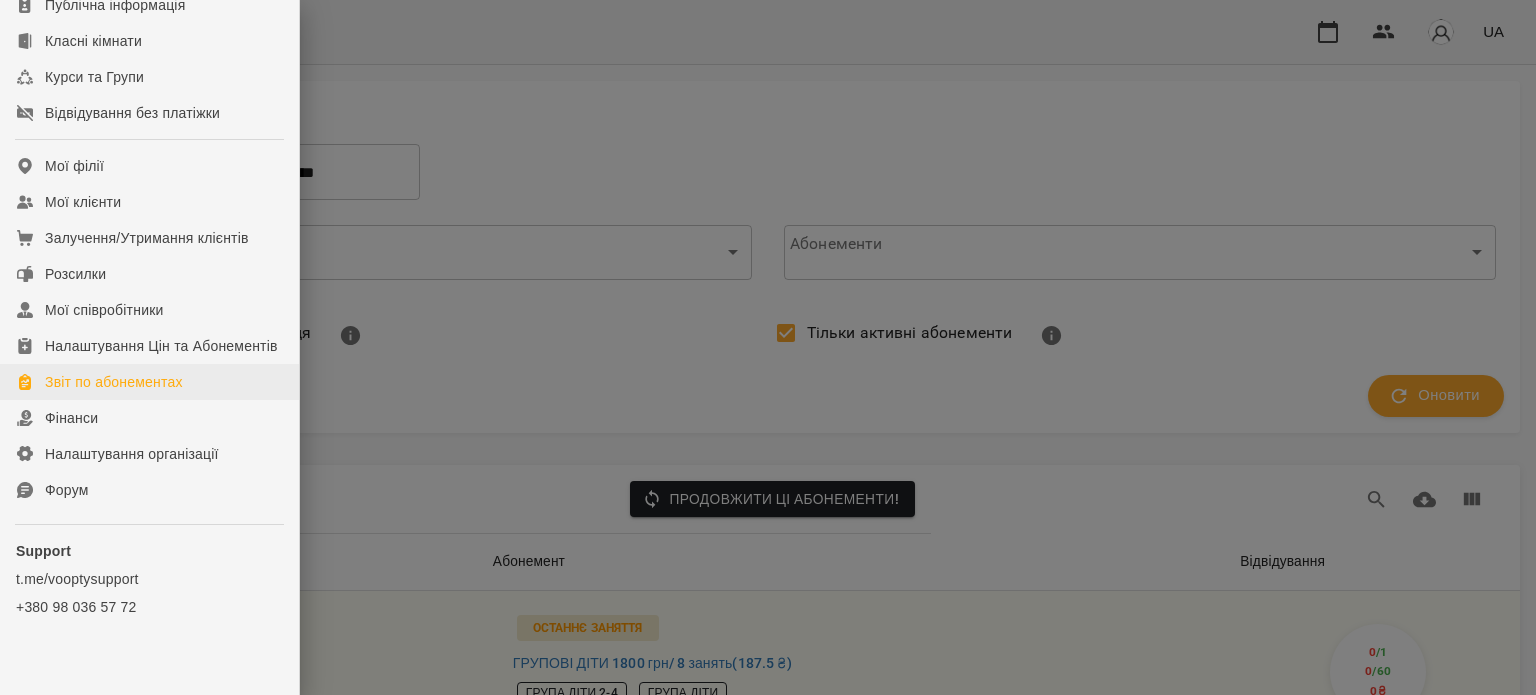 scroll, scrollTop: 435, scrollLeft: 0, axis: vertical 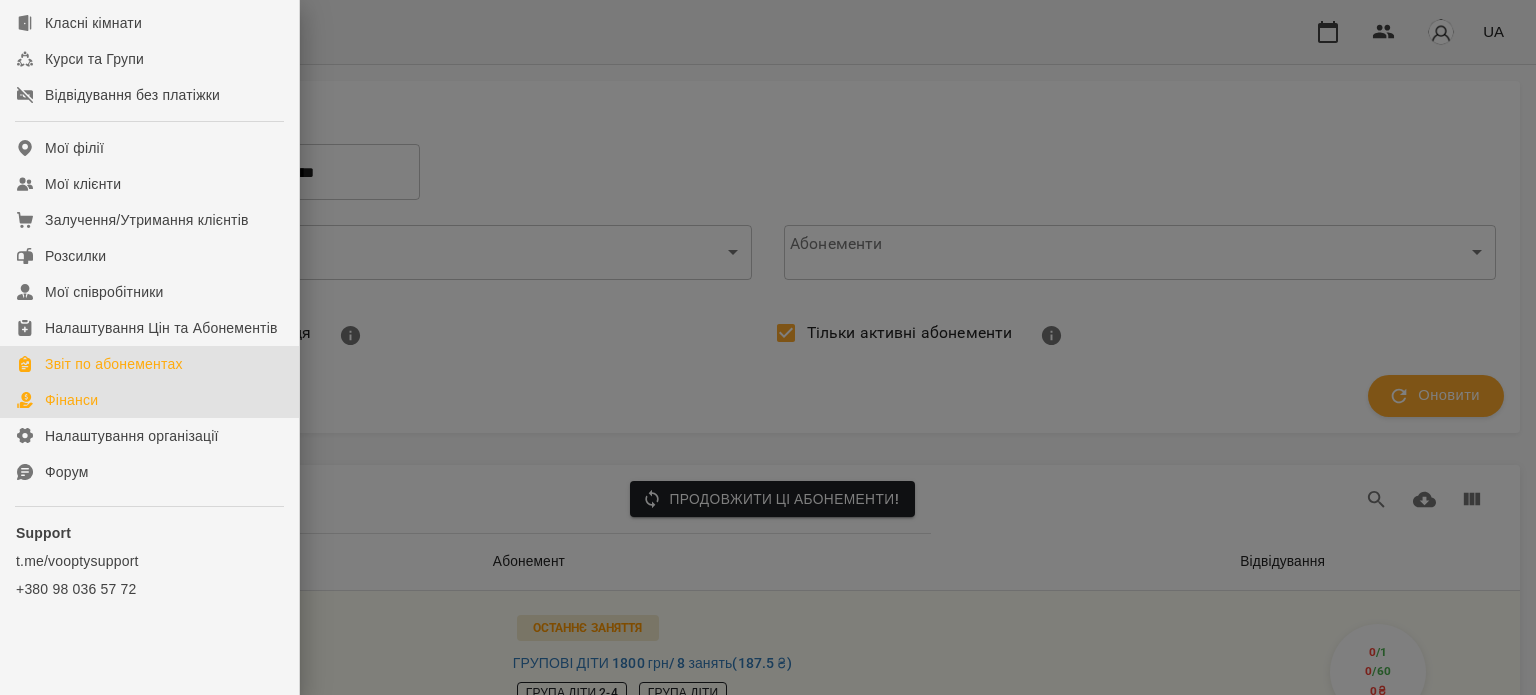 click on "Фінанси" at bounding box center [149, 400] 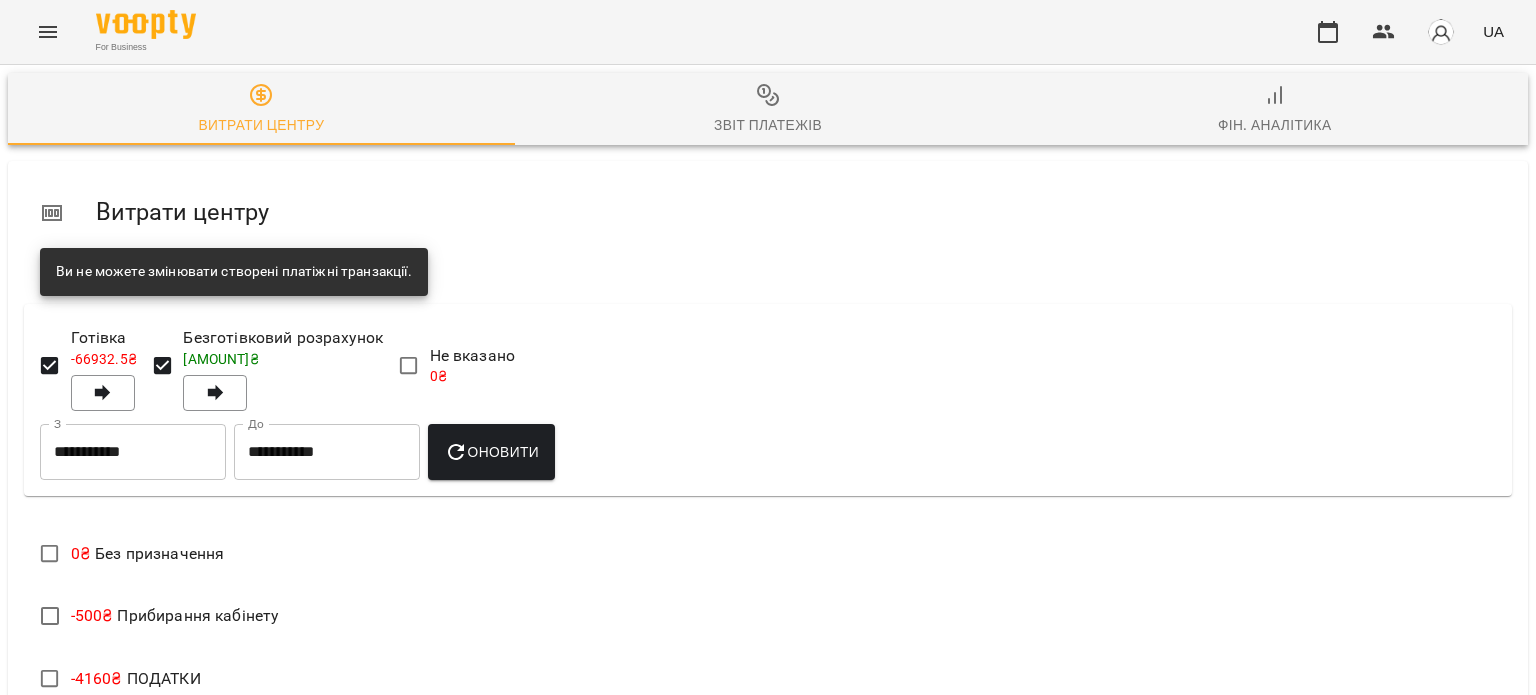 scroll, scrollTop: 0, scrollLeft: 0, axis: both 